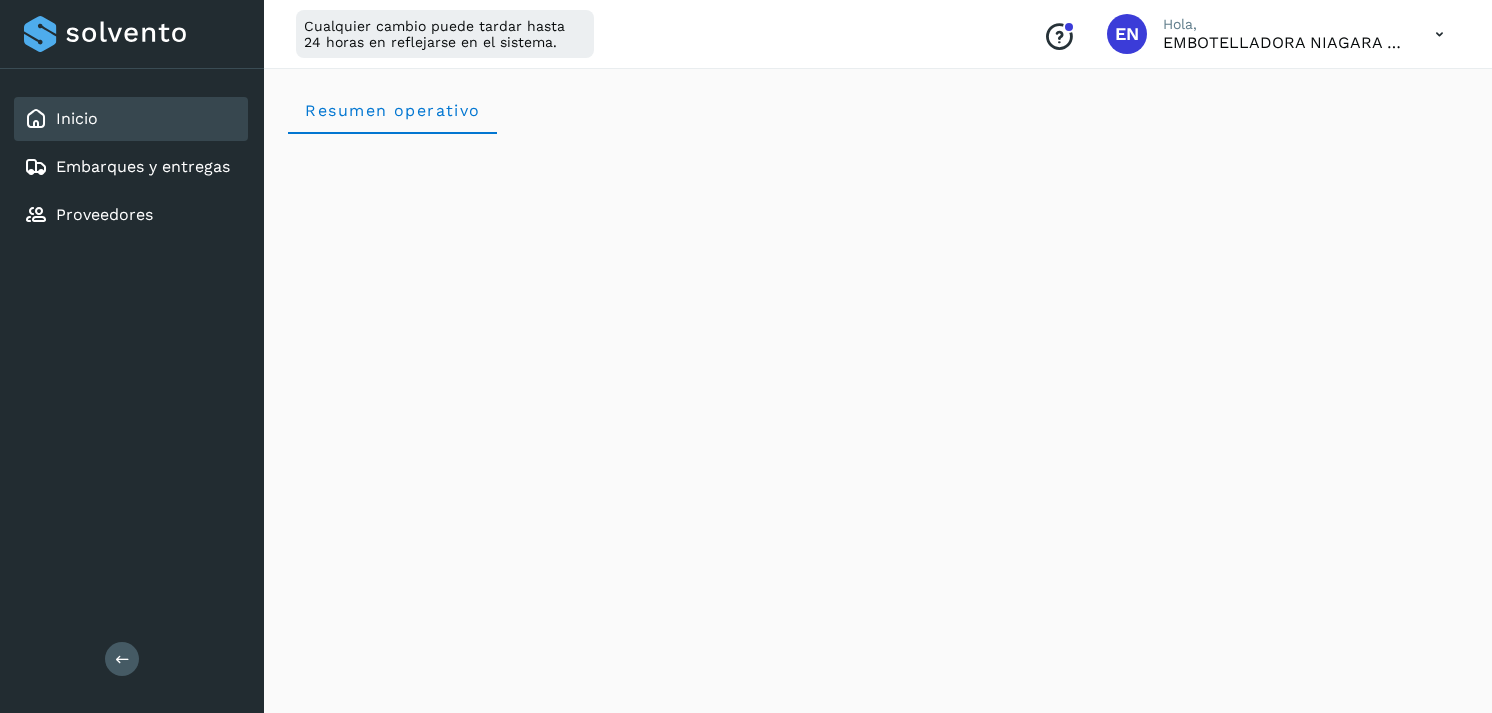 scroll, scrollTop: 2344, scrollLeft: 0, axis: vertical 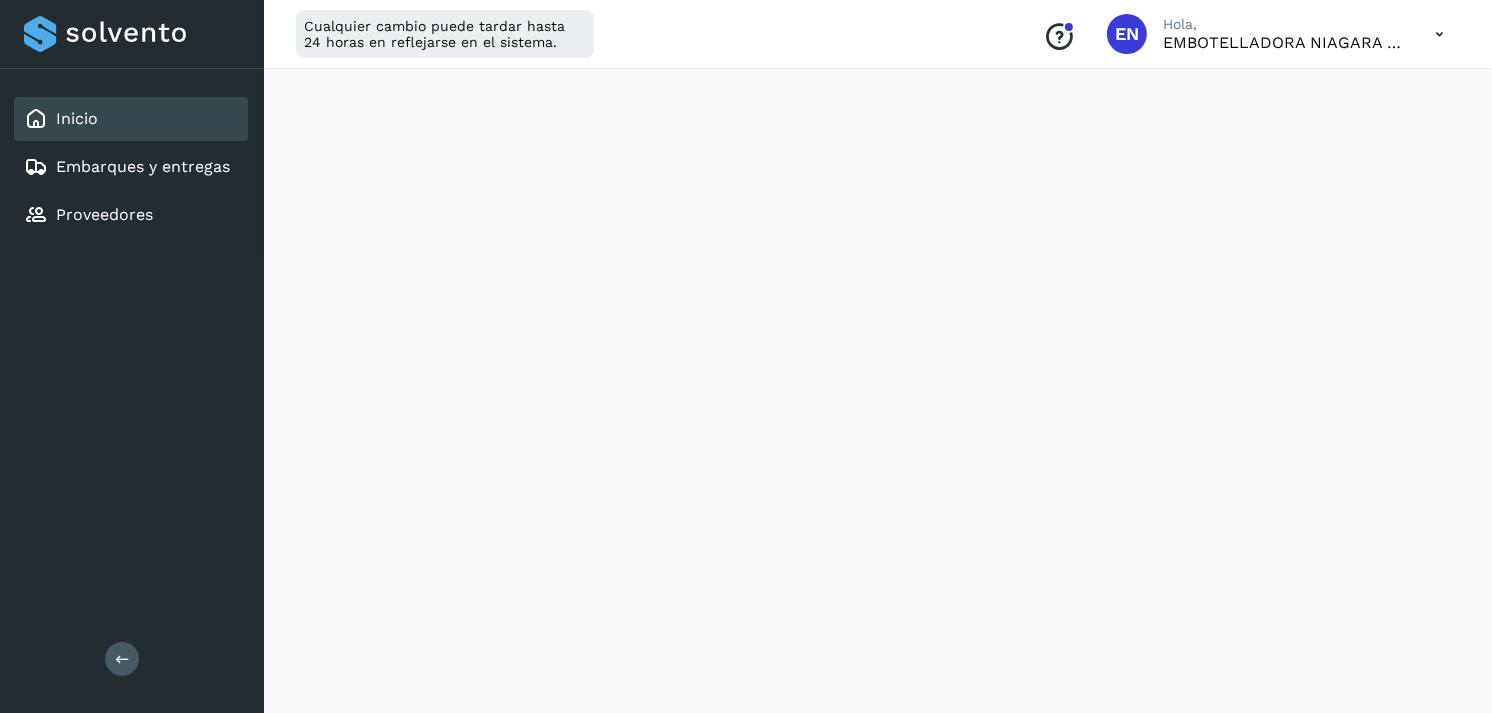 drag, startPoint x: 0, startPoint y: 0, endPoint x: 180, endPoint y: 185, distance: 258.1182 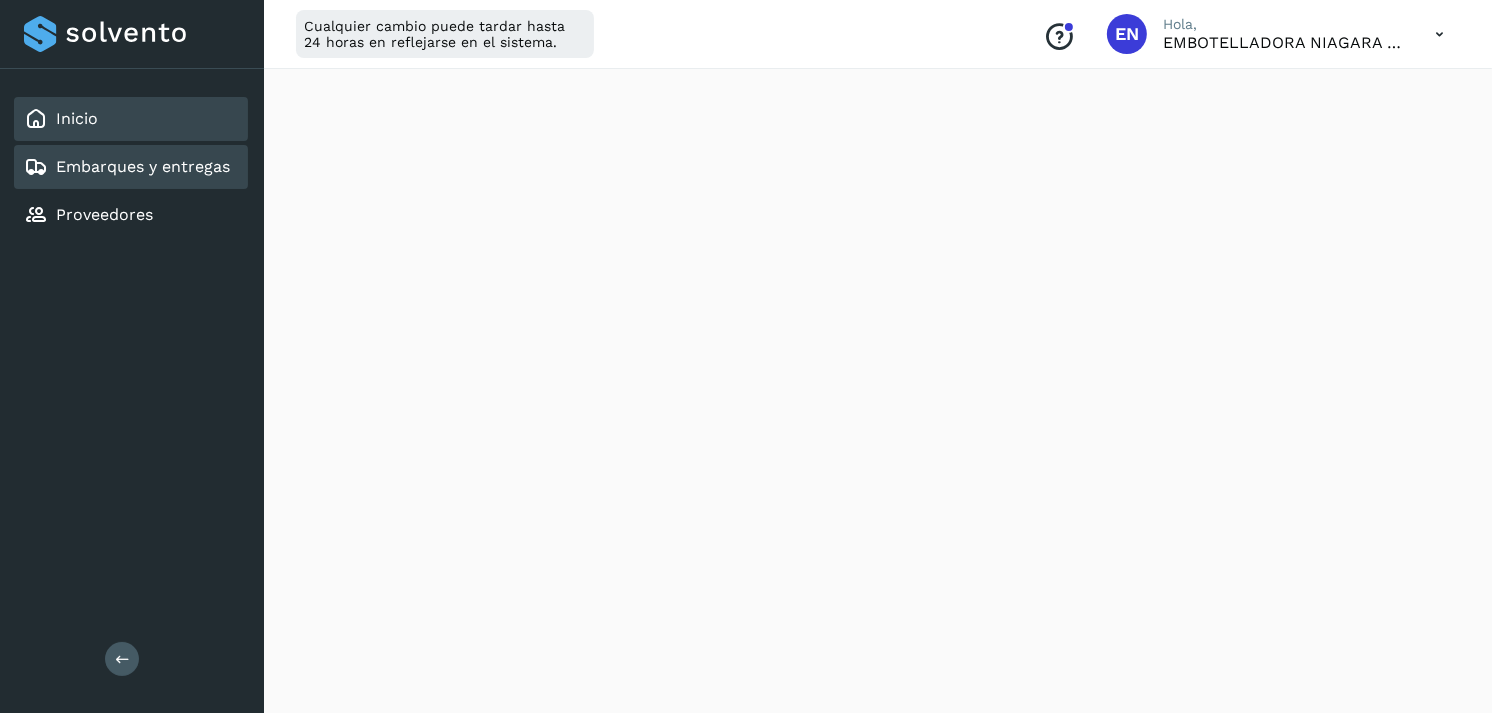 click on "Embarques y entregas" 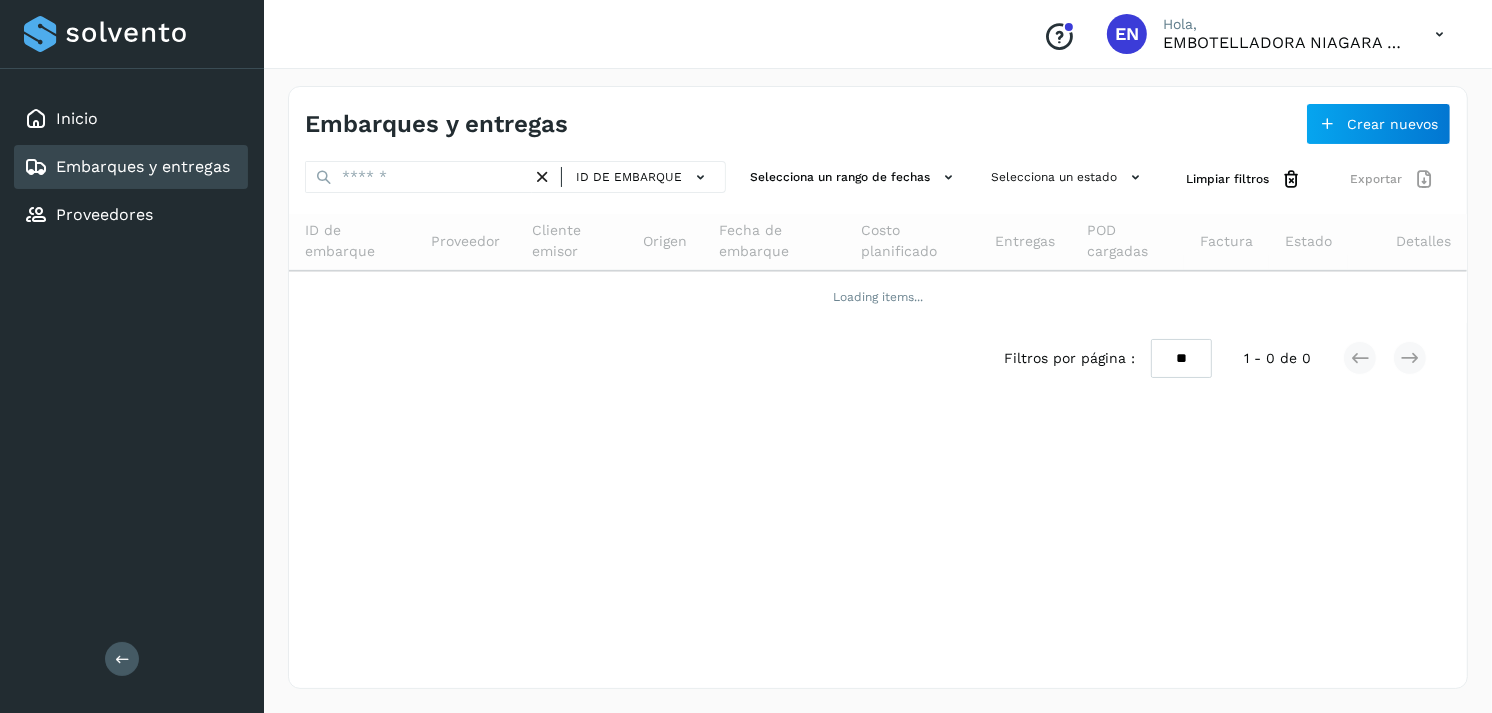 scroll, scrollTop: 0, scrollLeft: 0, axis: both 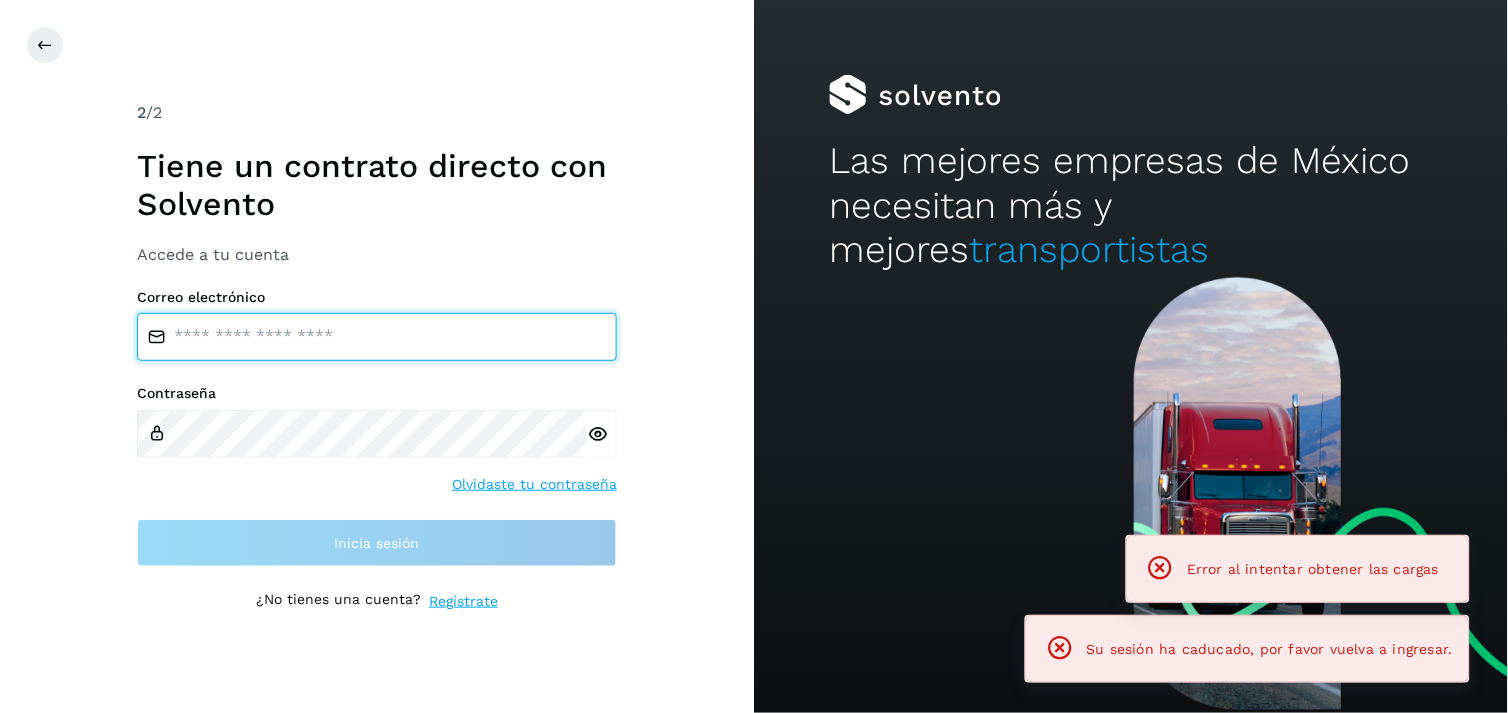 type on "**********" 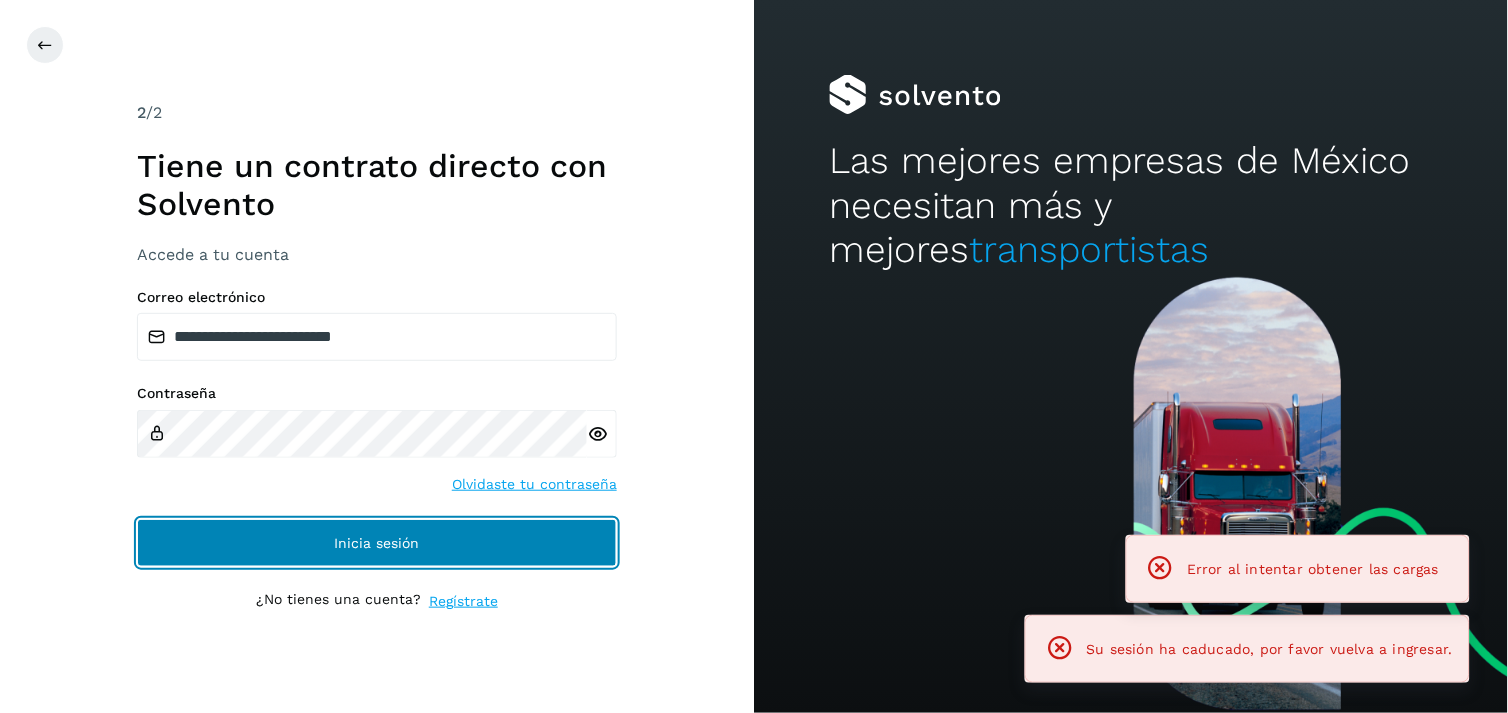 click on "Inicia sesión" at bounding box center (377, 543) 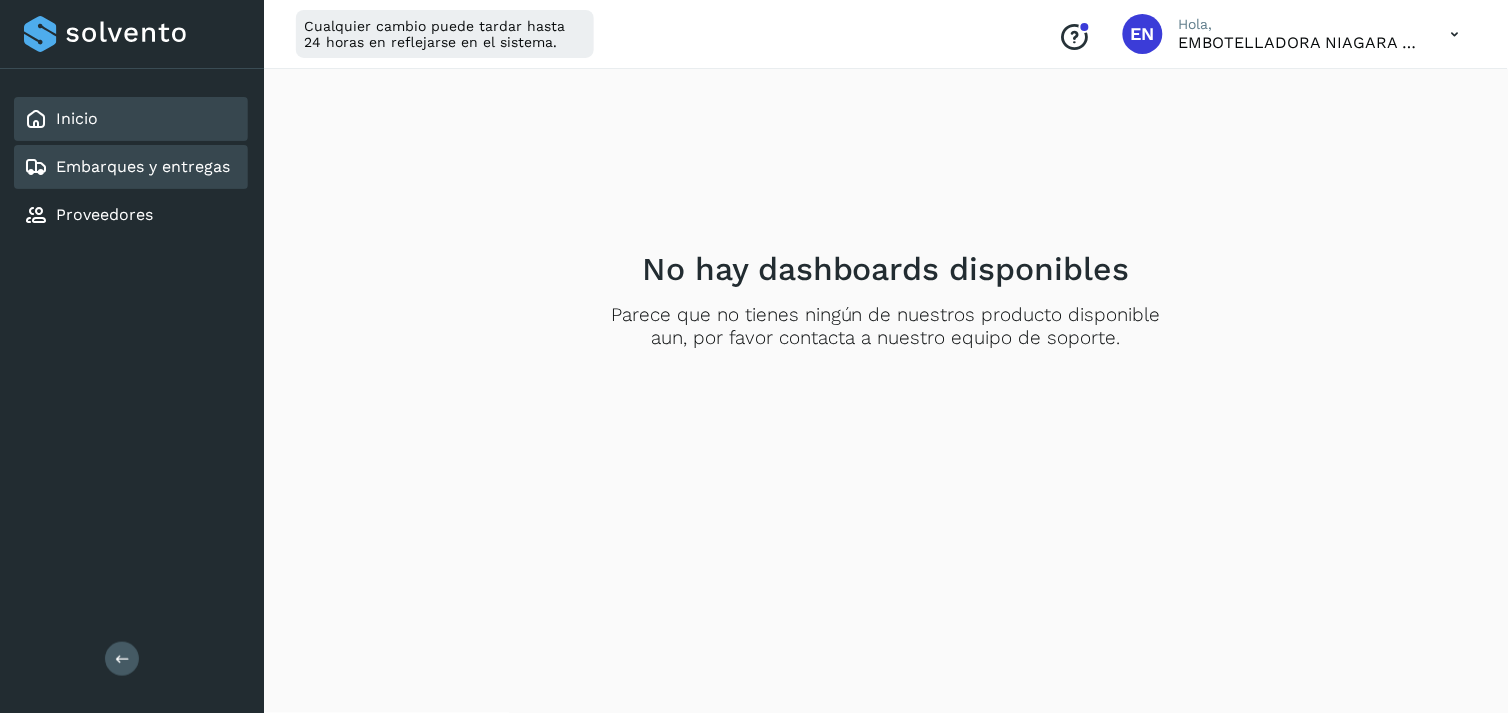 click on "Embarques y entregas" at bounding box center [143, 166] 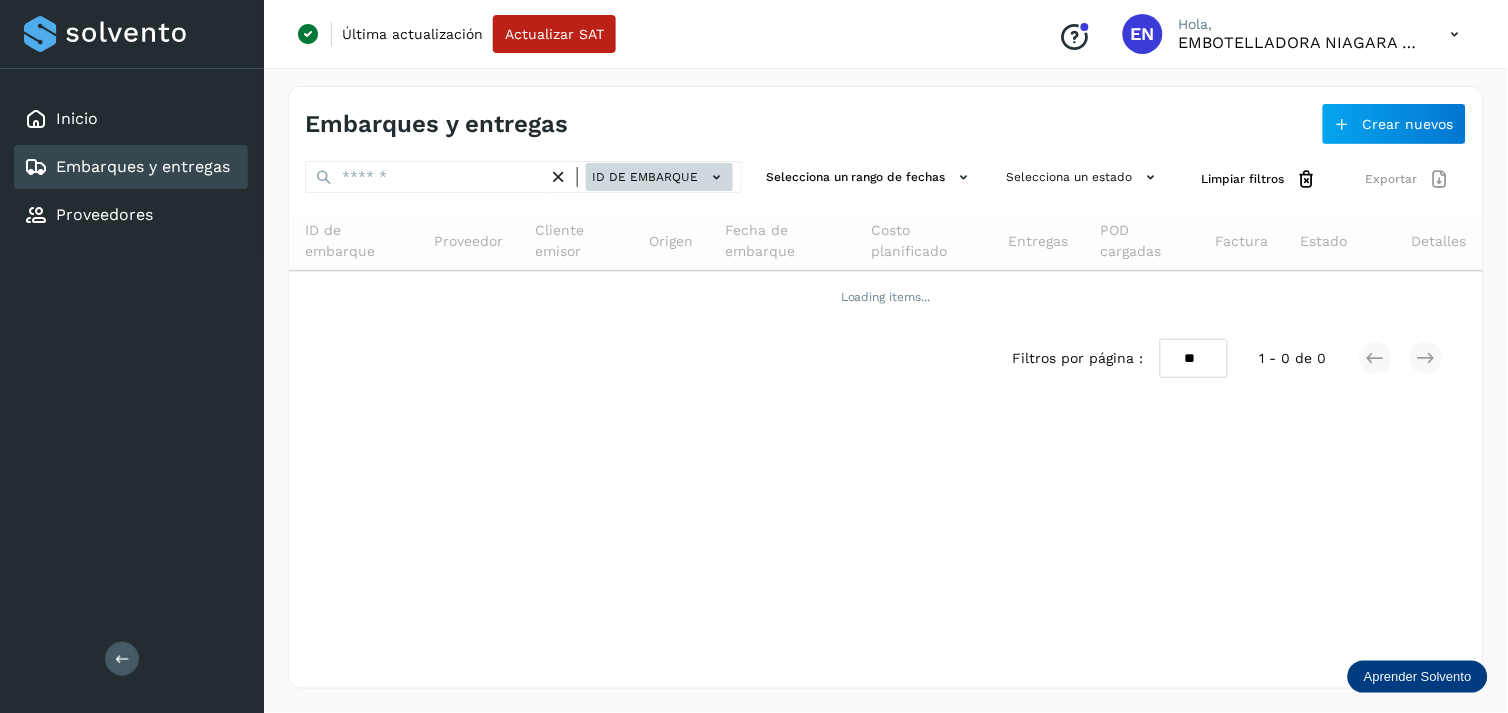 click on "ID de embarque" at bounding box center [659, 177] 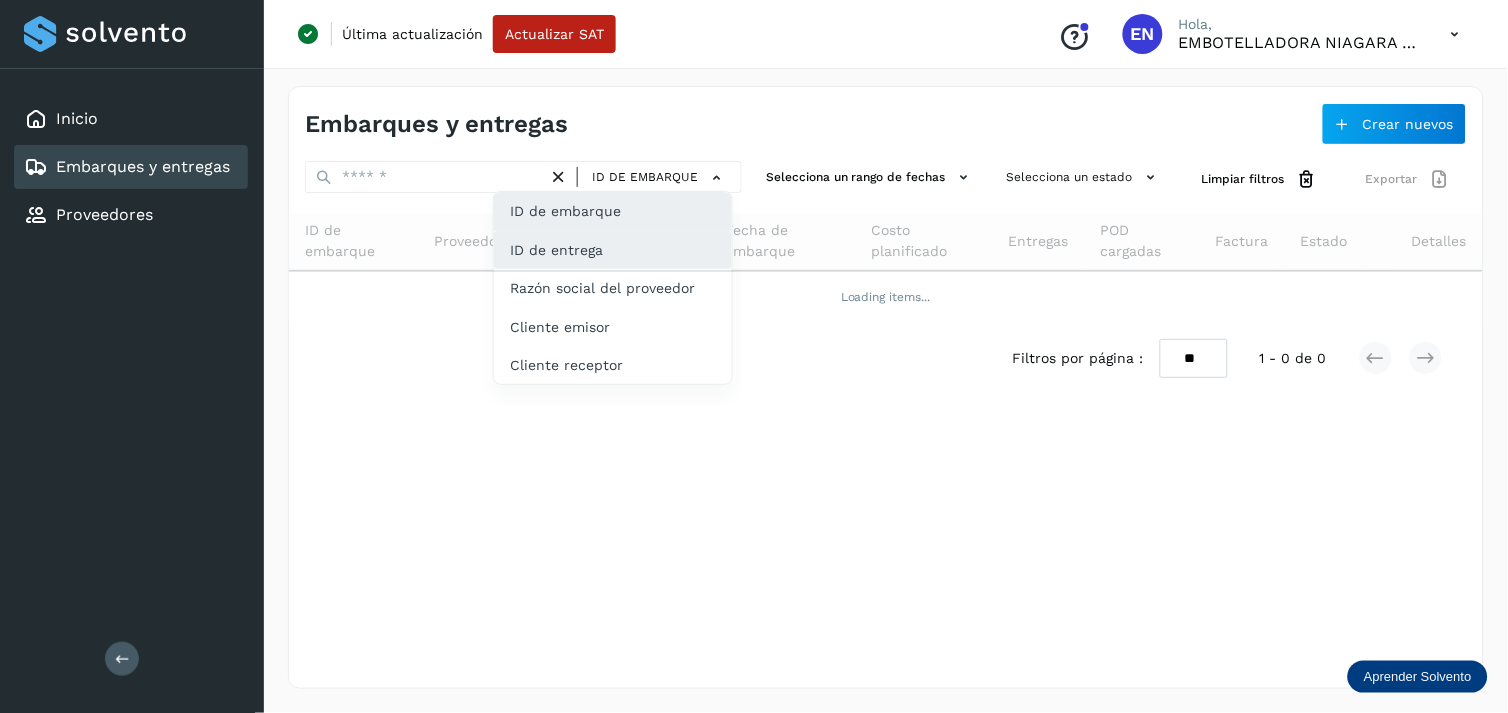 click on "ID de entrega" 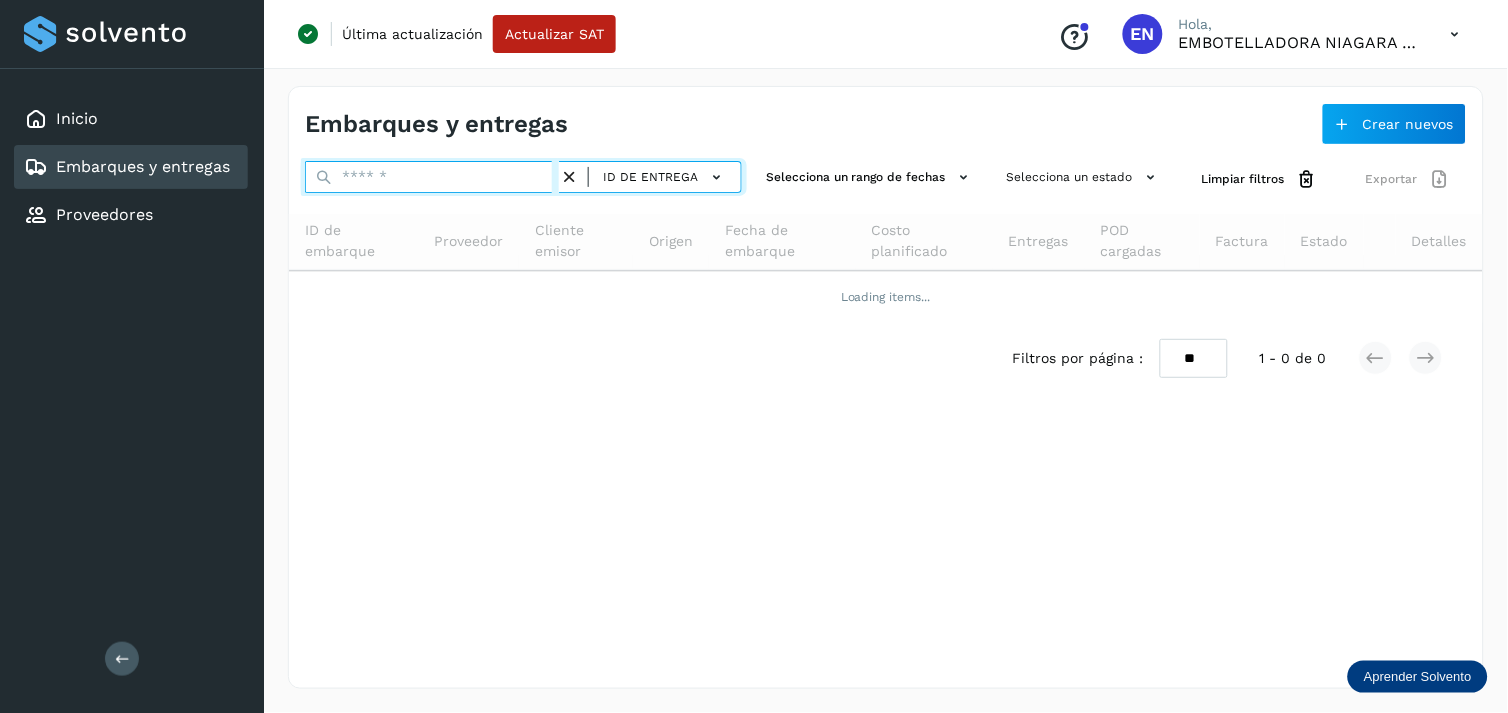 click at bounding box center (432, 177) 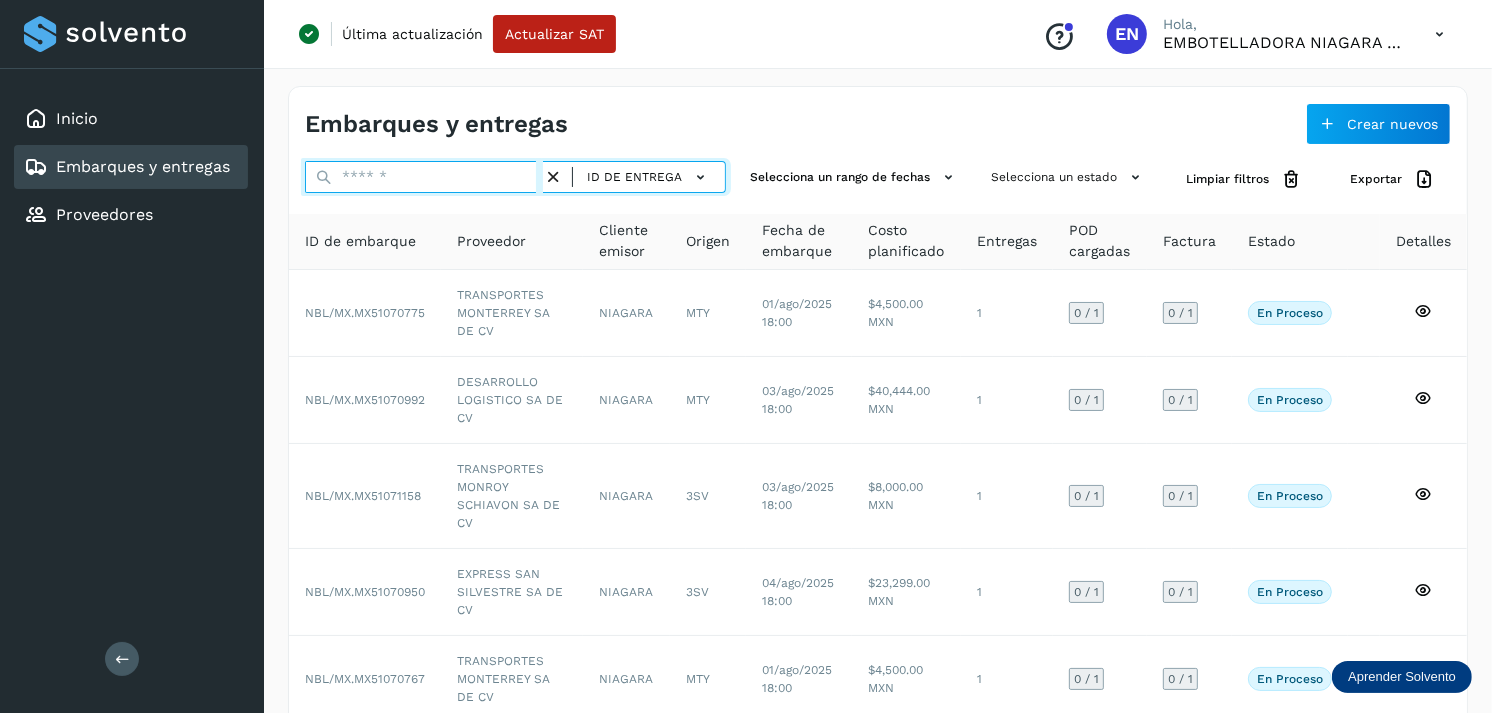 paste on "**********" 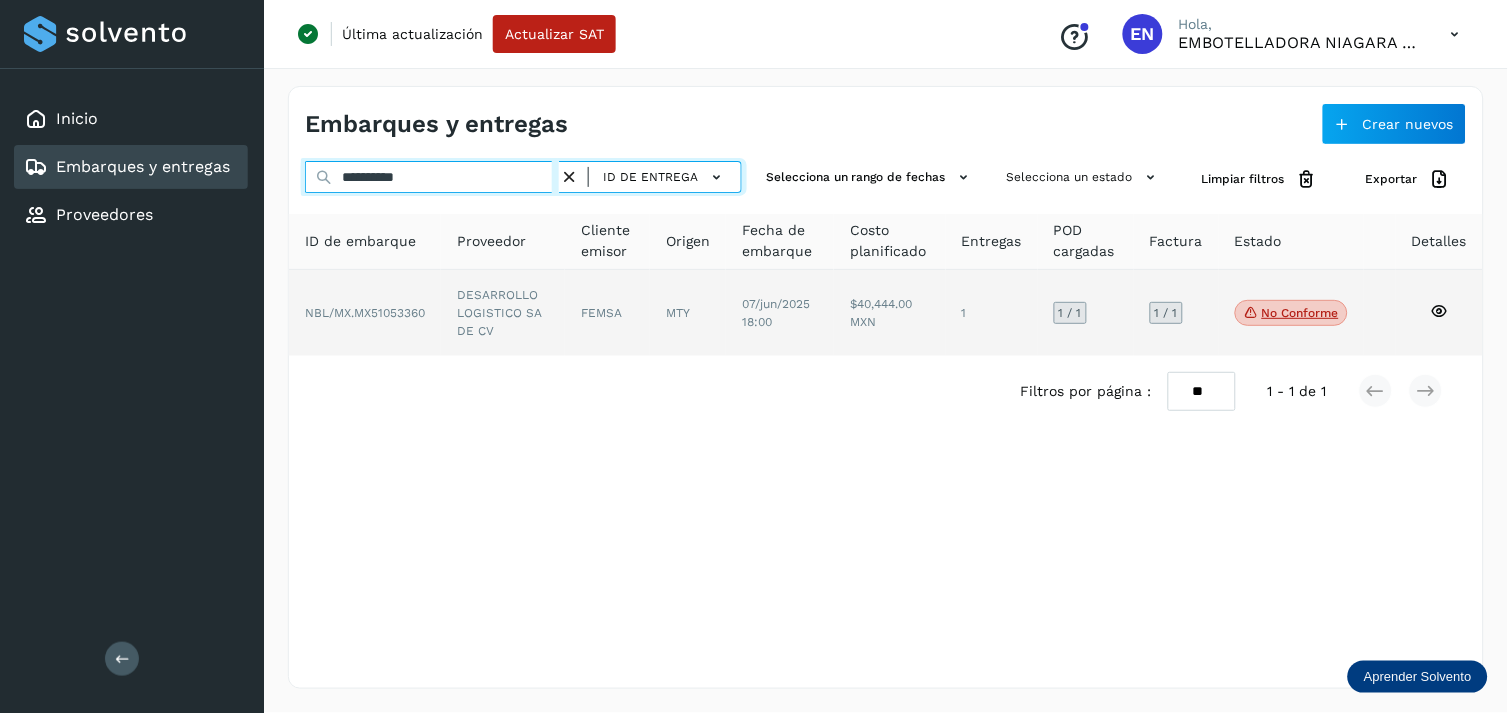 type on "**********" 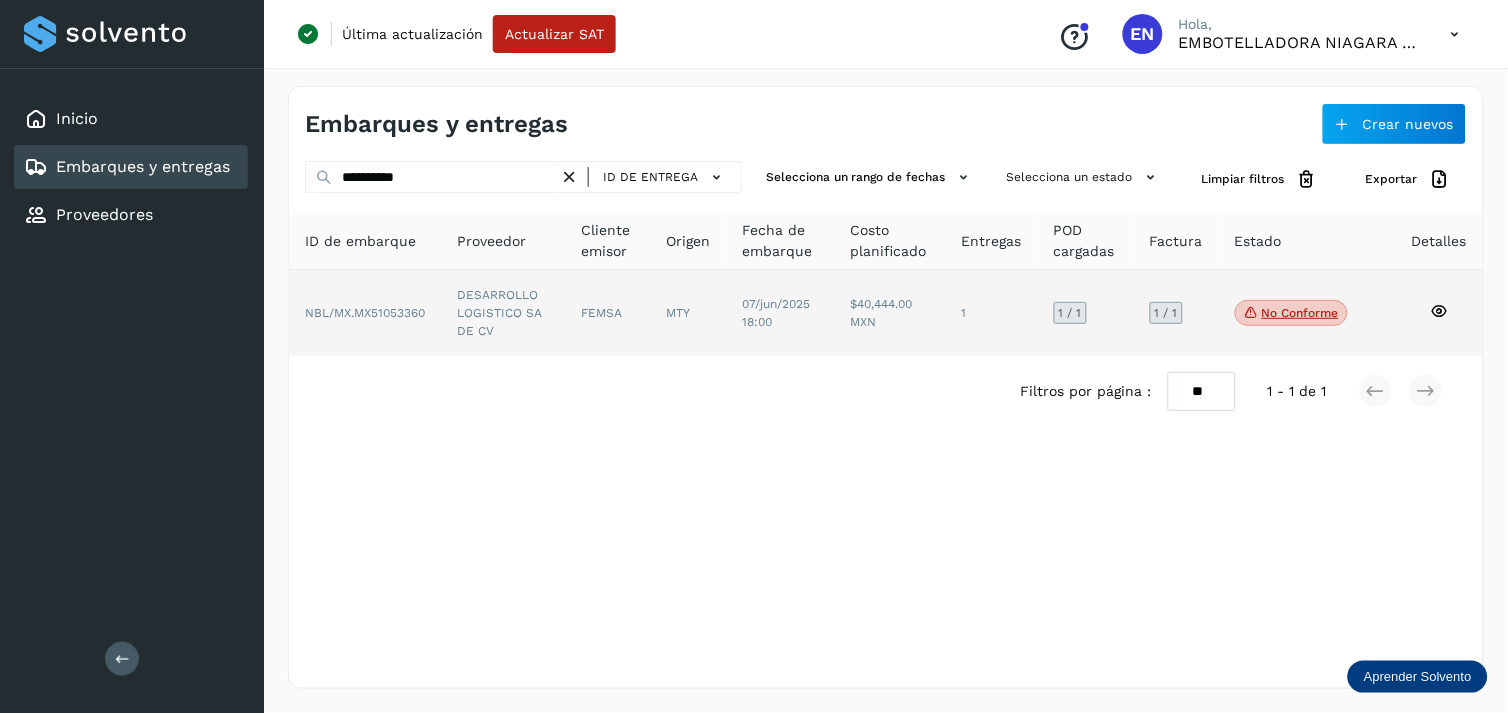 click on "MTY" 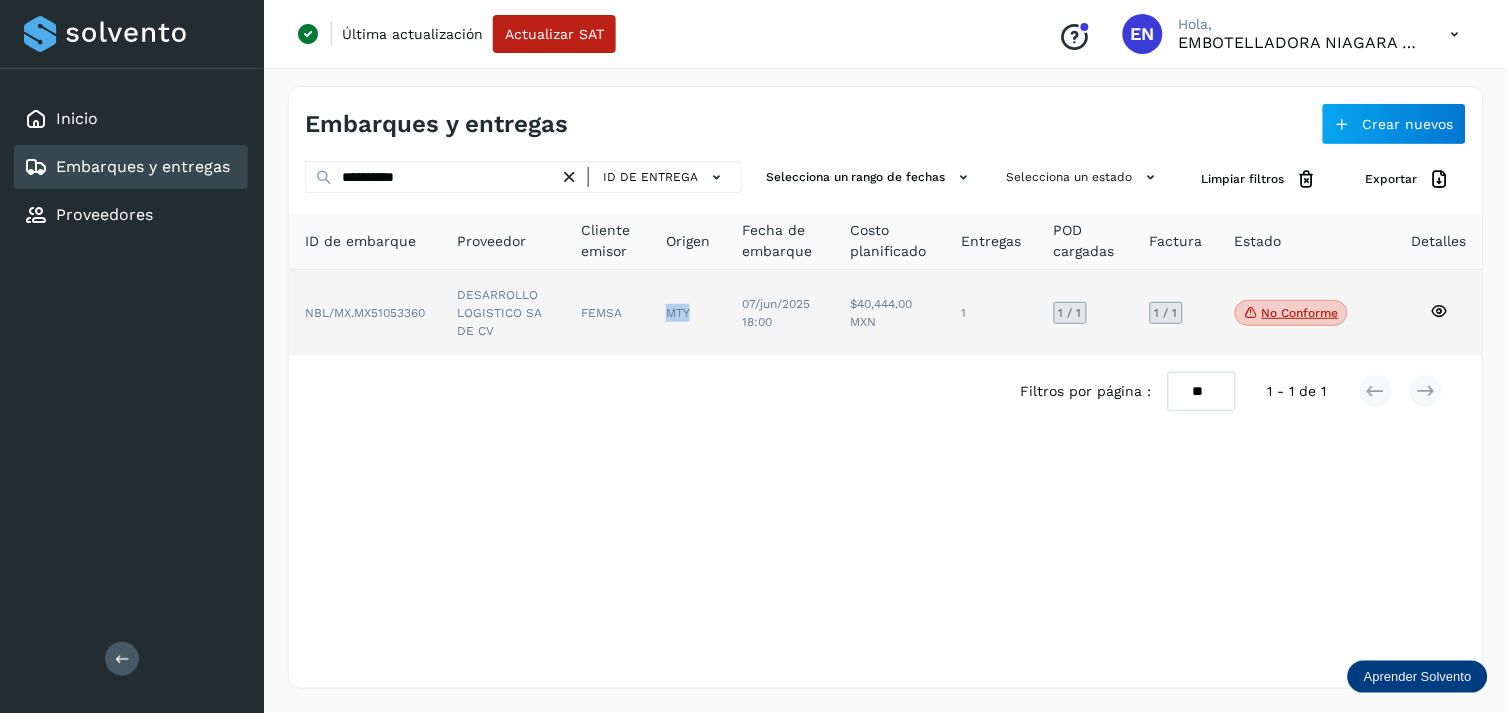 click on "MTY" 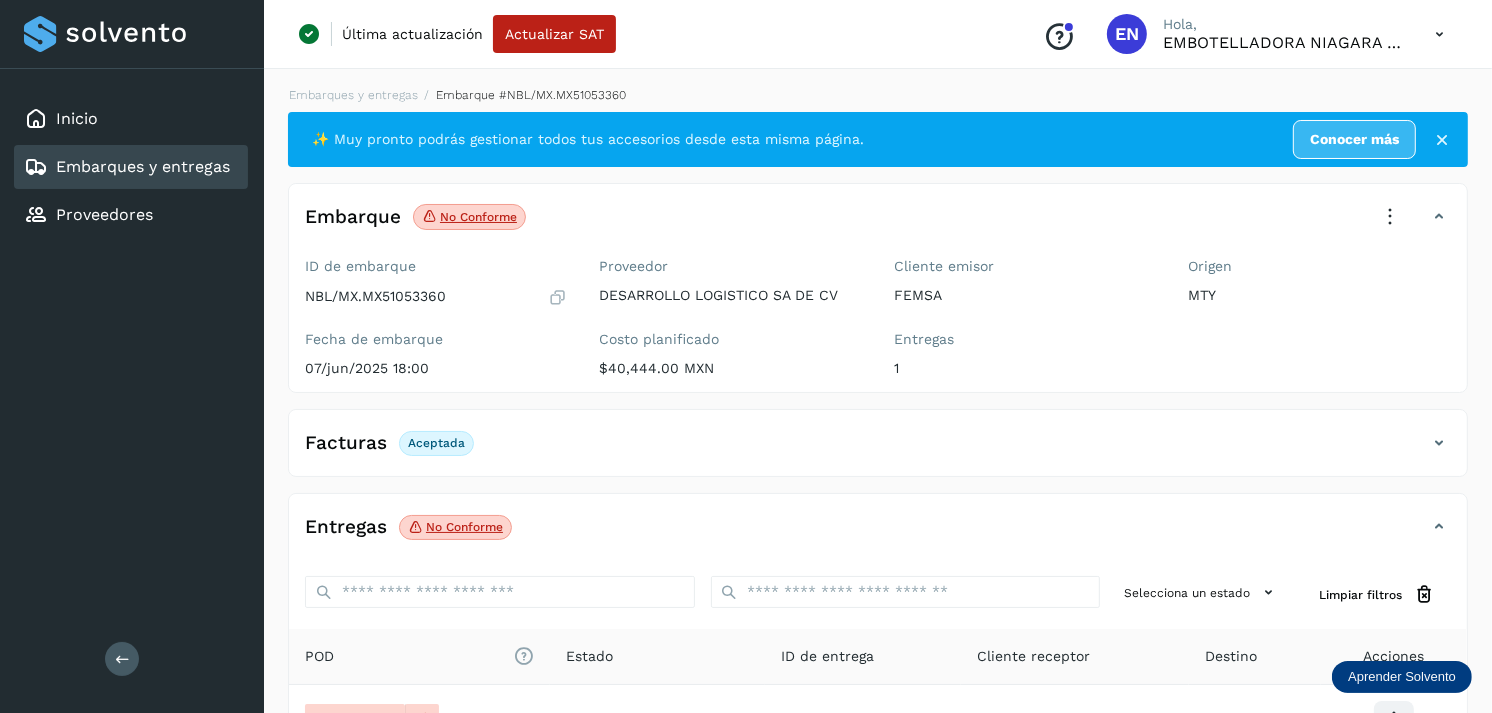 scroll, scrollTop: 241, scrollLeft: 0, axis: vertical 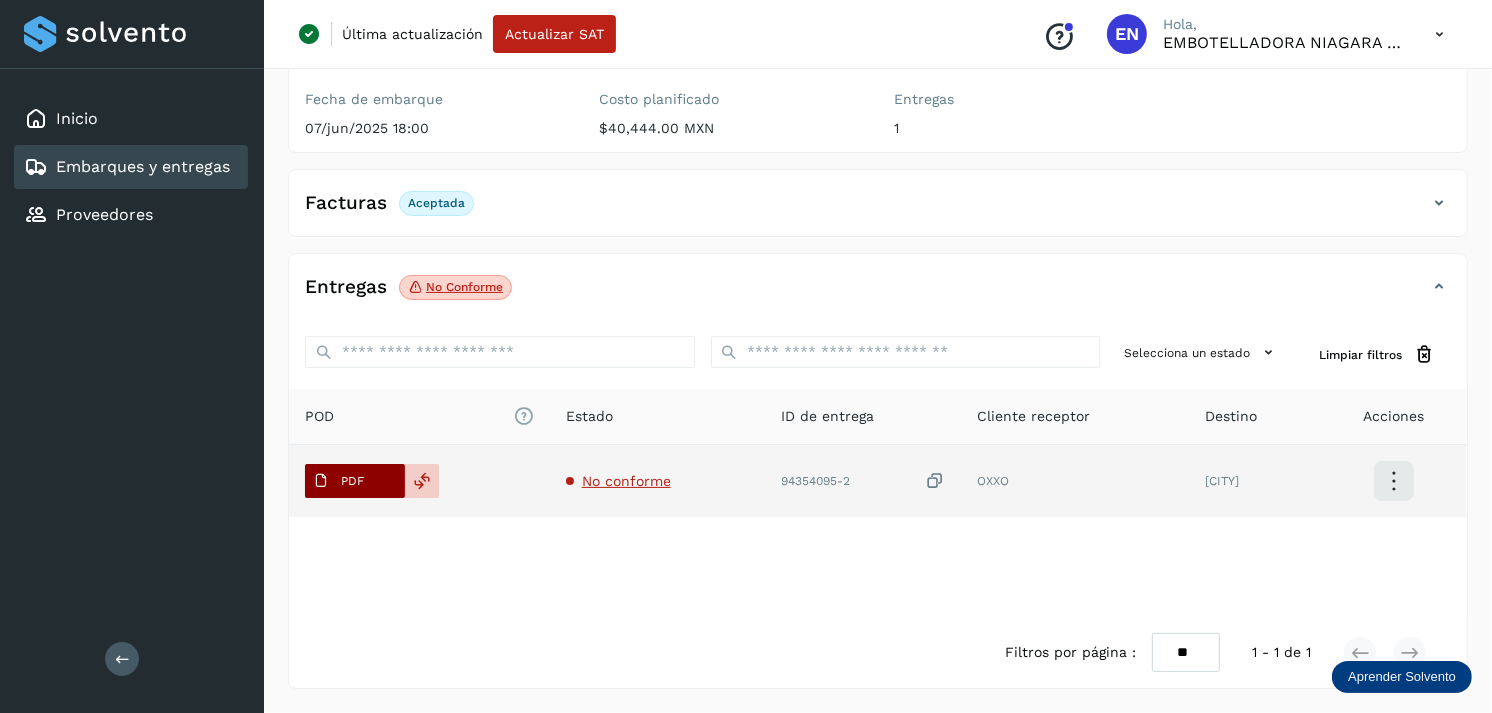 click on "PDF" at bounding box center (352, 481) 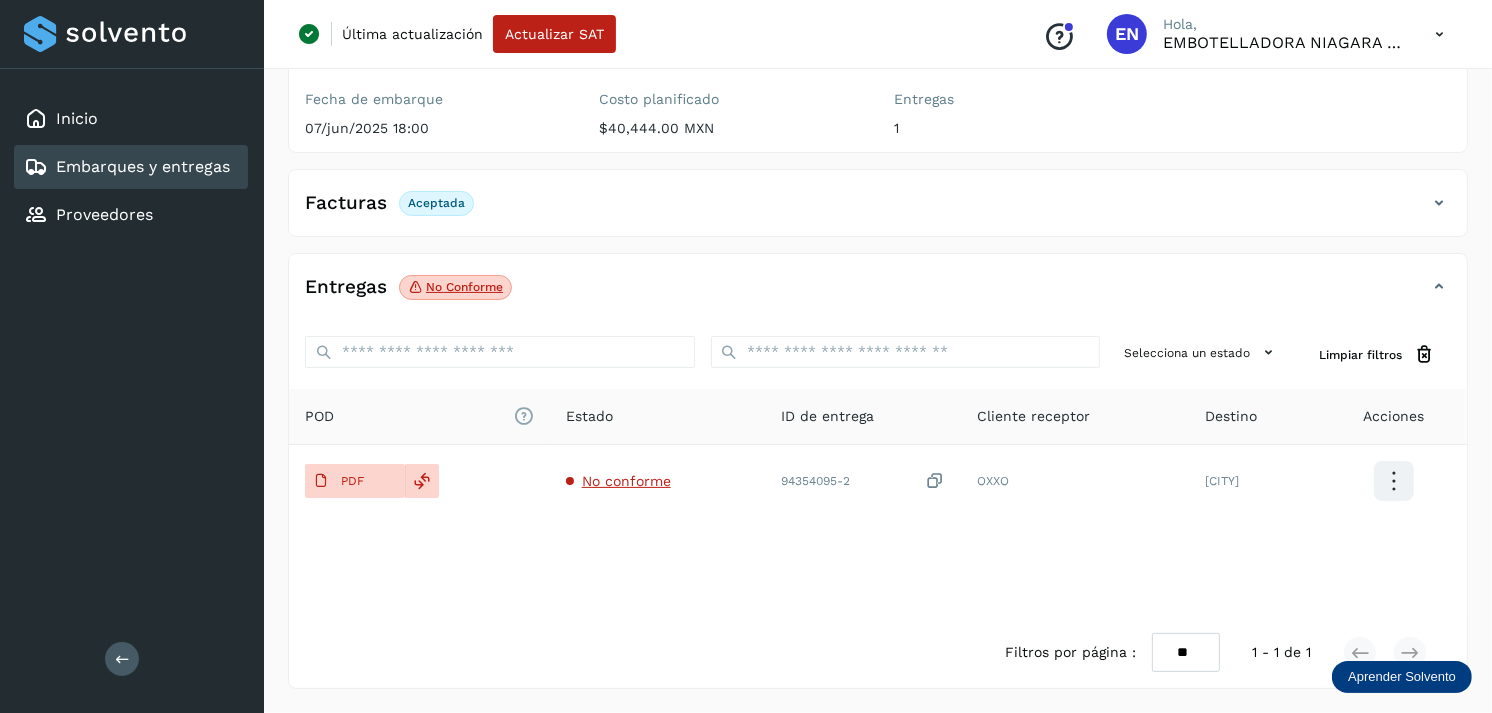 click on "Embarques y entregas" at bounding box center [143, 166] 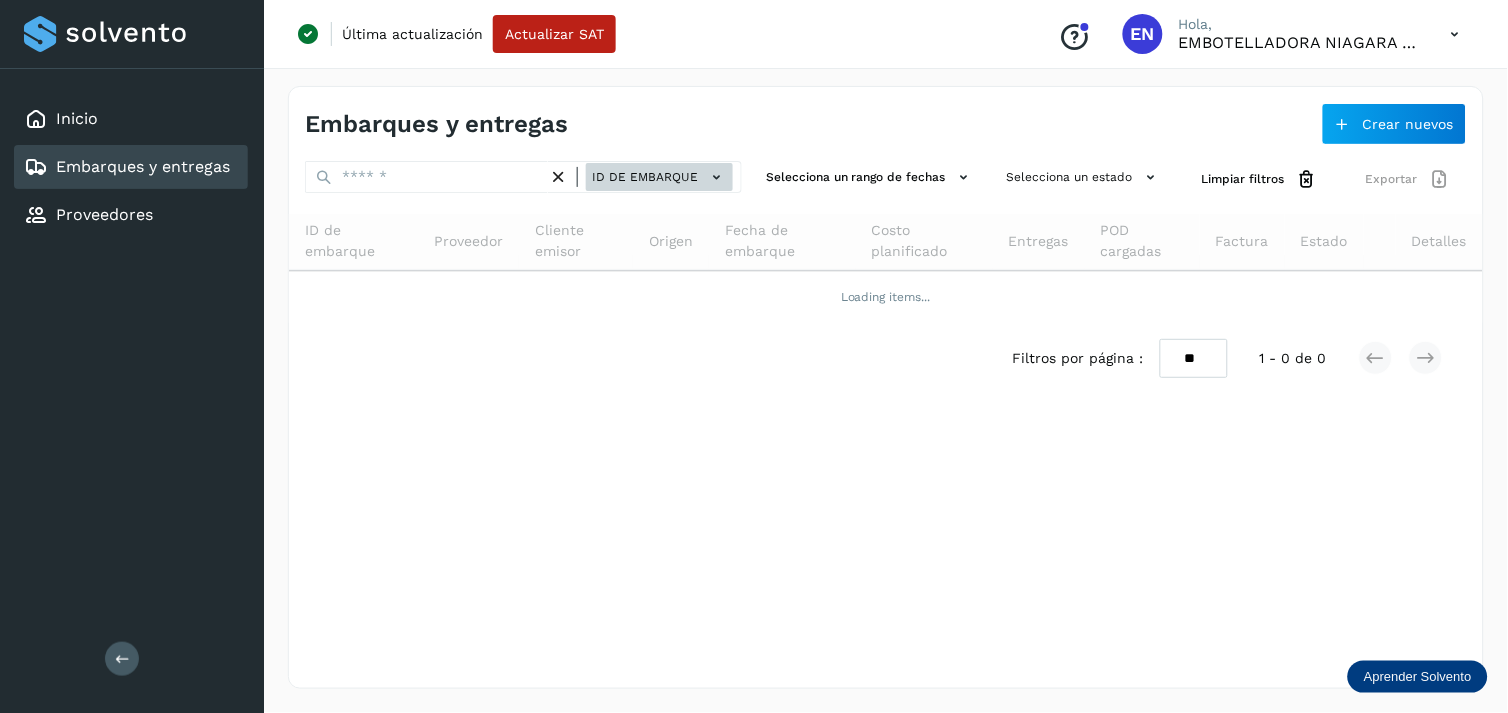 click 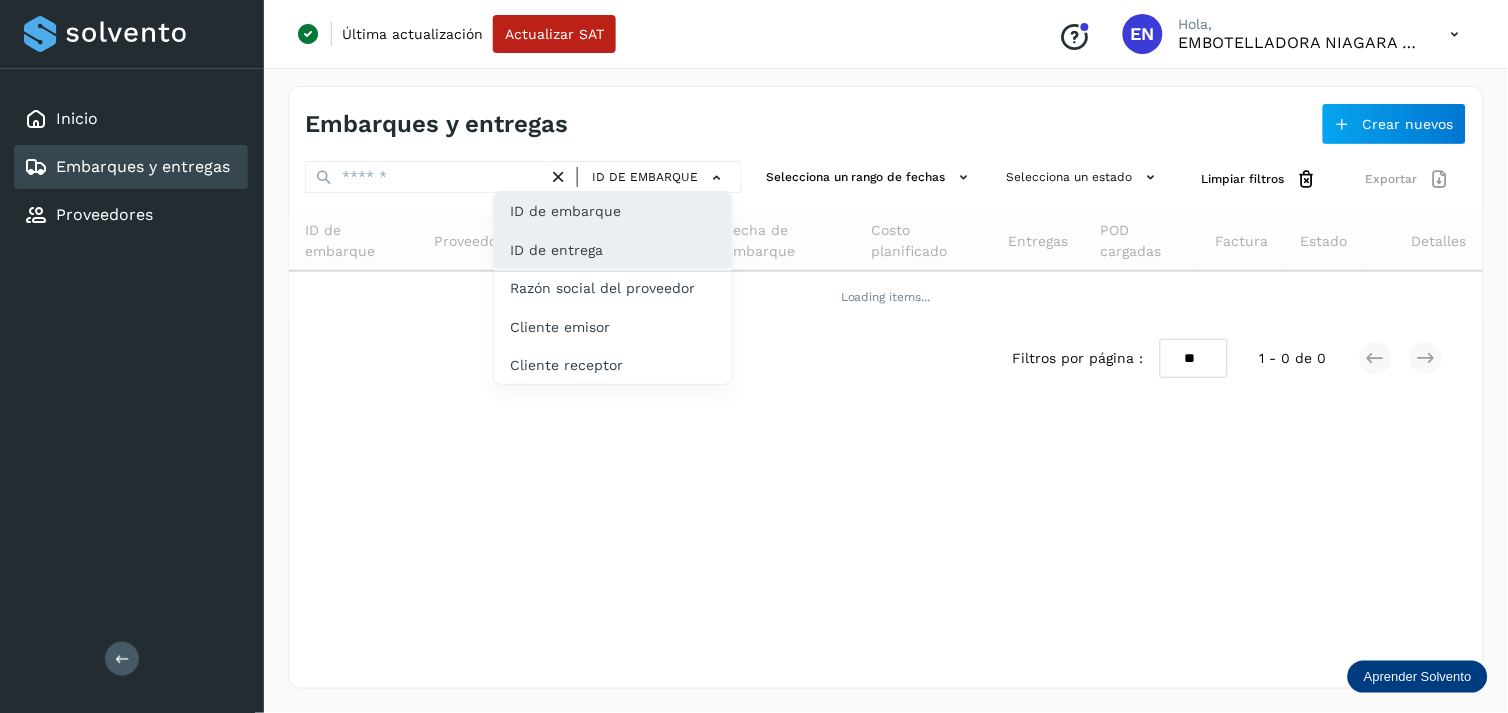 click on "ID de entrega" 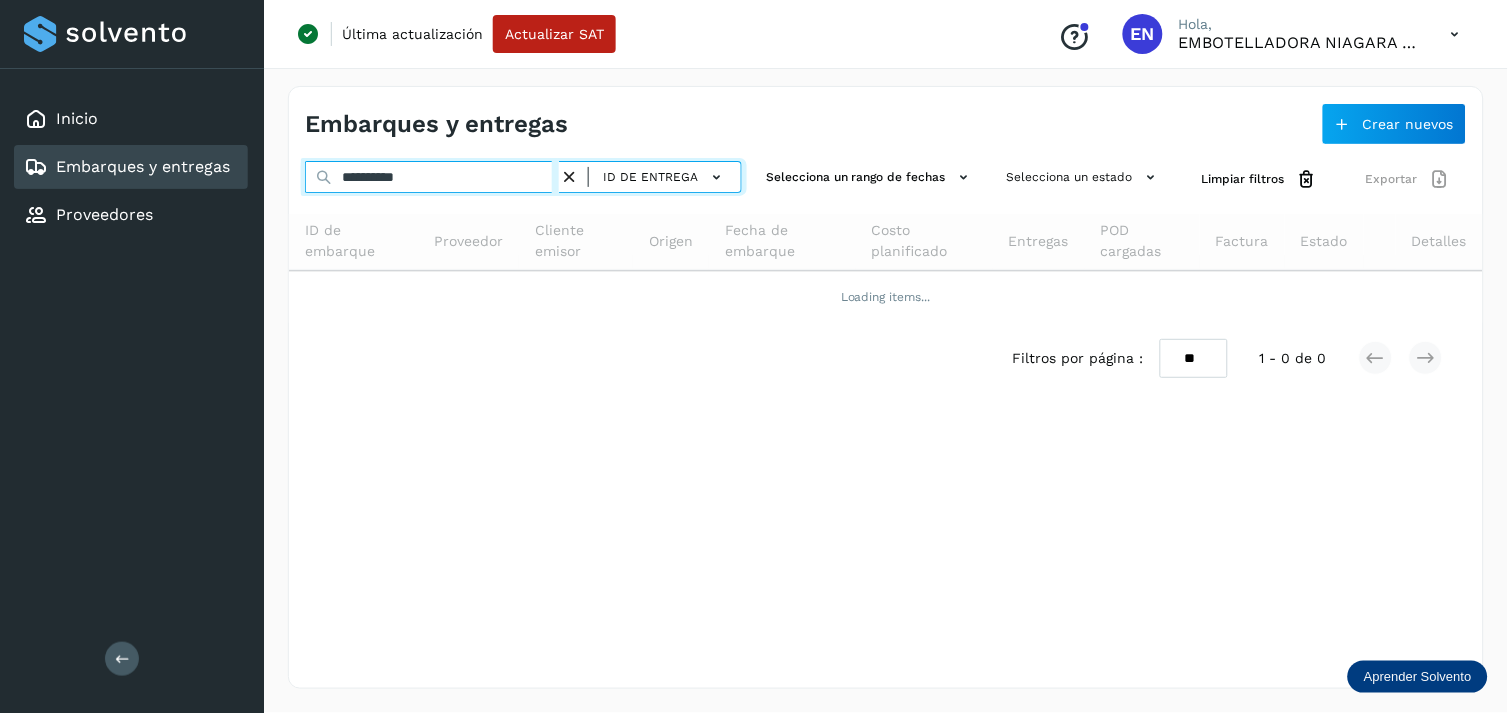 click on "**********" at bounding box center (432, 177) 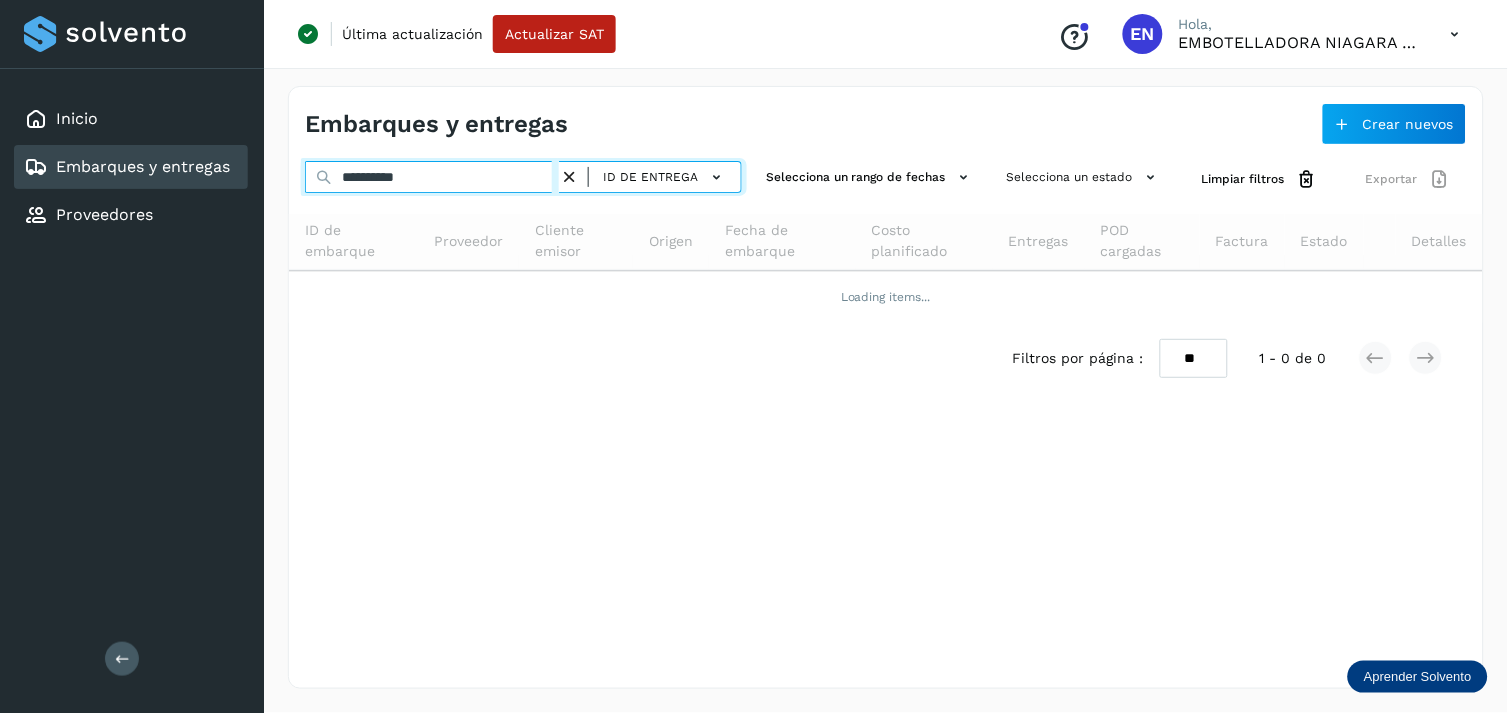 click on "**********" at bounding box center [432, 177] 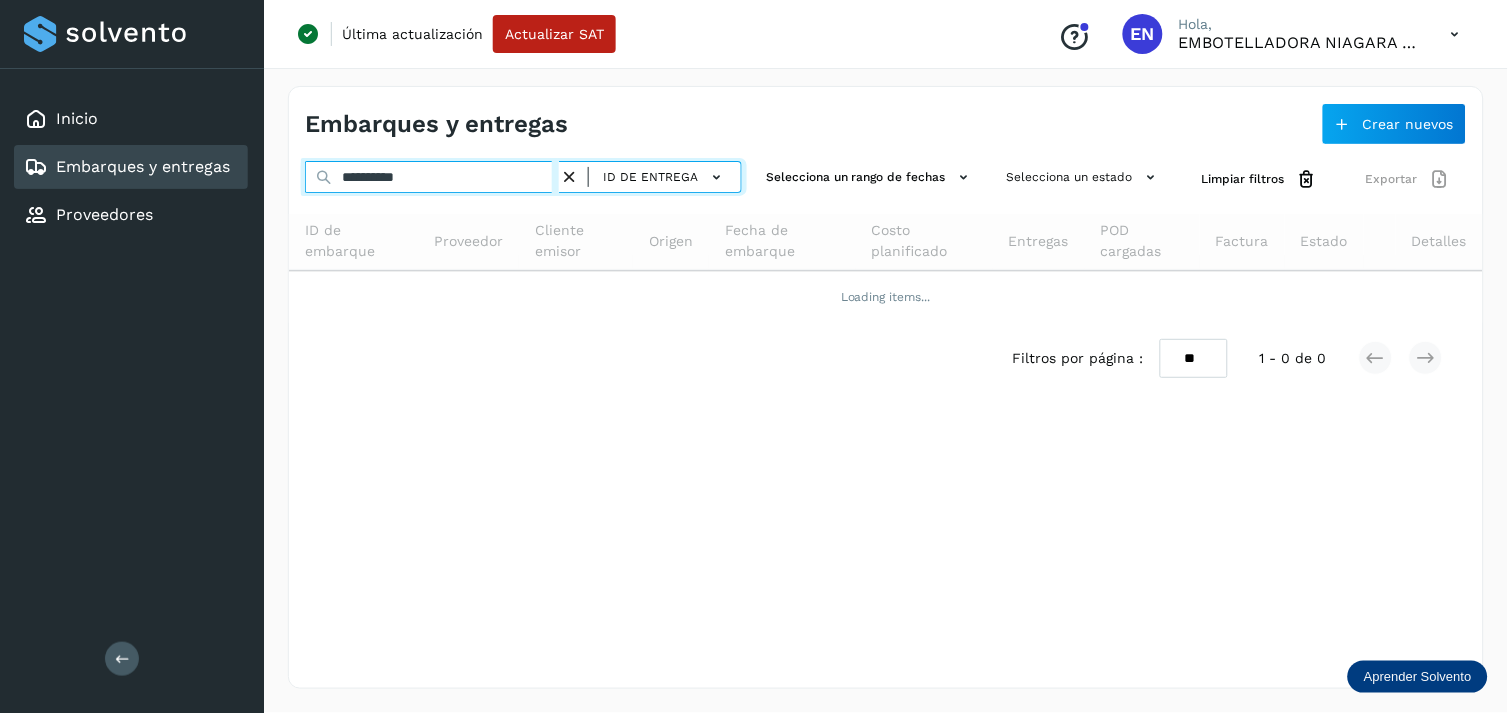 click on "**********" at bounding box center (432, 177) 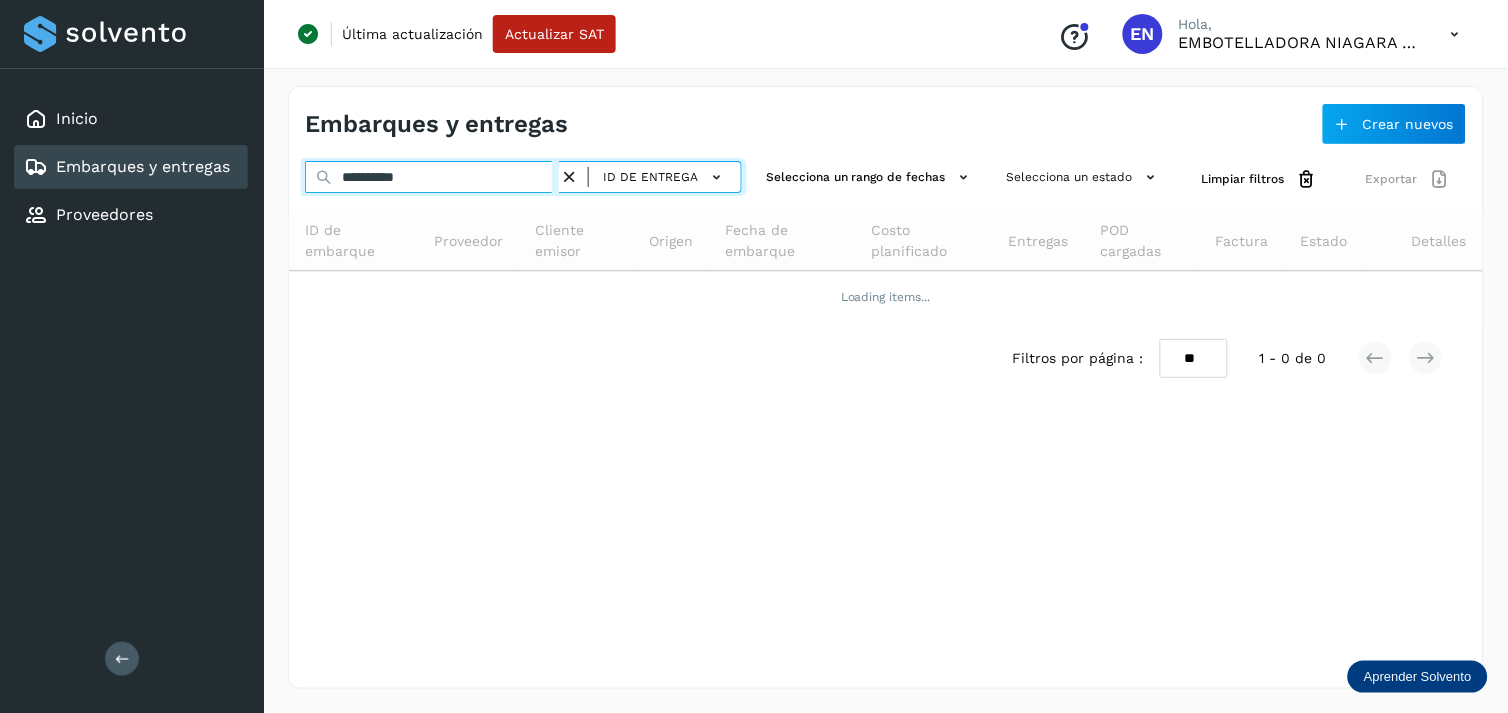 paste 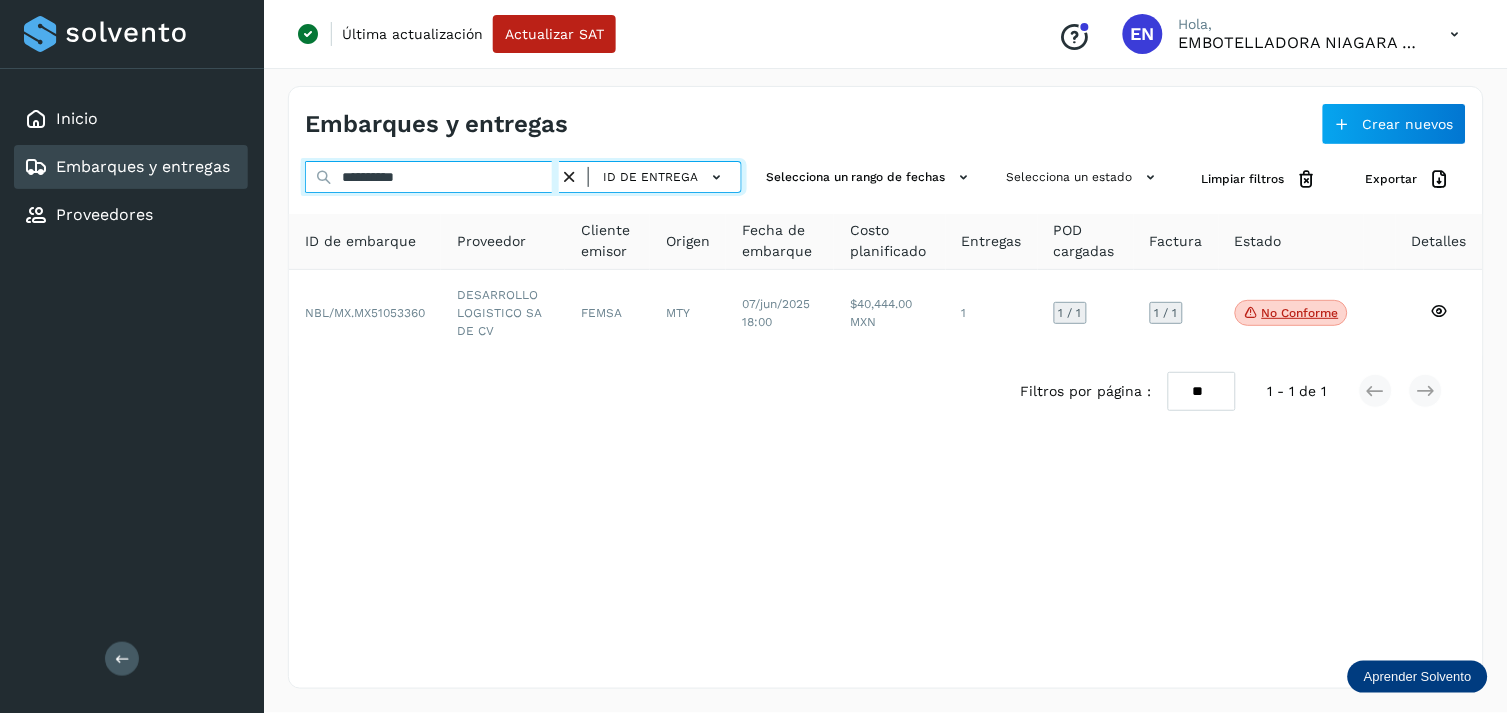 type on "**********" 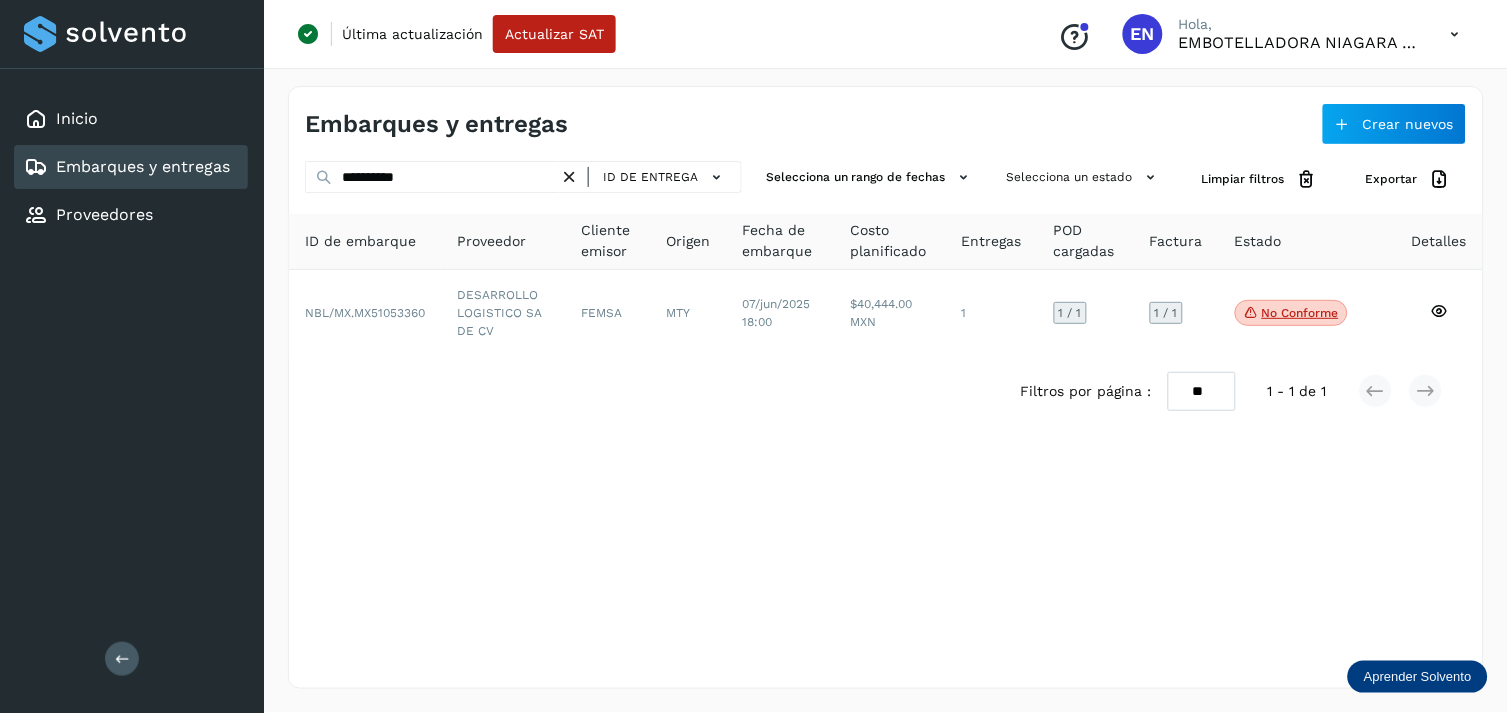 click at bounding box center [569, 177] 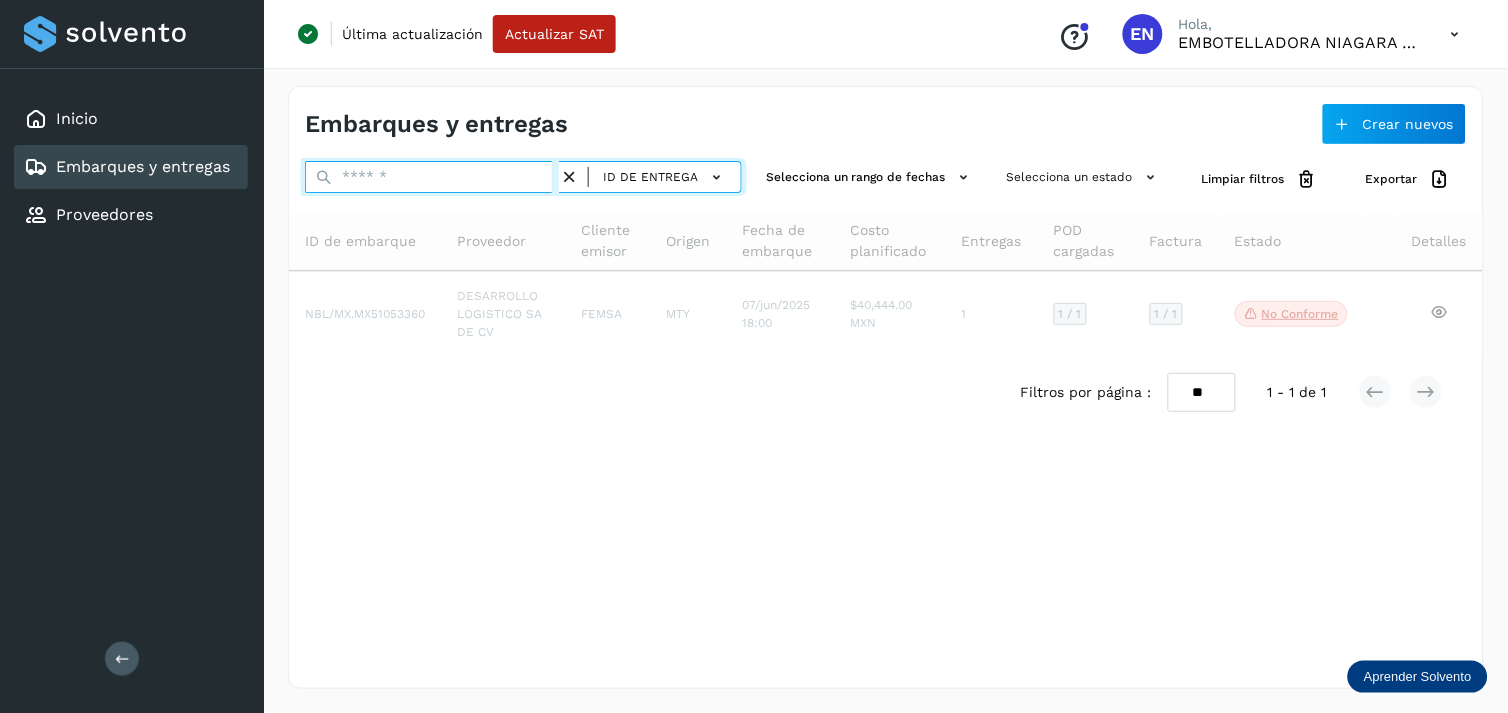 click at bounding box center [432, 177] 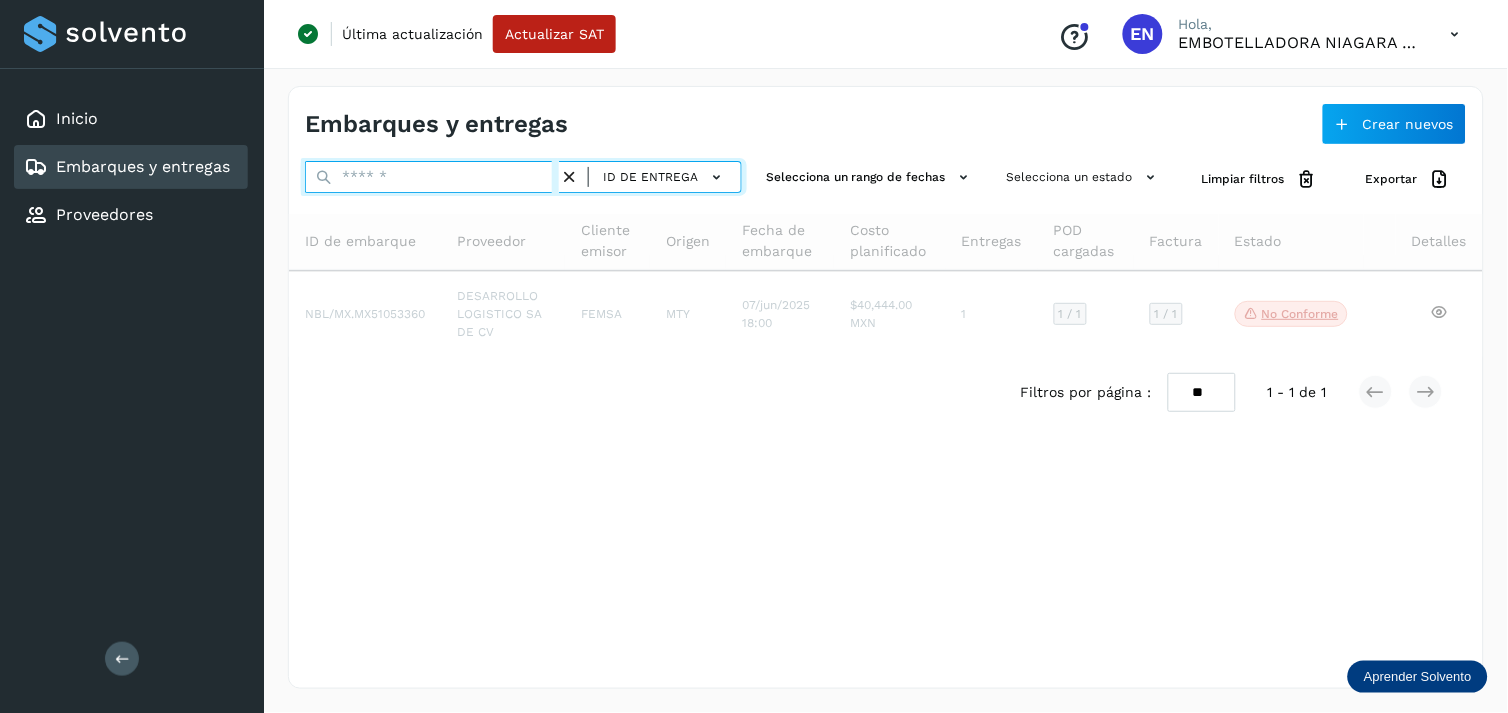 paste on "**********" 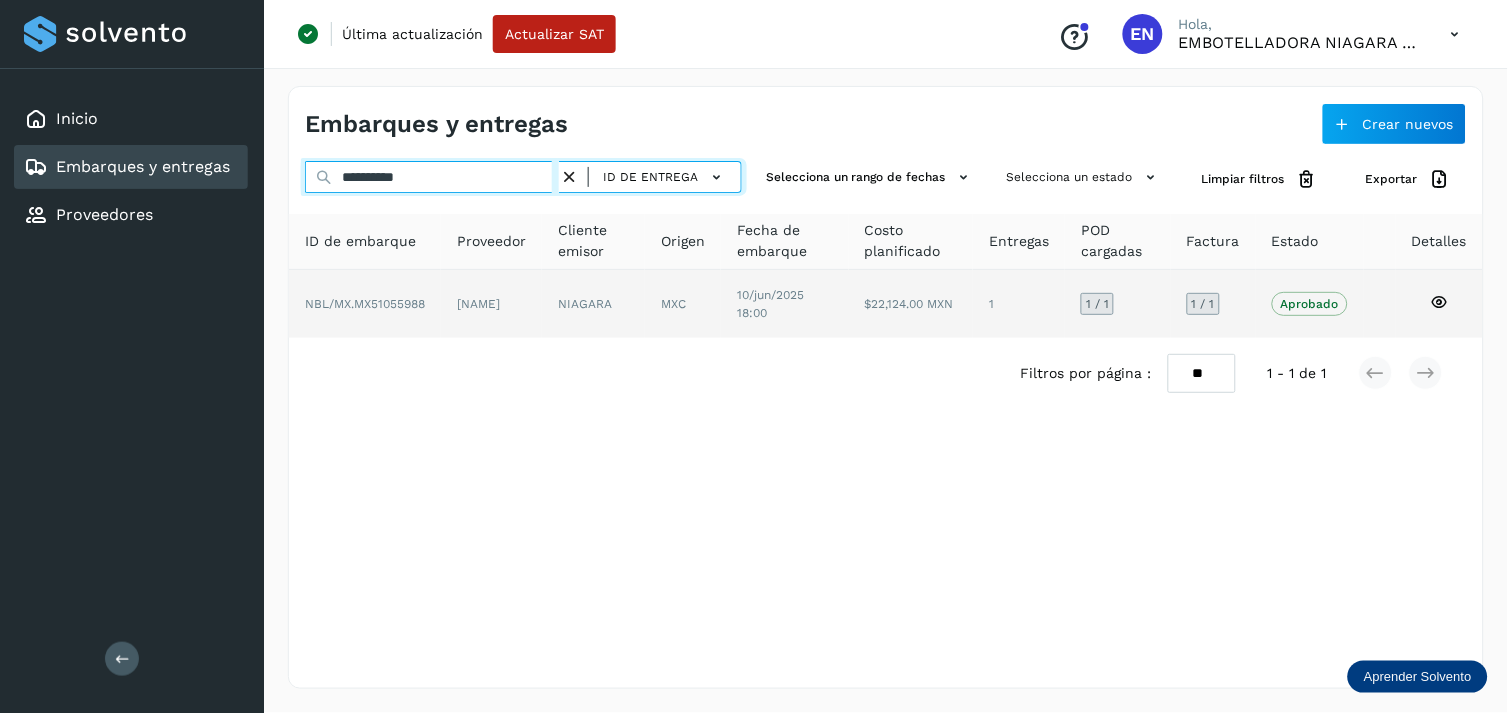 type on "**********" 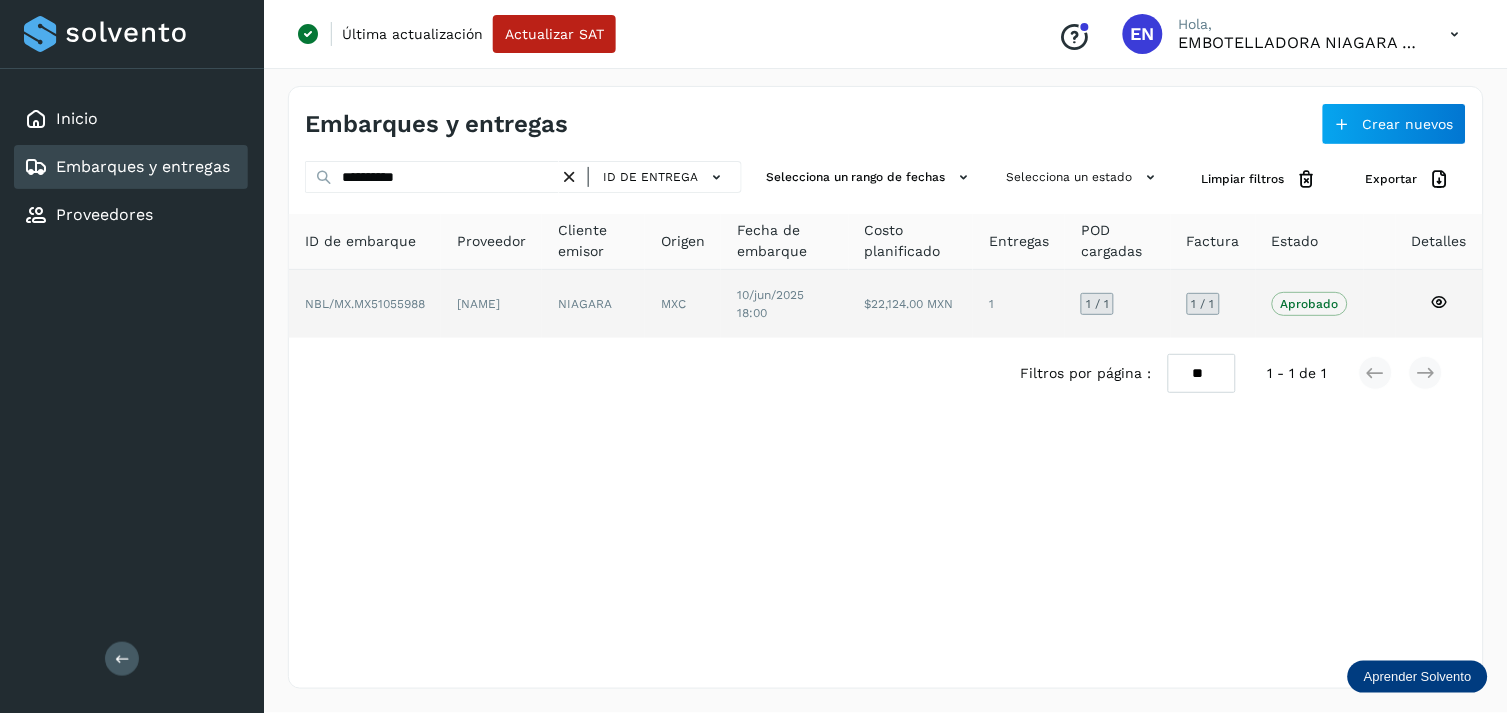 click on "[NAME]" 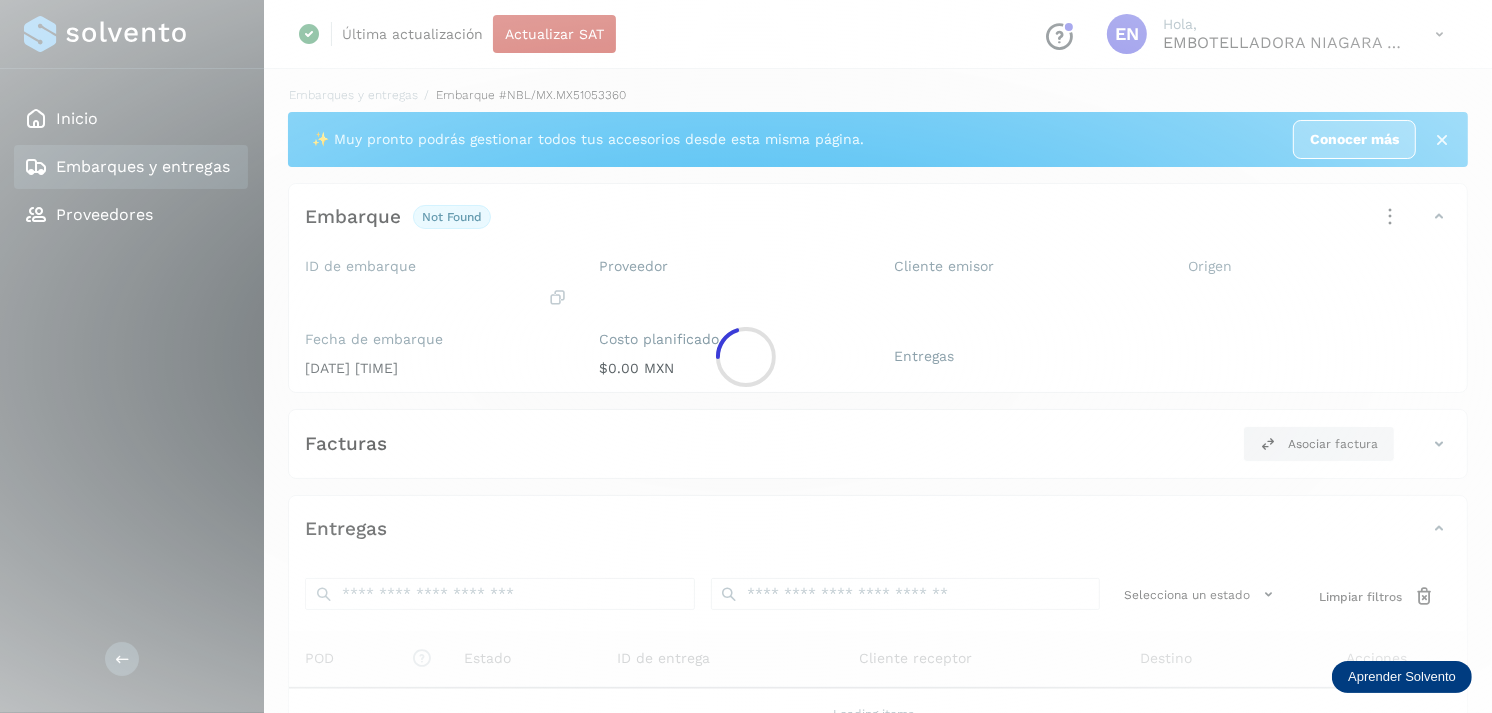 click 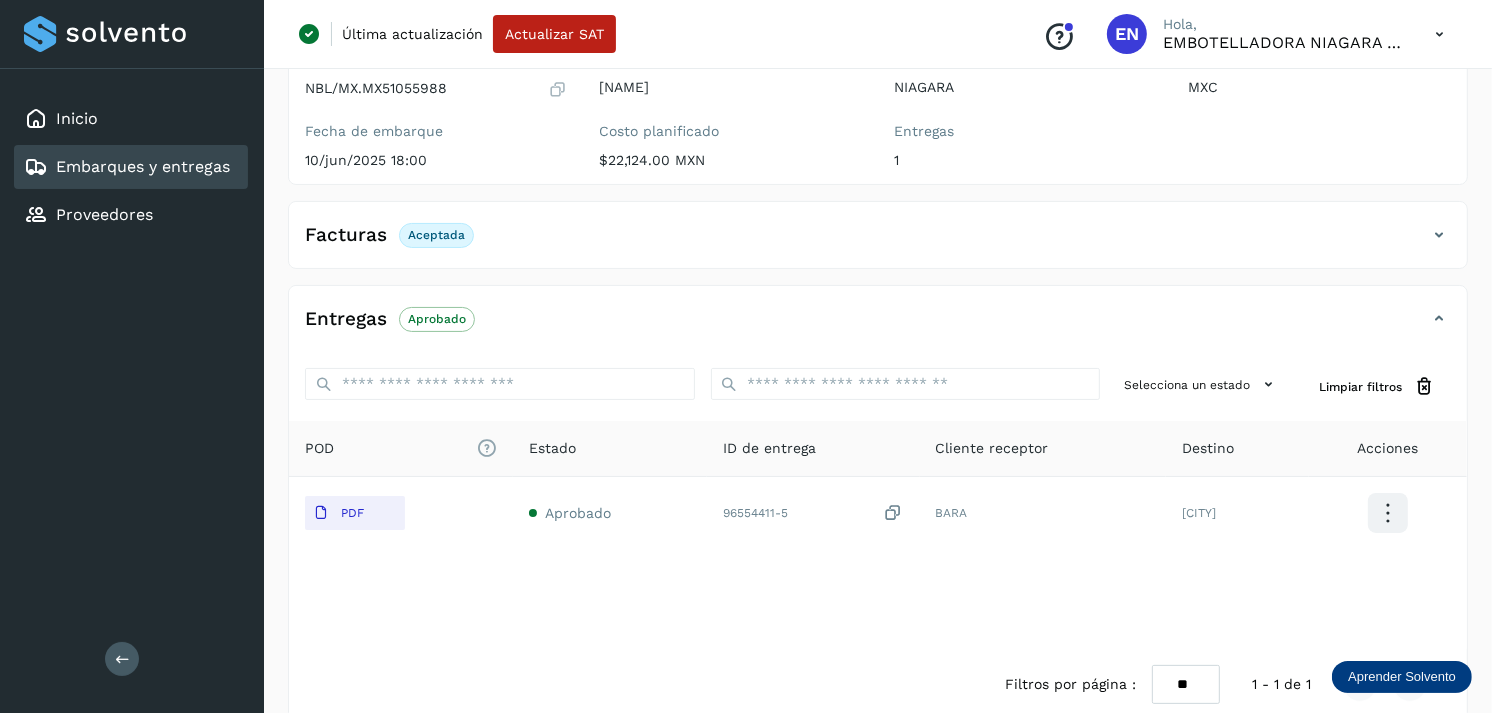 scroll, scrollTop: 241, scrollLeft: 0, axis: vertical 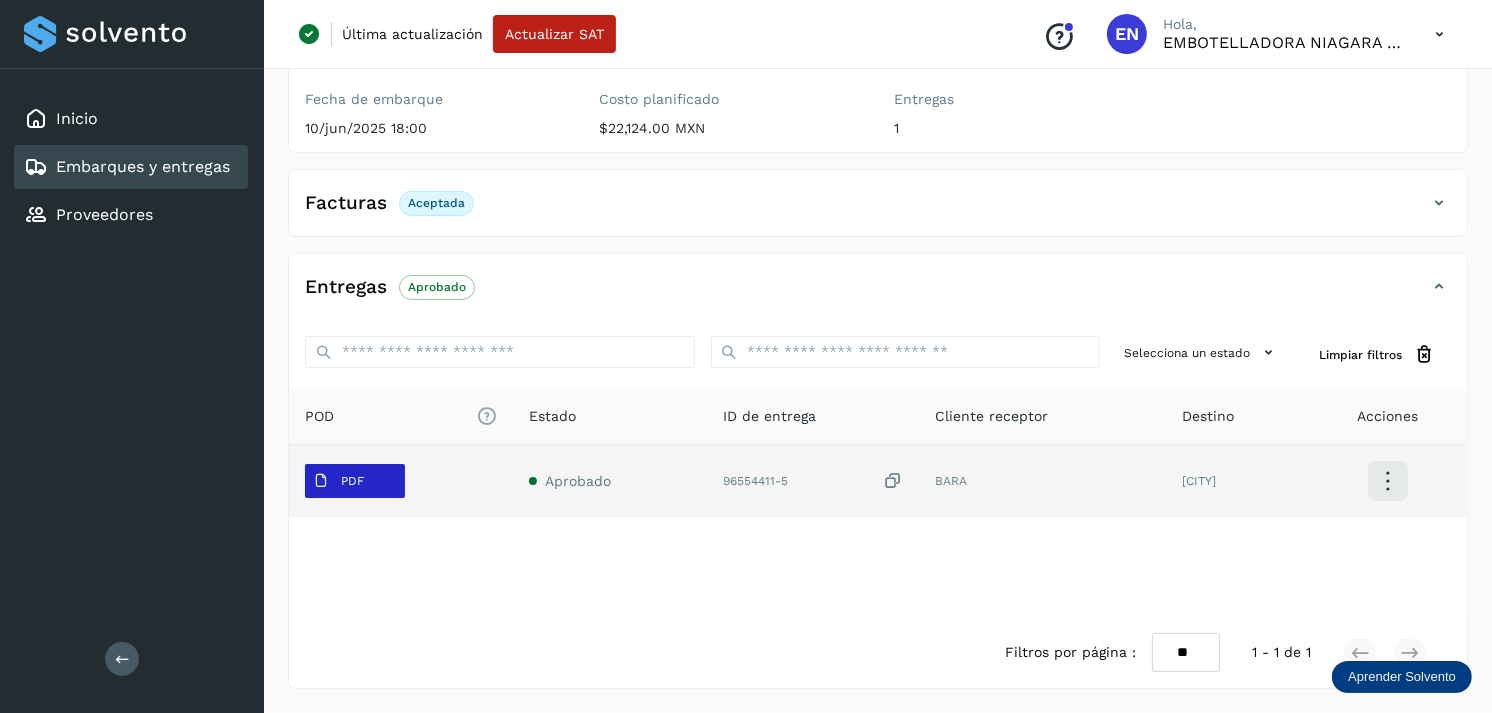 click on "PDF" at bounding box center (338, 481) 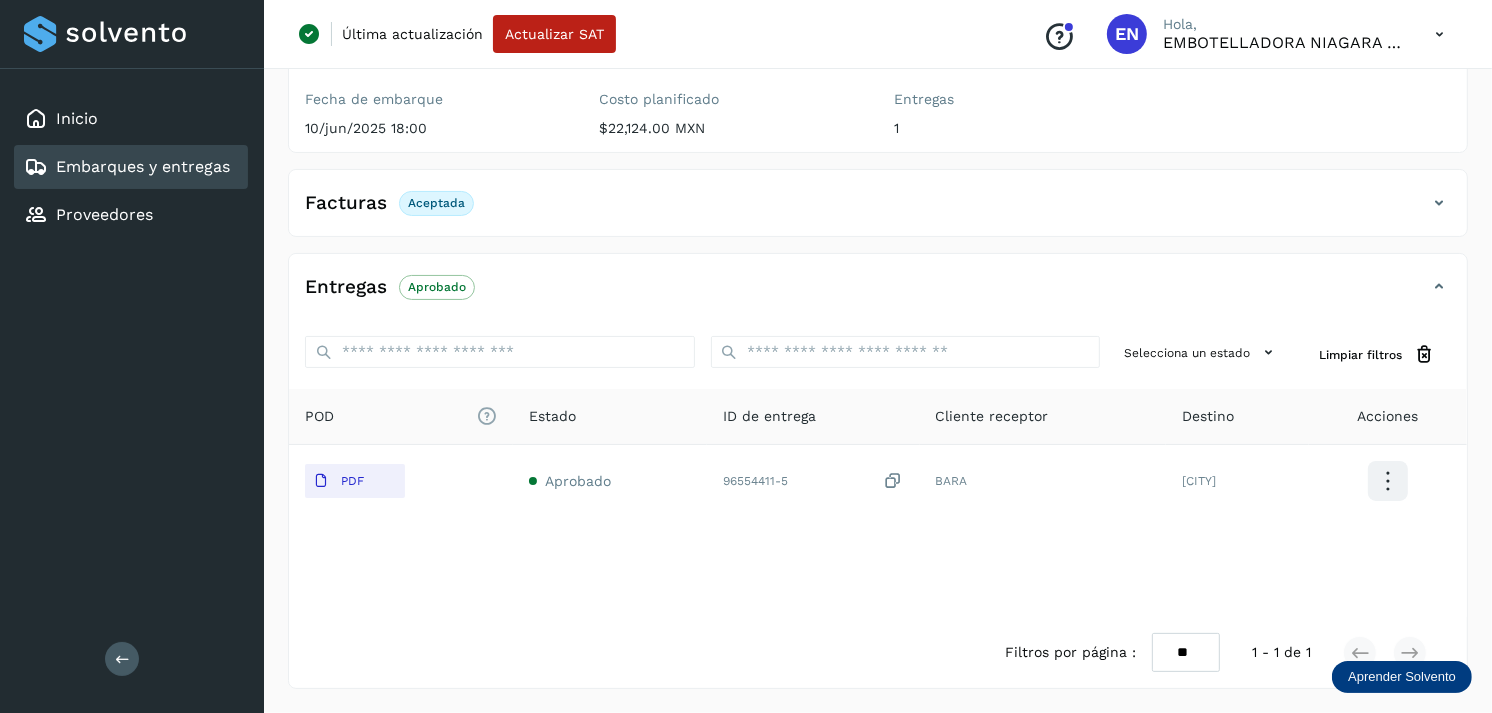 click on "Embarques y entregas" at bounding box center (143, 166) 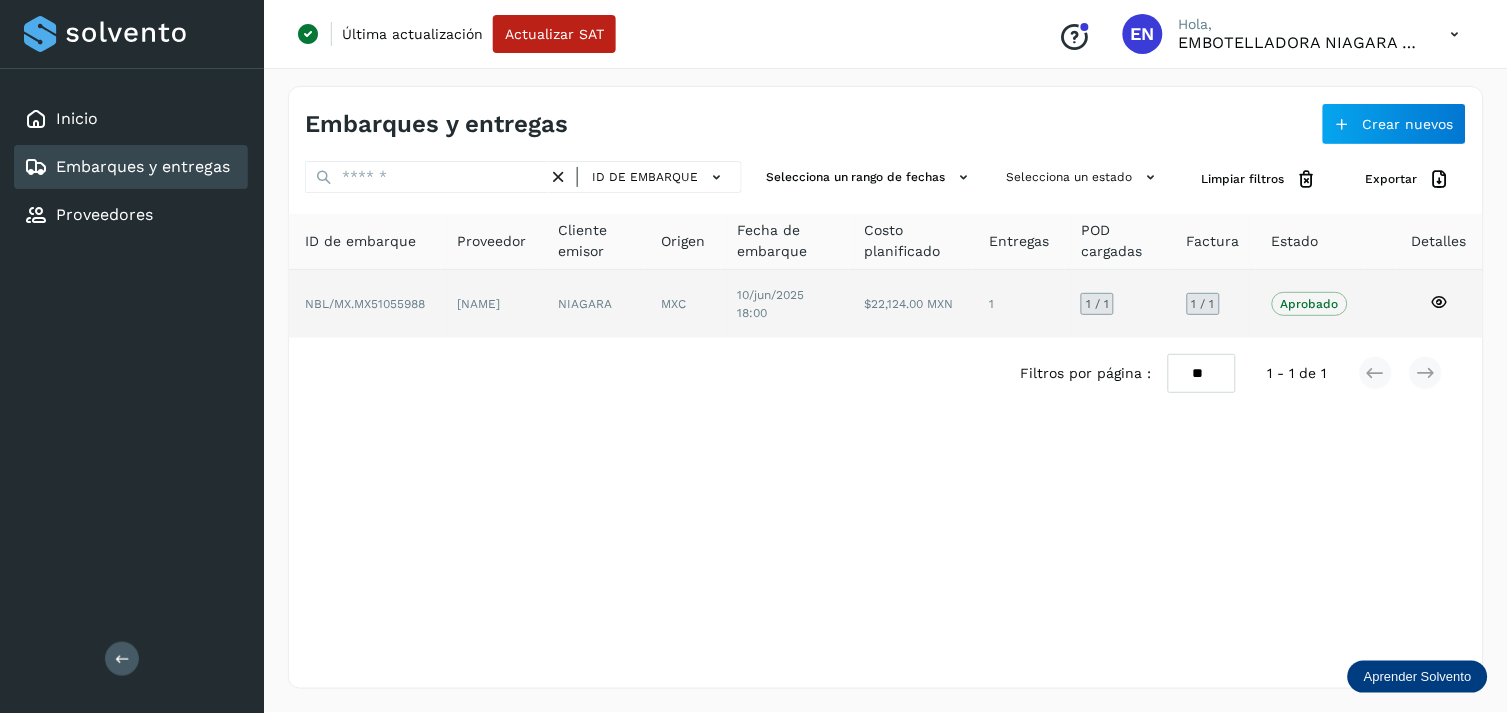 click on "[NAME]" 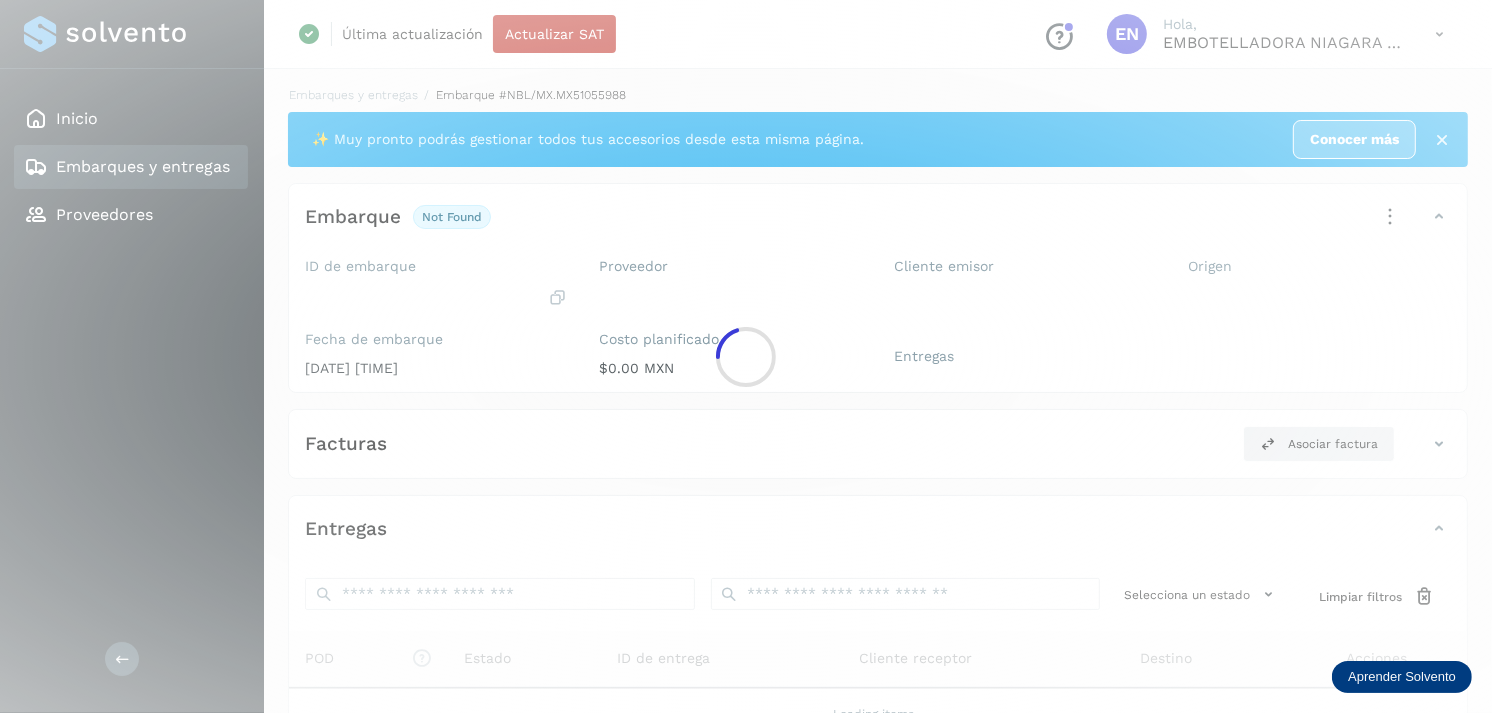 click 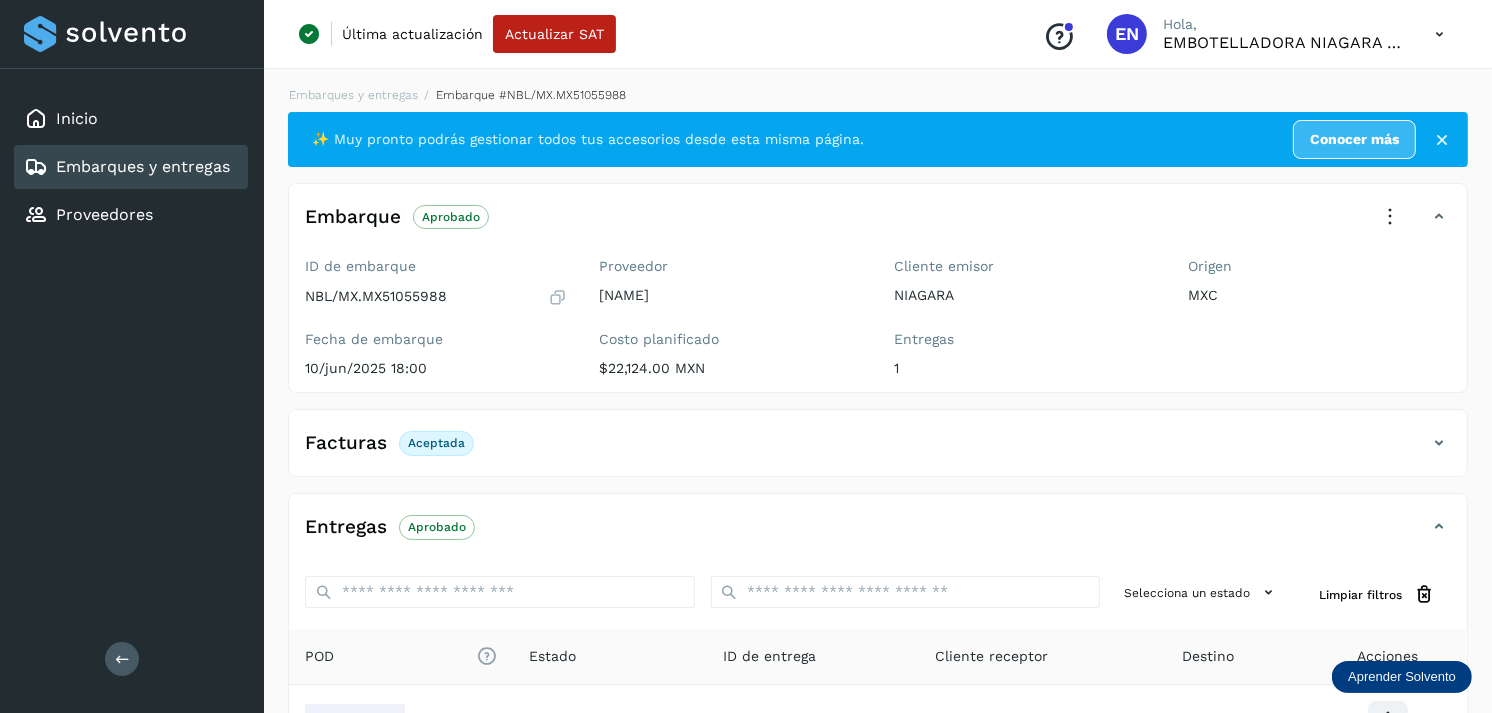 scroll, scrollTop: 241, scrollLeft: 0, axis: vertical 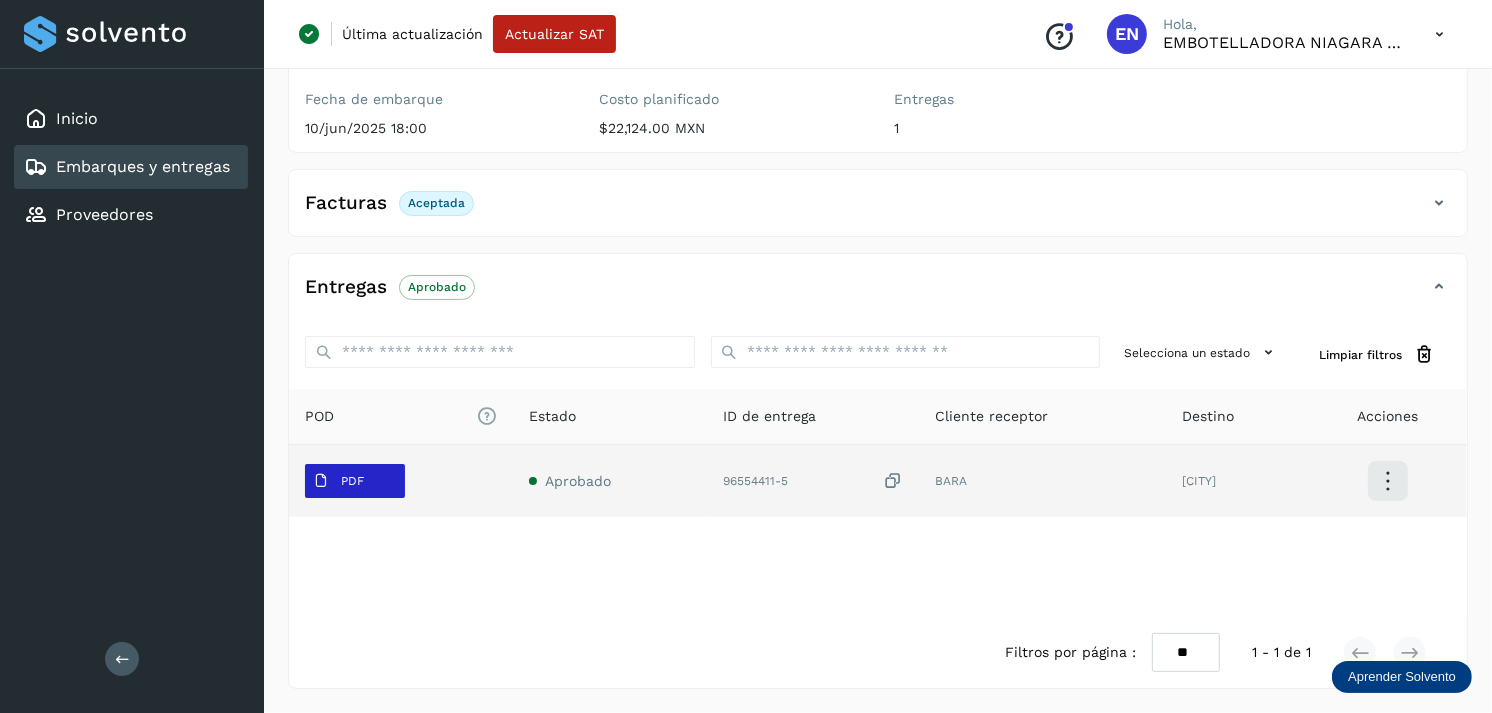 click on "PDF" at bounding box center [338, 481] 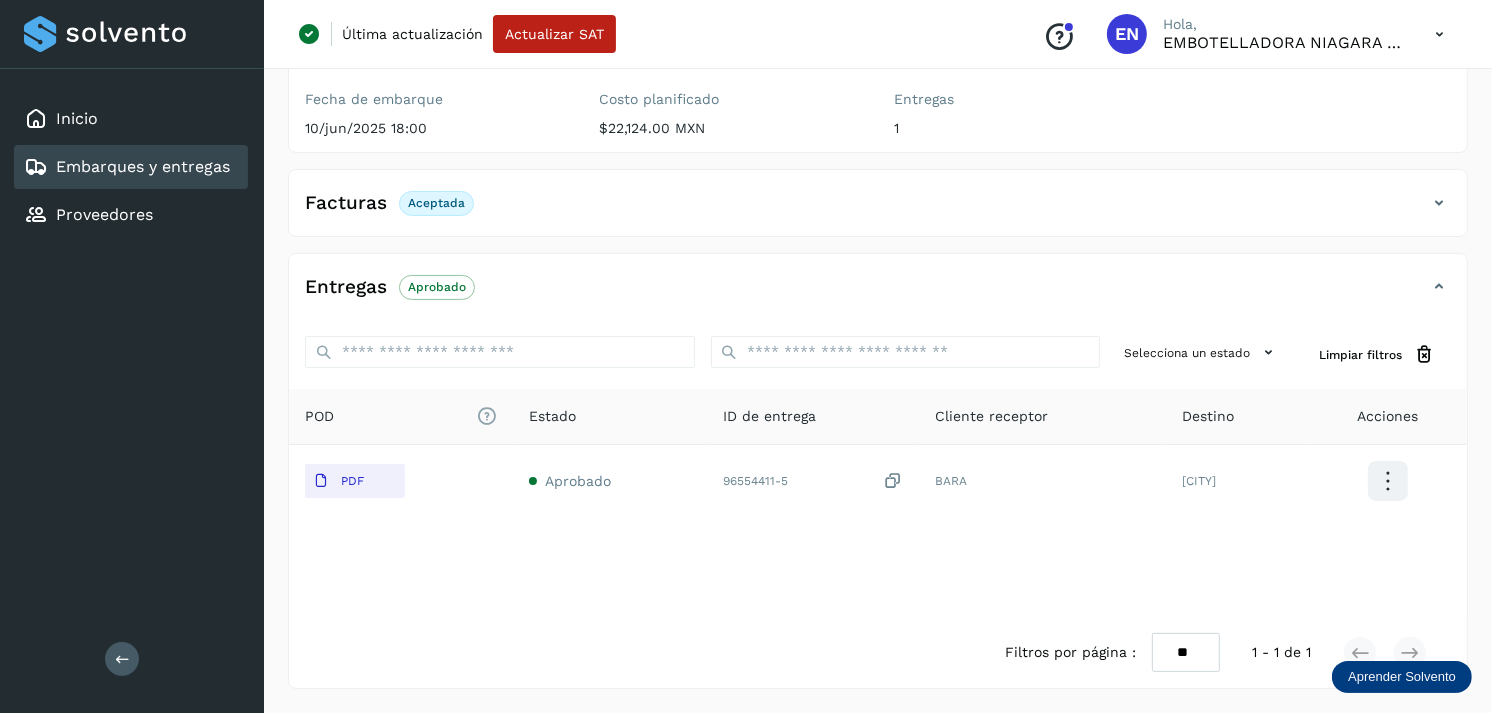 click on "Embarques y entregas" at bounding box center (143, 166) 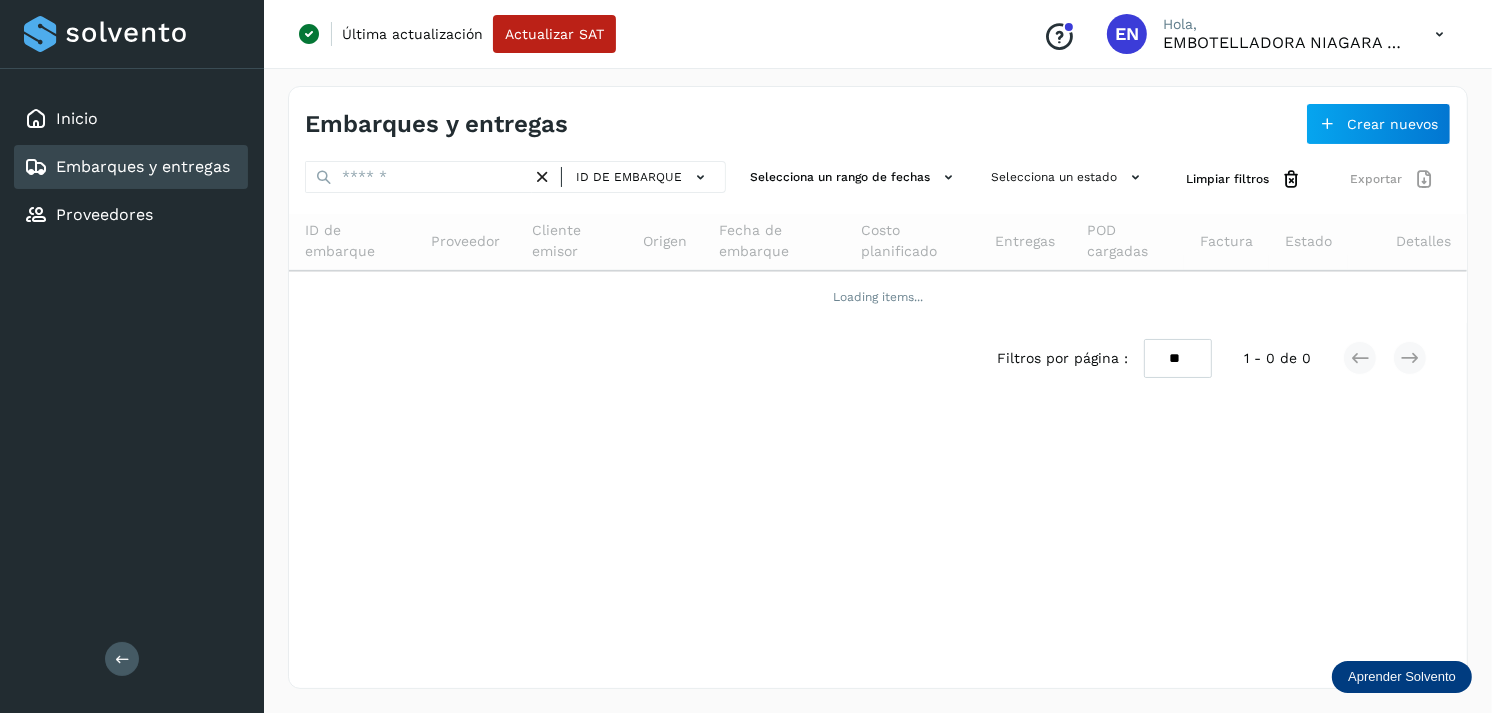scroll, scrollTop: 0, scrollLeft: 0, axis: both 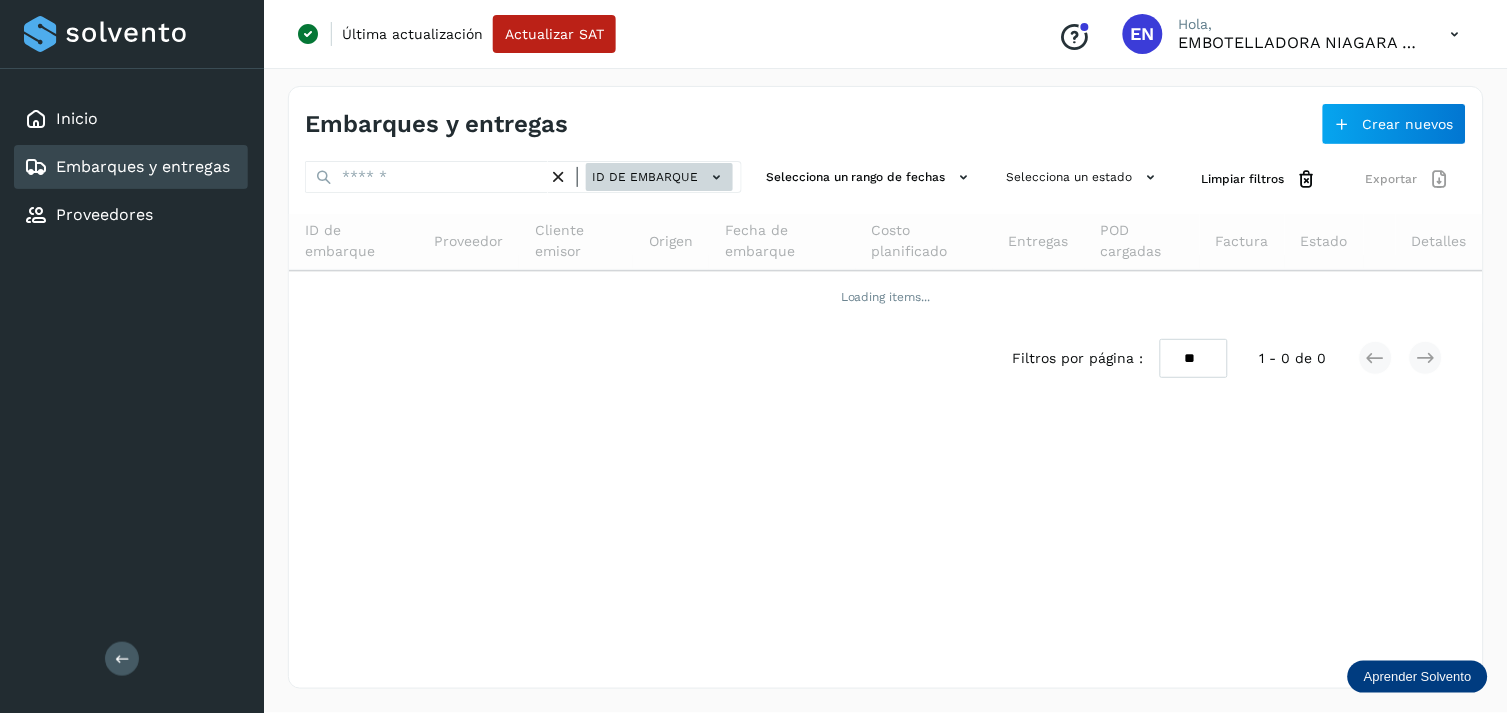 click on "ID de embarque" 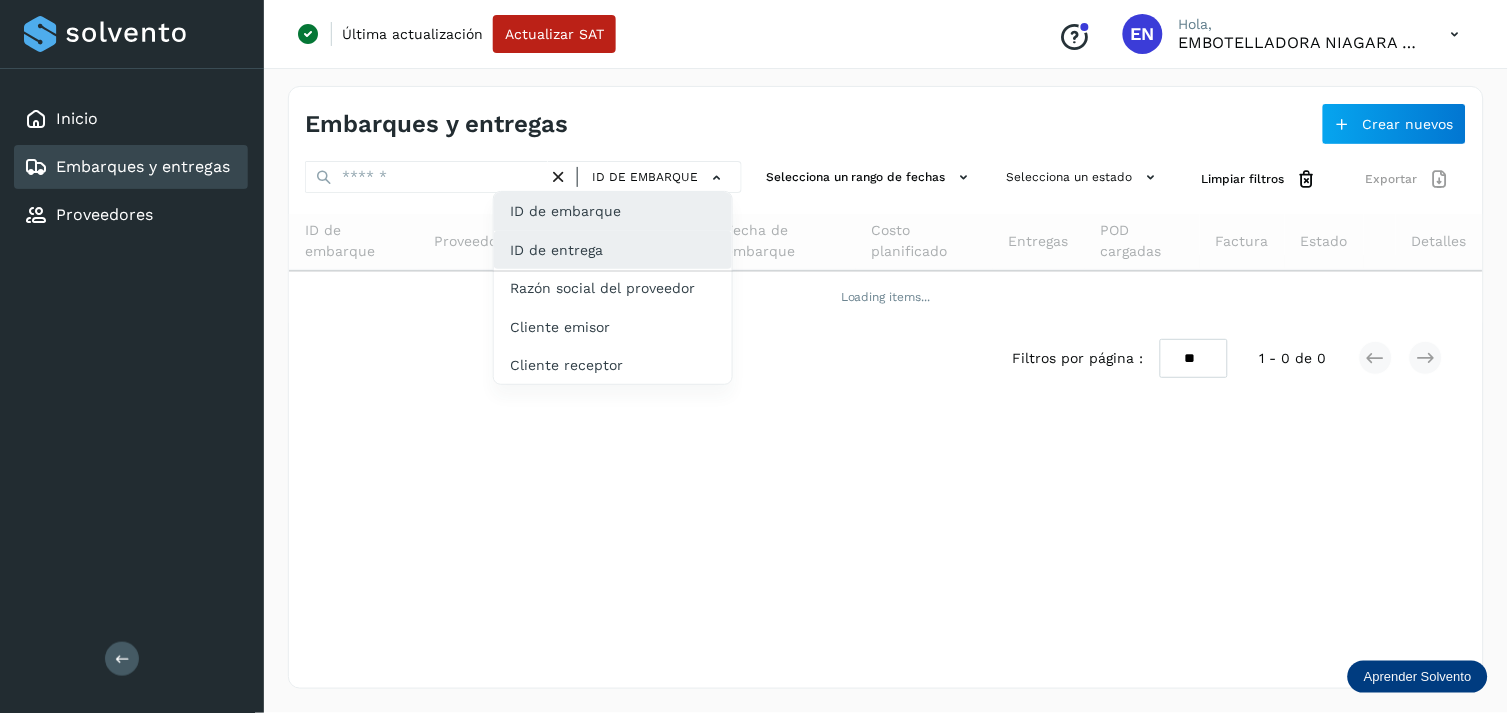 click on "ID de entrega" 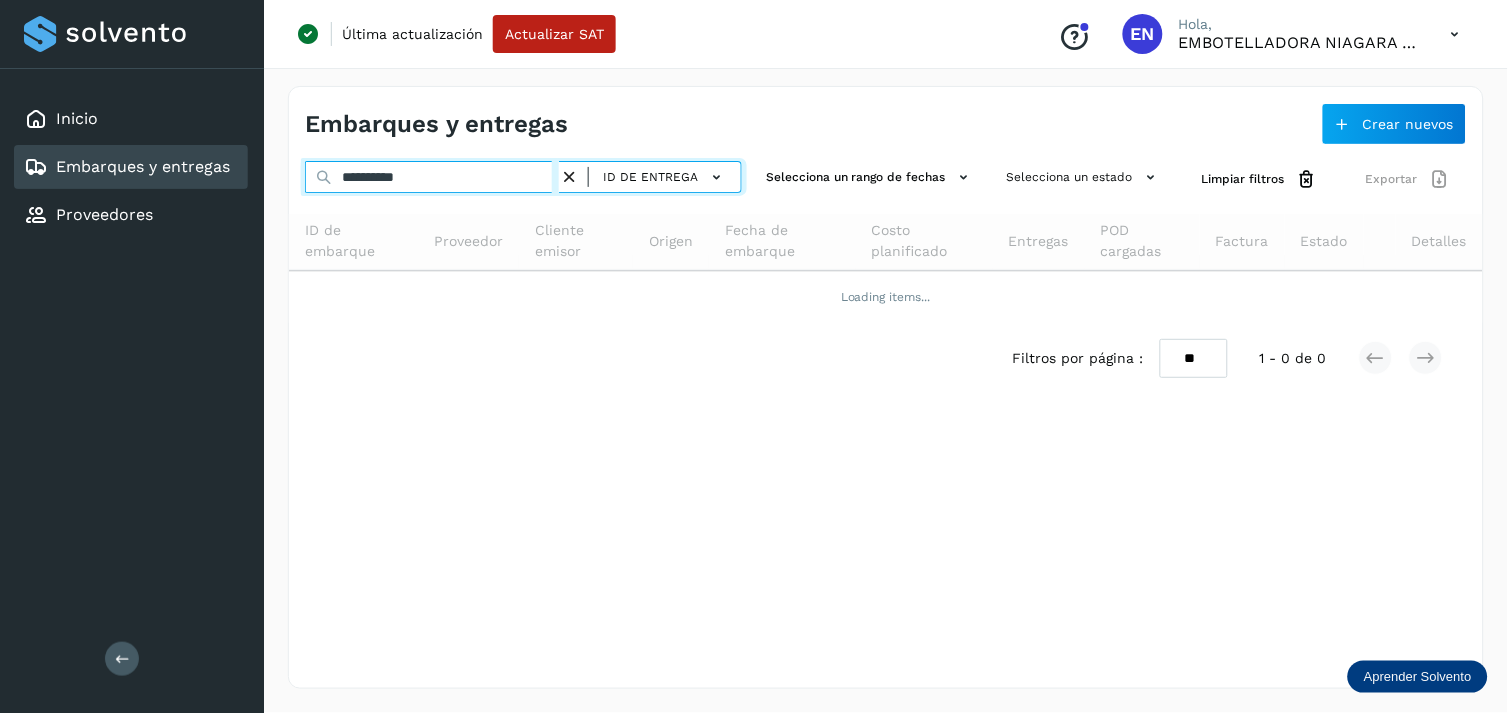 click on "**********" at bounding box center [432, 177] 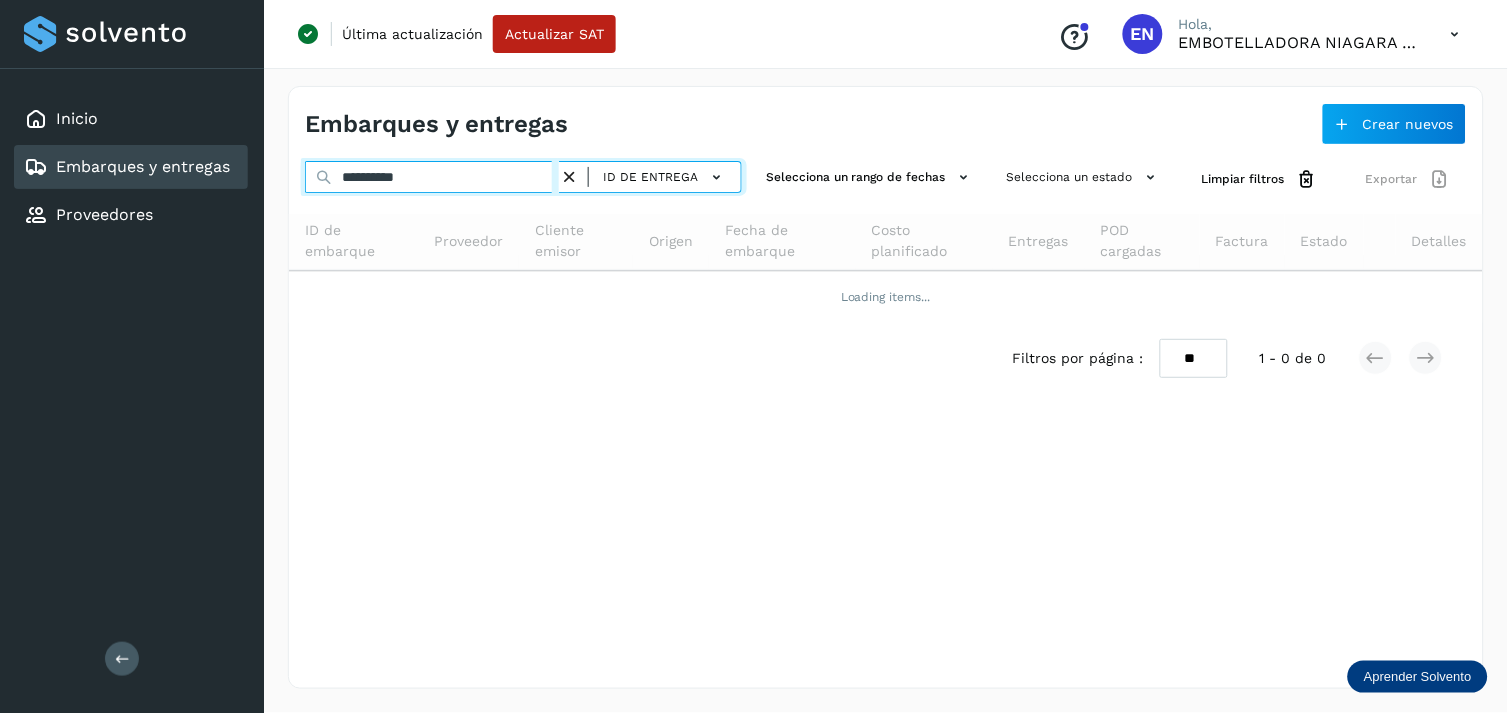 click on "**********" at bounding box center (432, 177) 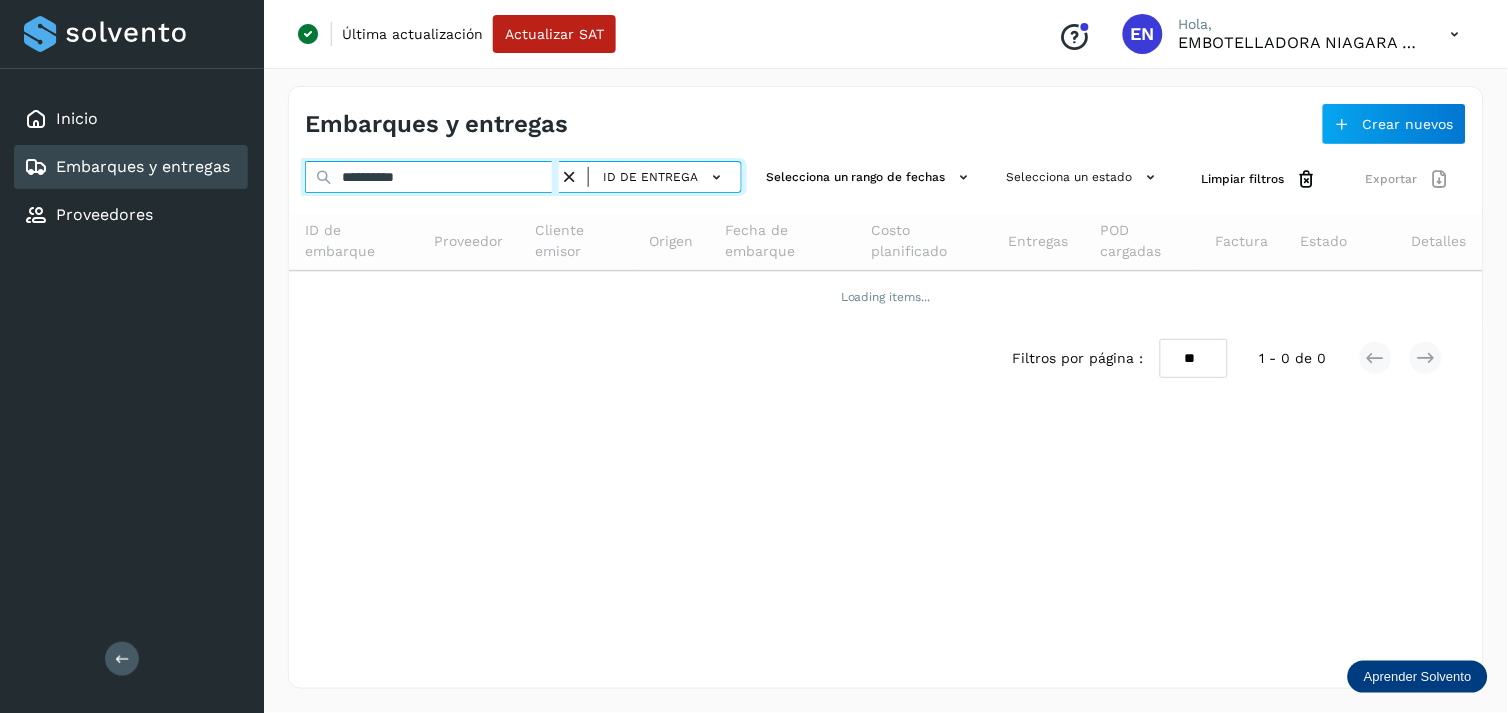 paste 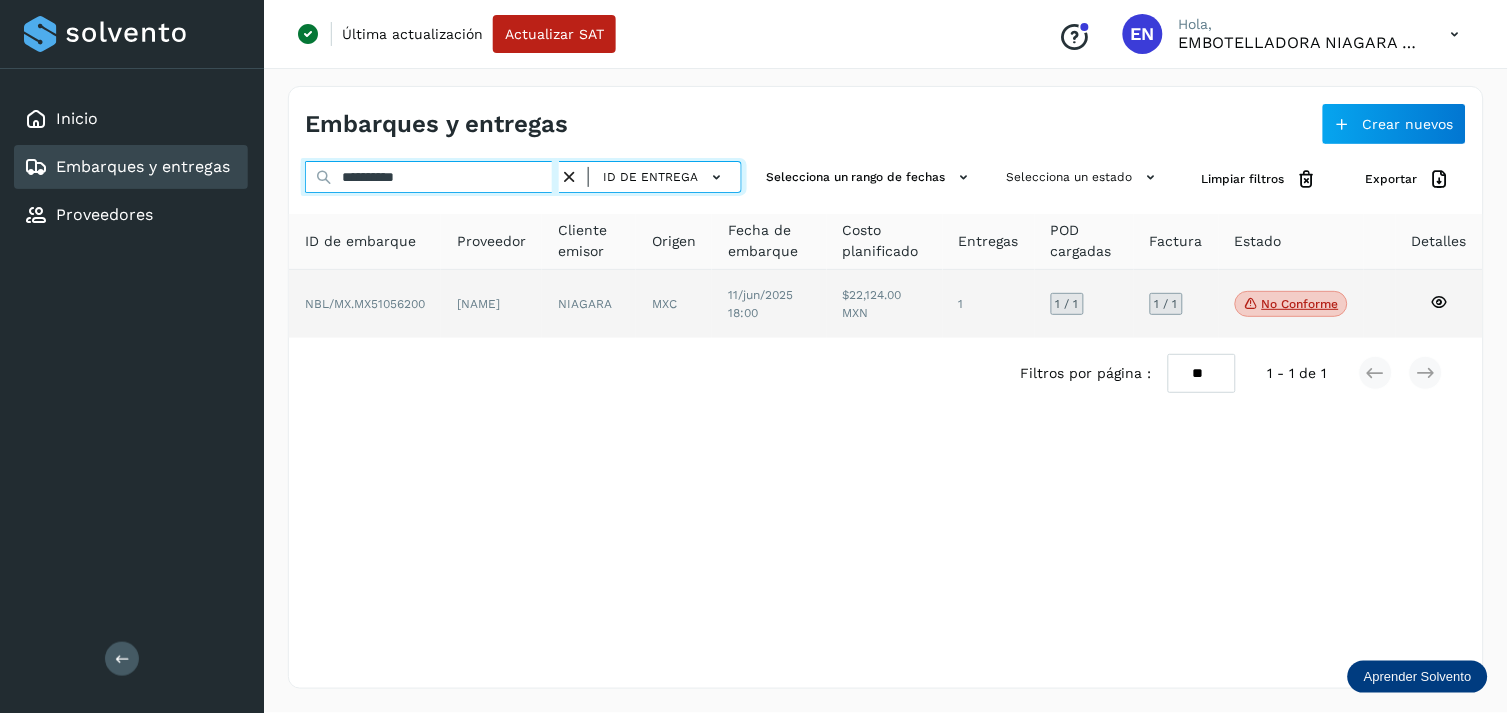 type on "**********" 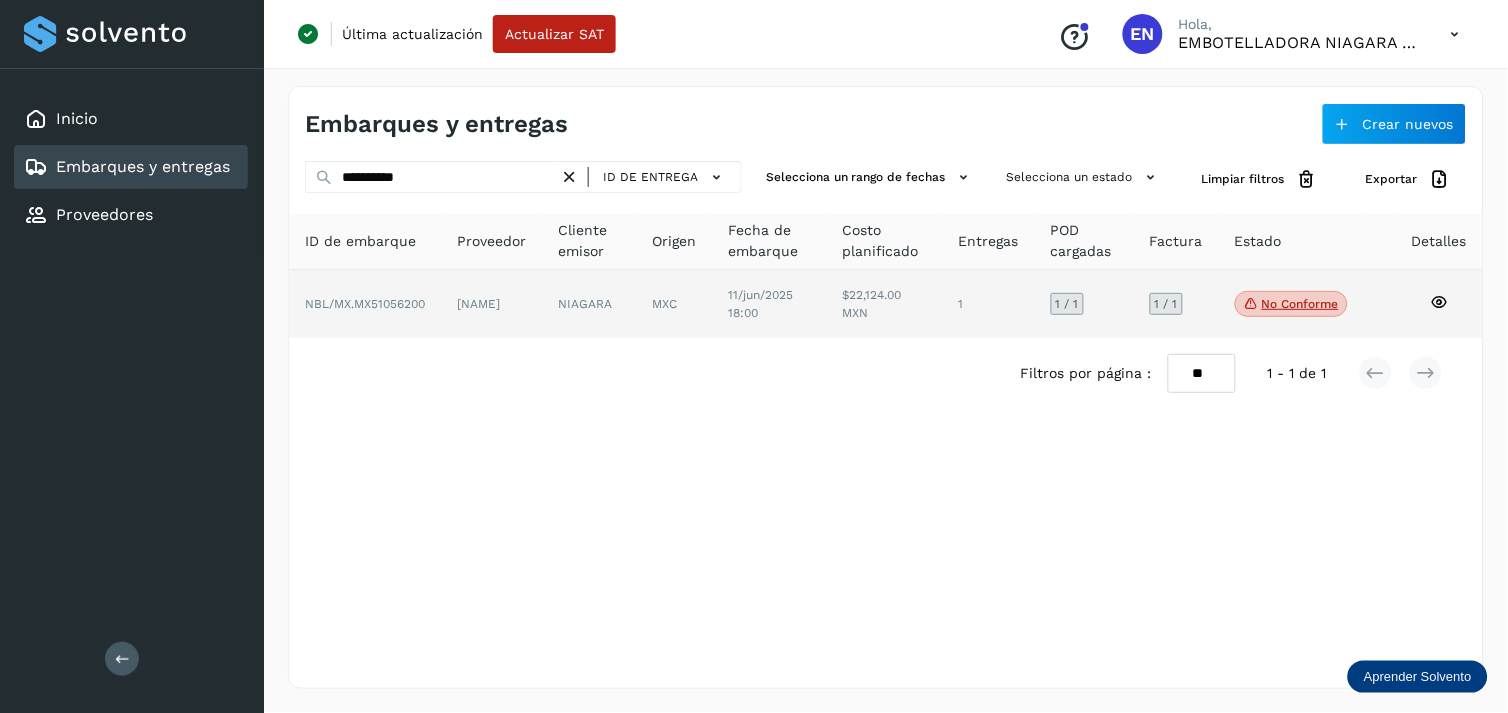 click on "[NAME]" 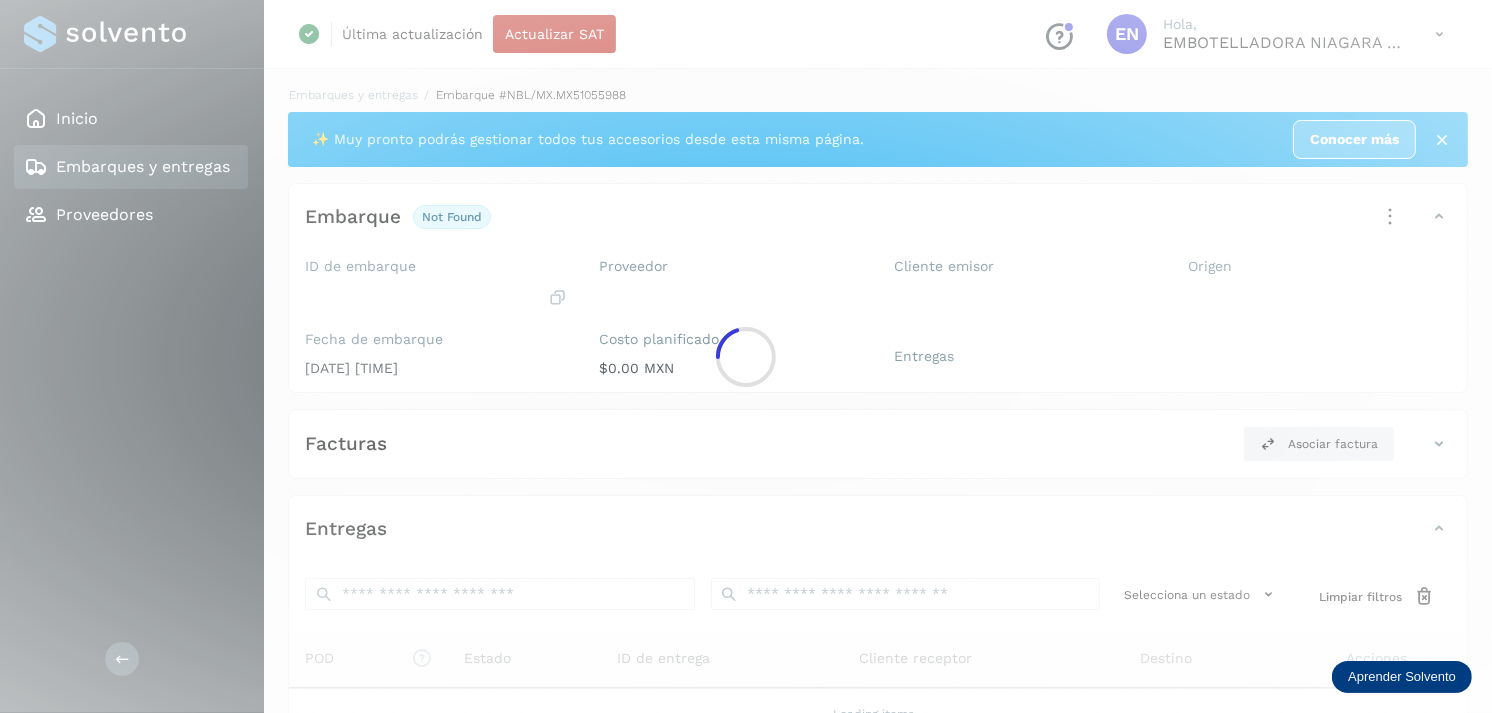 click 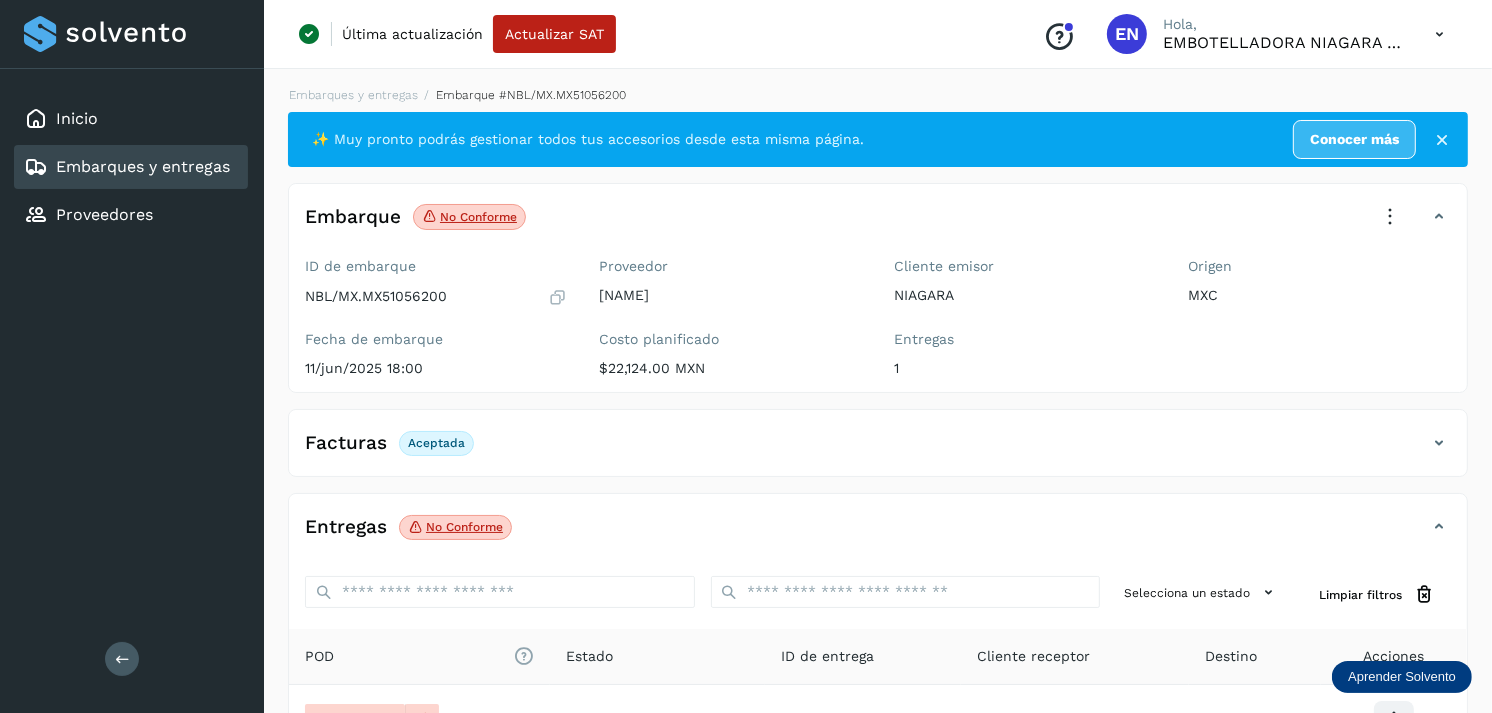 scroll, scrollTop: 241, scrollLeft: 0, axis: vertical 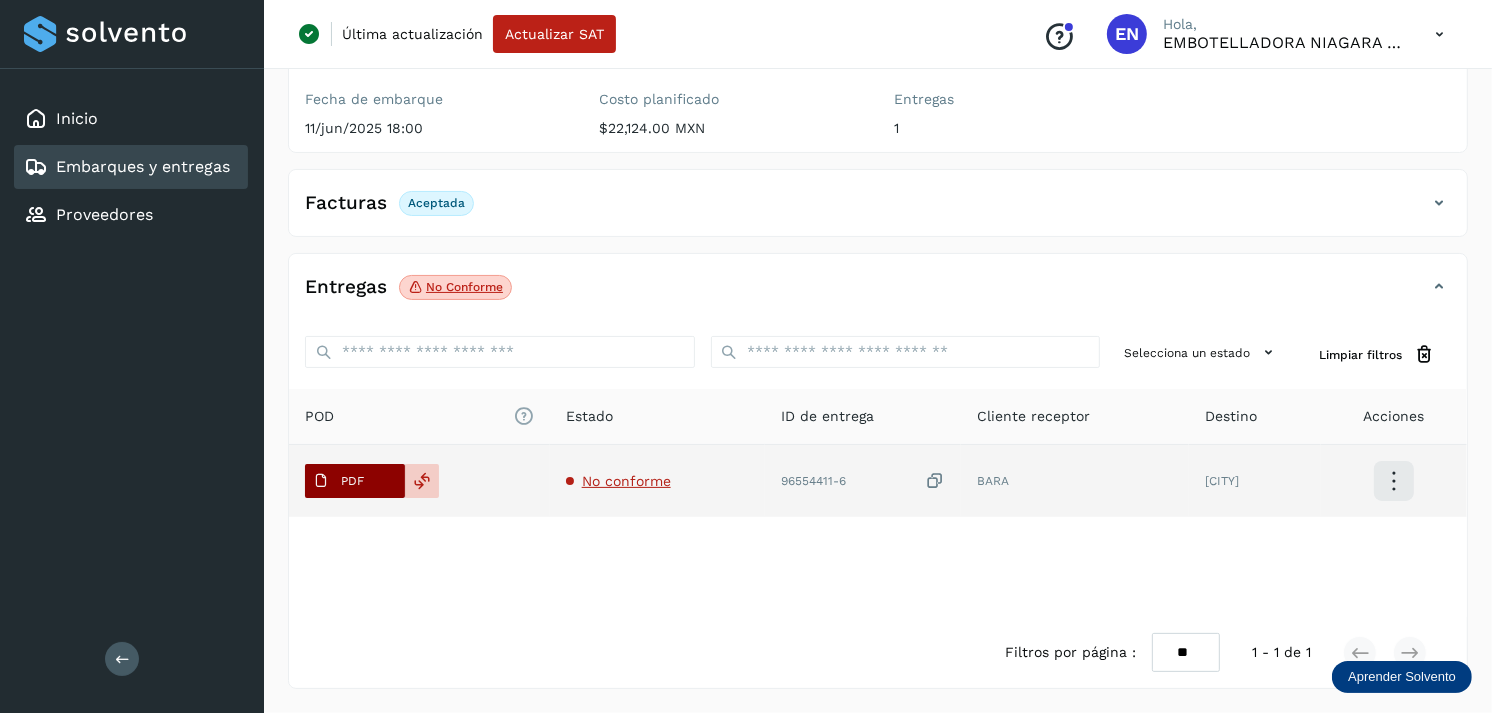 click on "PDF" at bounding box center (338, 481) 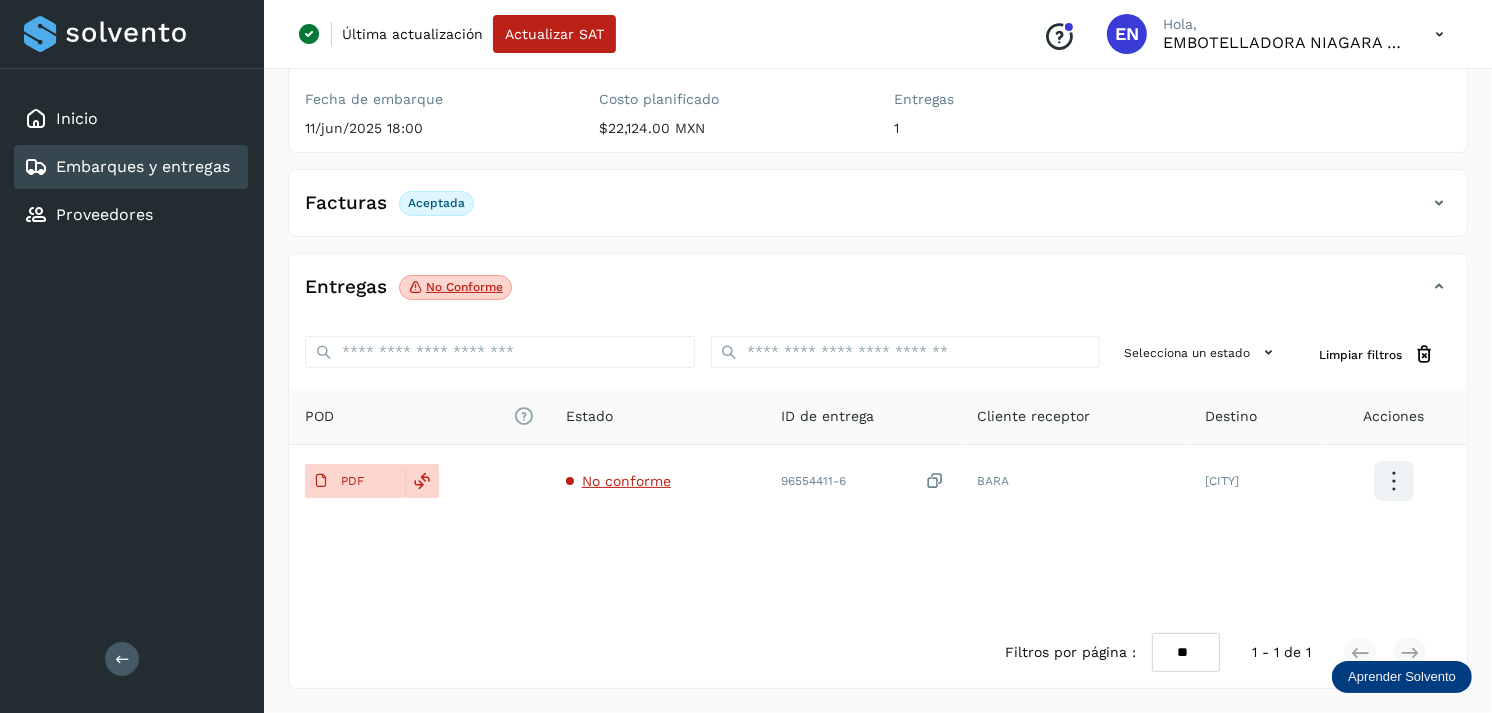 click on "Embarques y entregas" 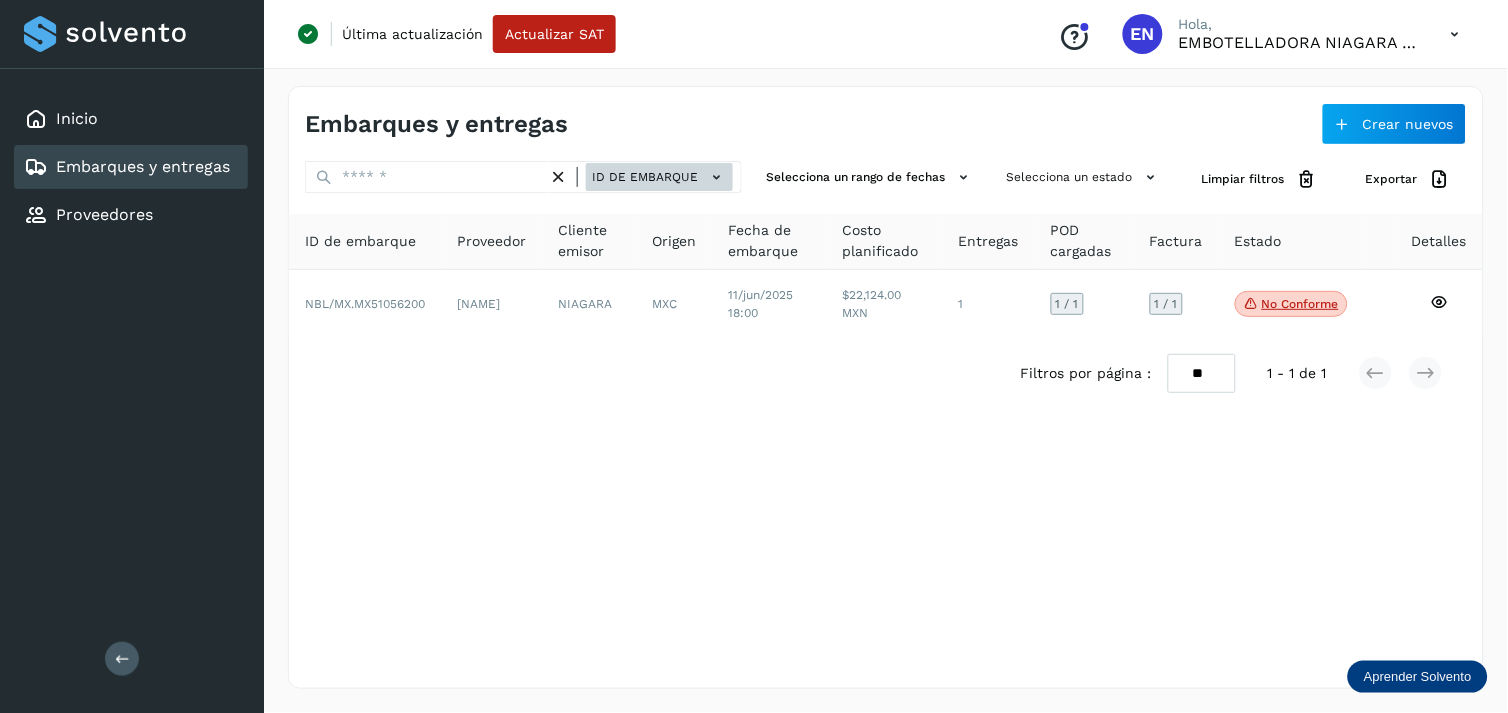 click on "ID de embarque" at bounding box center [659, 177] 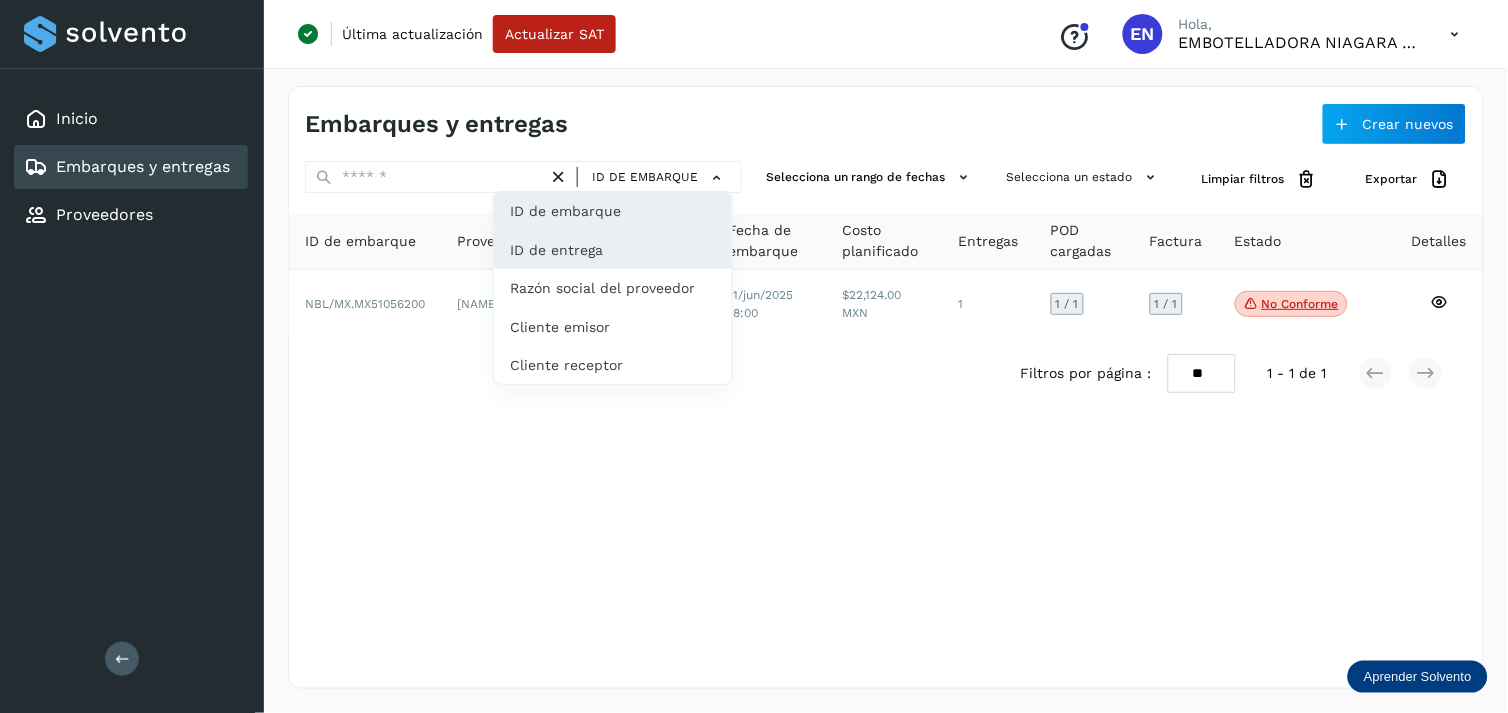 click on "ID de entrega" 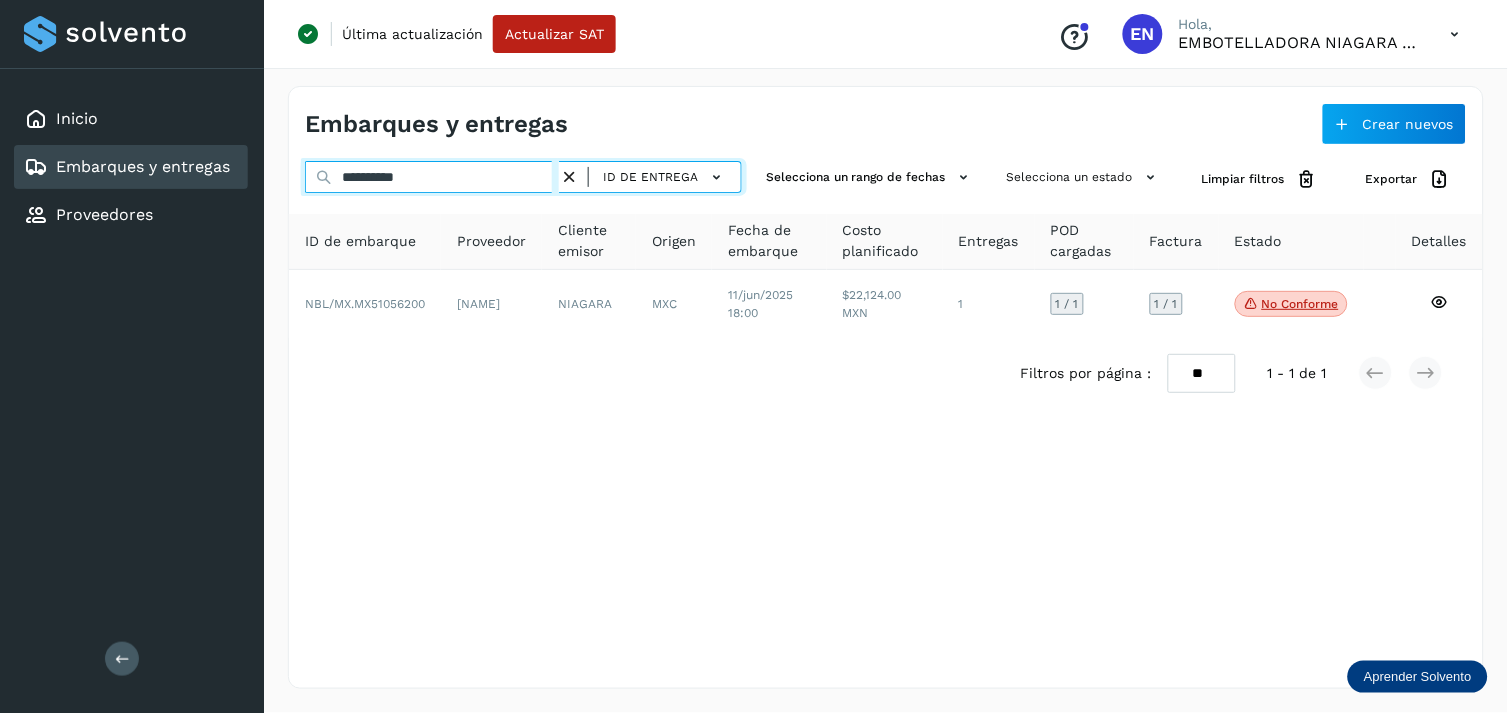 click on "**********" at bounding box center (432, 177) 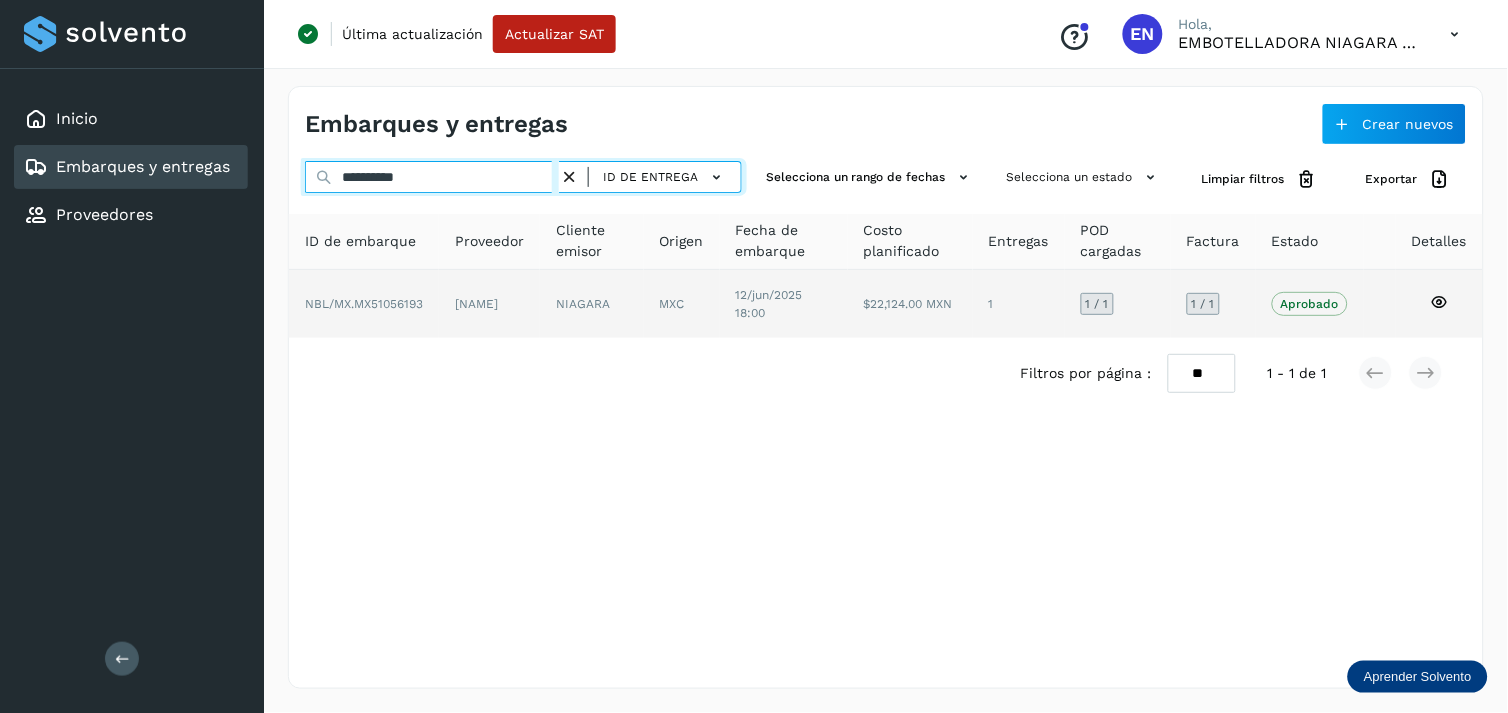type on "**********" 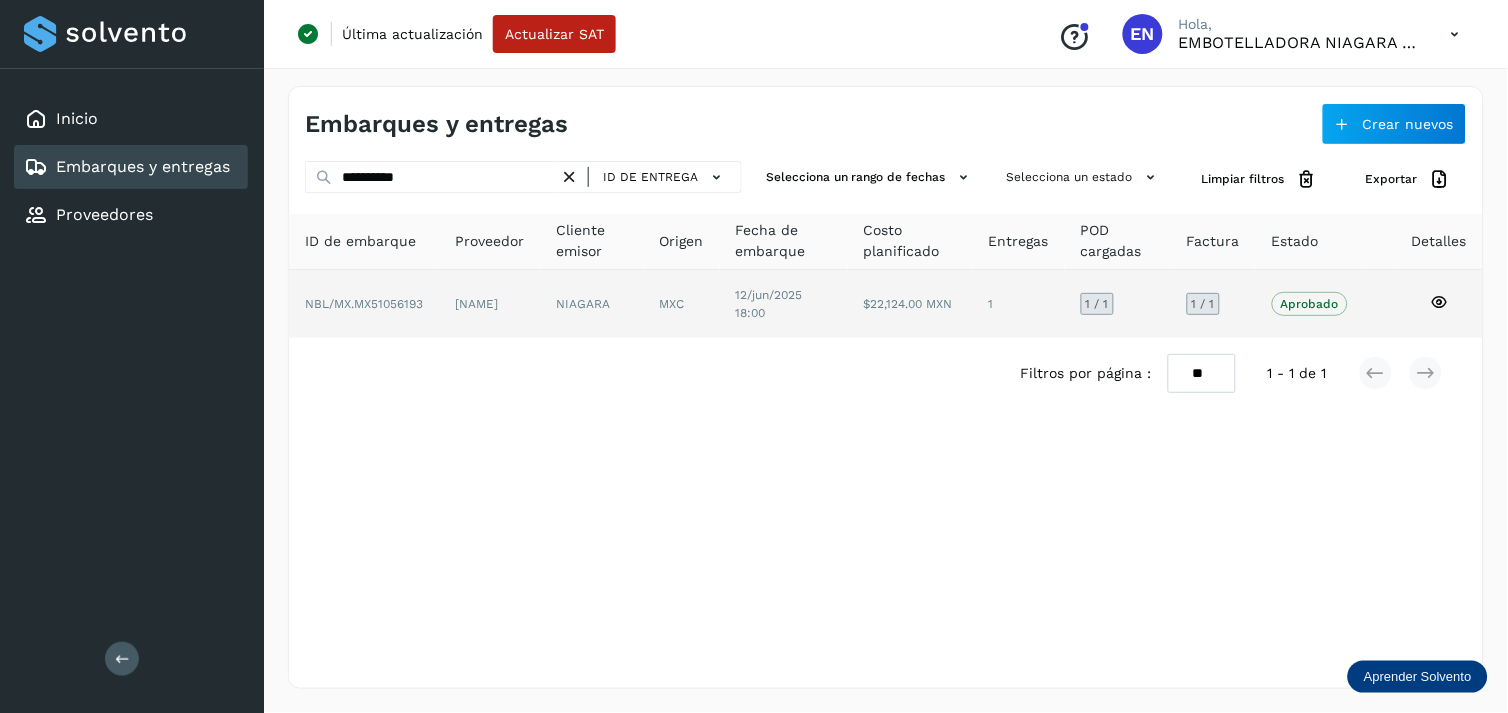 click on "NIAGARA" 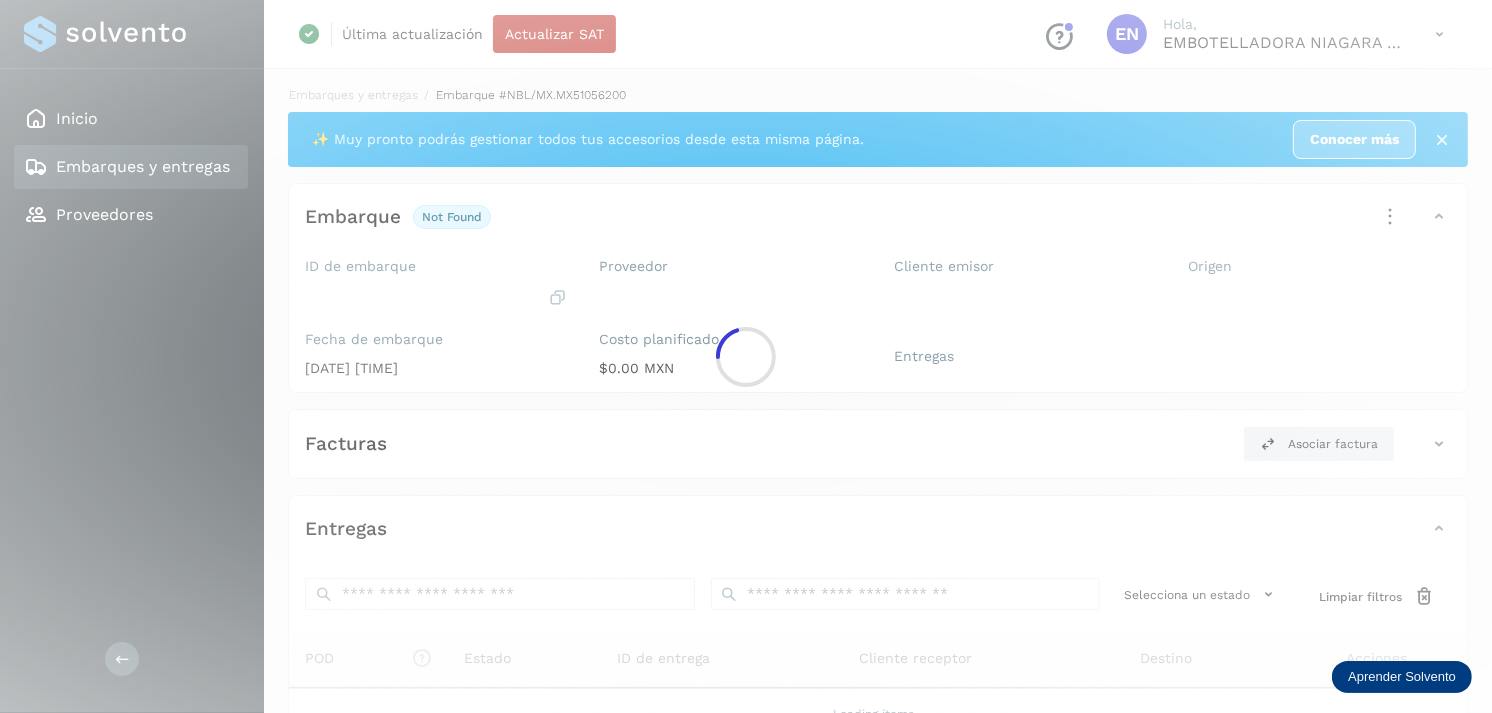click 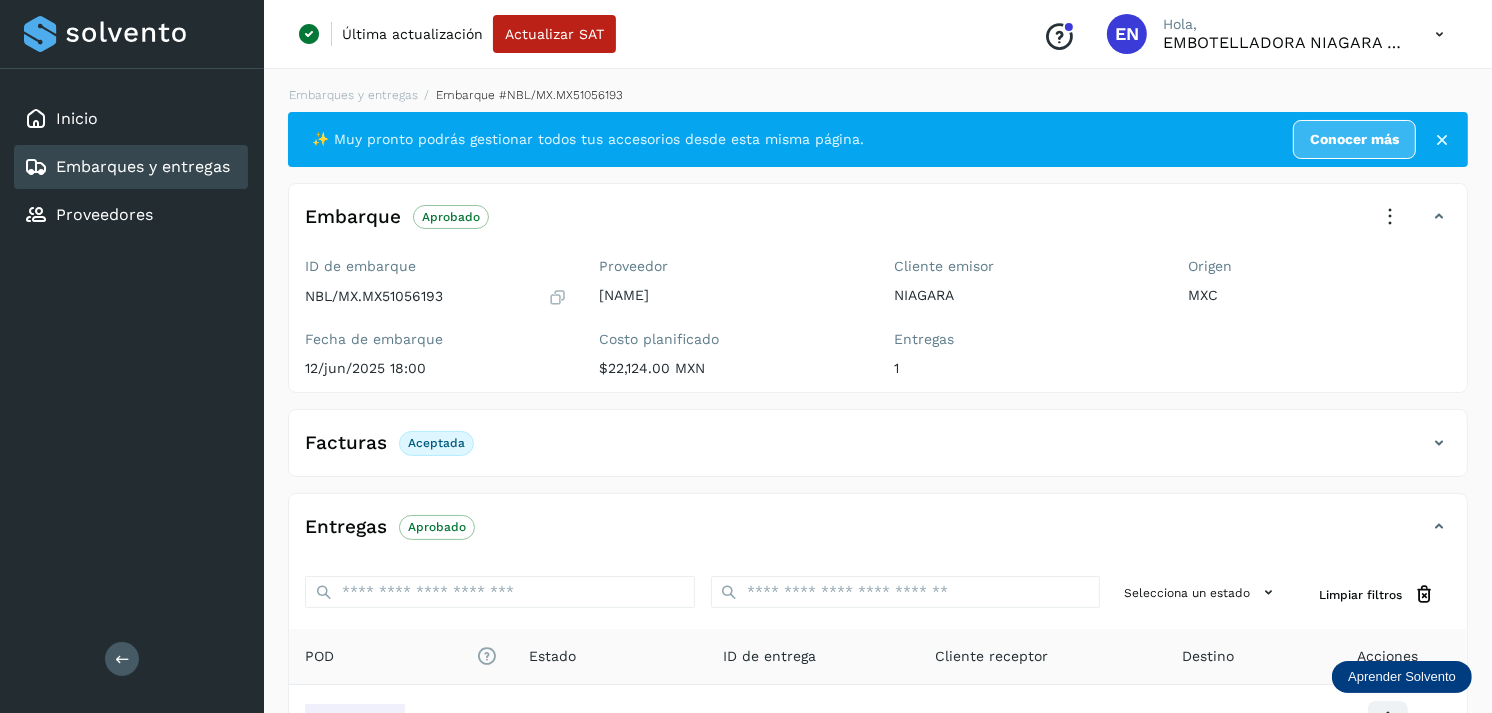 scroll, scrollTop: 241, scrollLeft: 0, axis: vertical 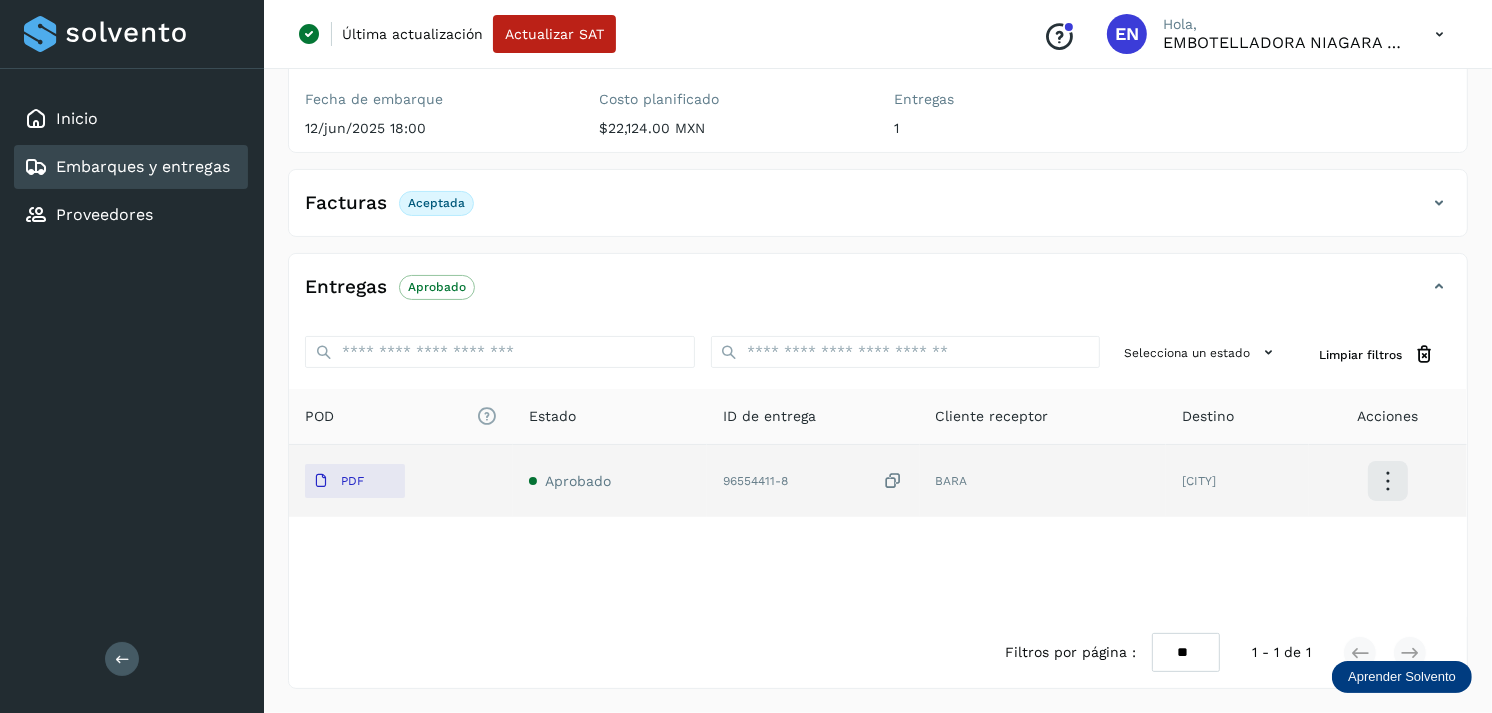 click on "PDF" 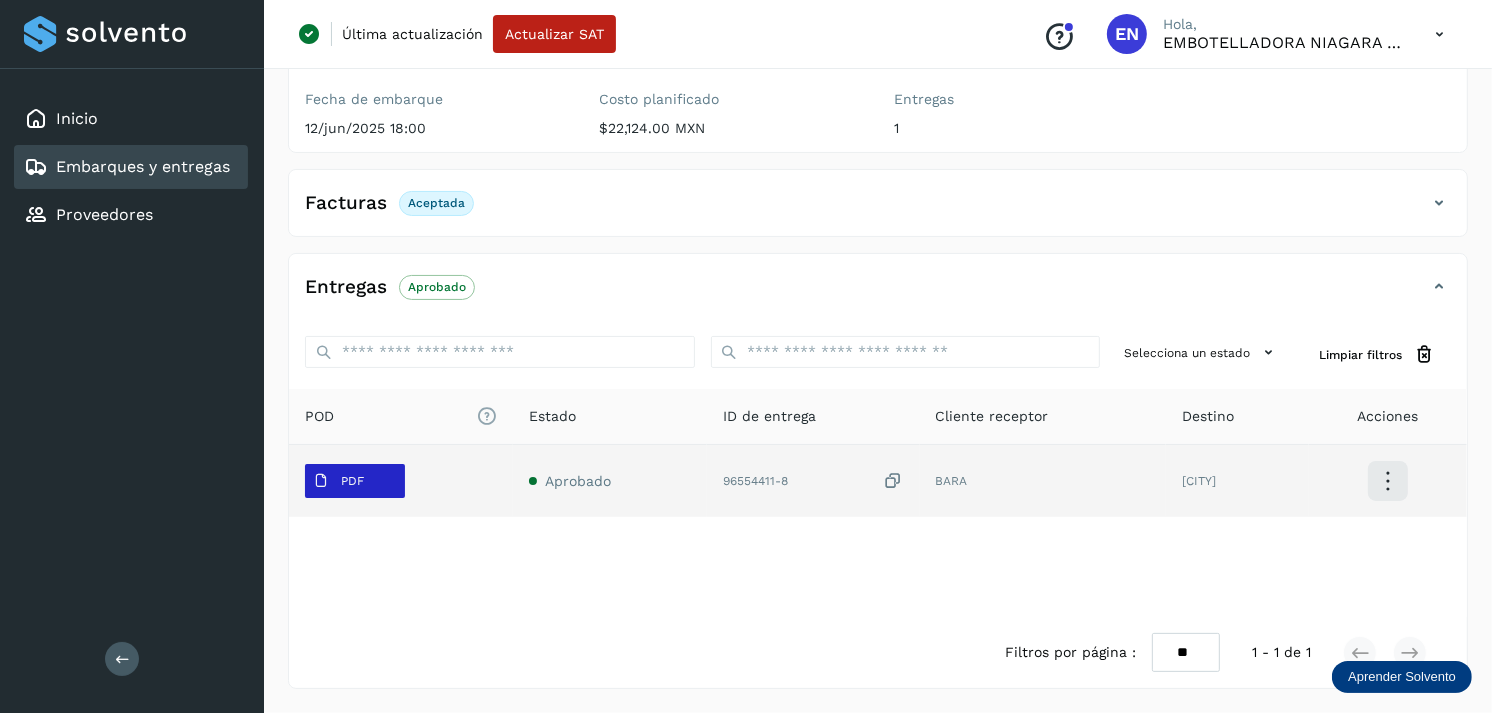 click on "PDF" at bounding box center (338, 481) 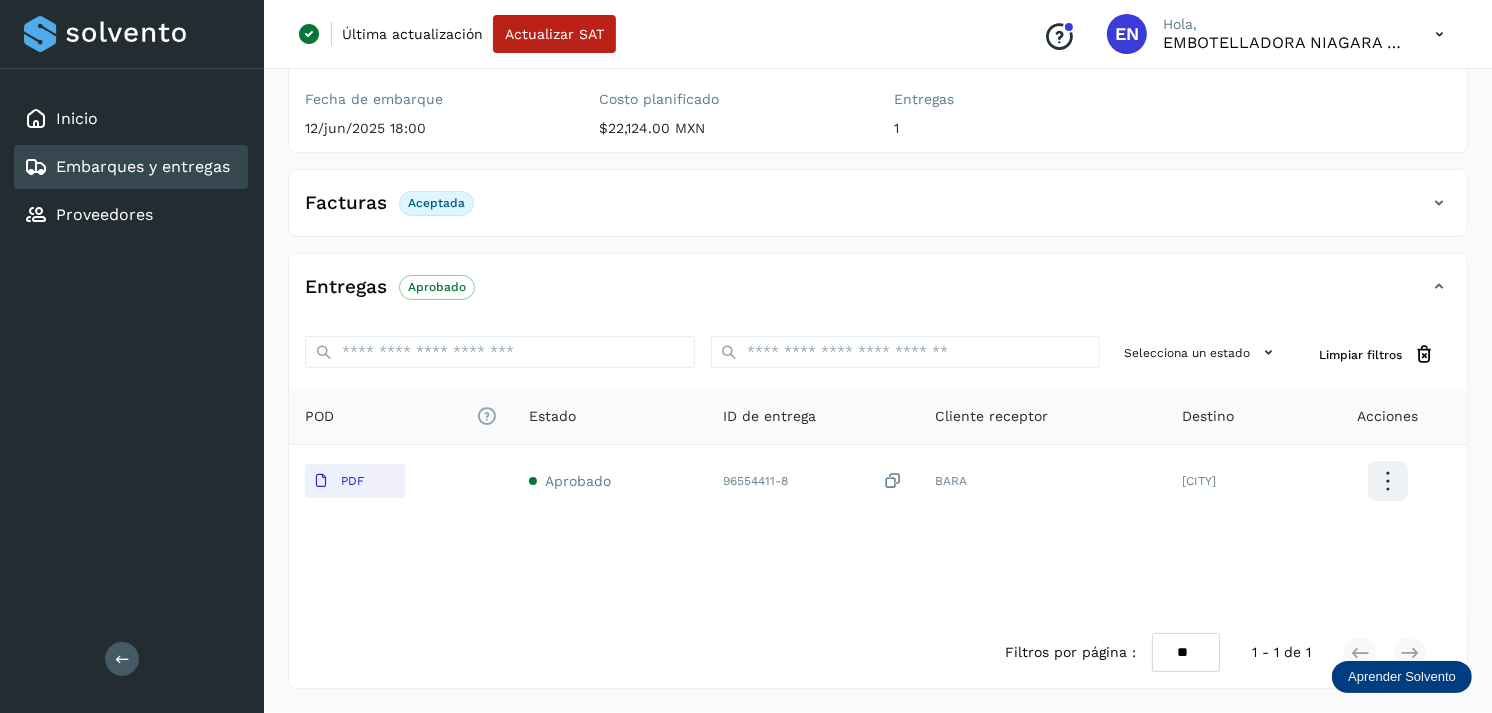 type 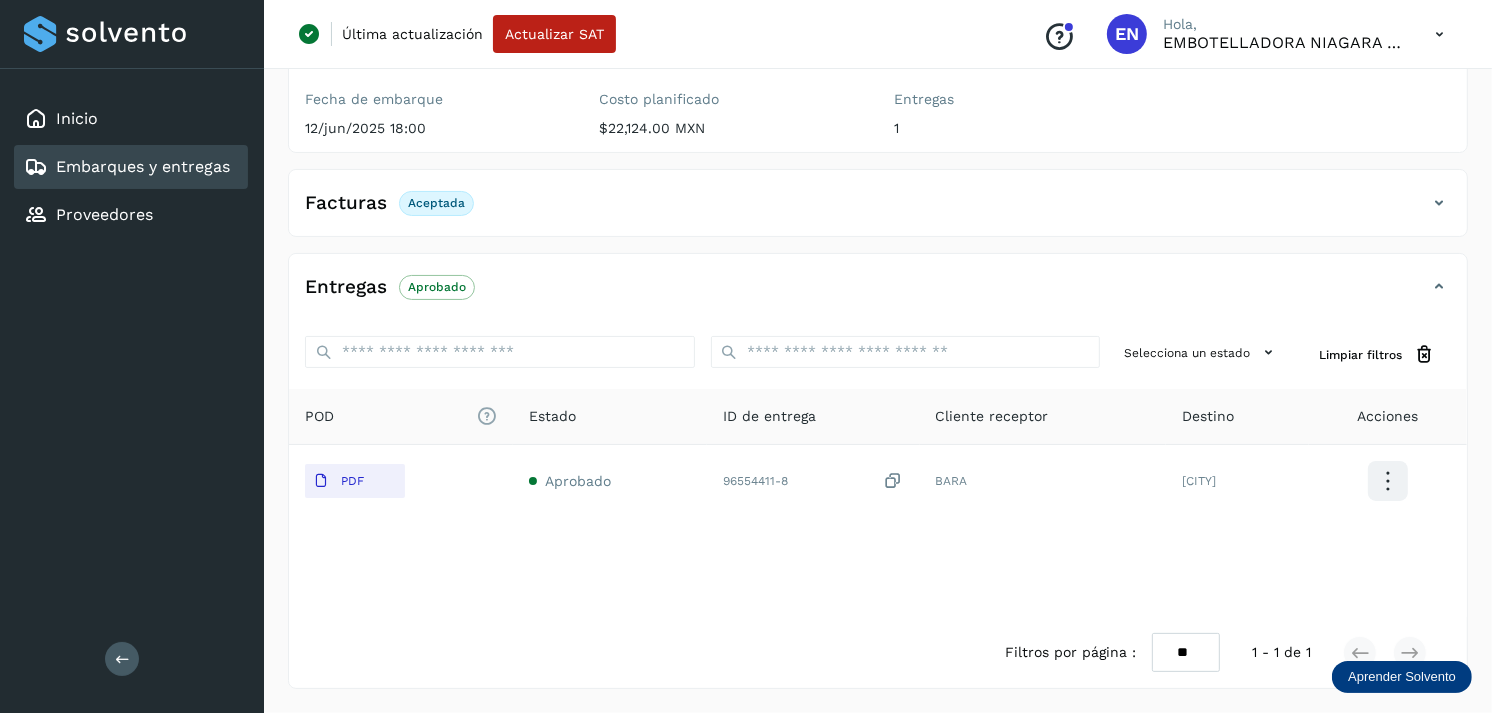click on "Embarques y entregas" at bounding box center [127, 167] 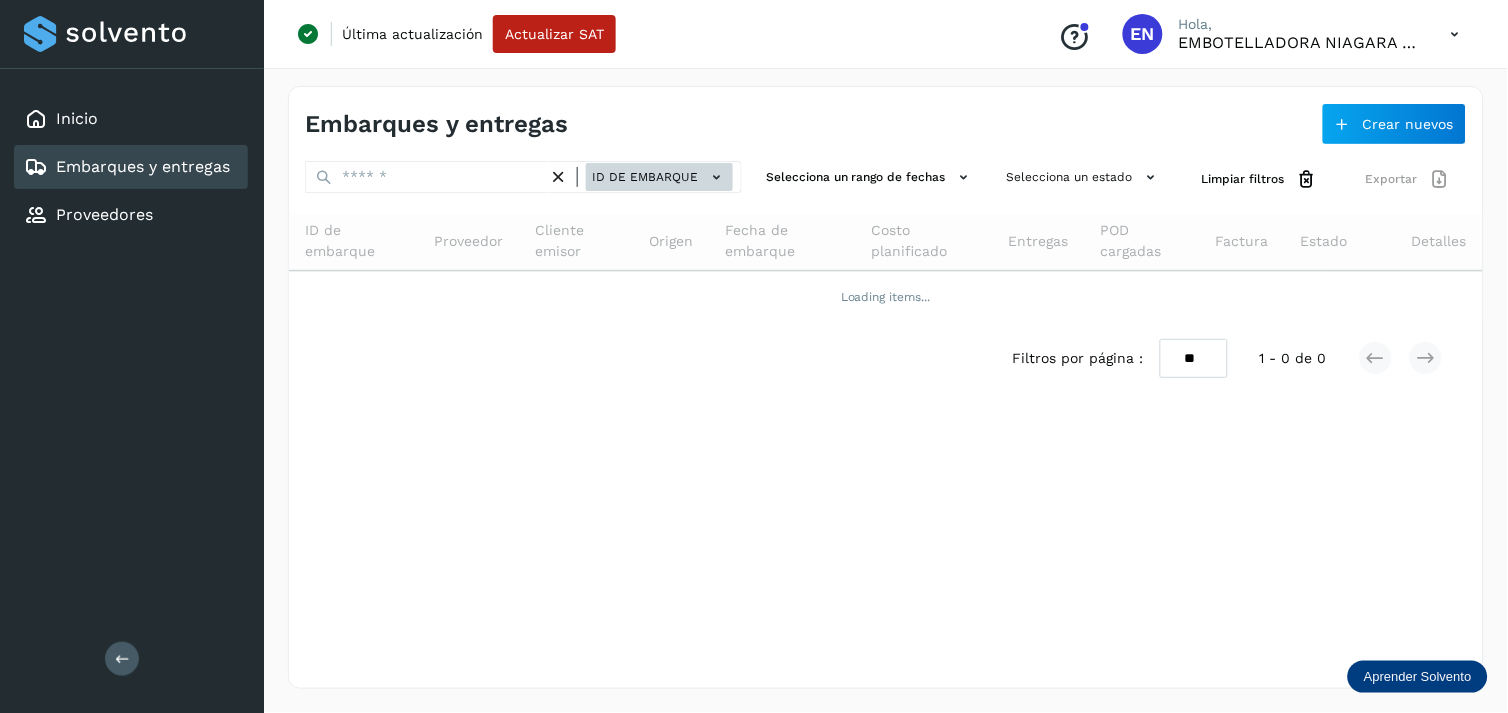 click on "ID de embarque" 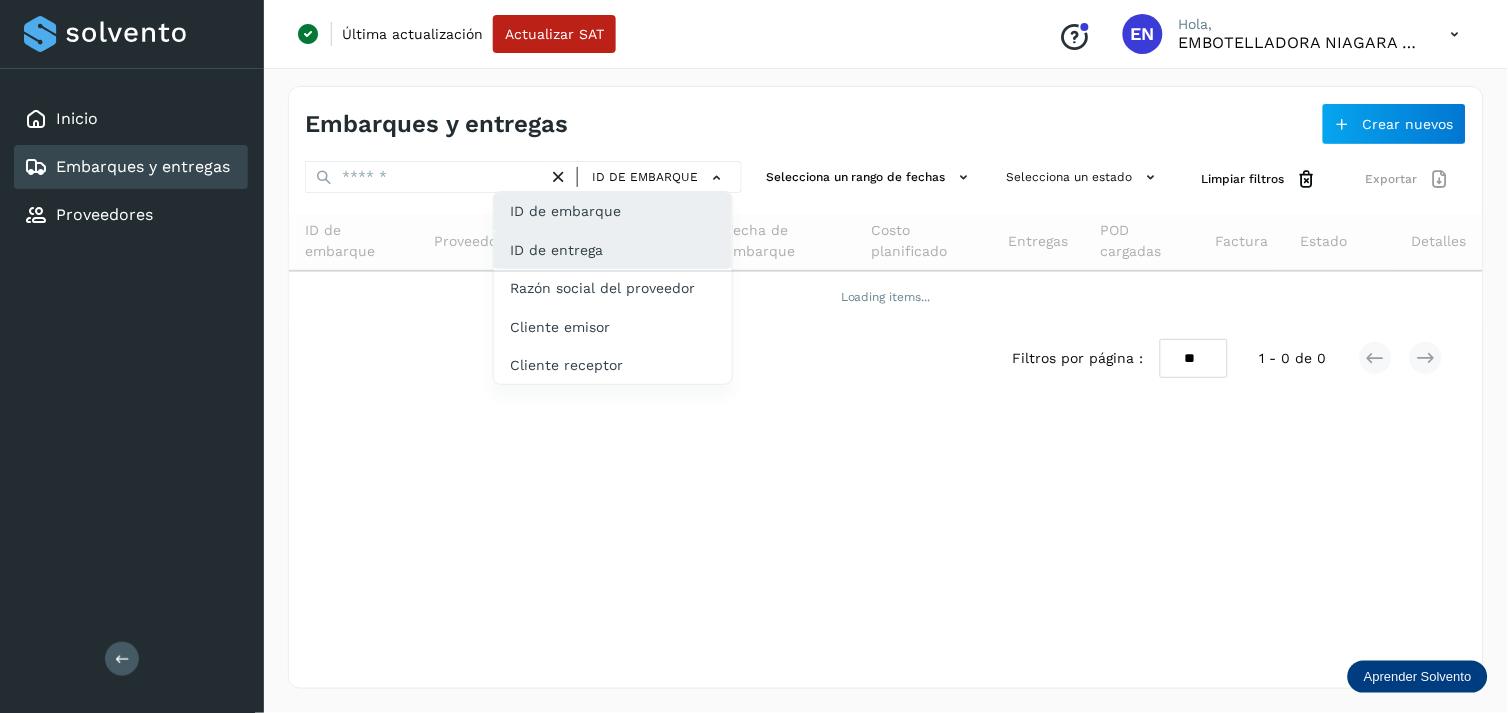 click on "ID de entrega" 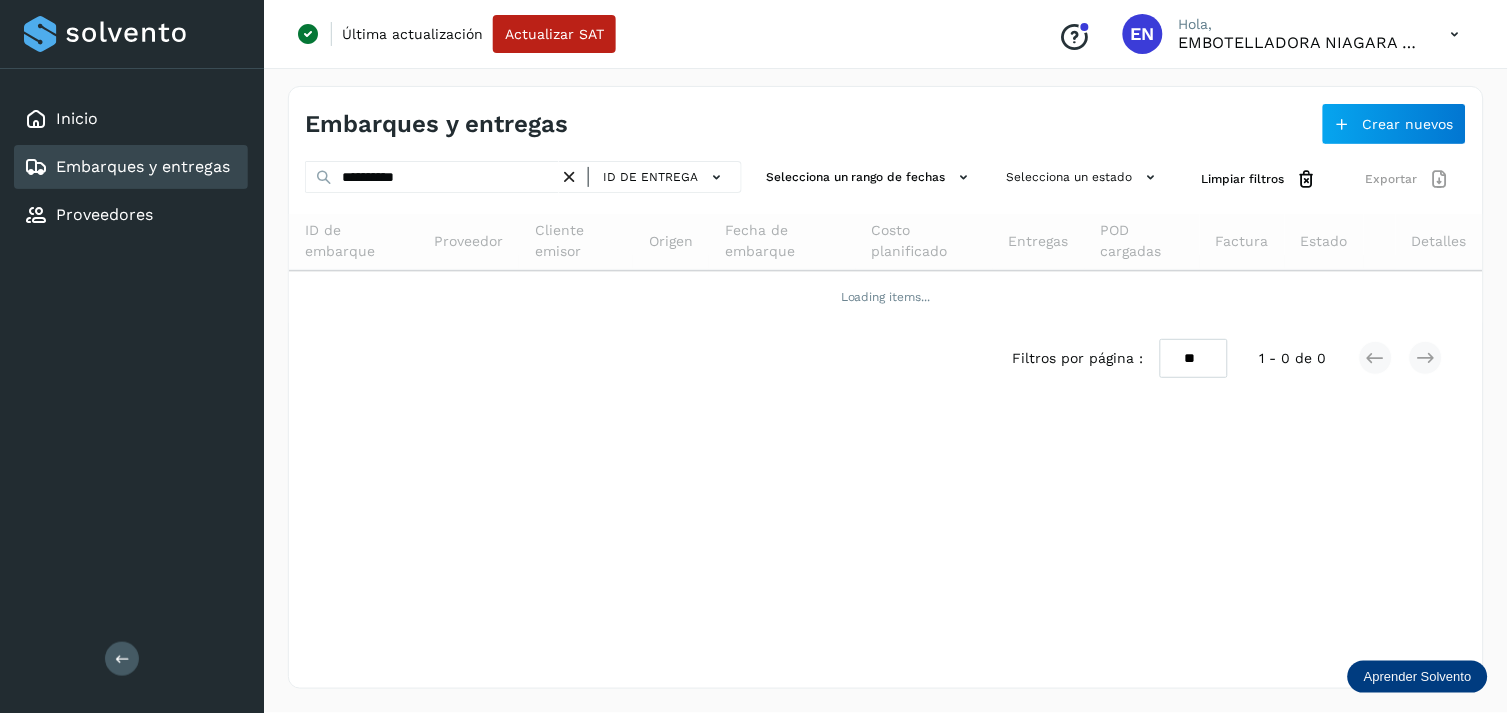 click at bounding box center [569, 177] 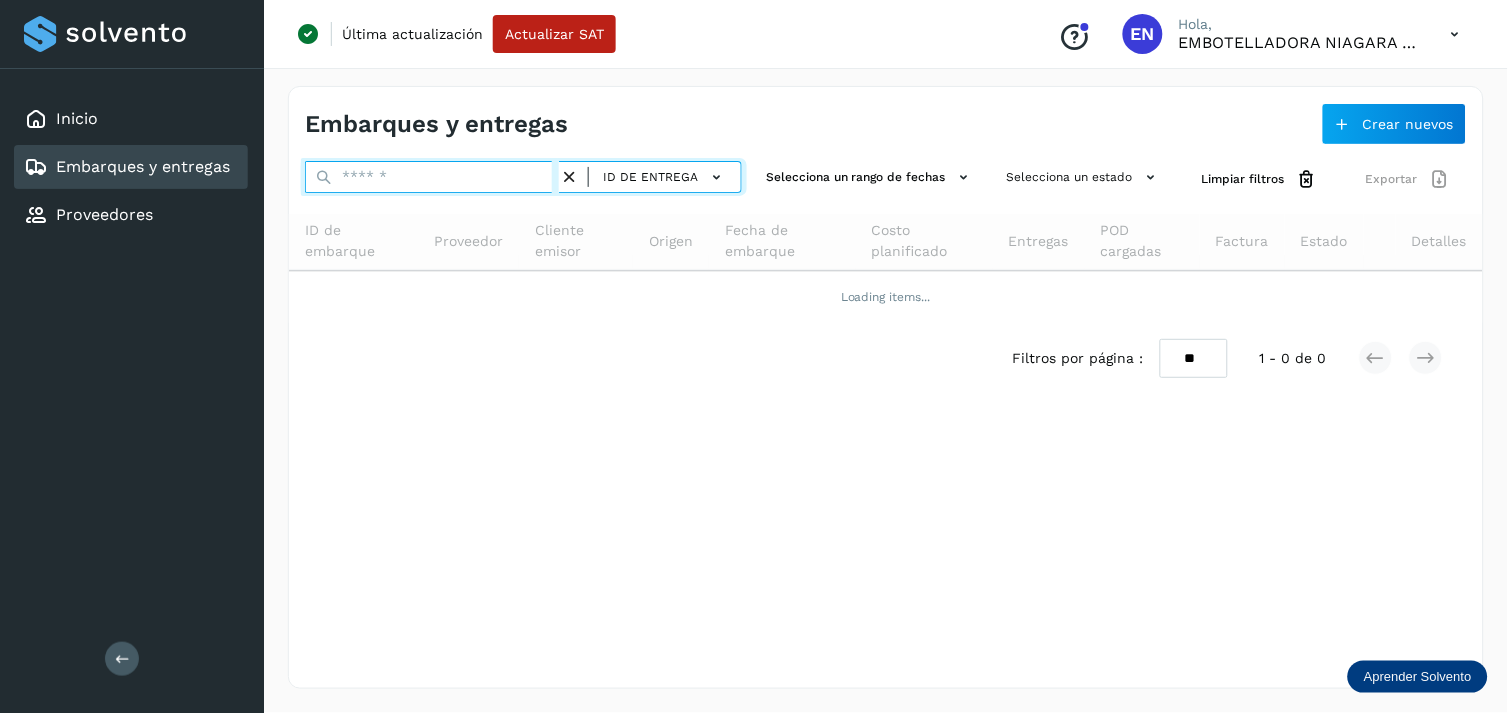 click at bounding box center (432, 177) 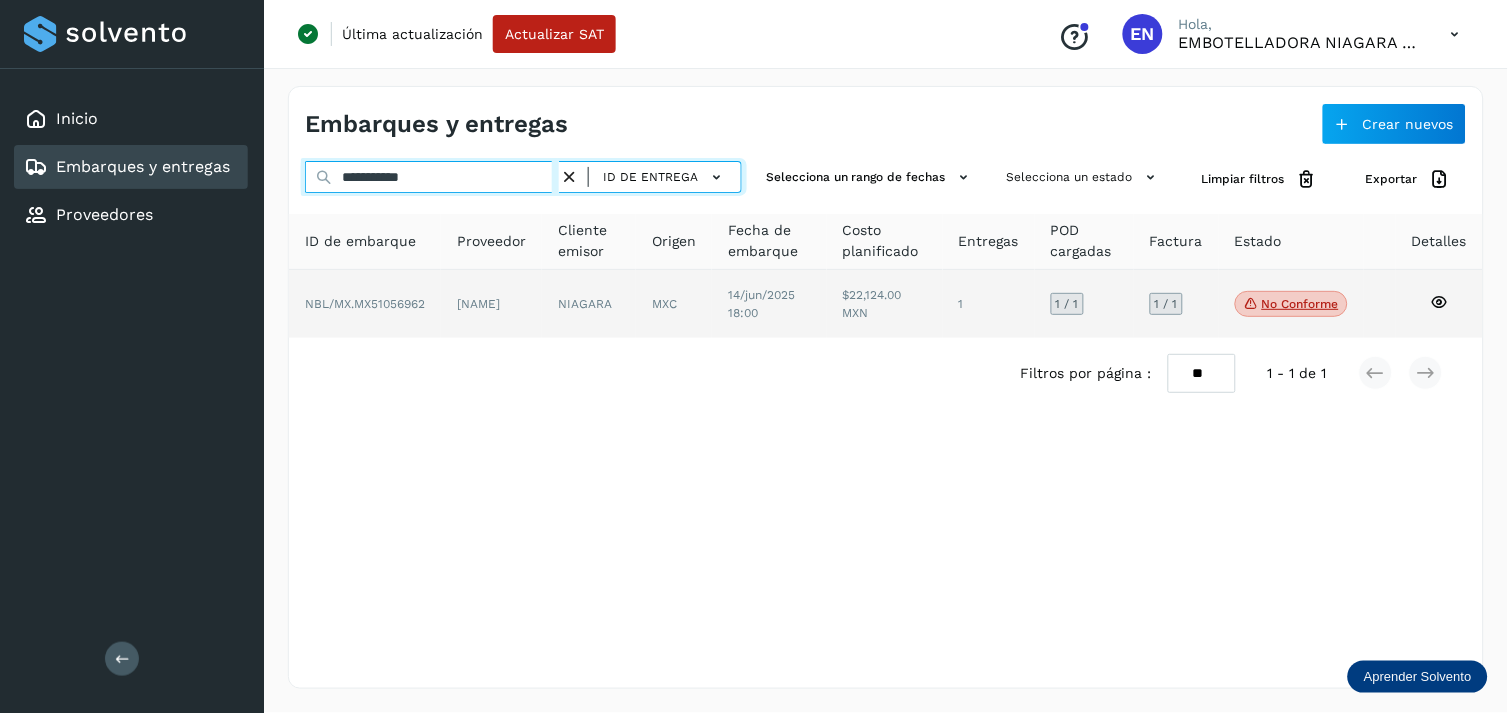 type on "**********" 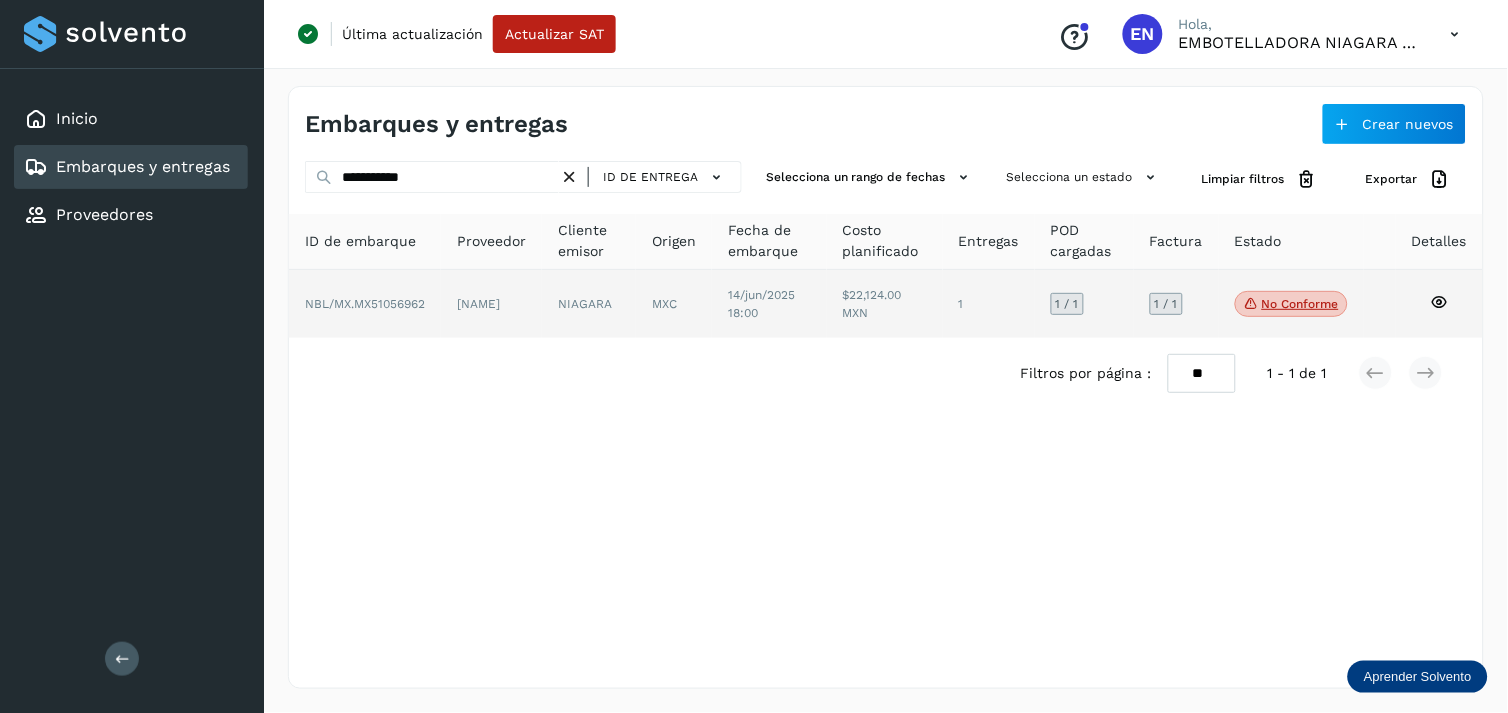 click on "[NAME]" 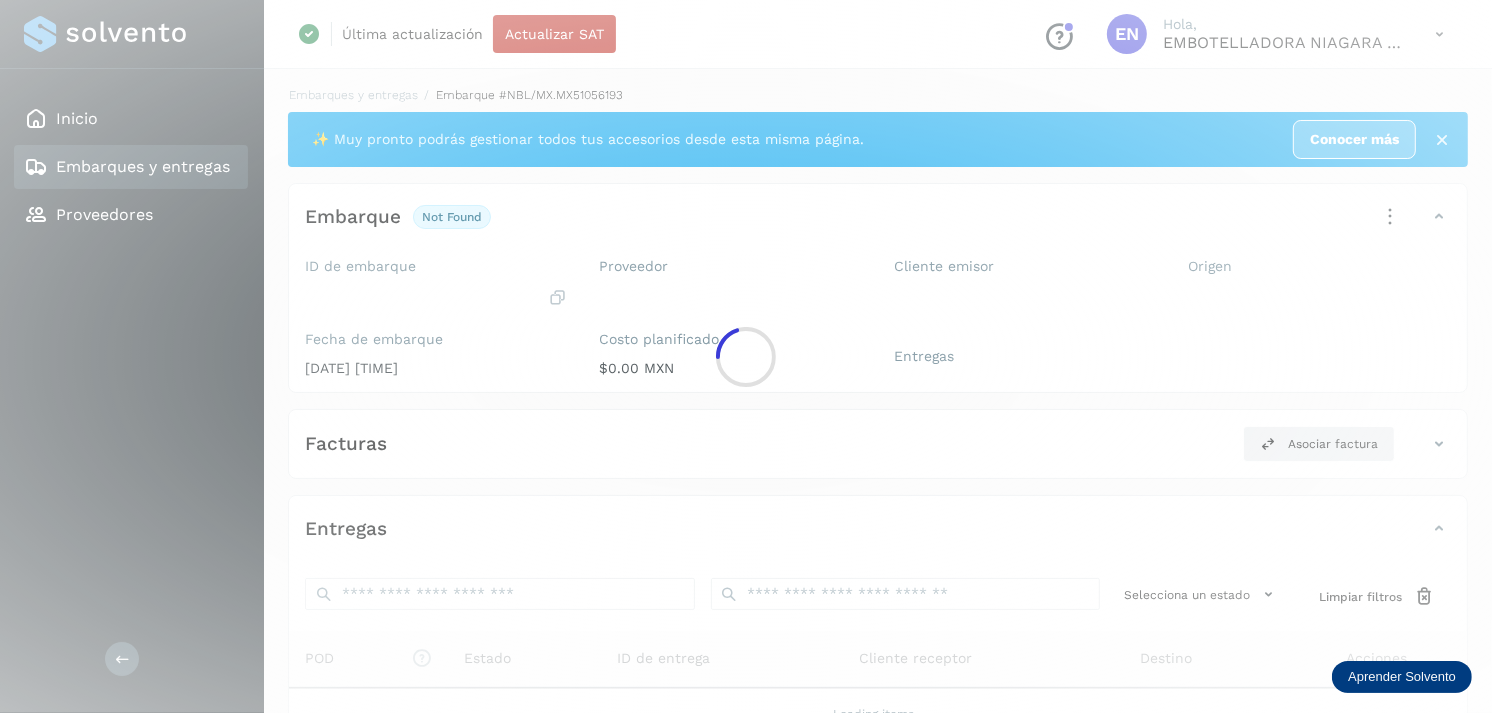 click 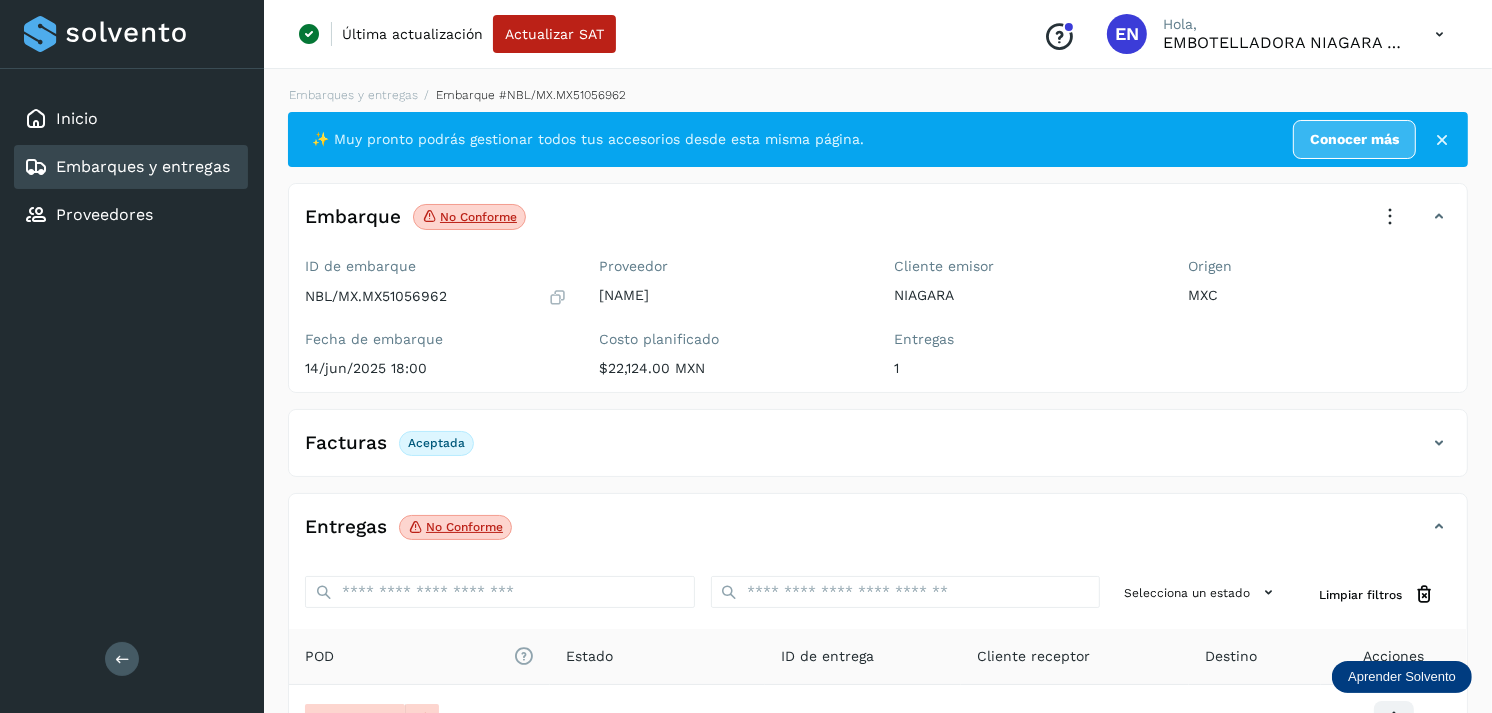 click on "Embarques y entregas" at bounding box center (143, 166) 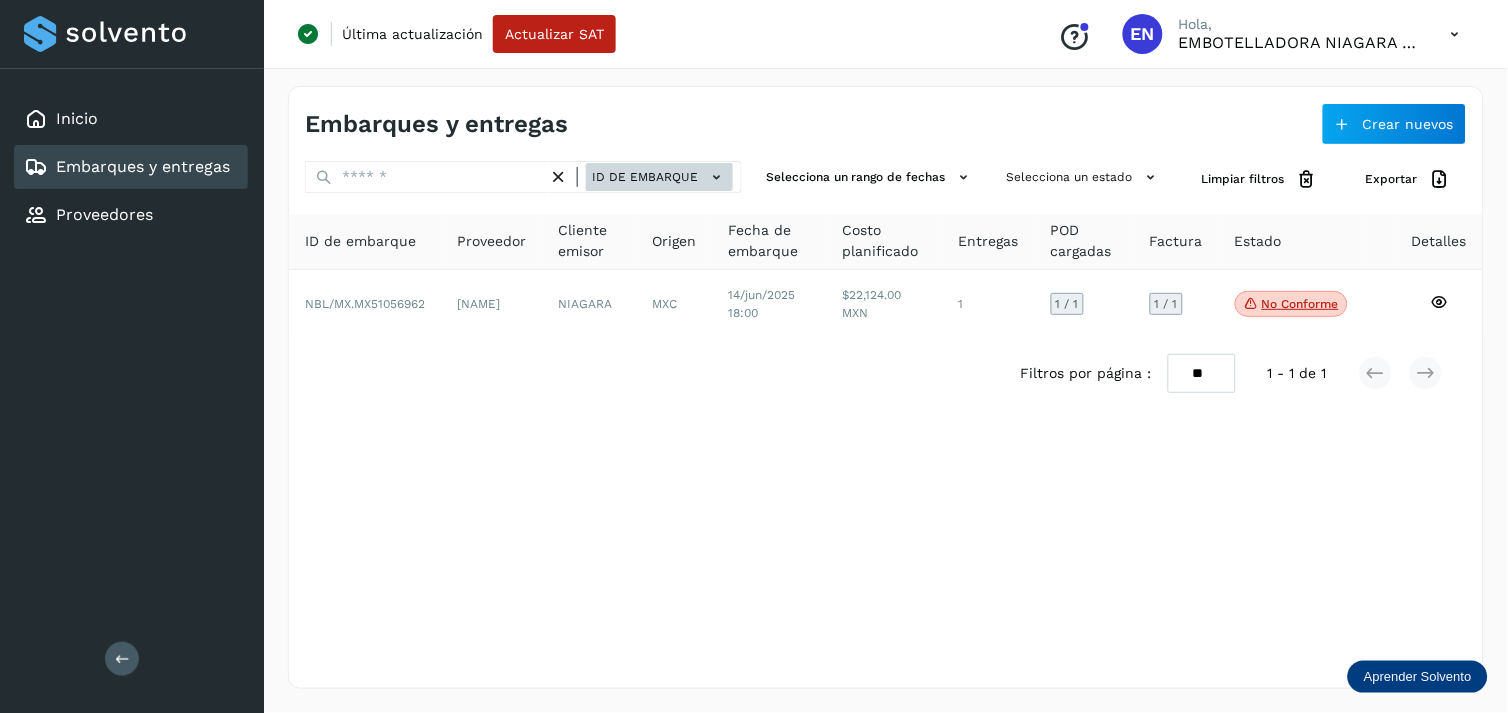 click on "ID de embarque" at bounding box center (659, 177) 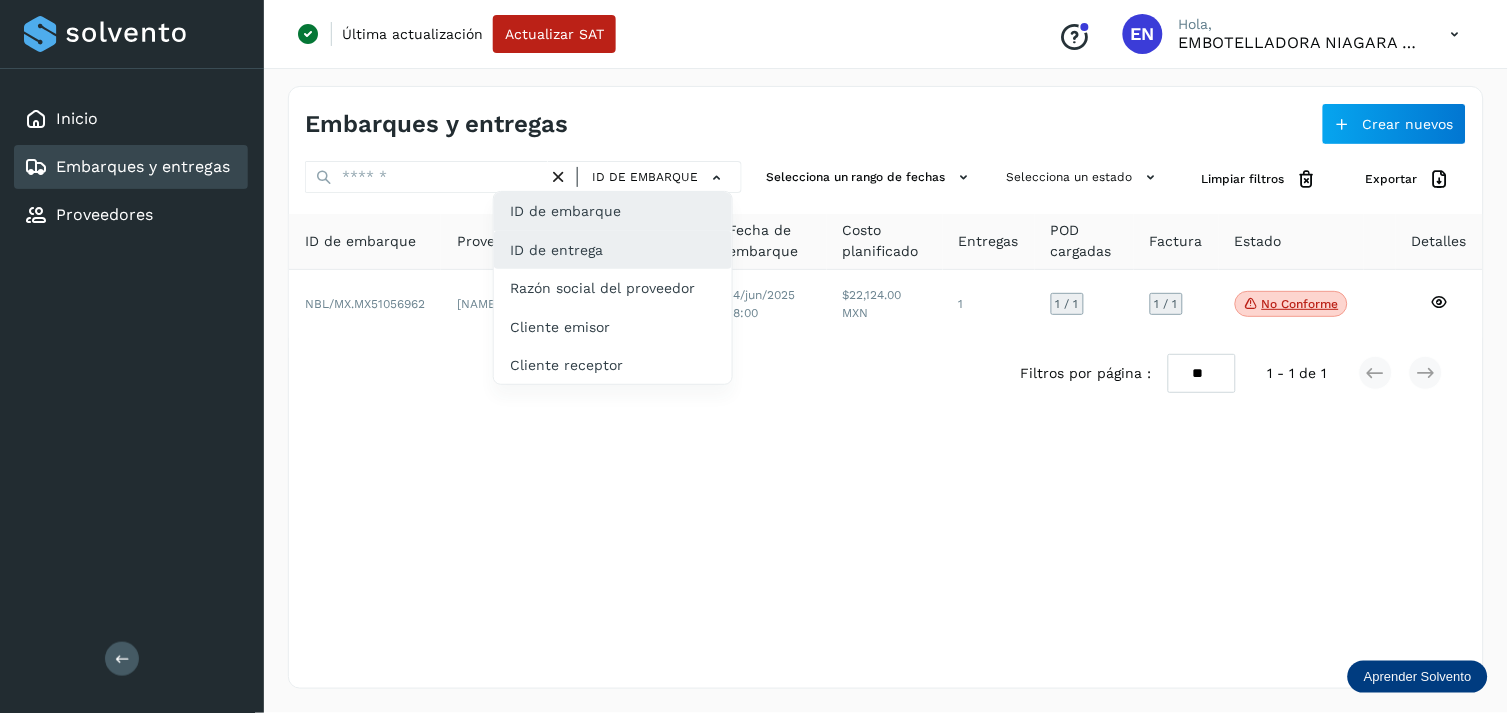 click on "ID de entrega" 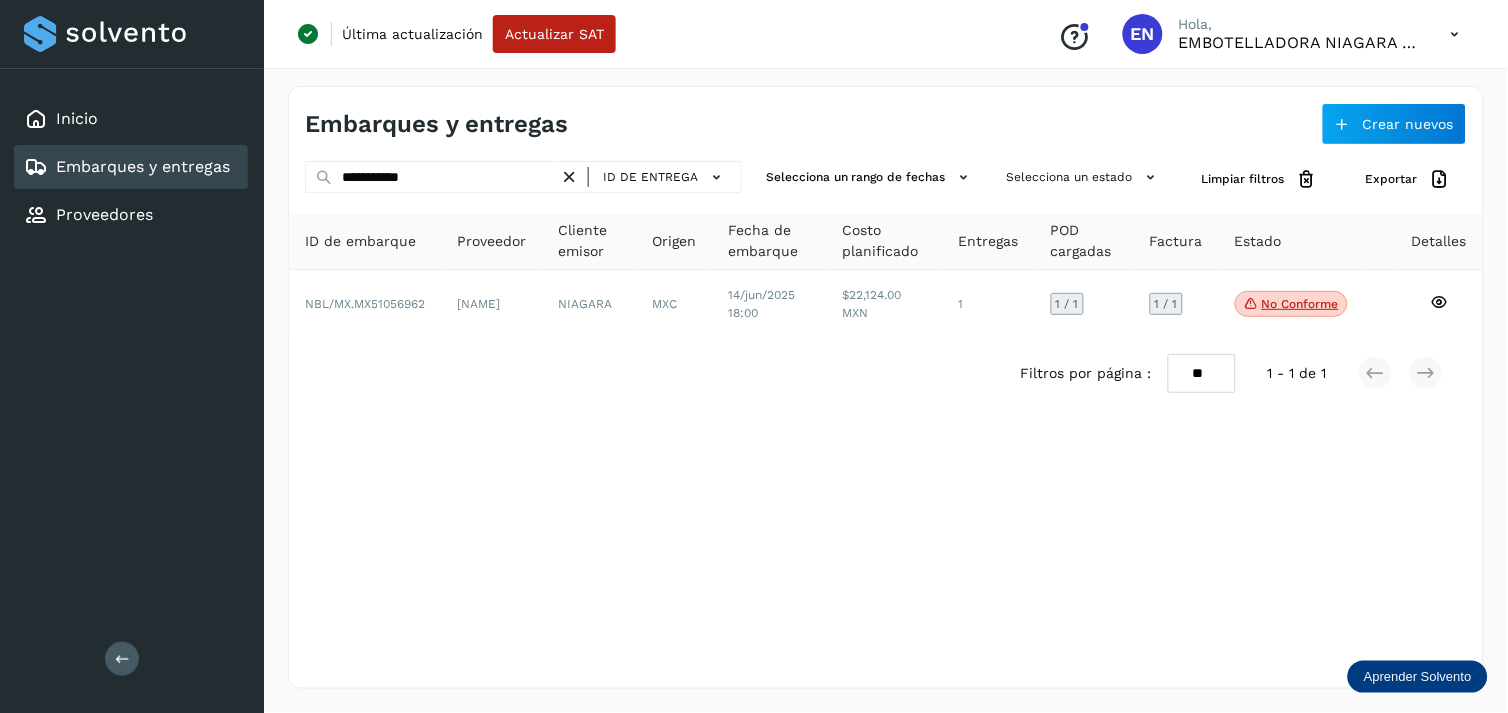 click at bounding box center [569, 177] 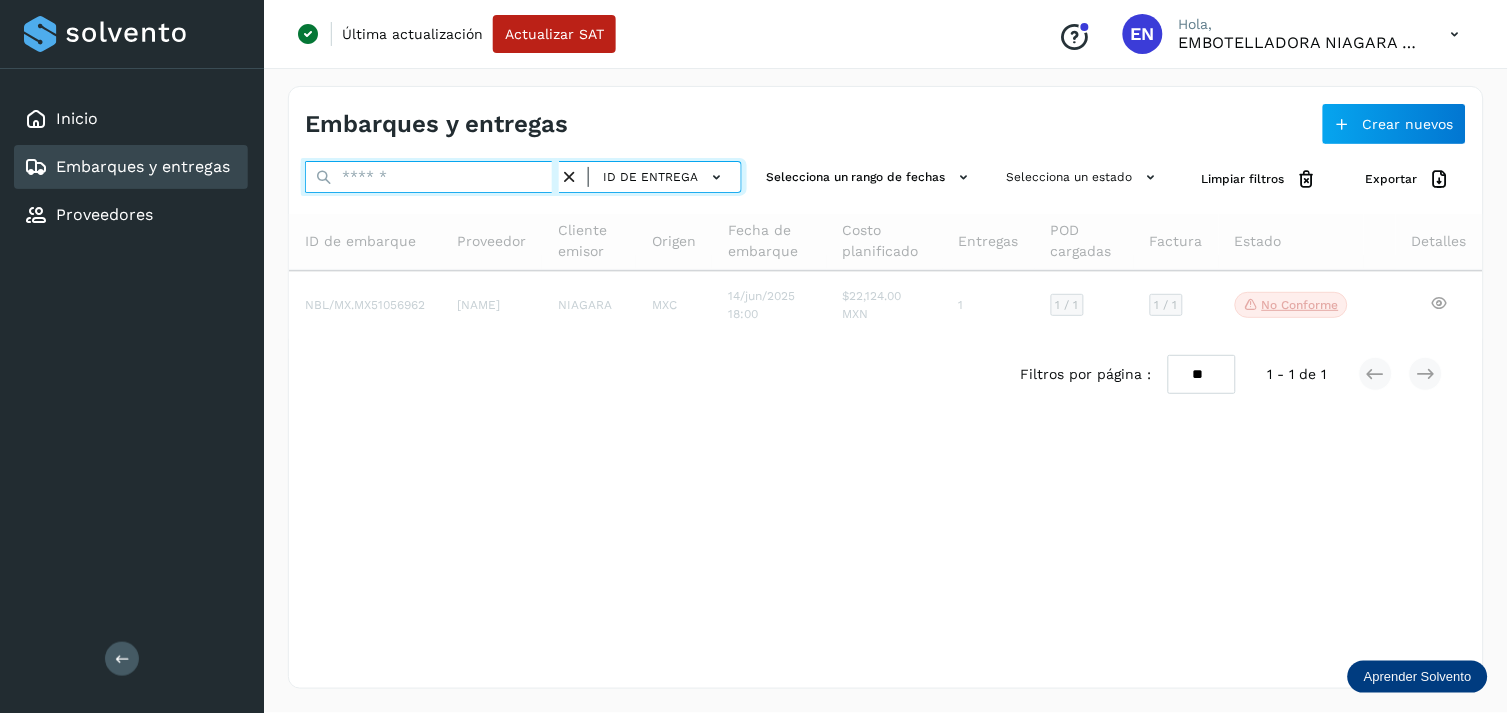 paste on "*****" 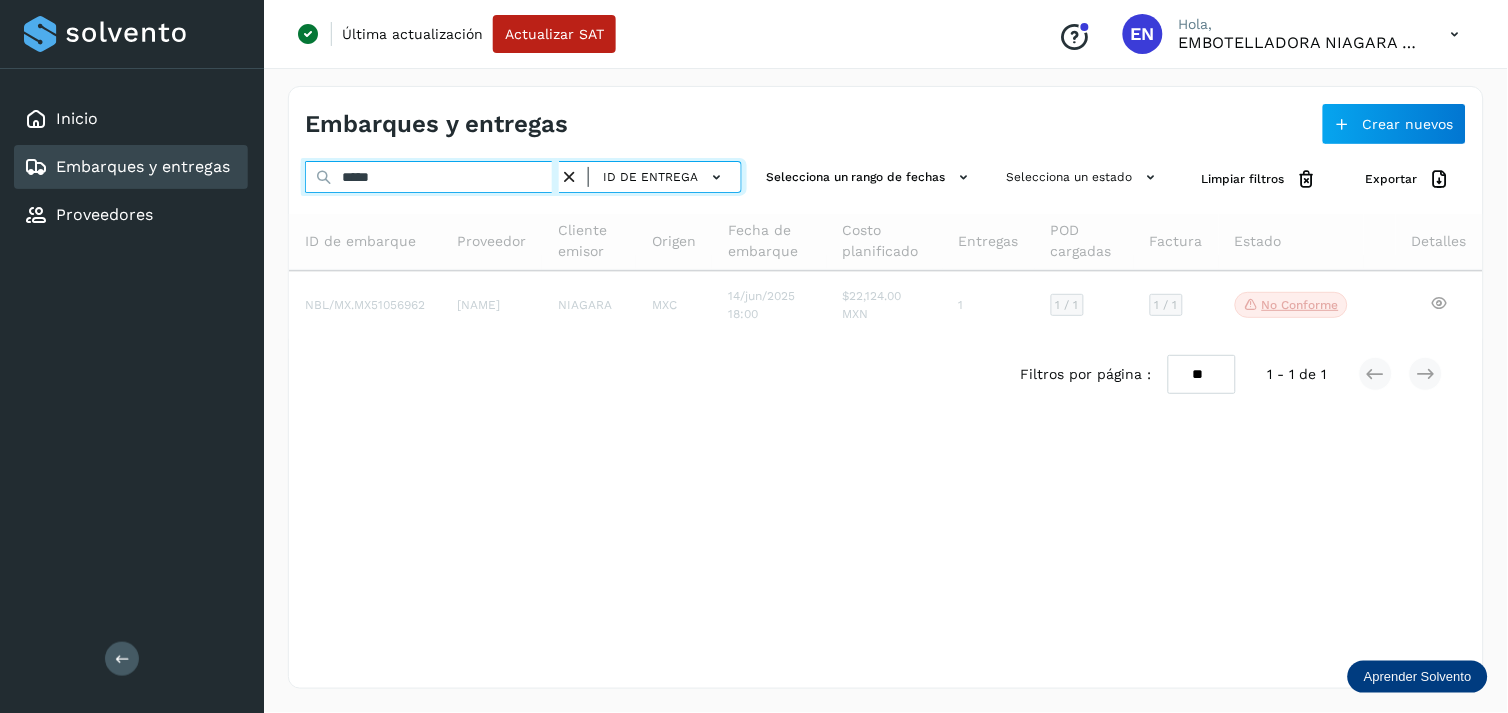 click on "*****" at bounding box center (432, 177) 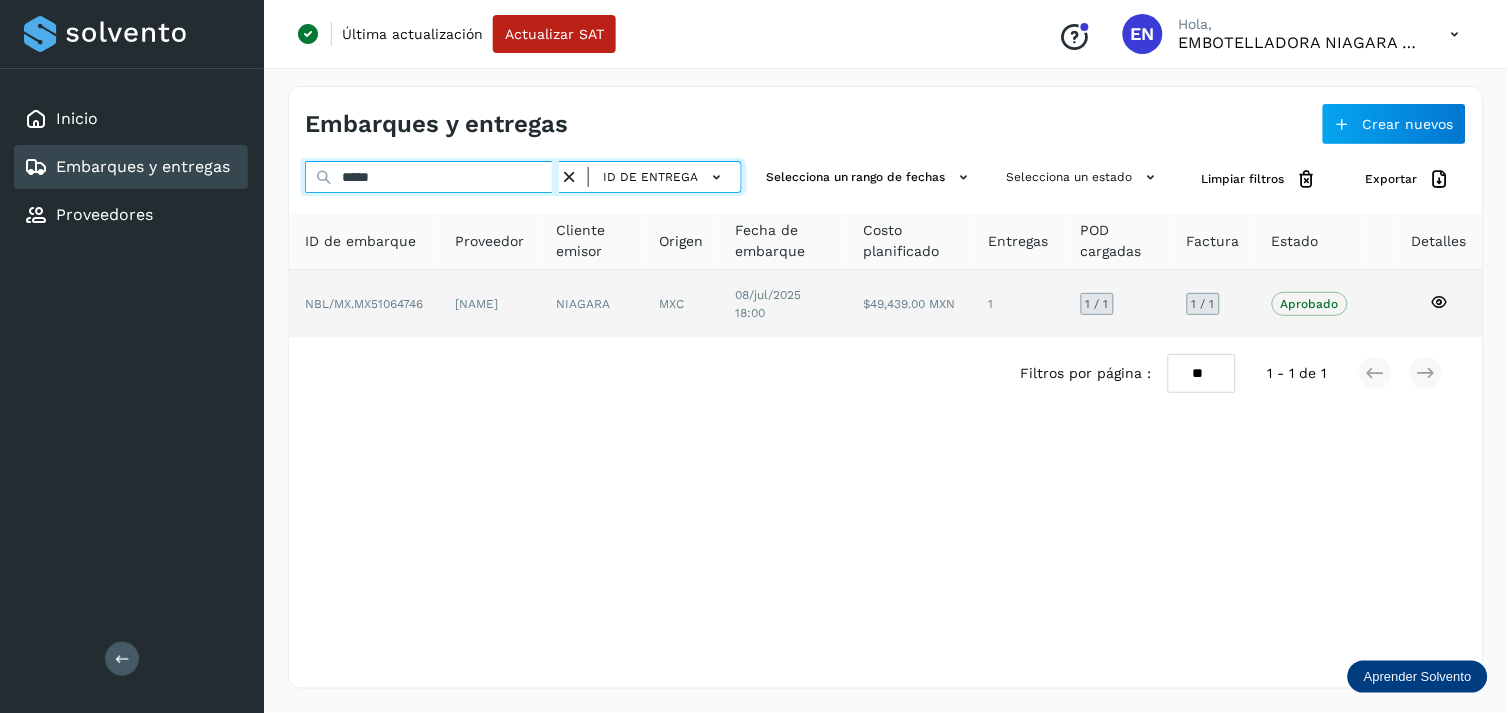 type on "*****" 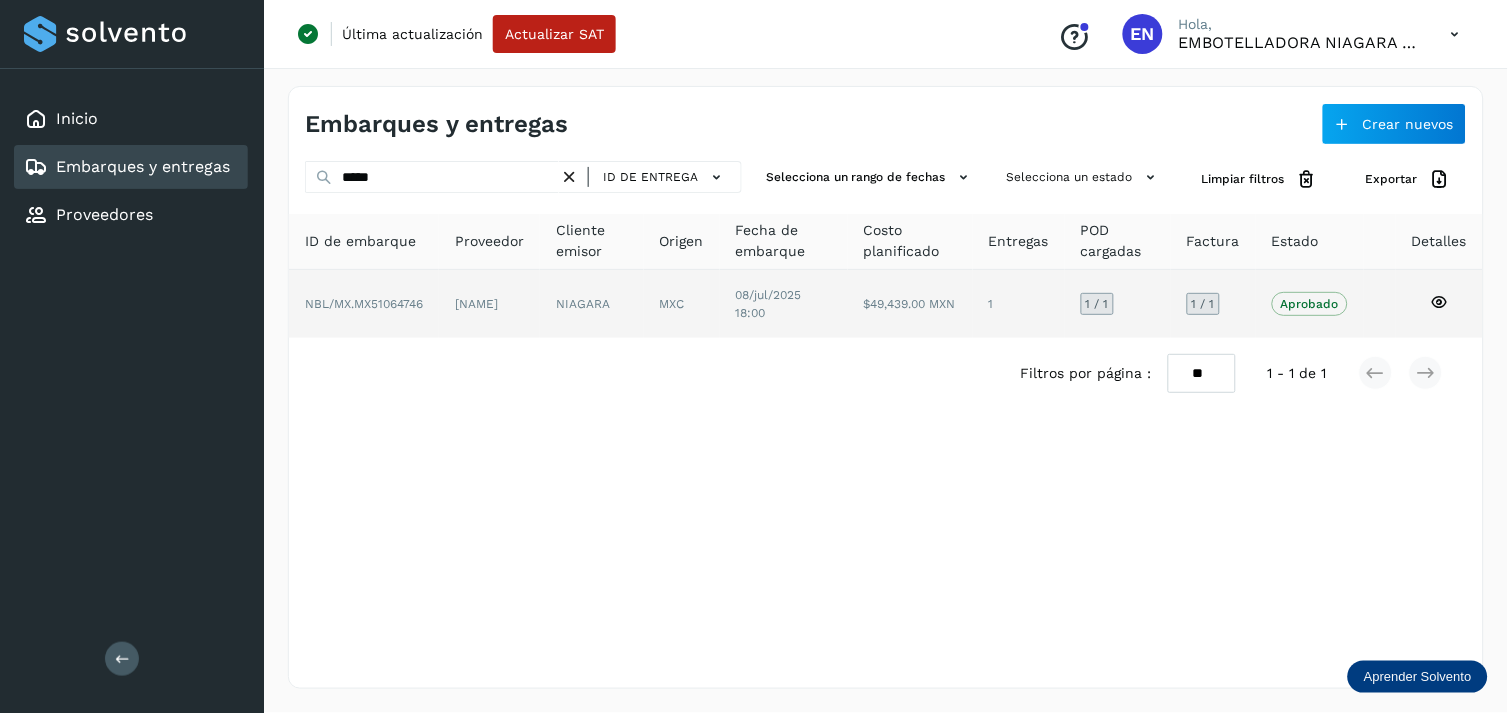click on "[NAME]" 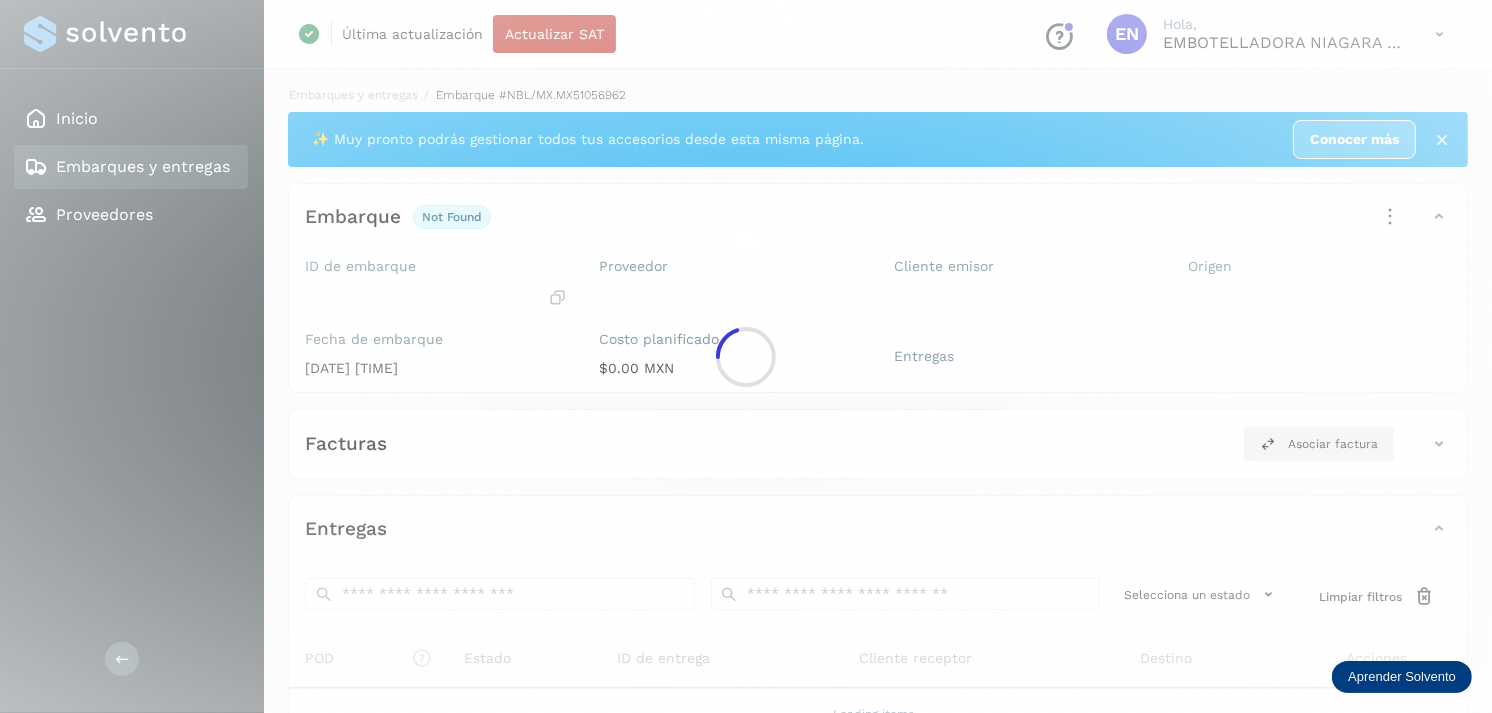 click 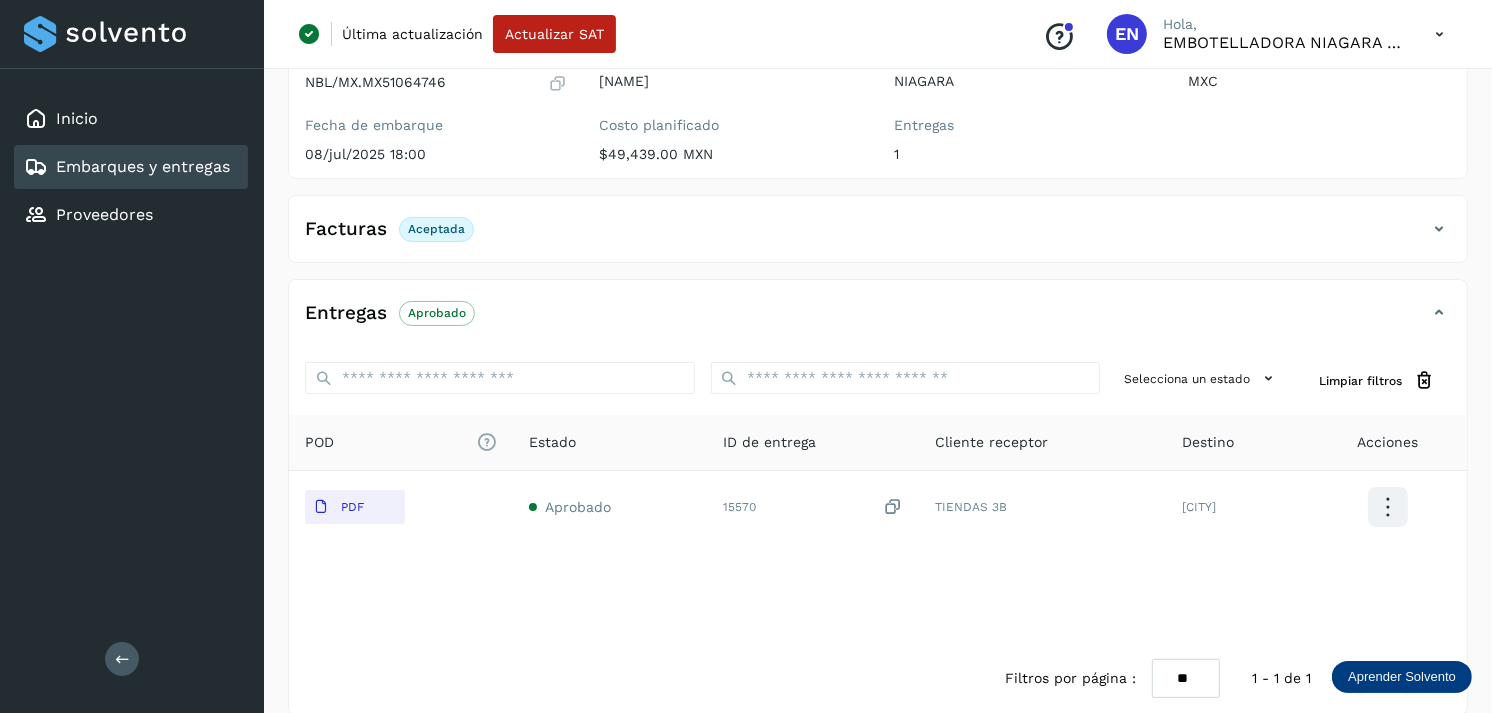 scroll, scrollTop: 241, scrollLeft: 0, axis: vertical 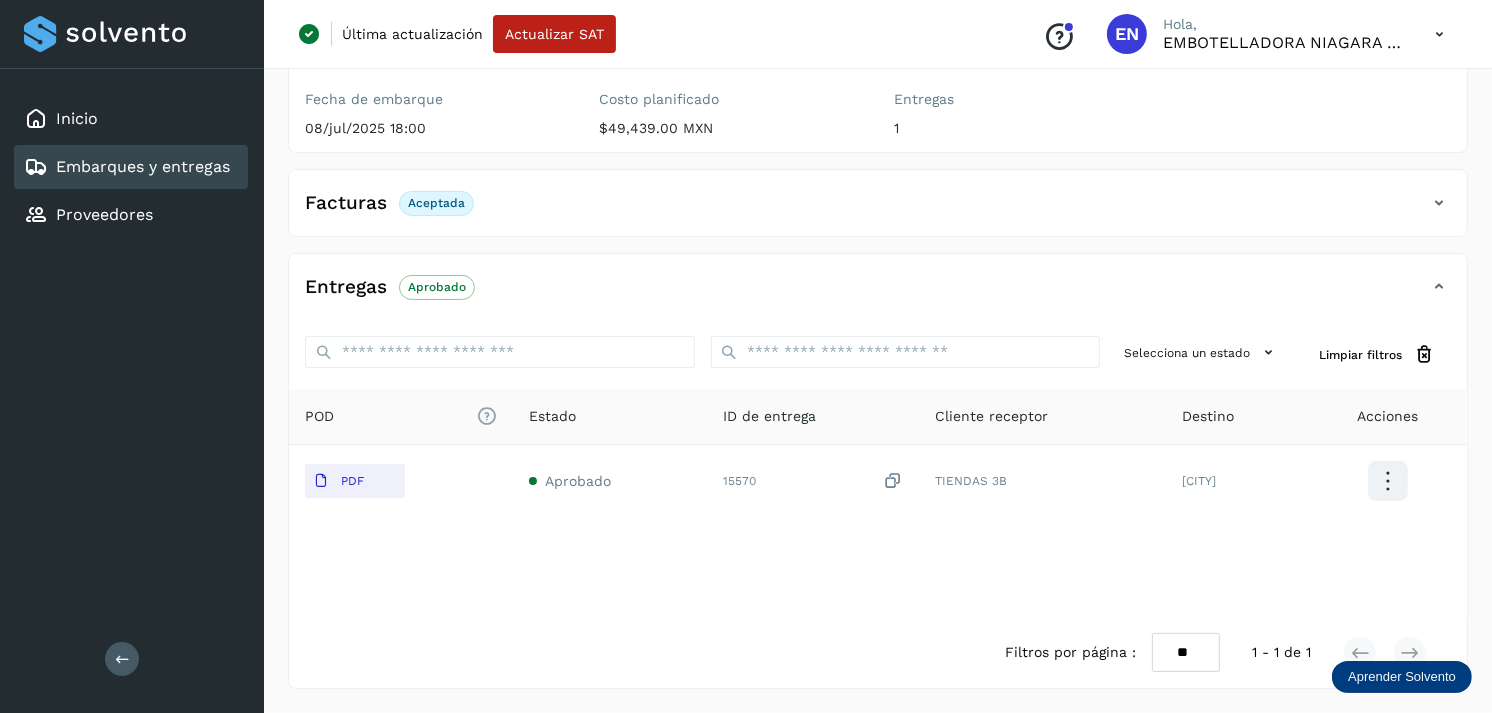click on "Embarques y entregas" 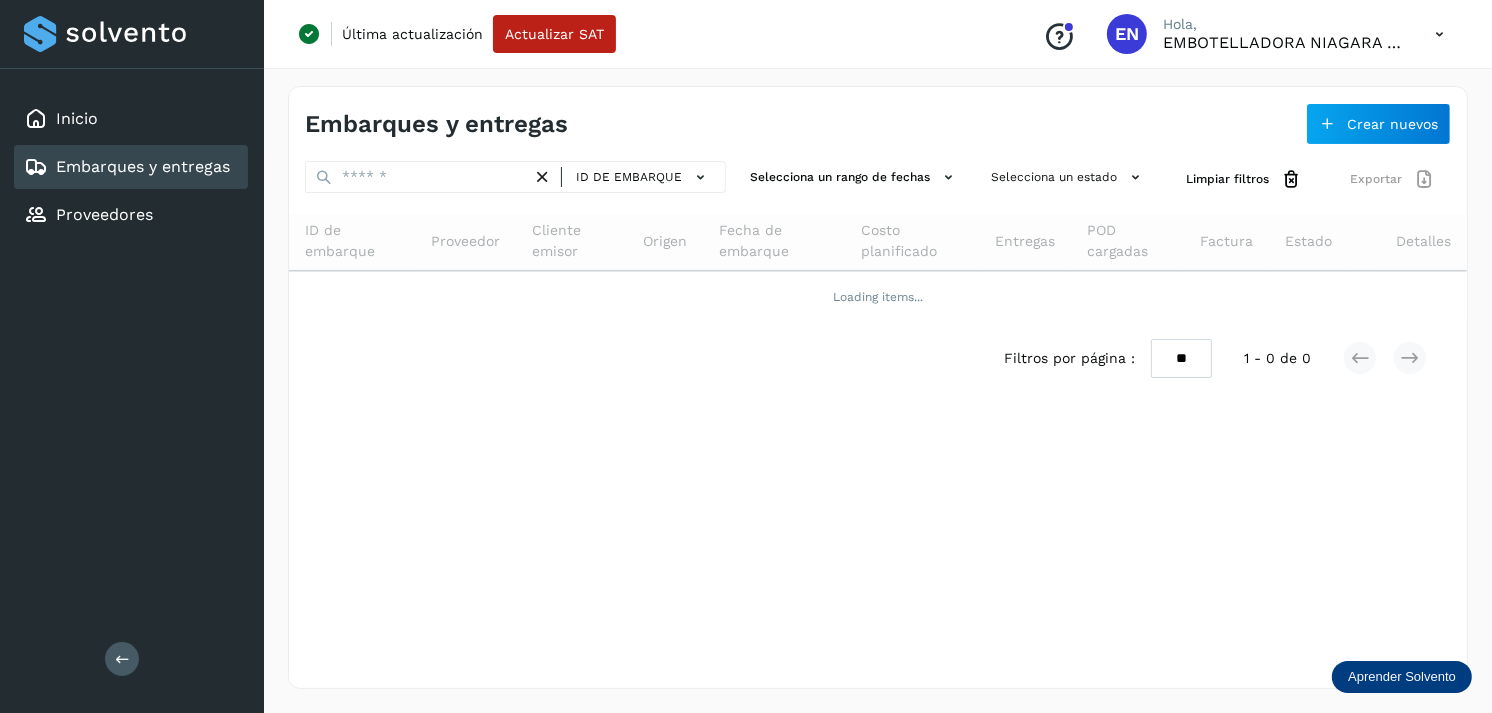 scroll, scrollTop: 0, scrollLeft: 0, axis: both 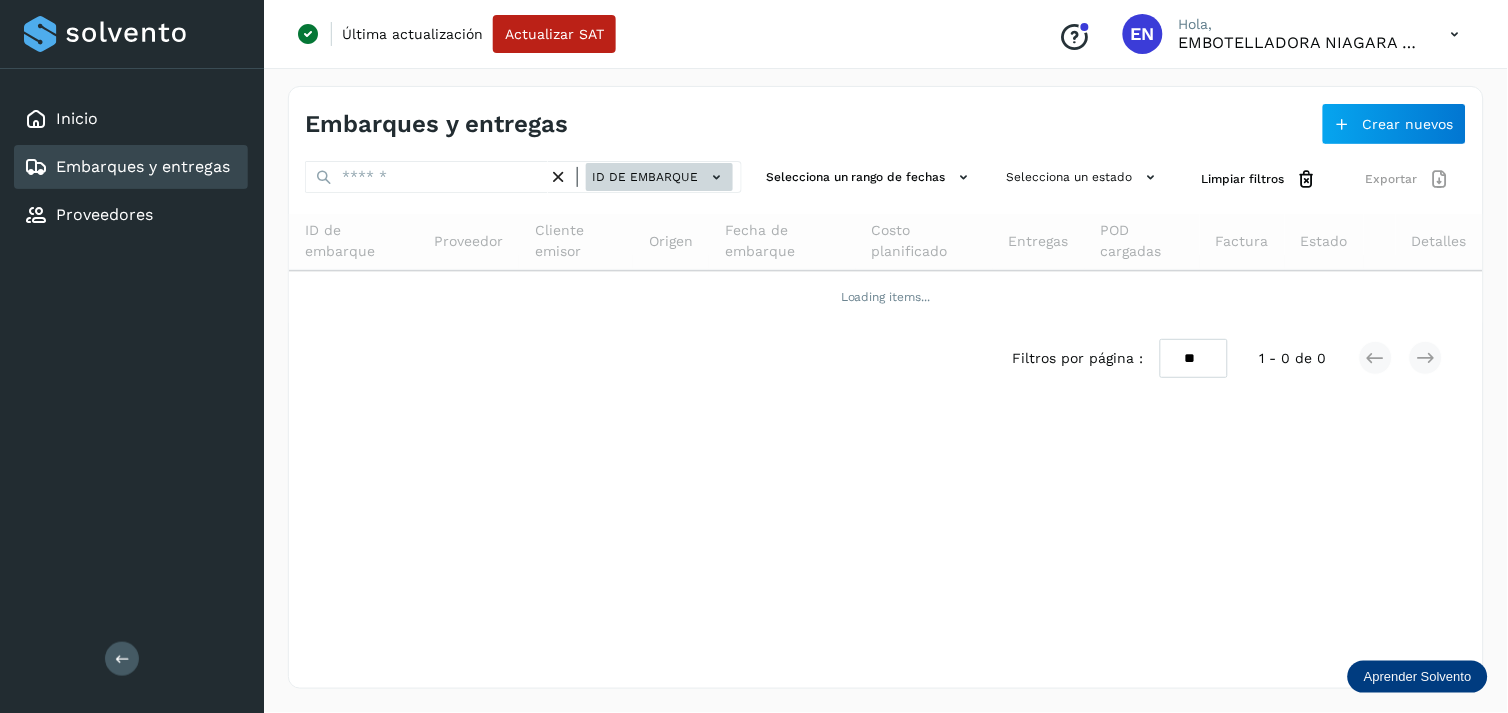 click on "ID de embarque" 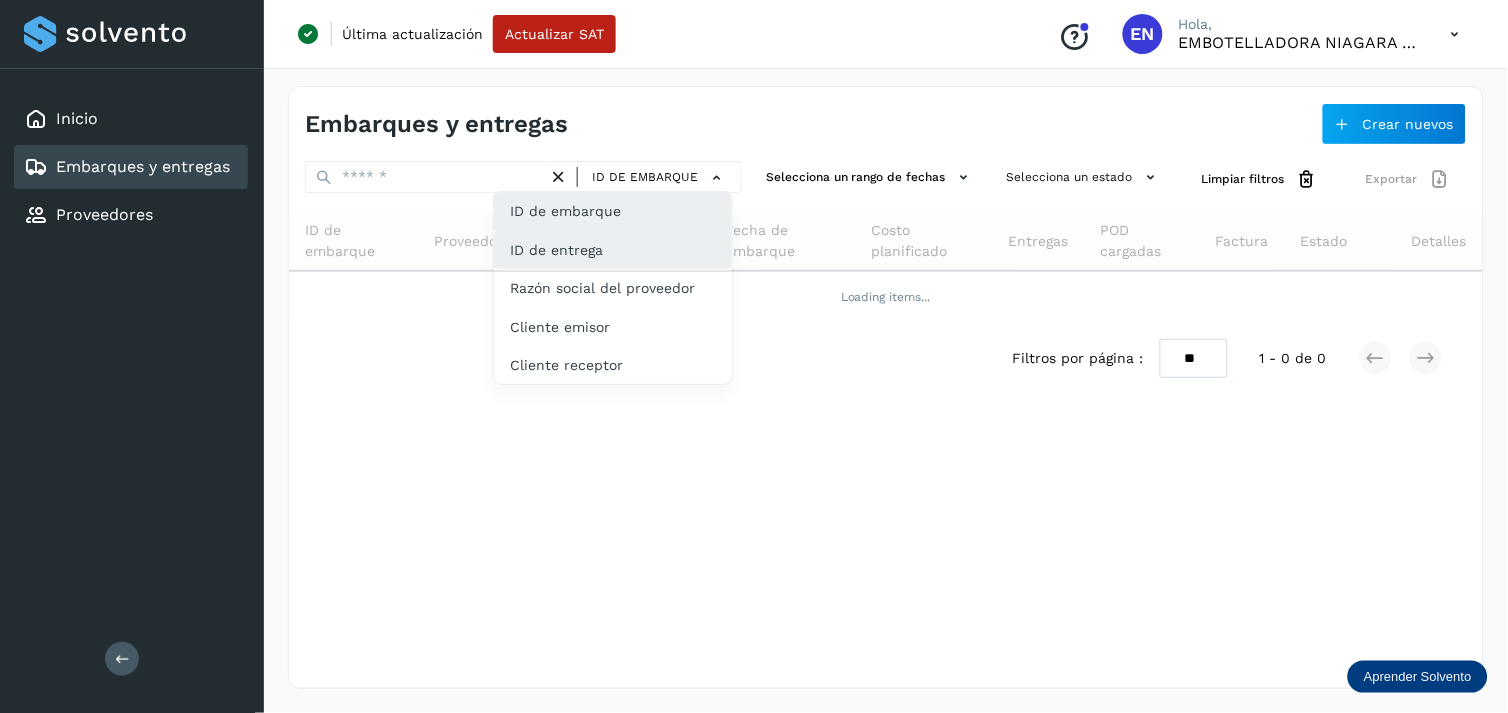 click on "ID de entrega" 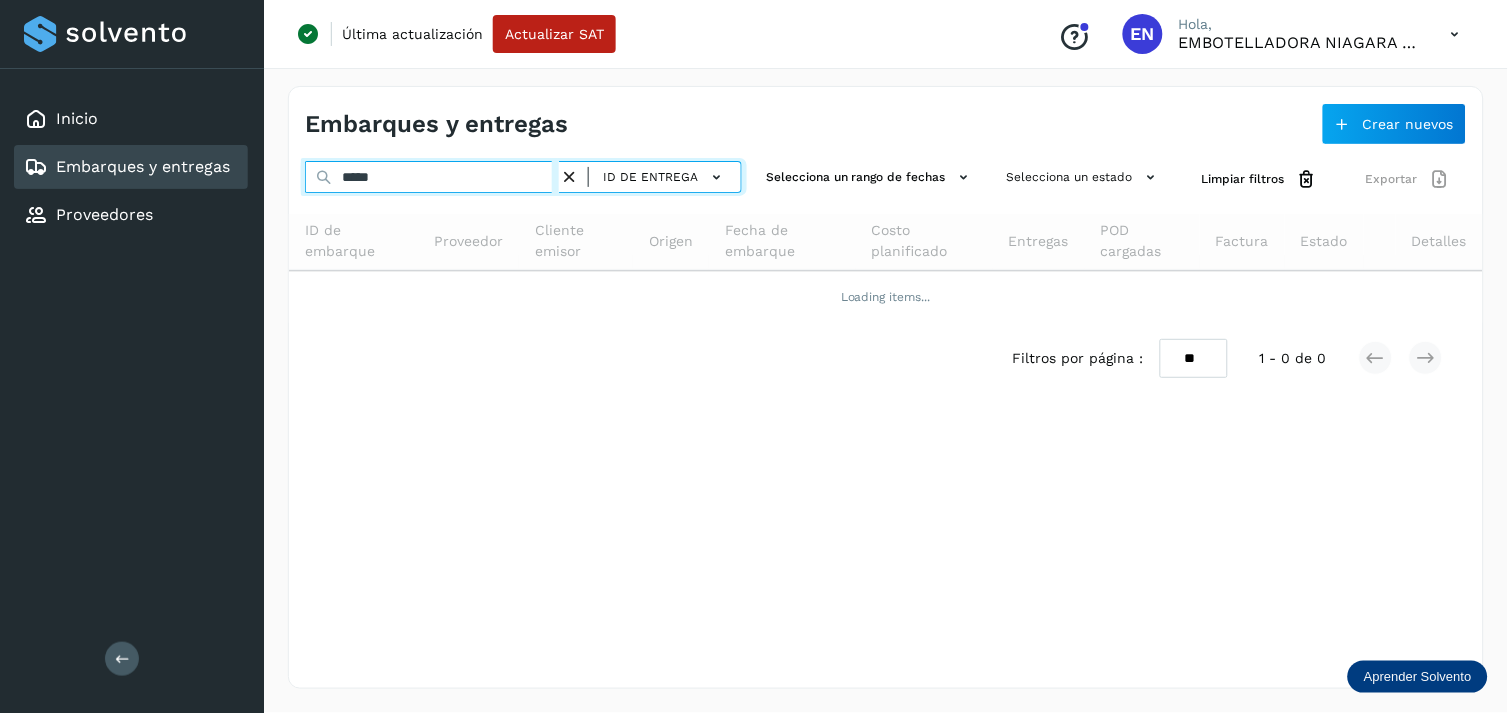 click on "*****" at bounding box center (432, 177) 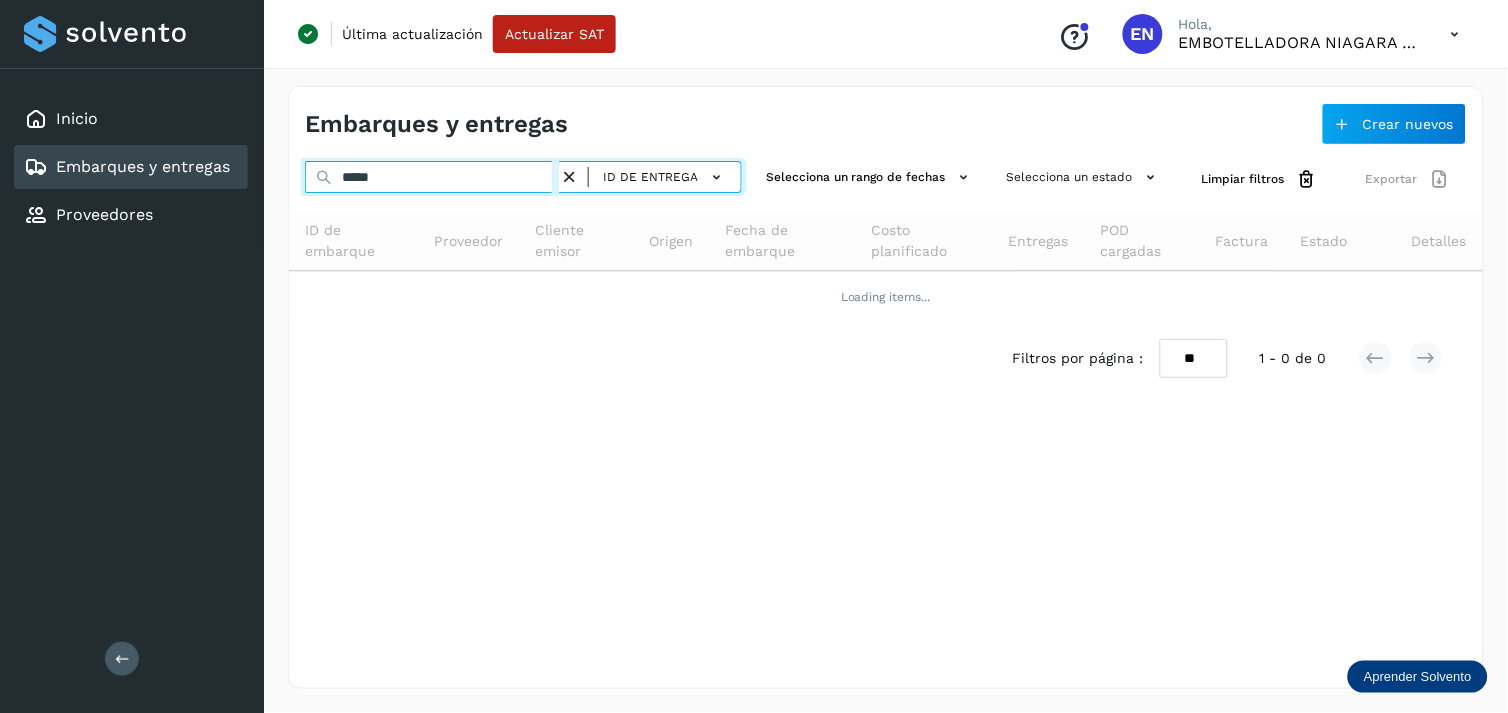 click on "*****" at bounding box center (432, 177) 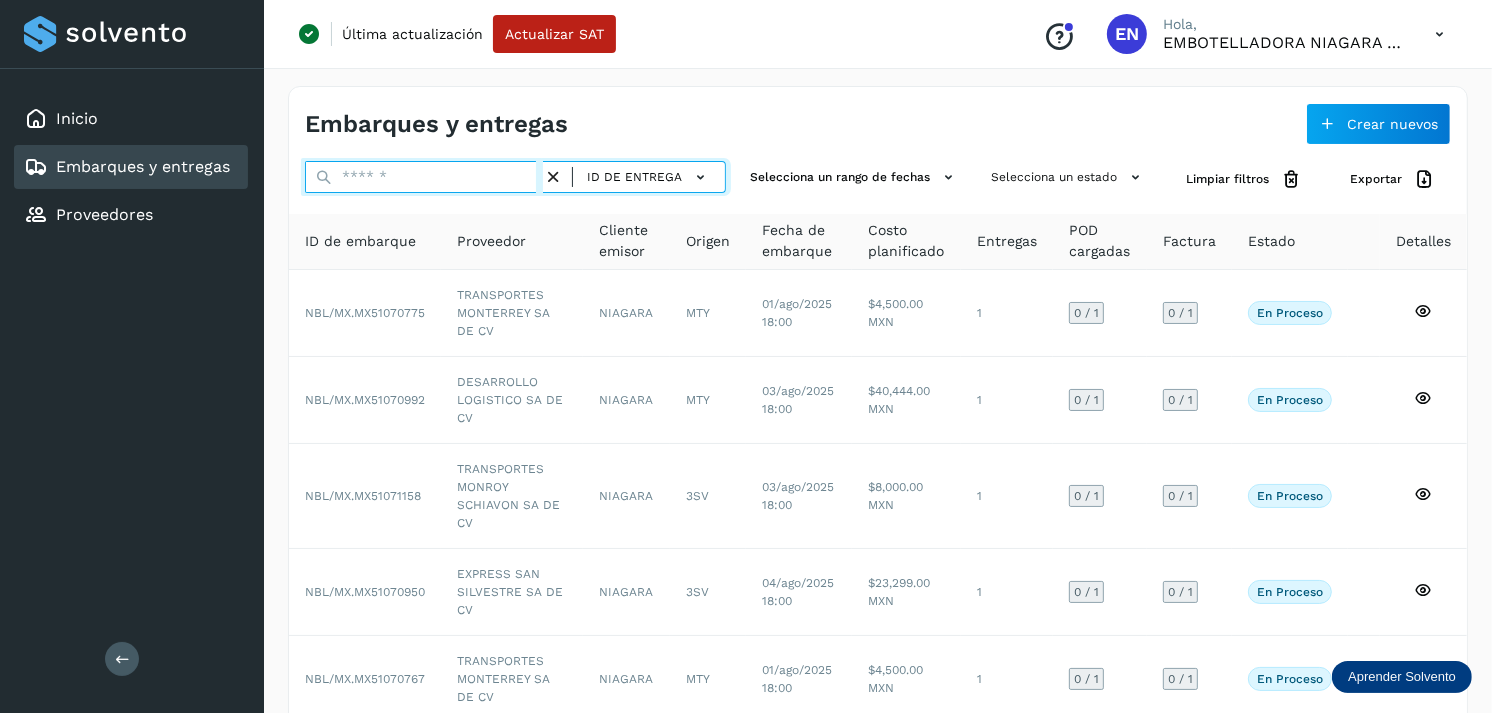 paste on "*****" 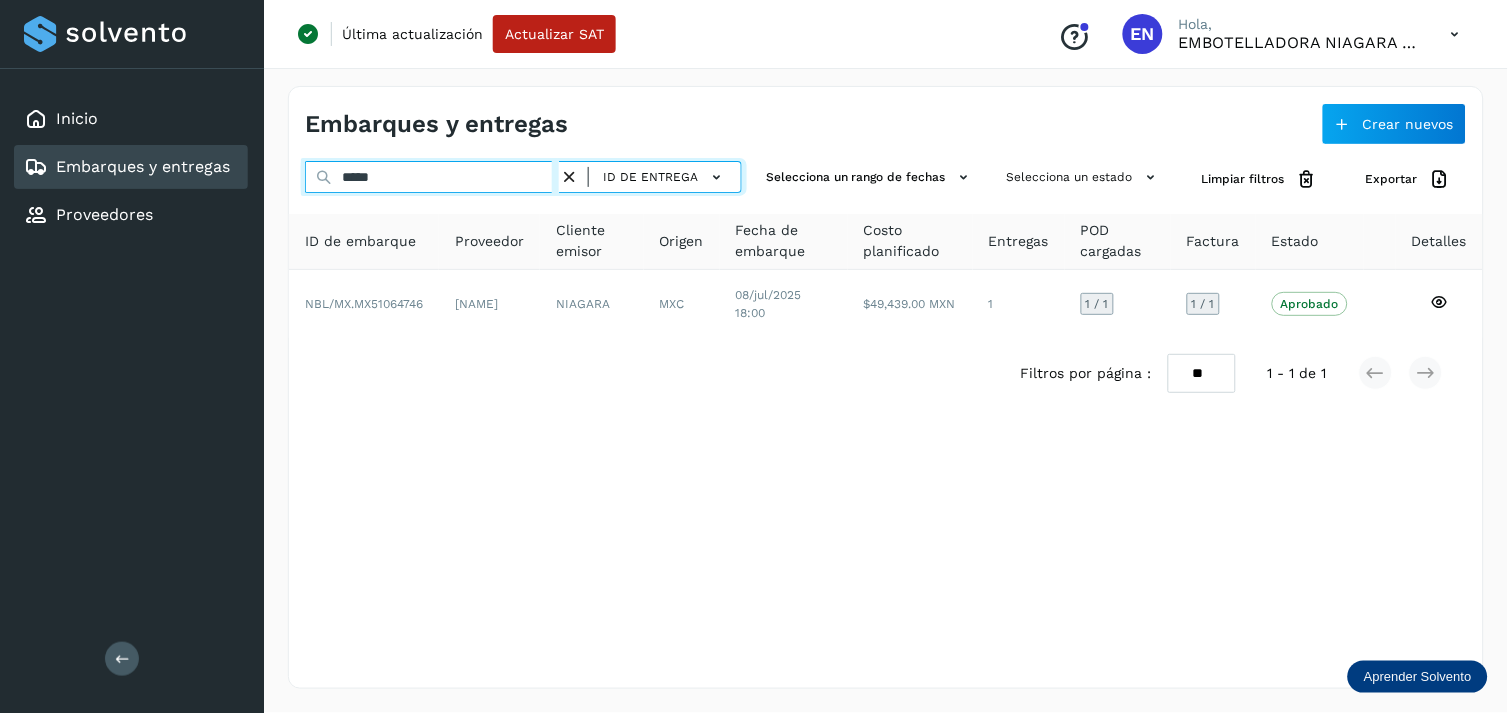 type on "*****" 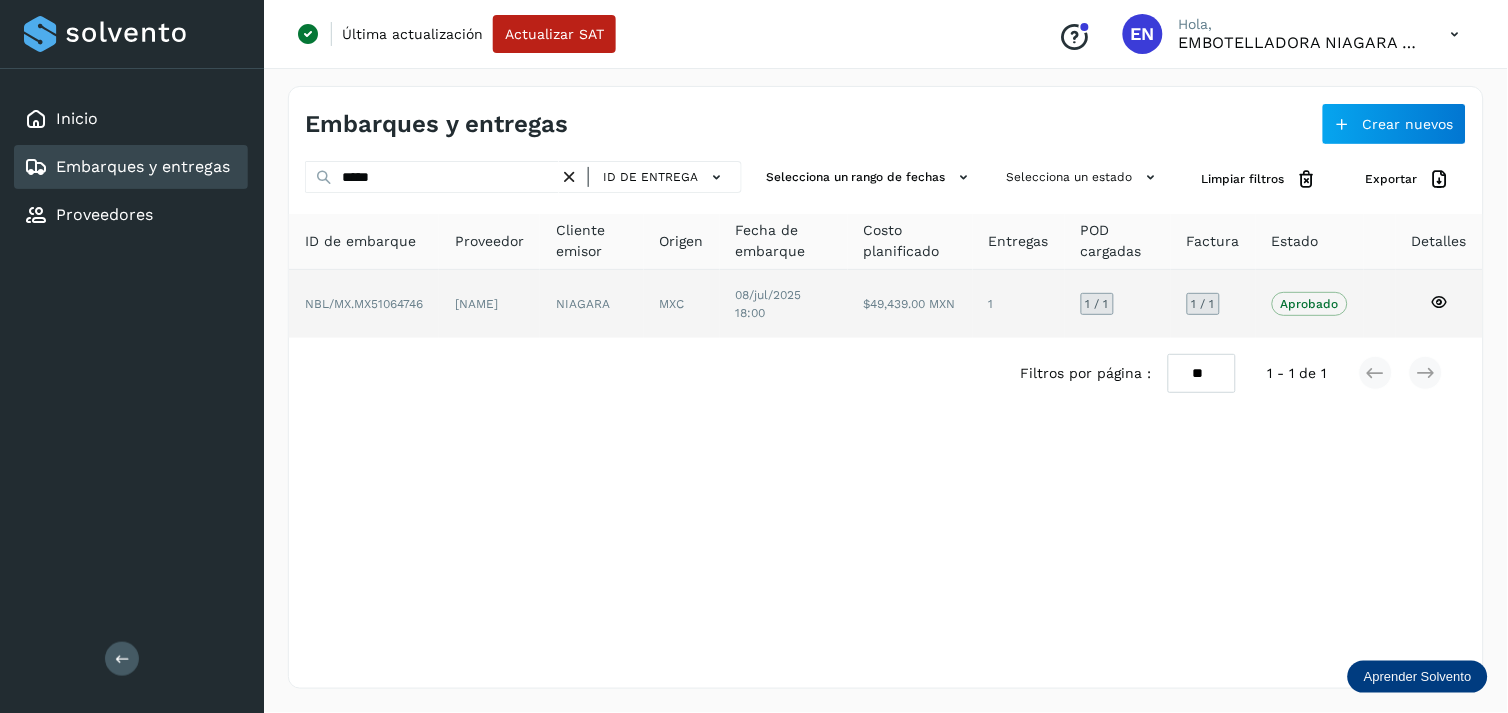 drag, startPoint x: 546, startPoint y: 267, endPoint x: 538, endPoint y: 287, distance: 21.540659 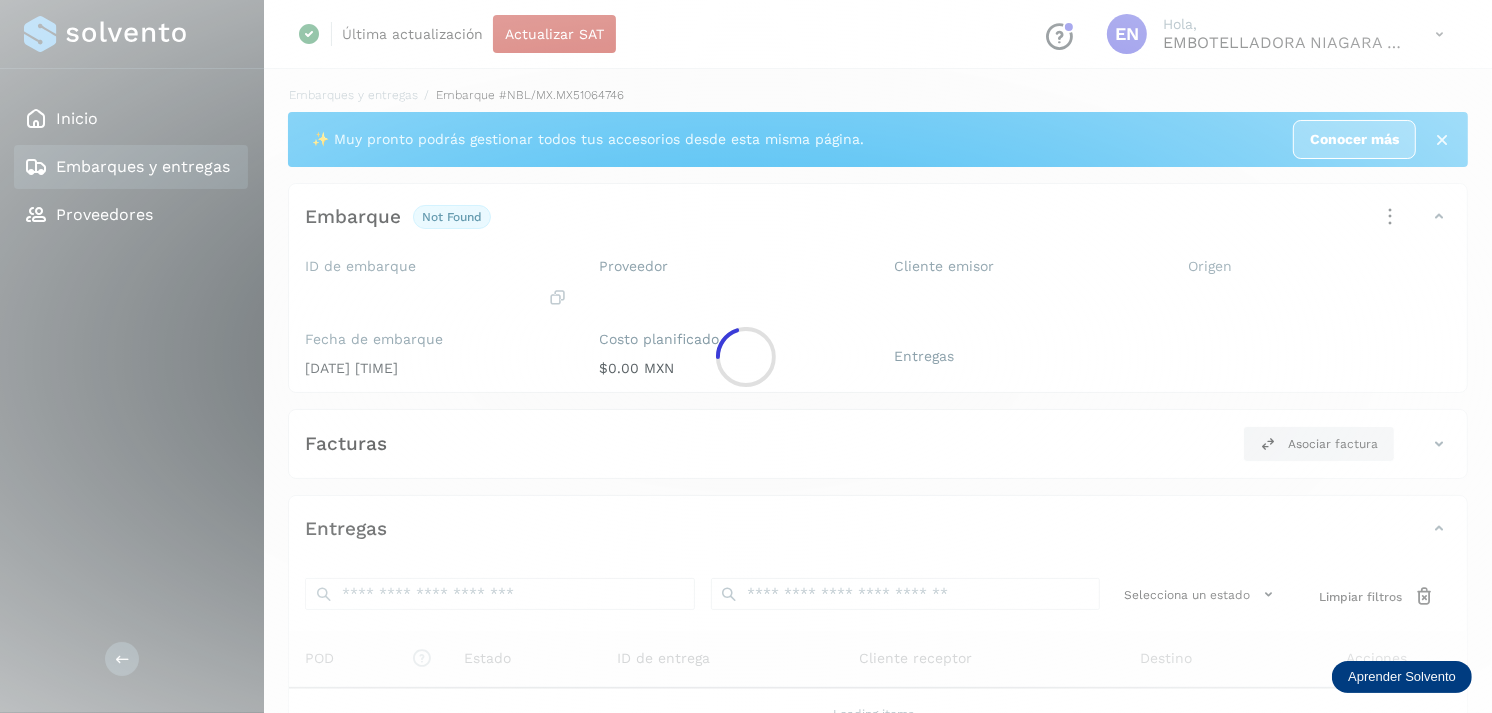 click 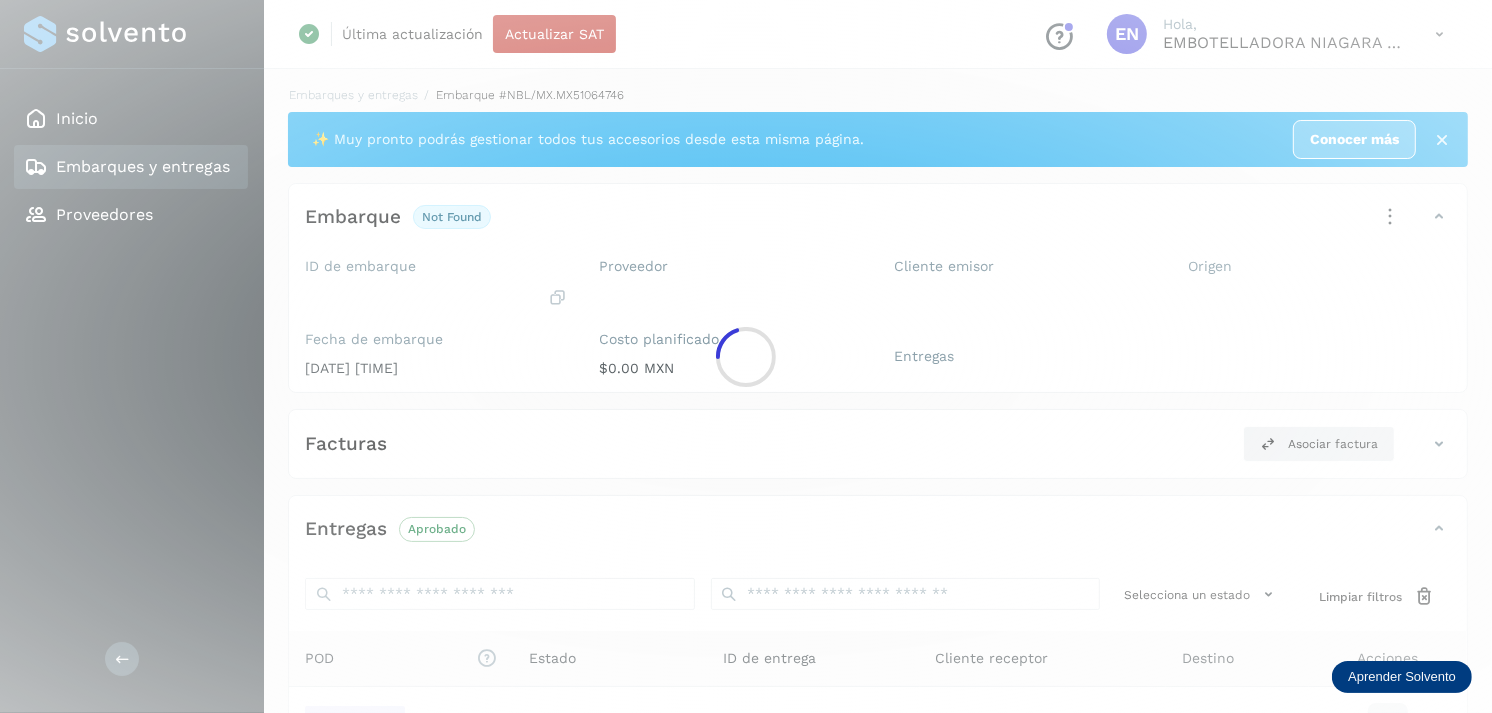 scroll, scrollTop: 241, scrollLeft: 0, axis: vertical 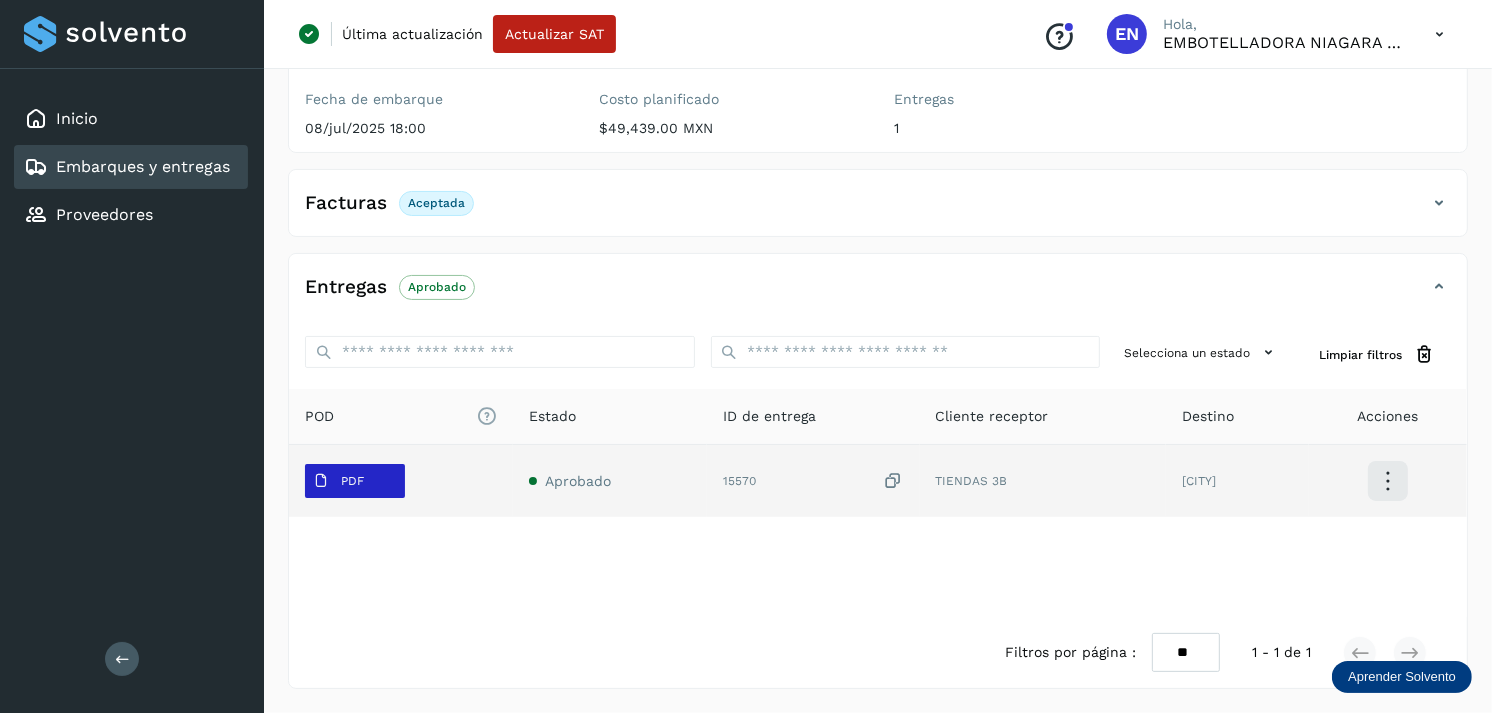 click on "PDF" at bounding box center (338, 481) 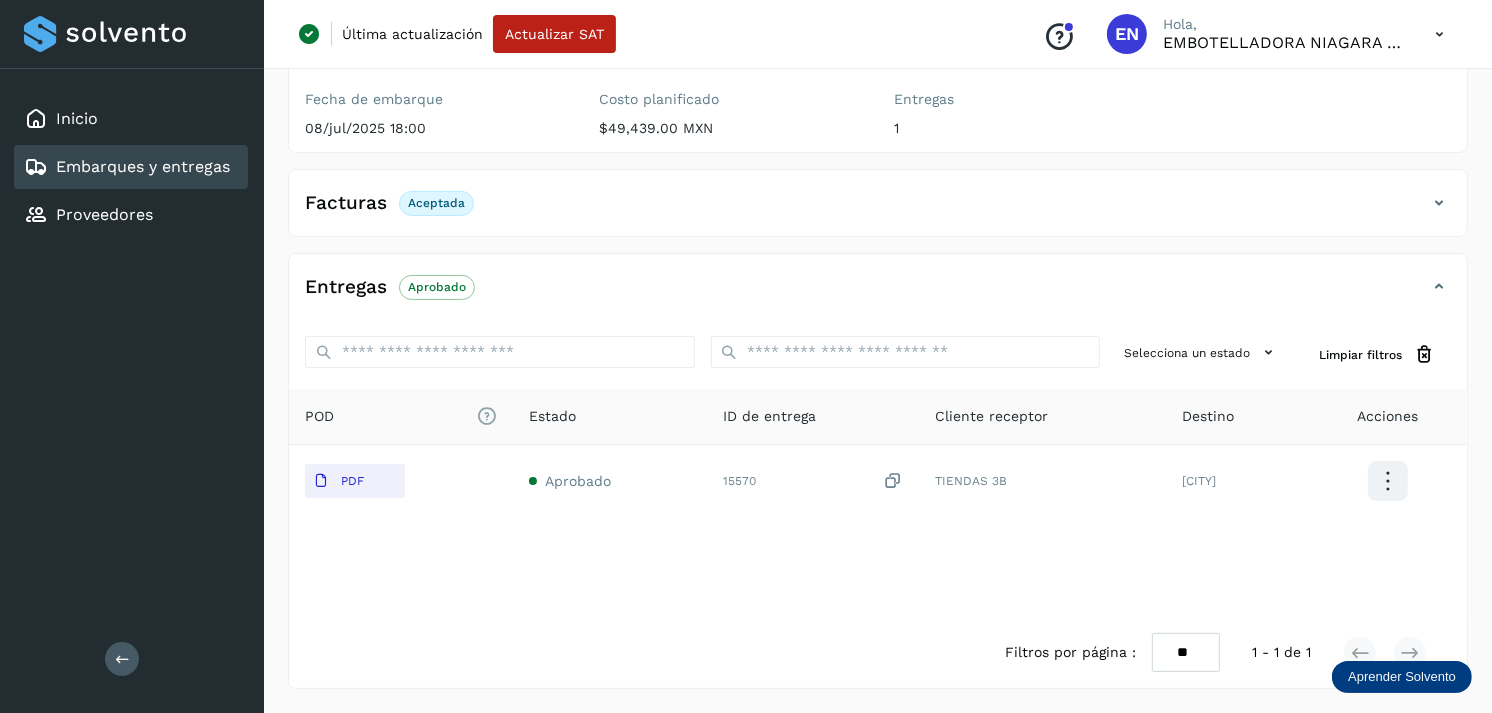 type 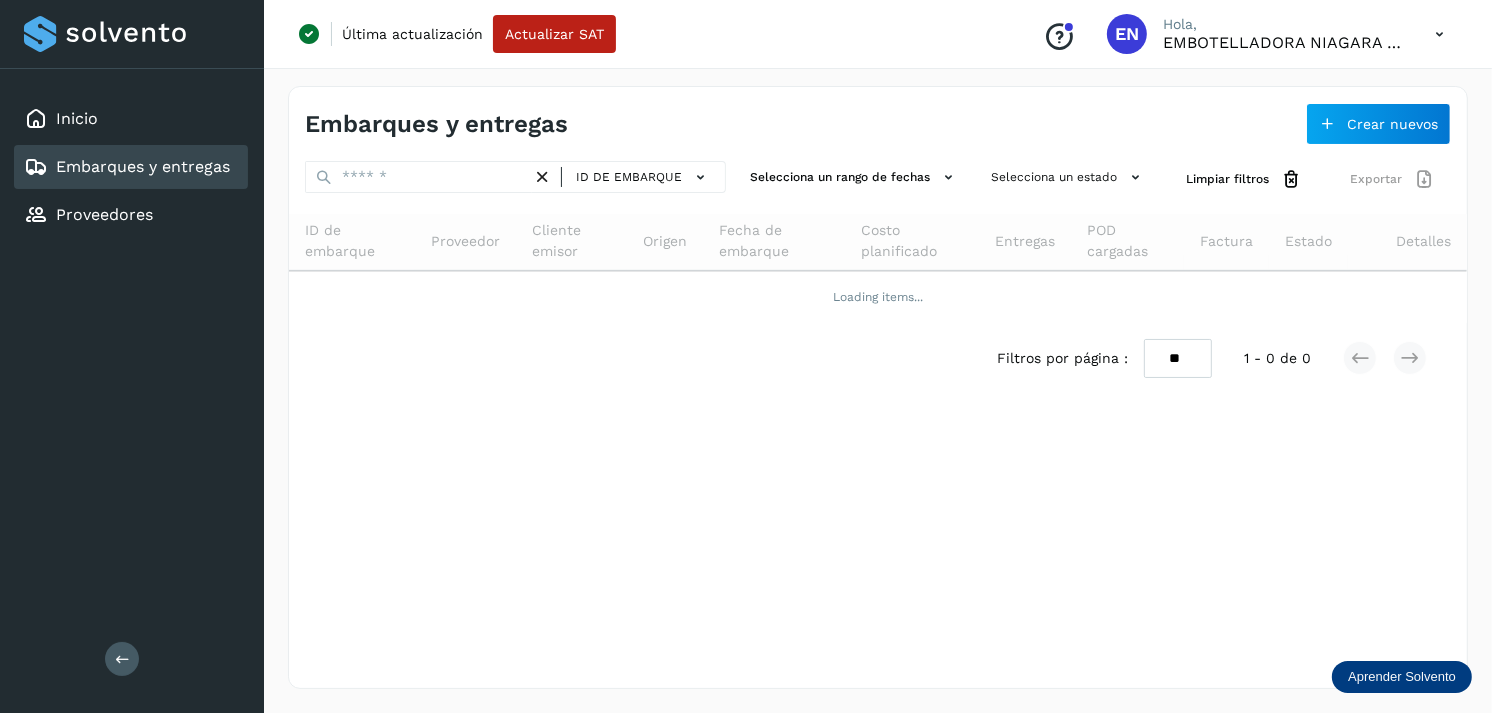 scroll, scrollTop: 0, scrollLeft: 0, axis: both 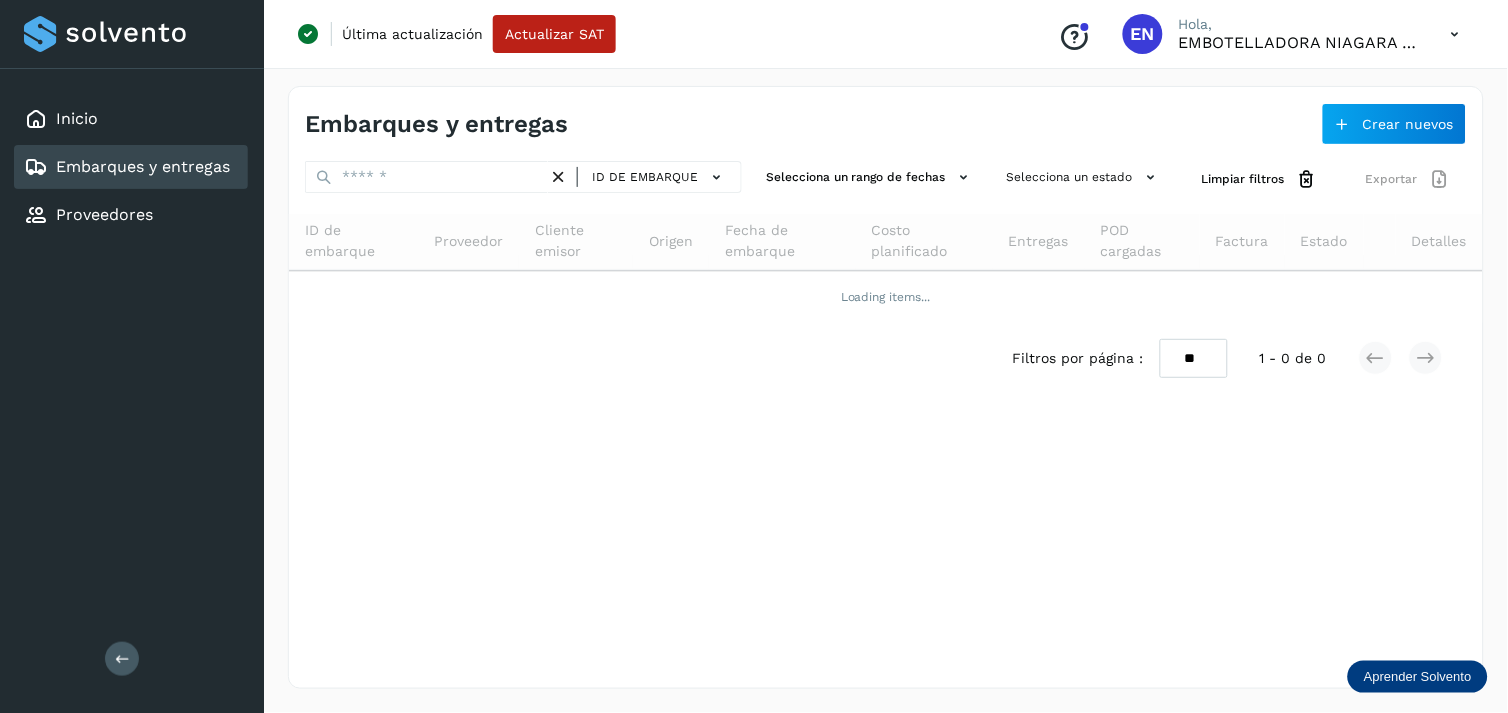 click on "ID de embarque" at bounding box center (523, 179) 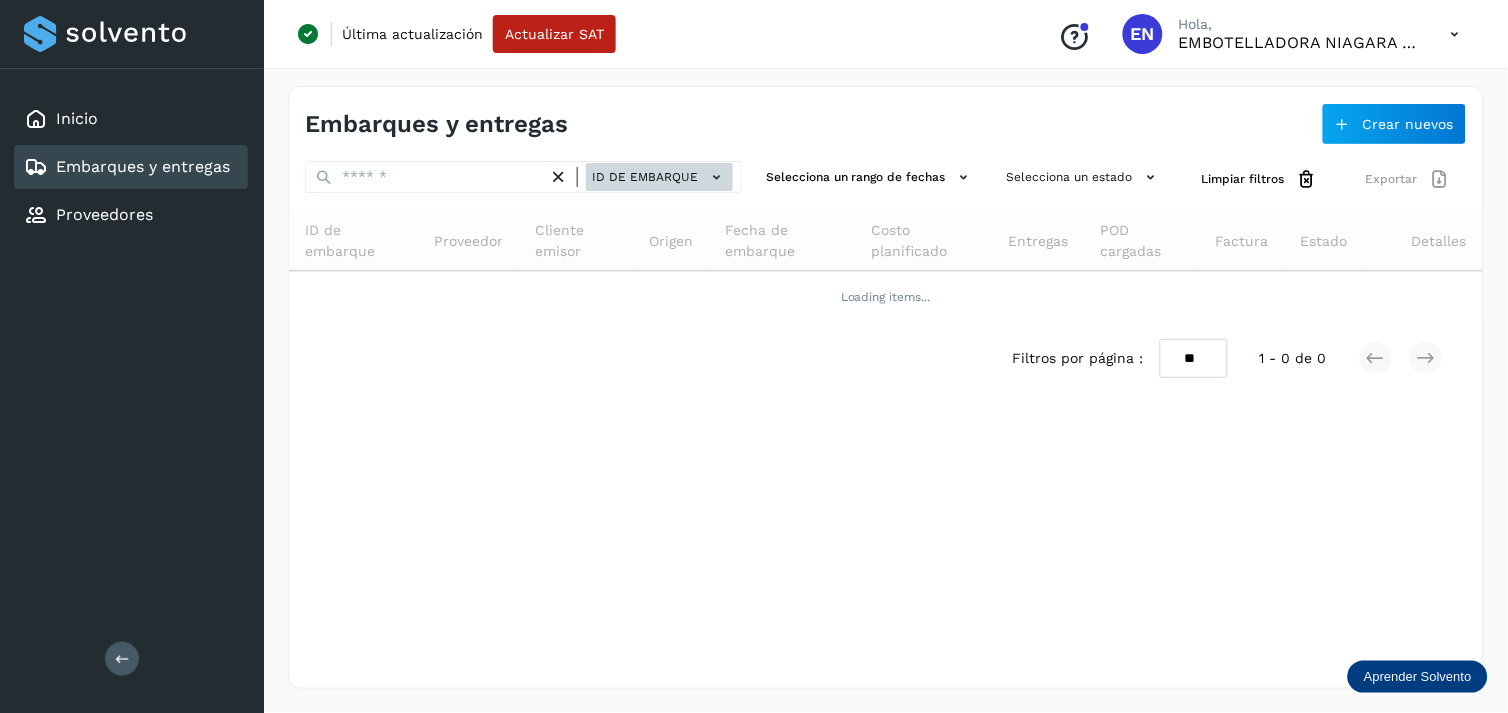 click on "ID de embarque" 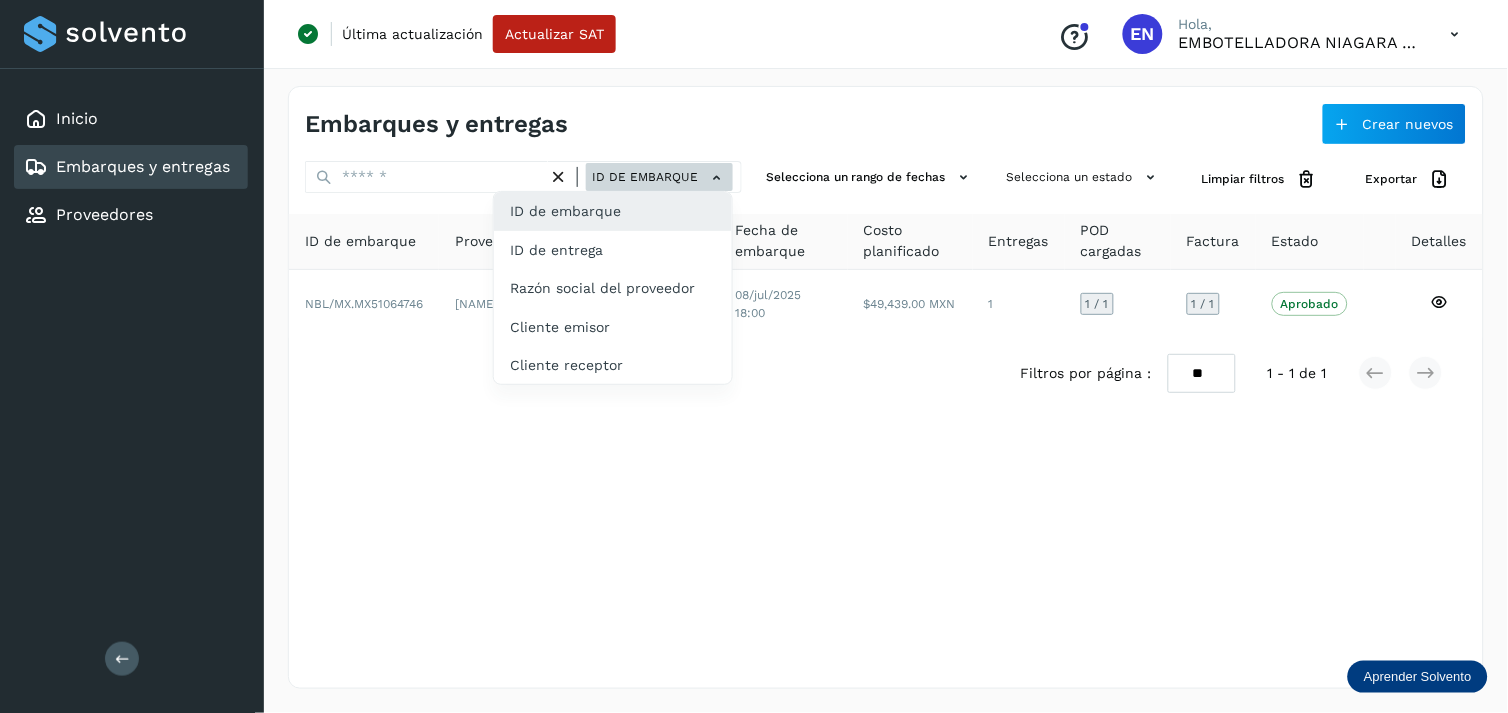 click on "ID de entrega" 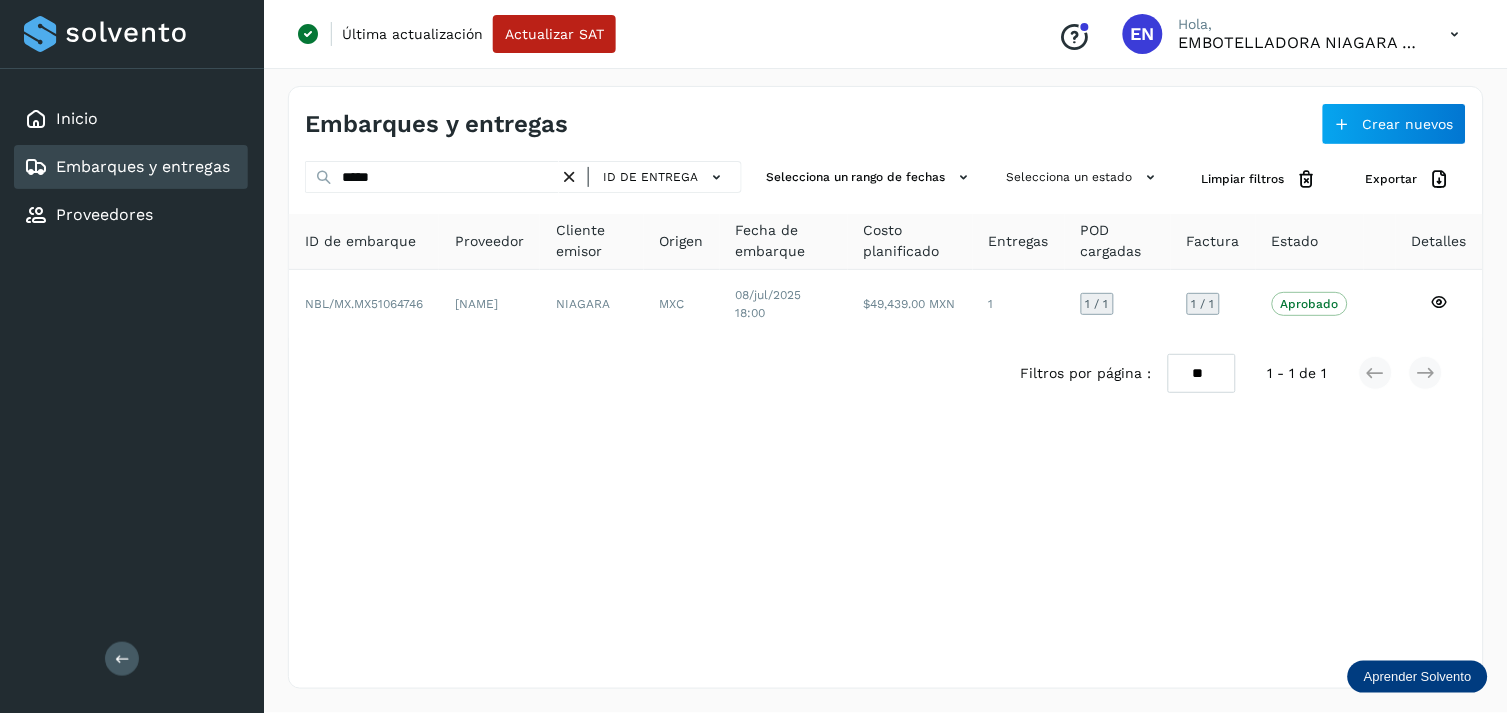 click at bounding box center (569, 177) 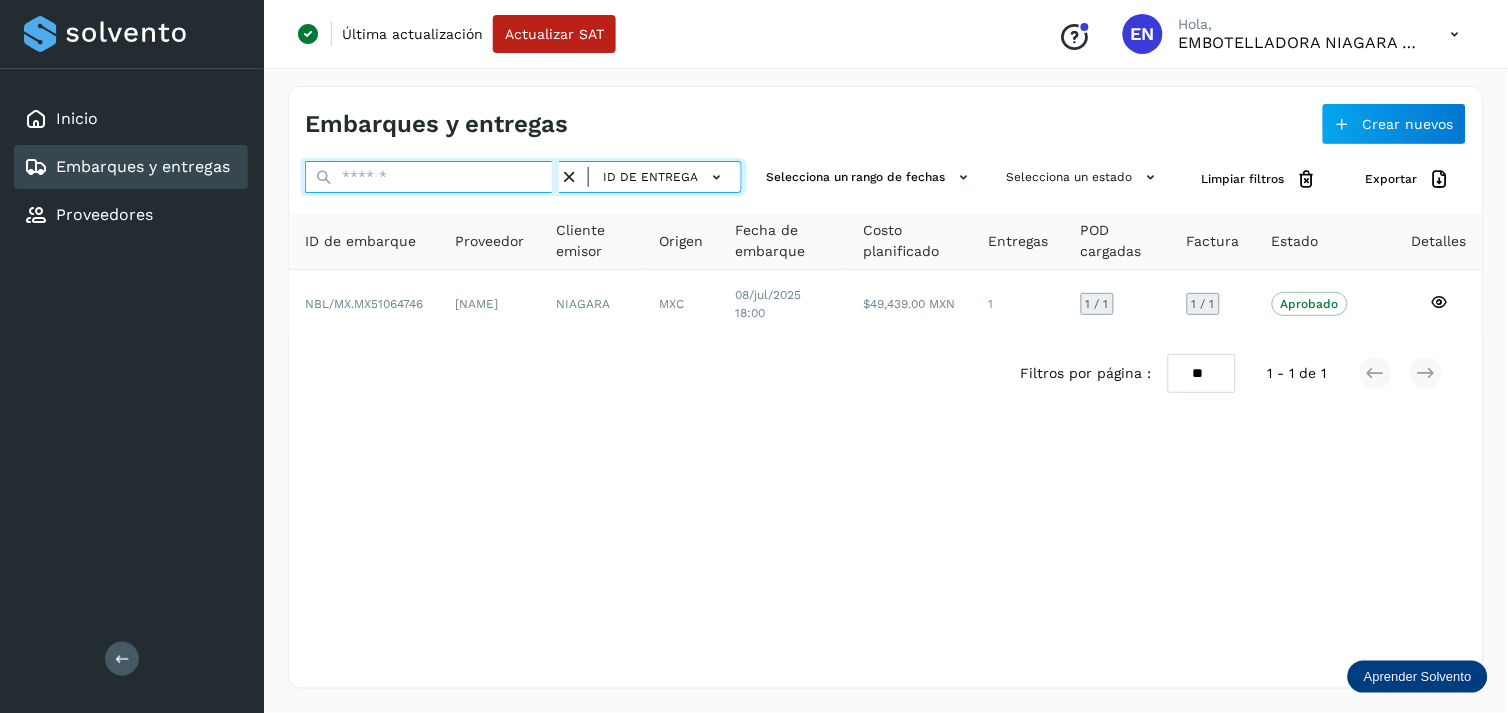 paste on "*******" 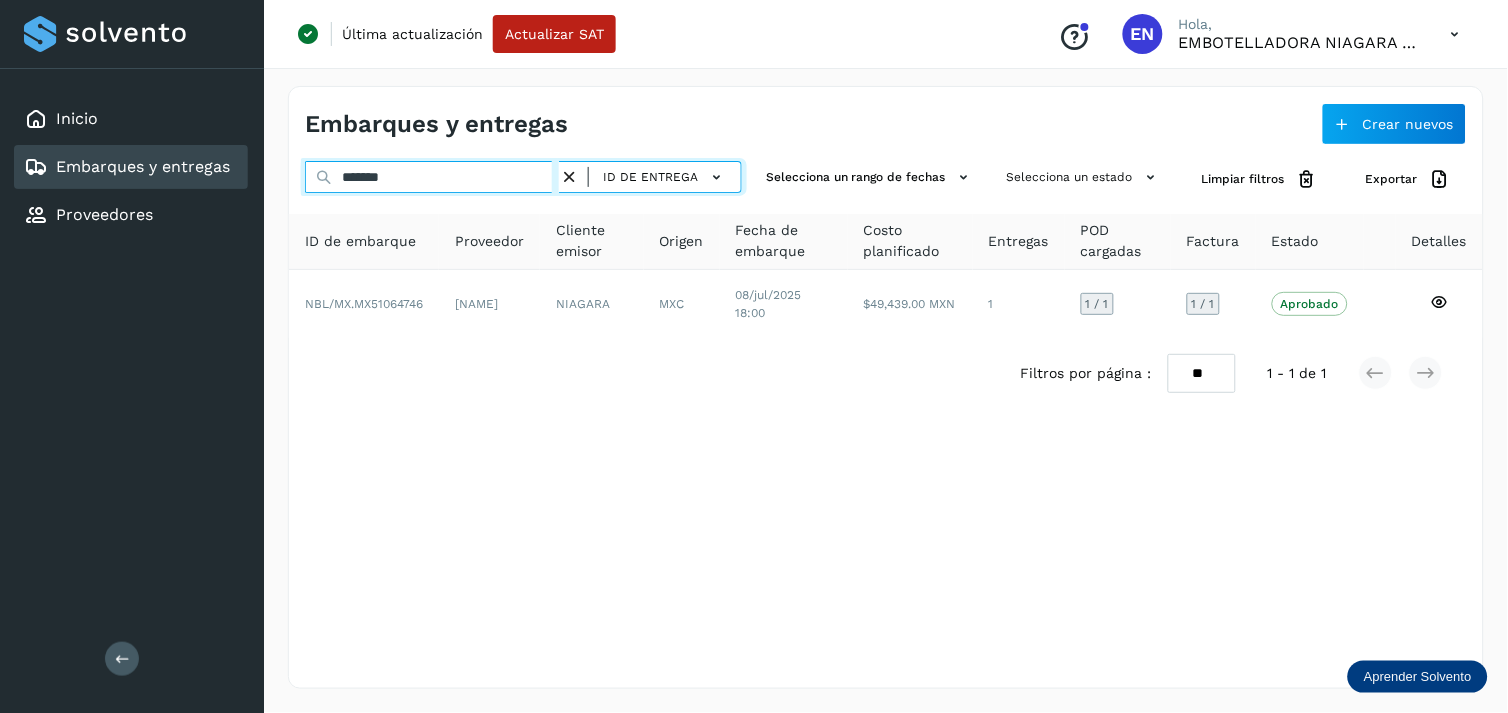 click on "*******" at bounding box center [432, 177] 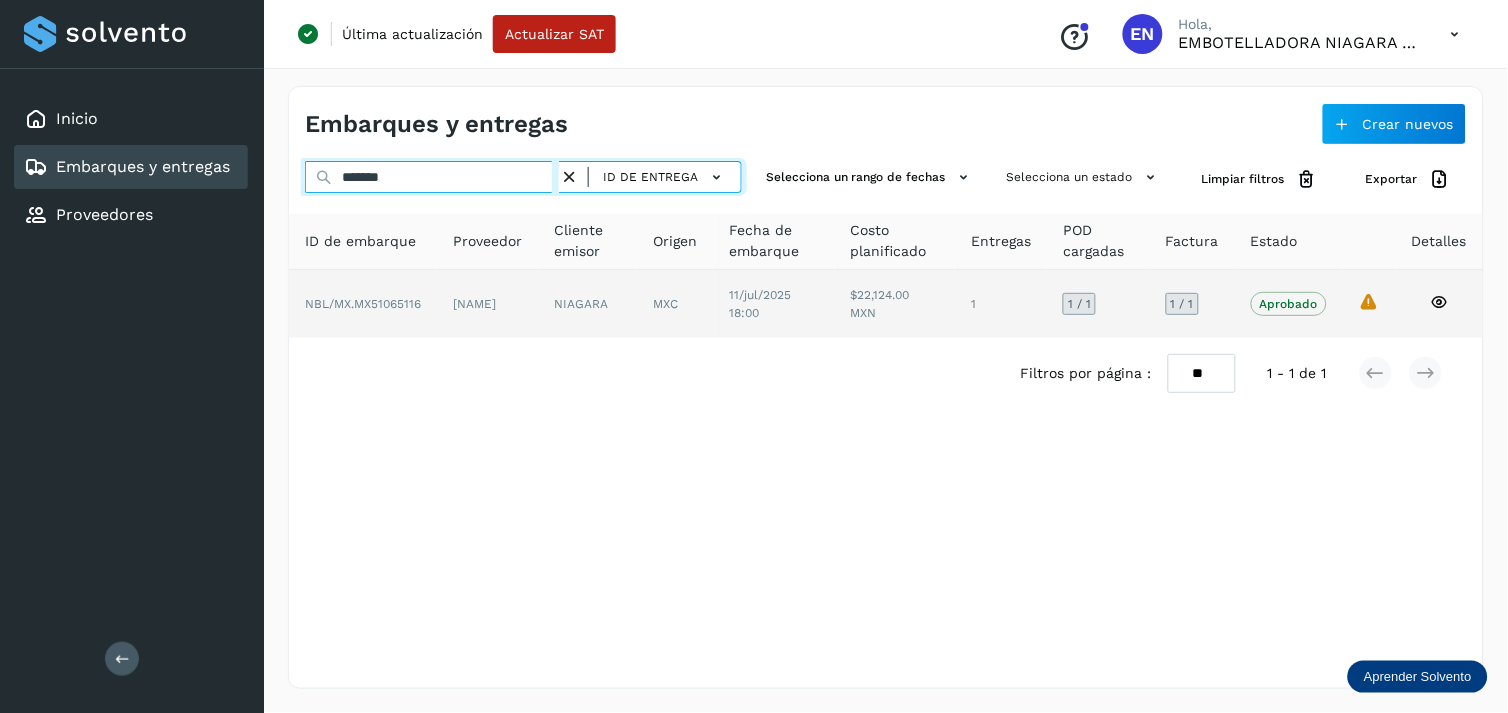 type on "*******" 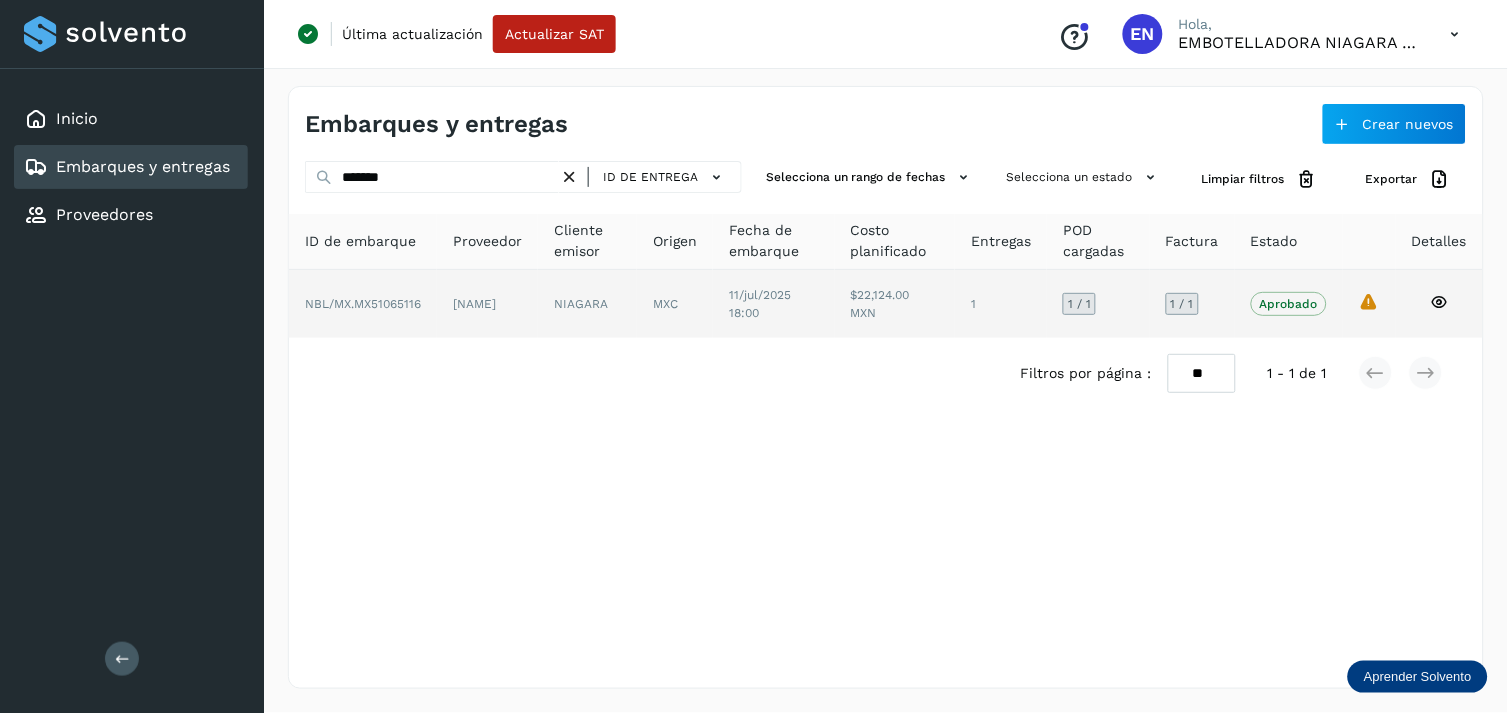 click on "[NAME]" 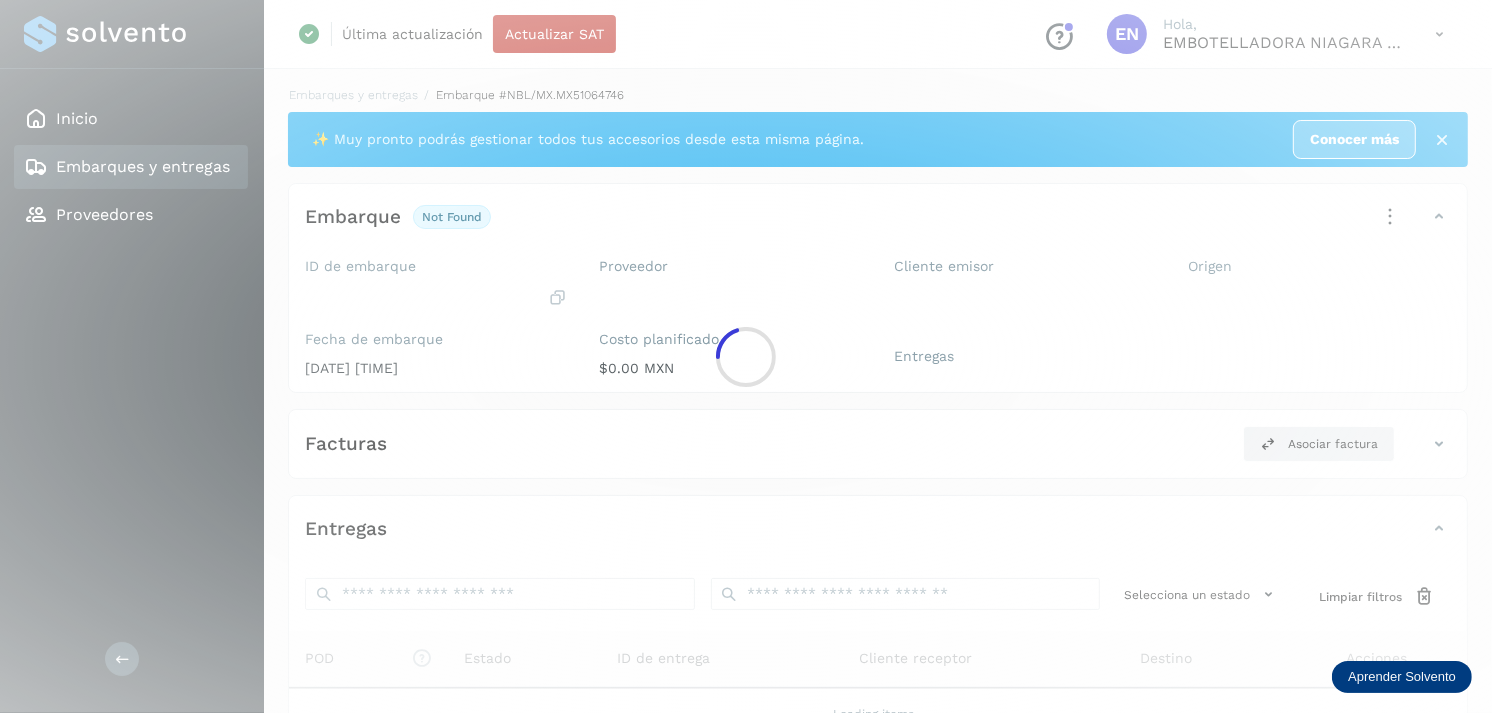 click 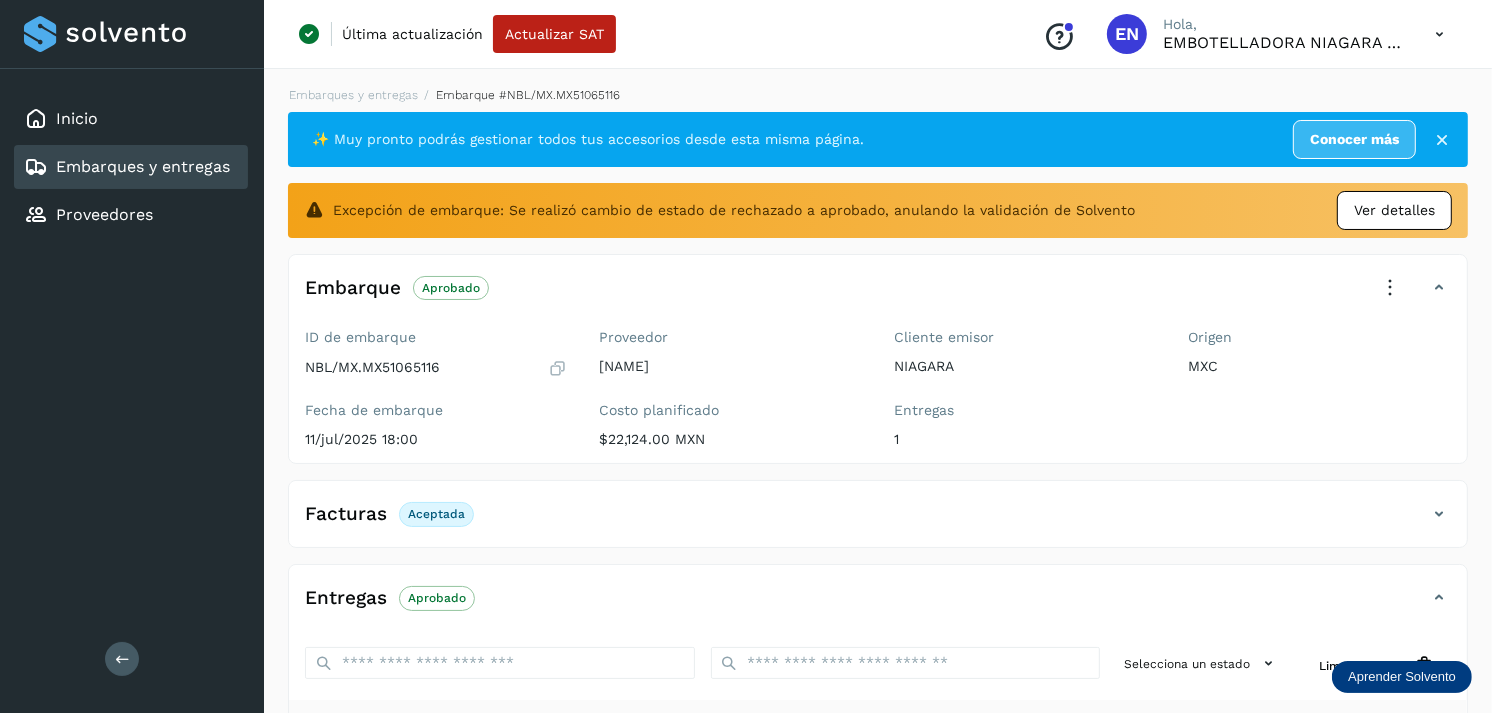 click on "Excepción de embarque: Se realizó cambio de estado de rechazado a aprobado, anulando la validación de Solvento Ver detalles" at bounding box center (878, 210) 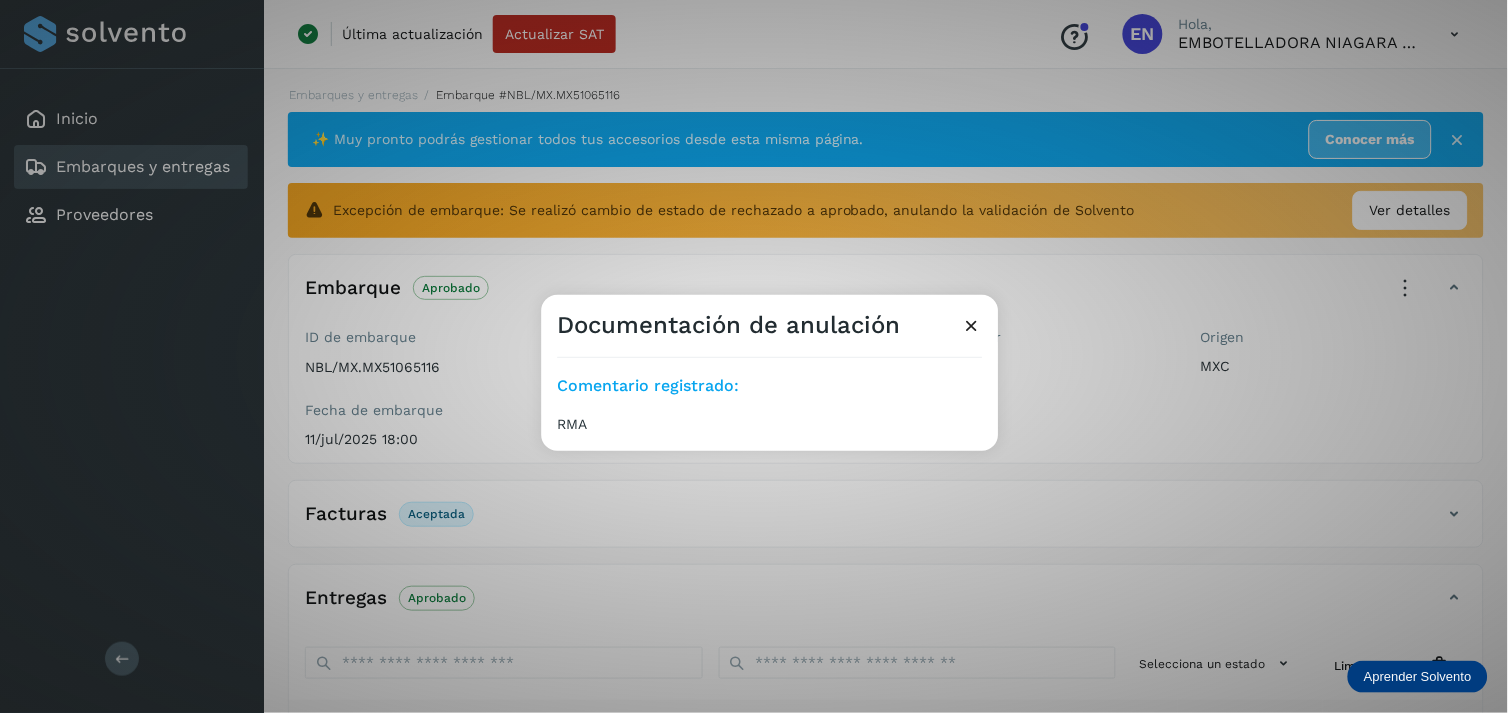 click at bounding box center [972, 325] 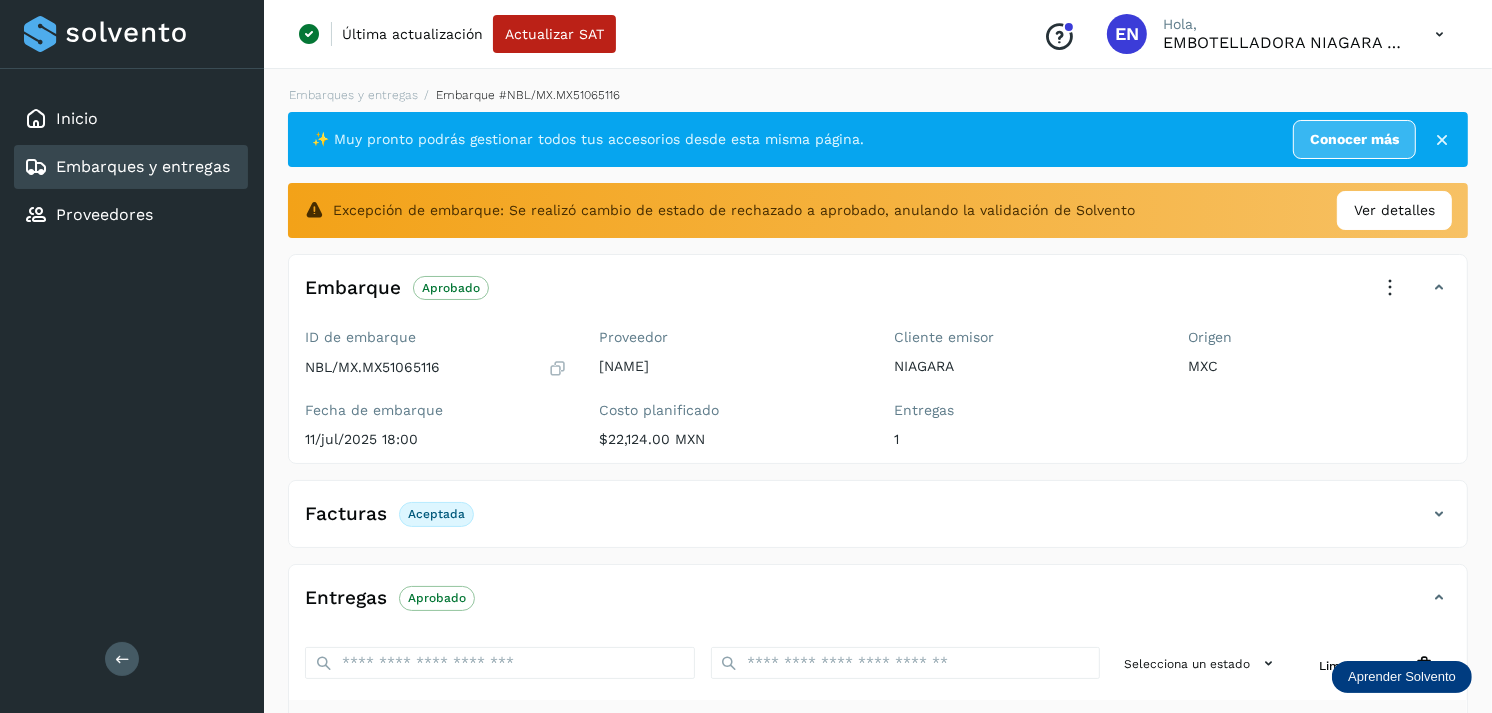scroll, scrollTop: 312, scrollLeft: 0, axis: vertical 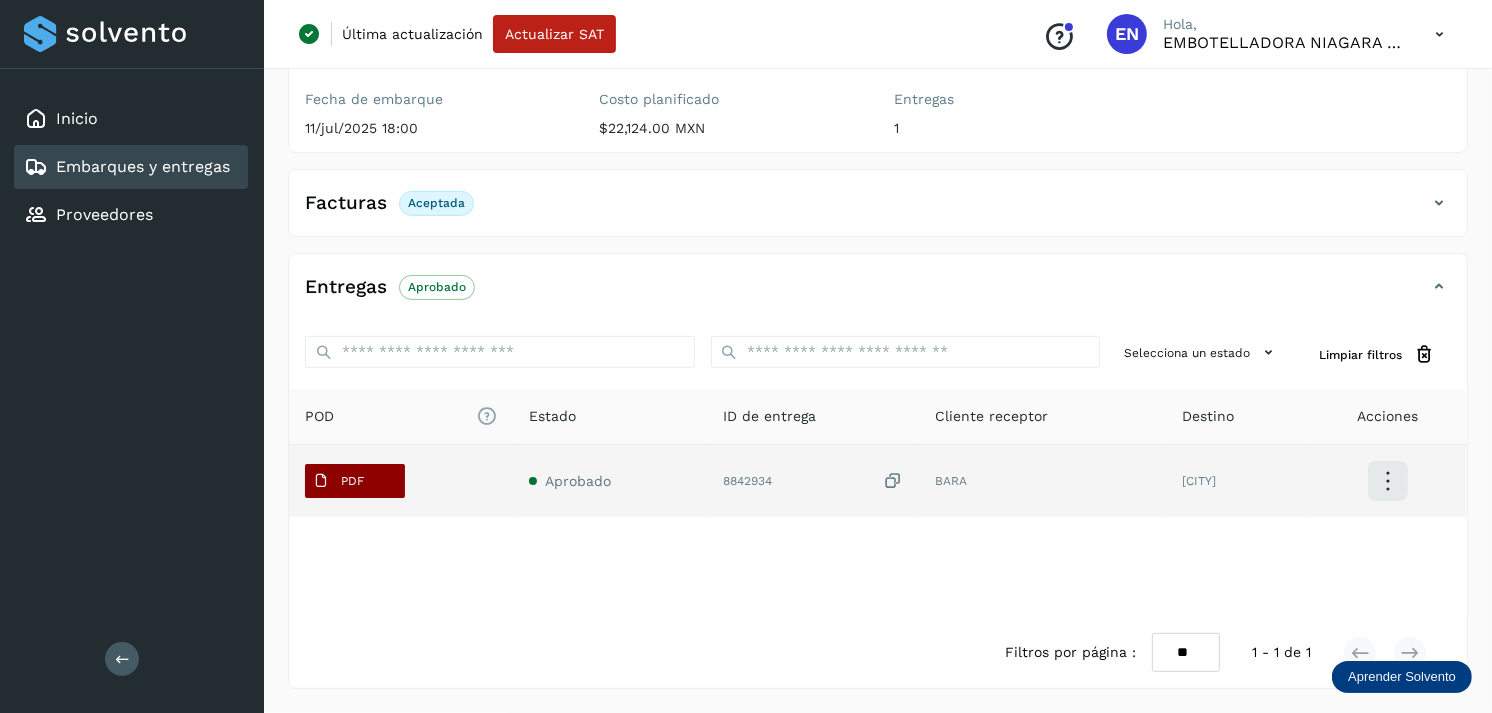 click on "PDF" at bounding box center (352, 481) 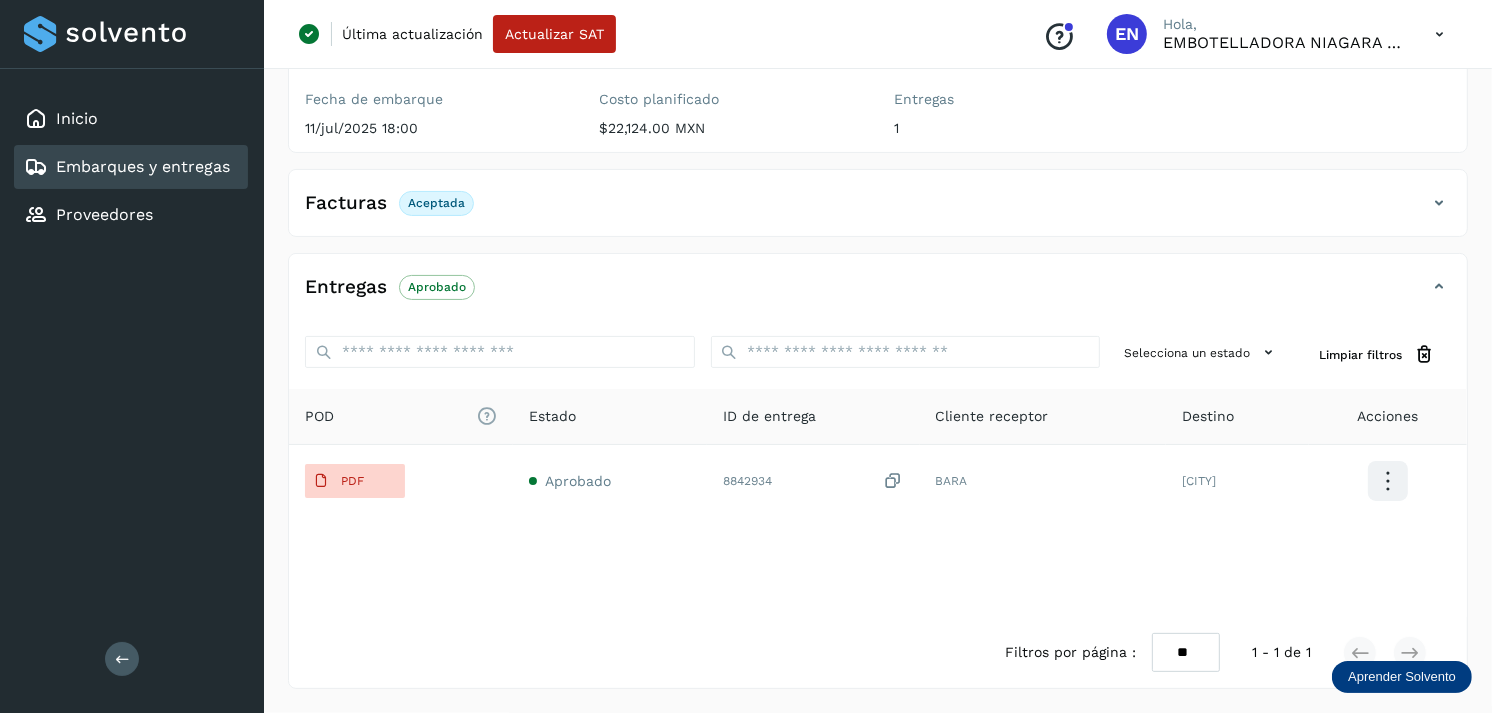 click on "Embarques y entregas" at bounding box center (143, 166) 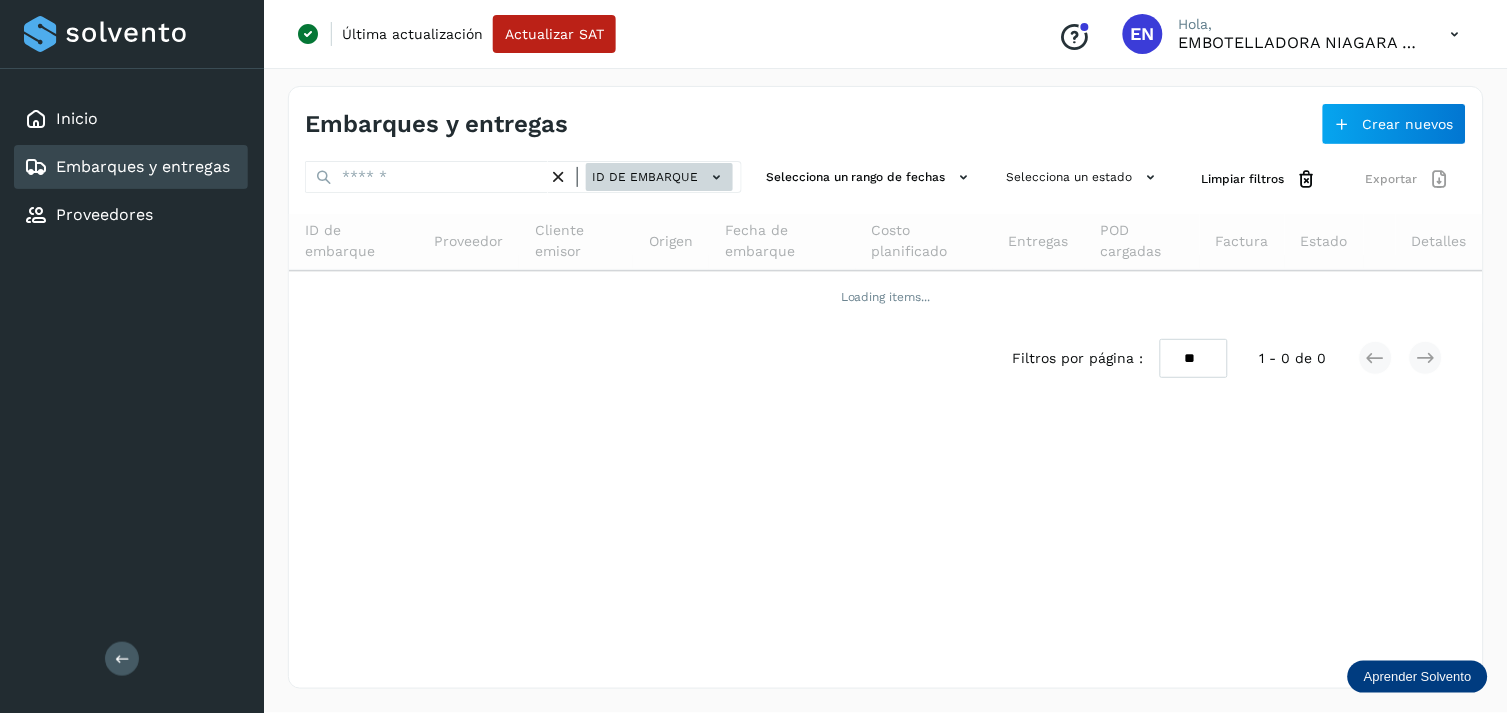 click on "ID de embarque" at bounding box center (659, 177) 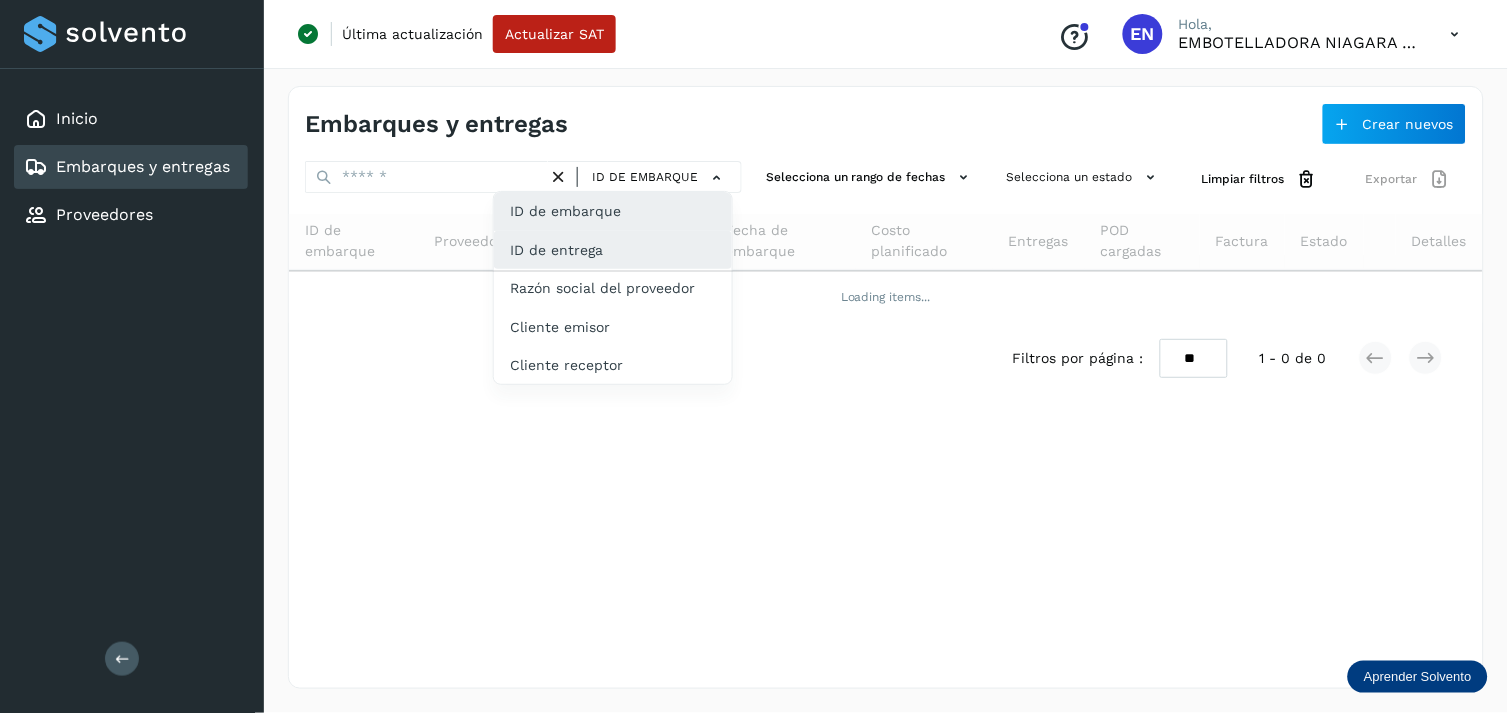 click on "ID de entrega" 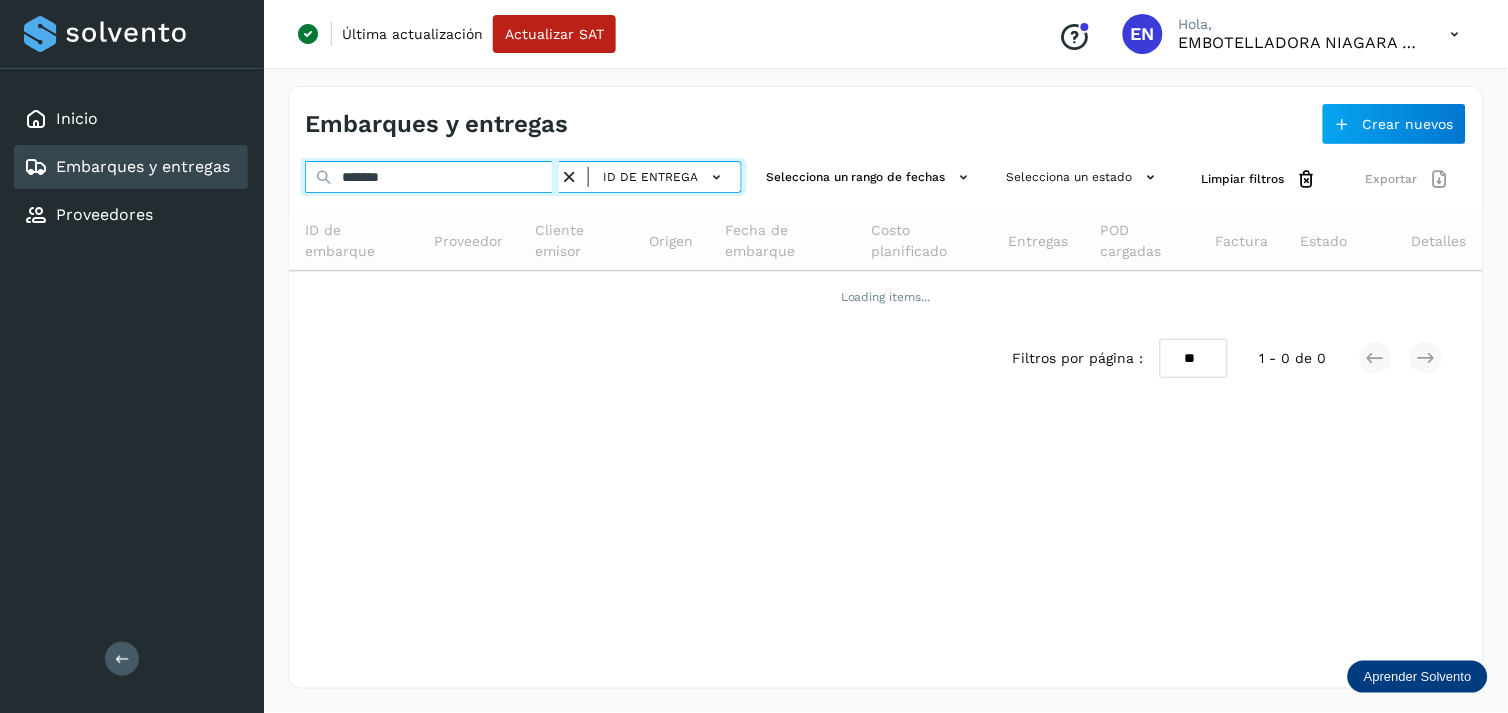 click on "*******" at bounding box center [432, 177] 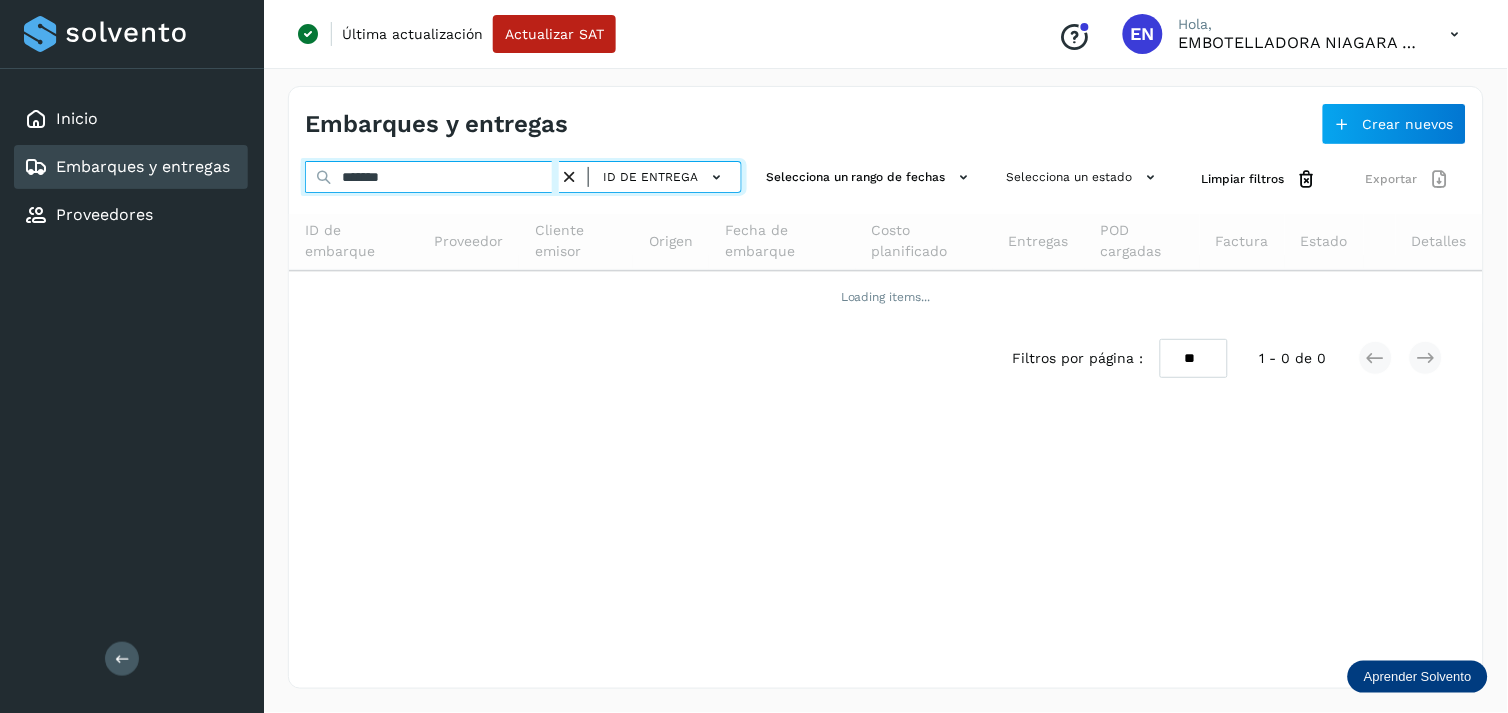 click on "*******" at bounding box center [432, 177] 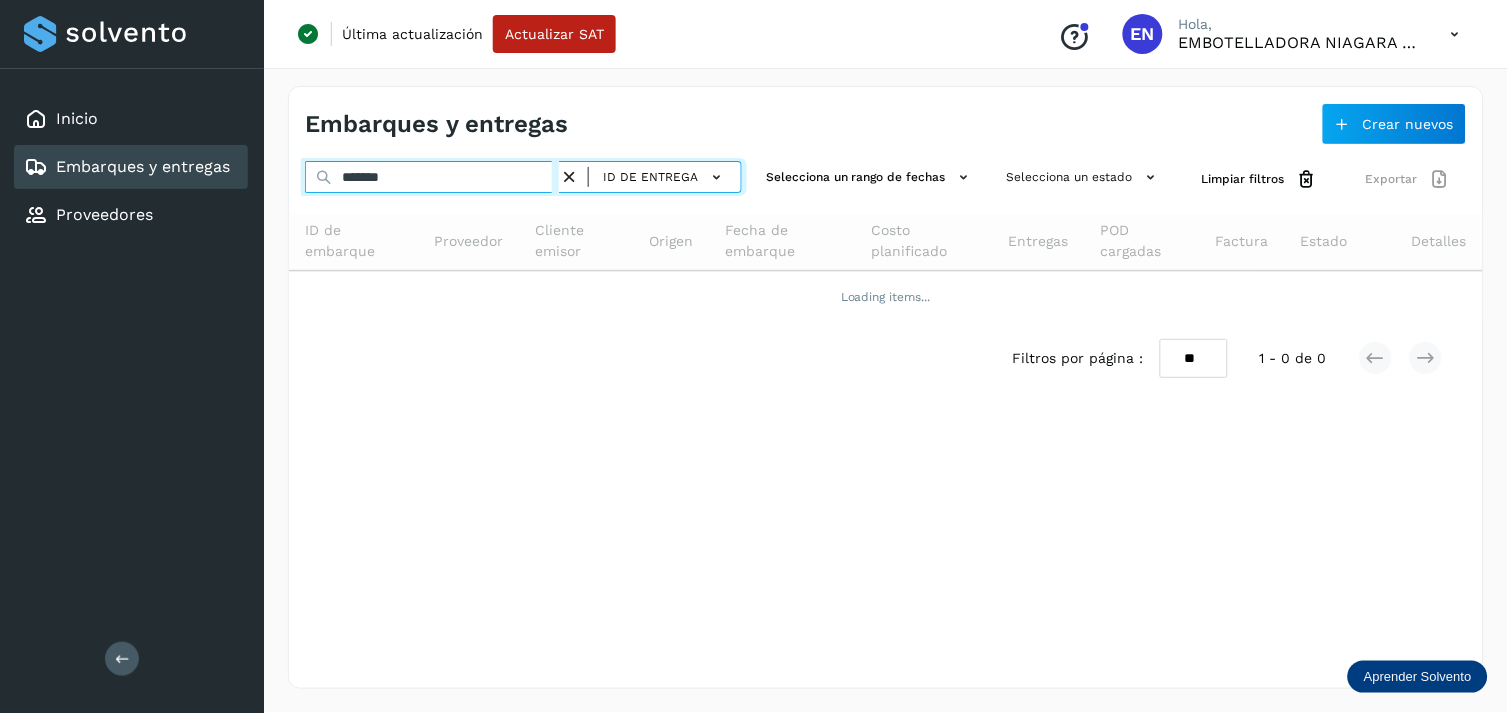 paste on "**" 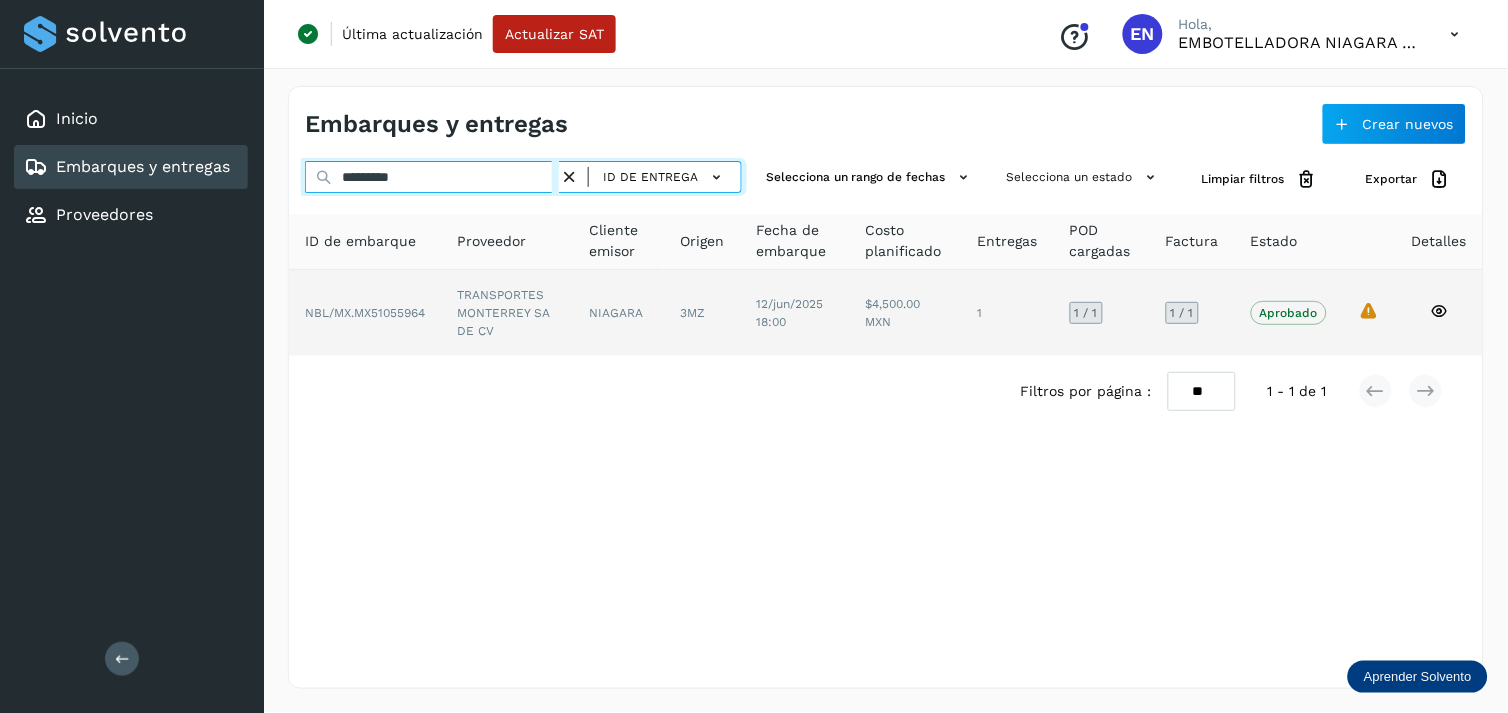 type on "*********" 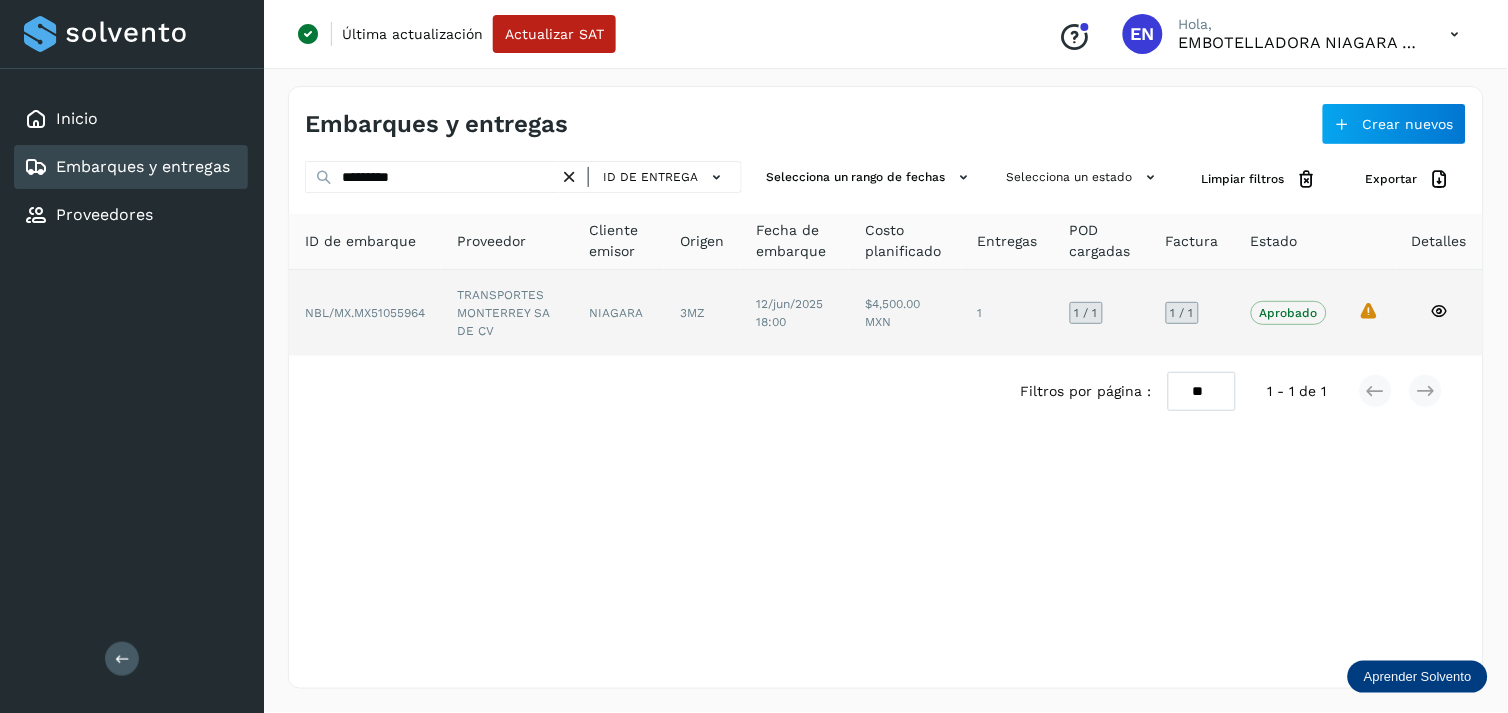 click on "NIAGARA" 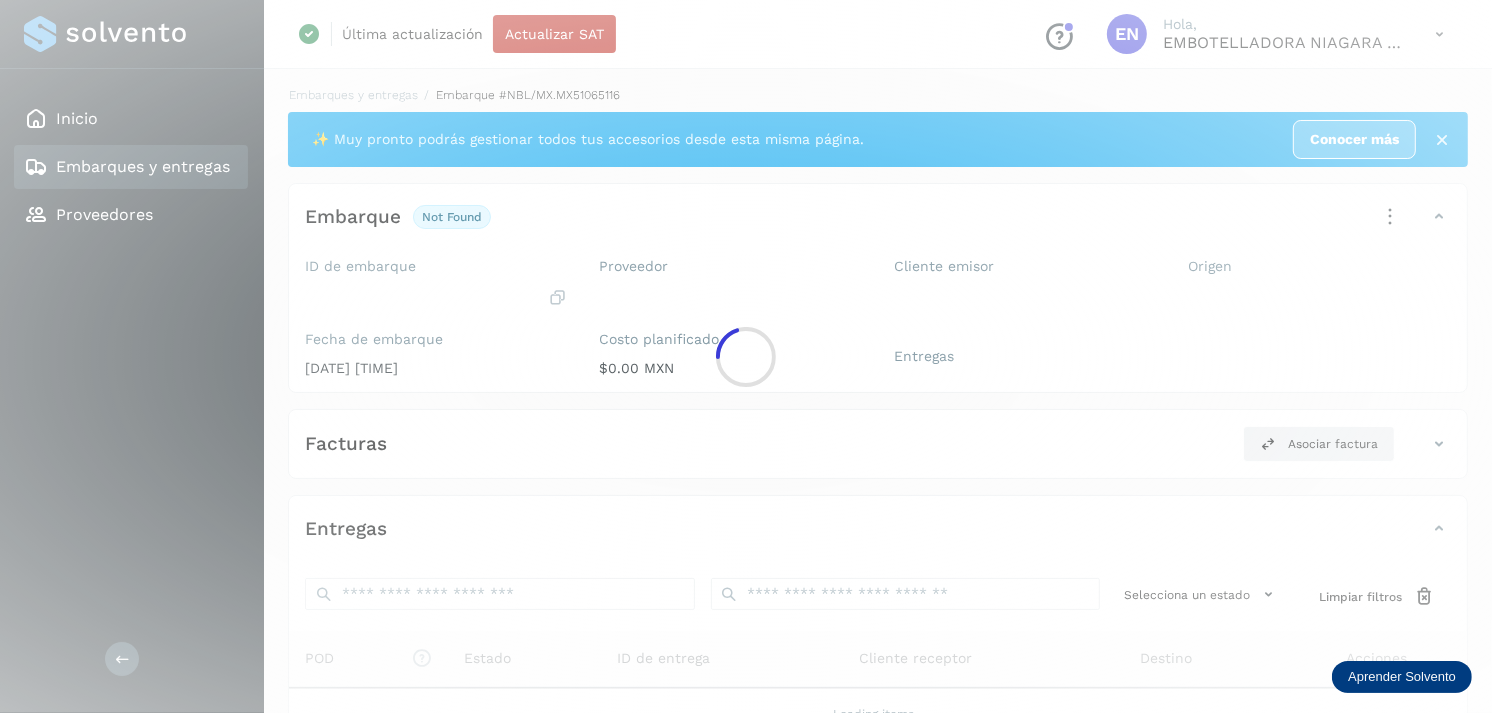 click 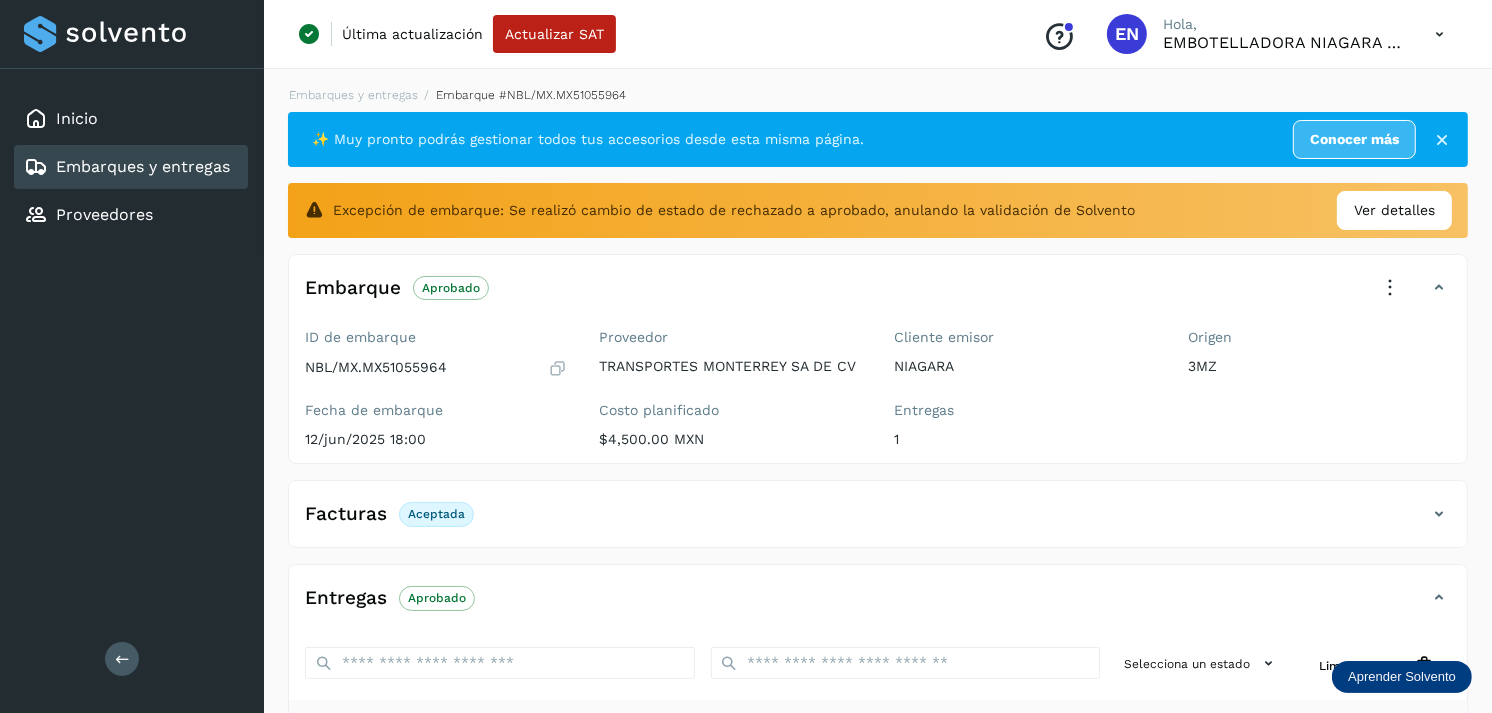 scroll, scrollTop: 312, scrollLeft: 0, axis: vertical 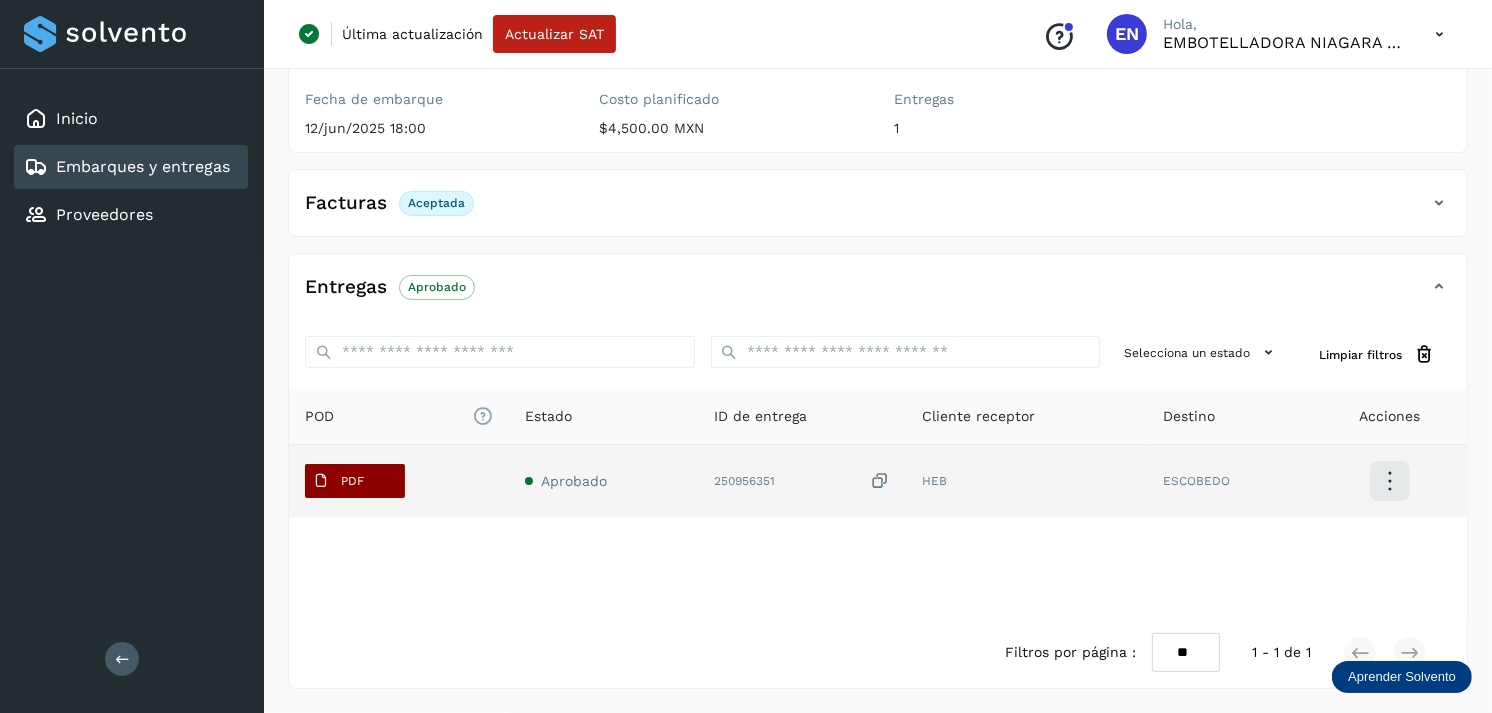 click on "PDF" at bounding box center [338, 481] 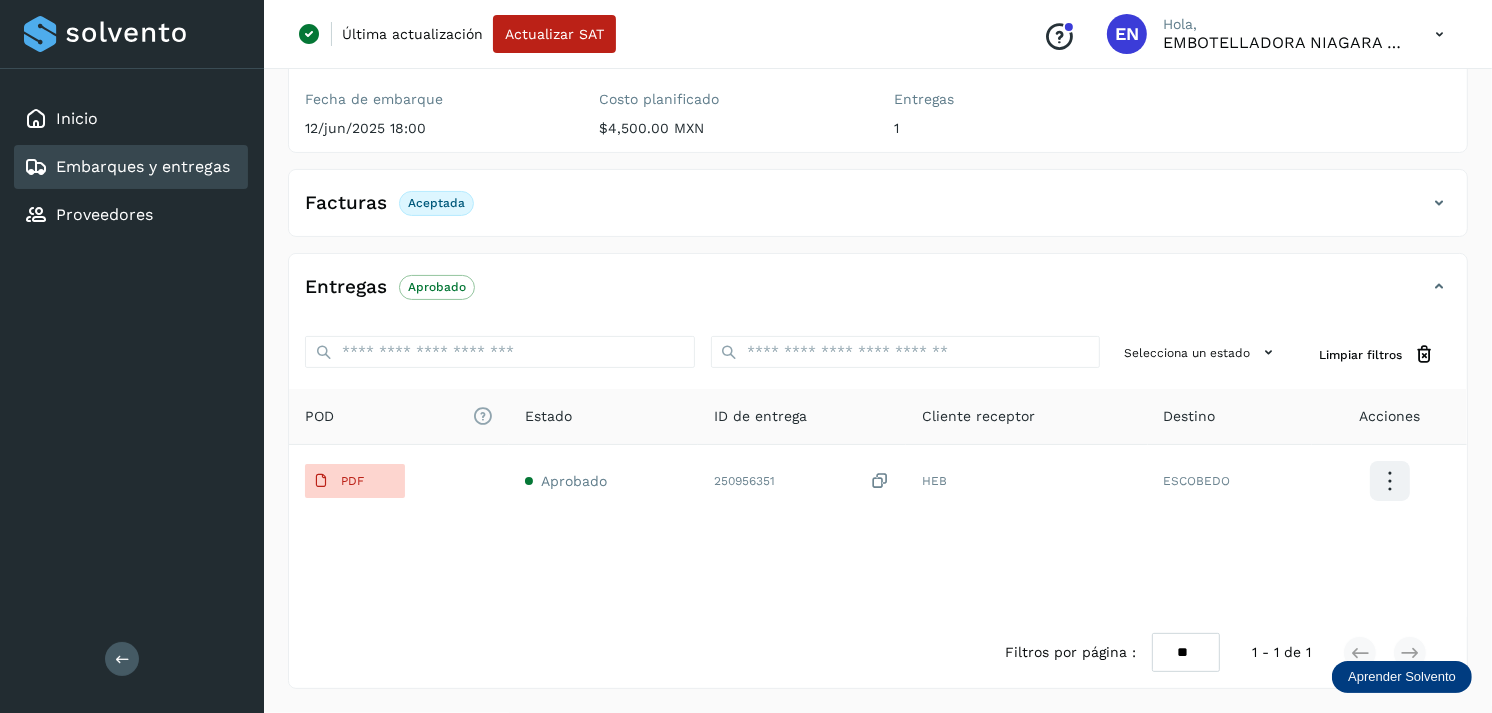 type 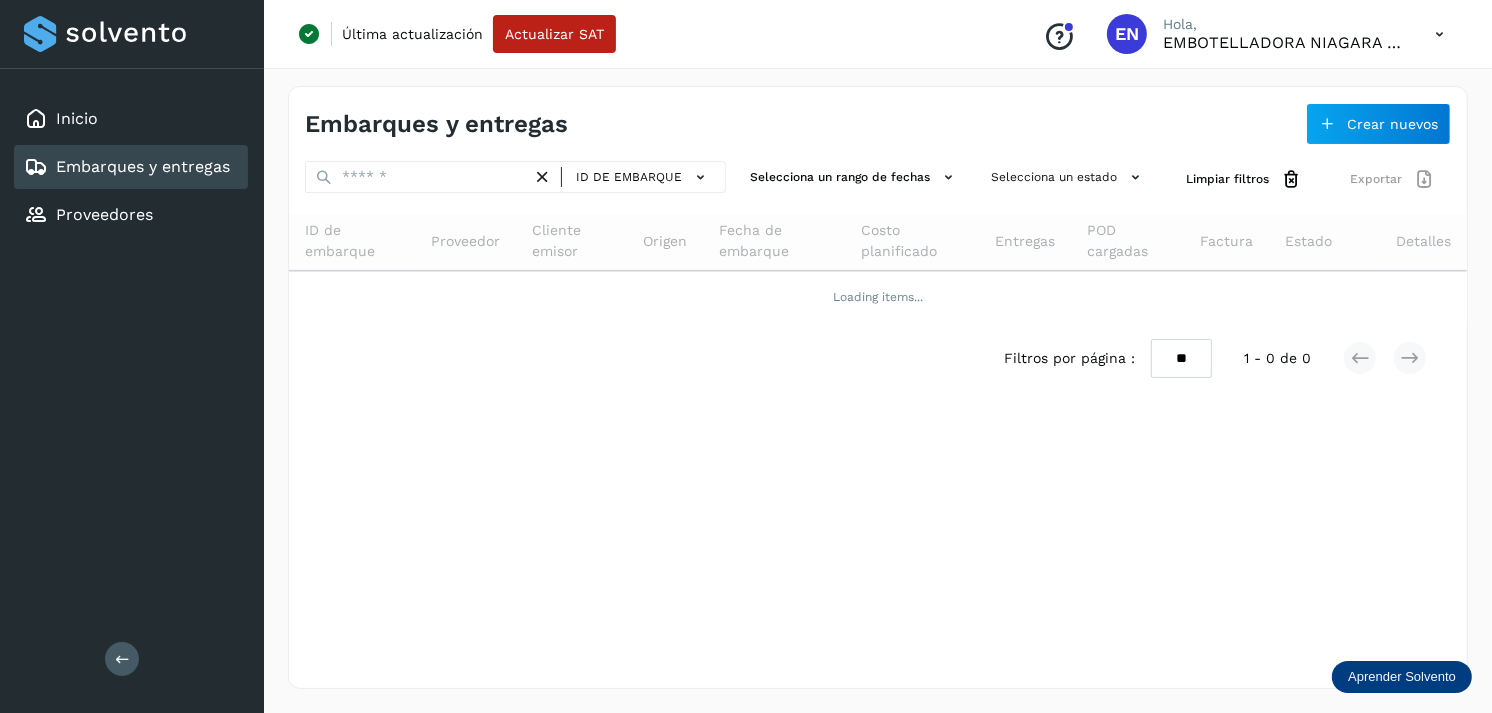 scroll, scrollTop: 0, scrollLeft: 0, axis: both 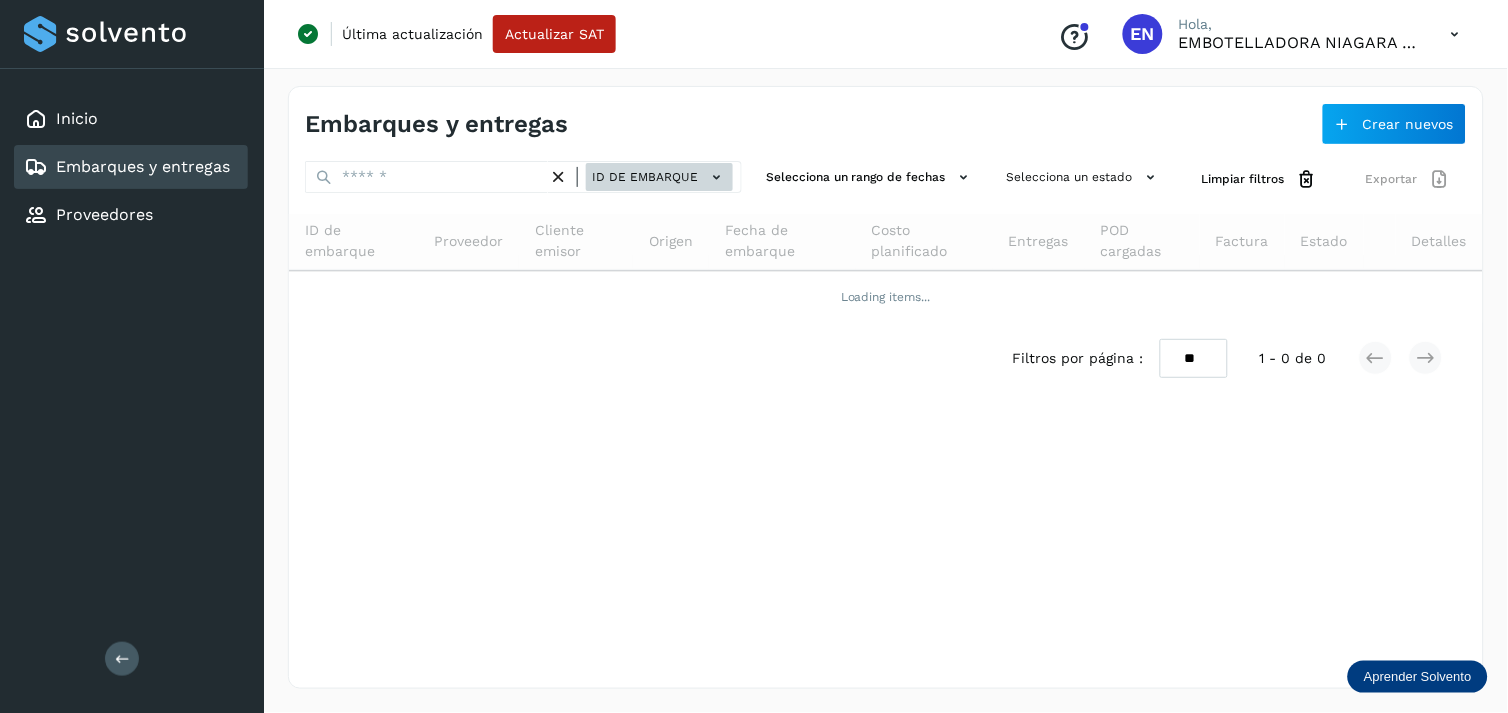 click on "ID de embarque" 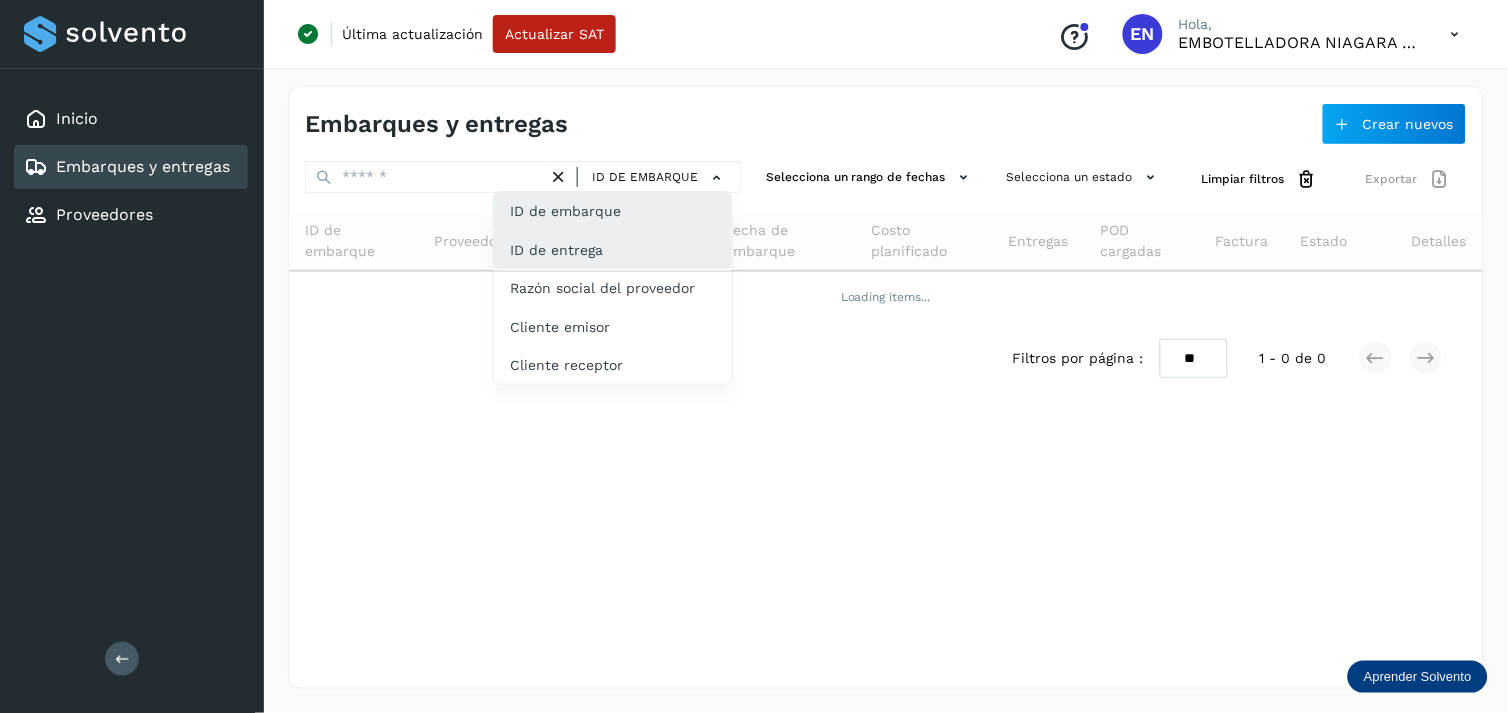 drag, startPoint x: 615, startPoint y: 231, endPoint x: 594, endPoint y: 238, distance: 22.135944 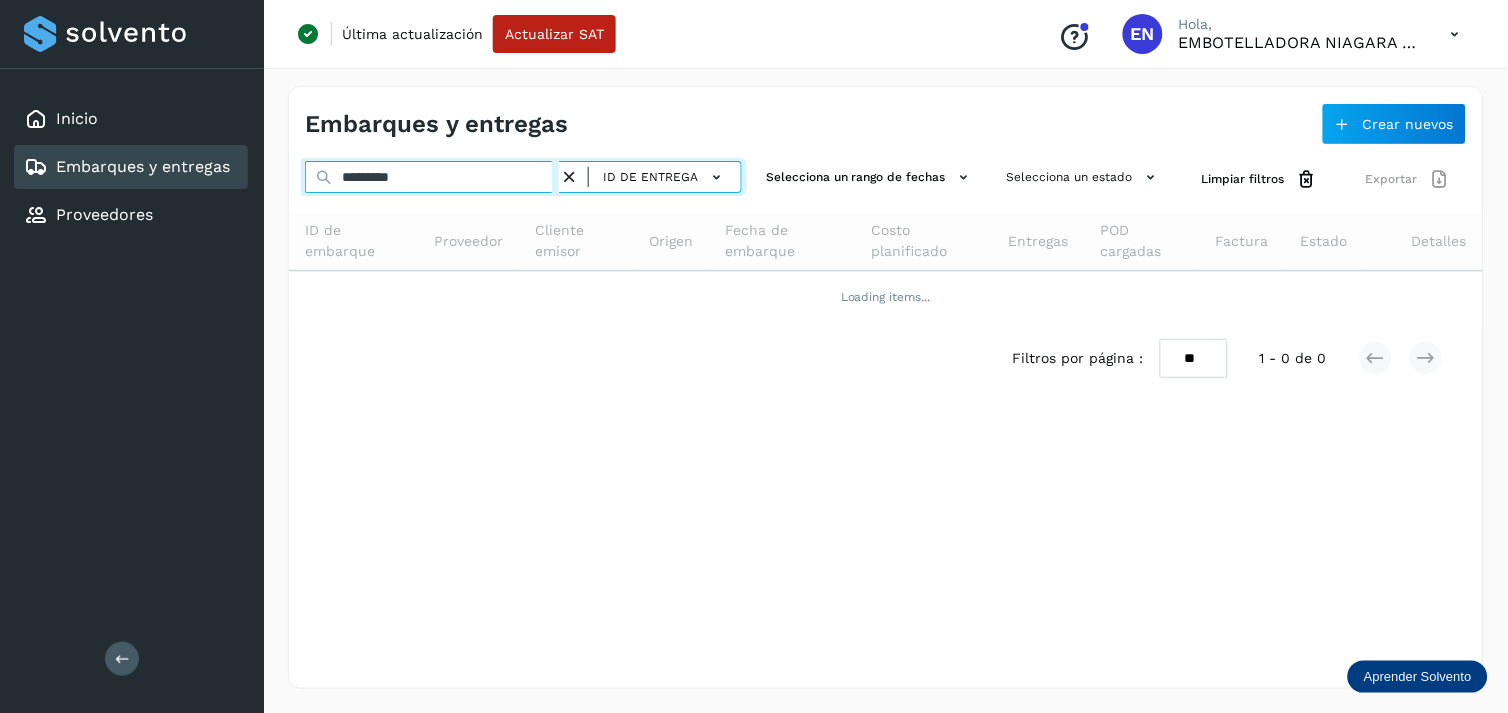 click on "*********" at bounding box center [432, 177] 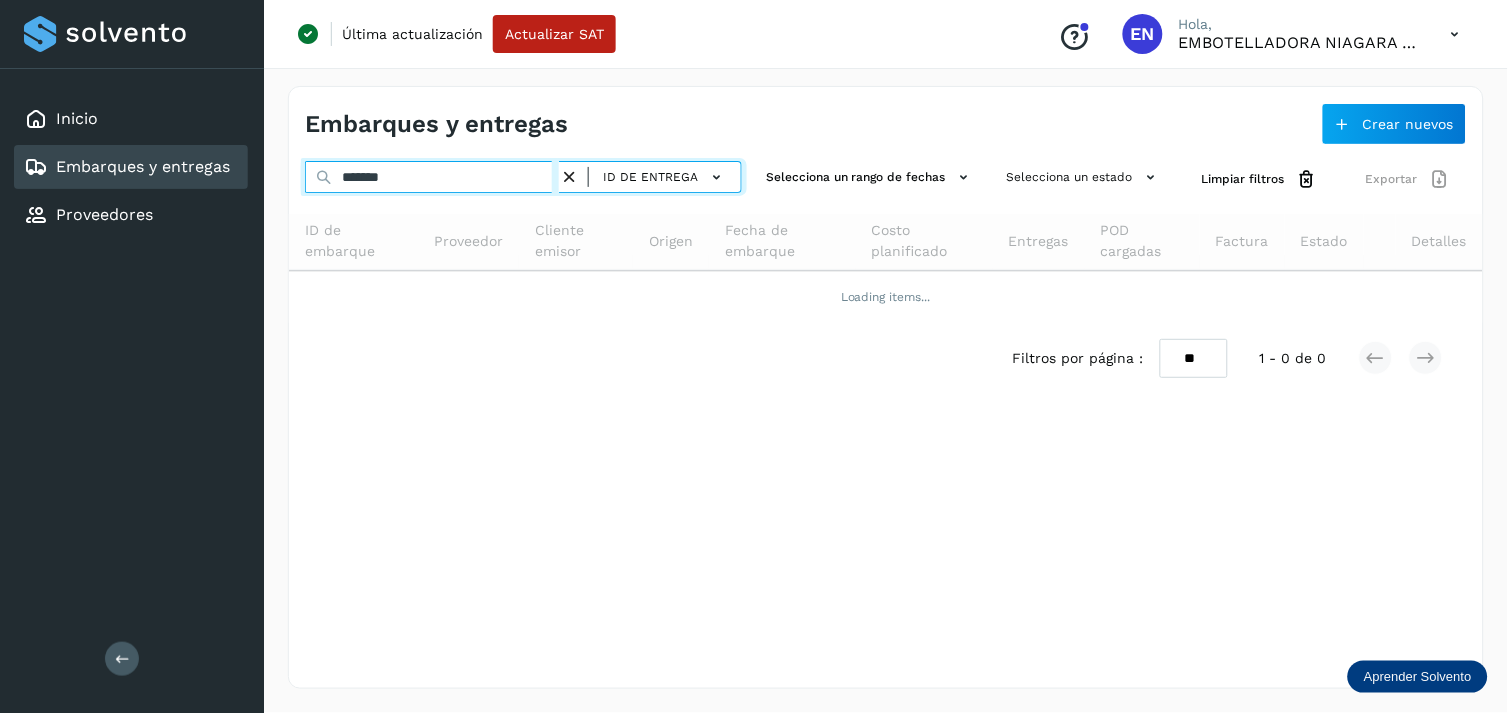click on "*******" at bounding box center (432, 177) 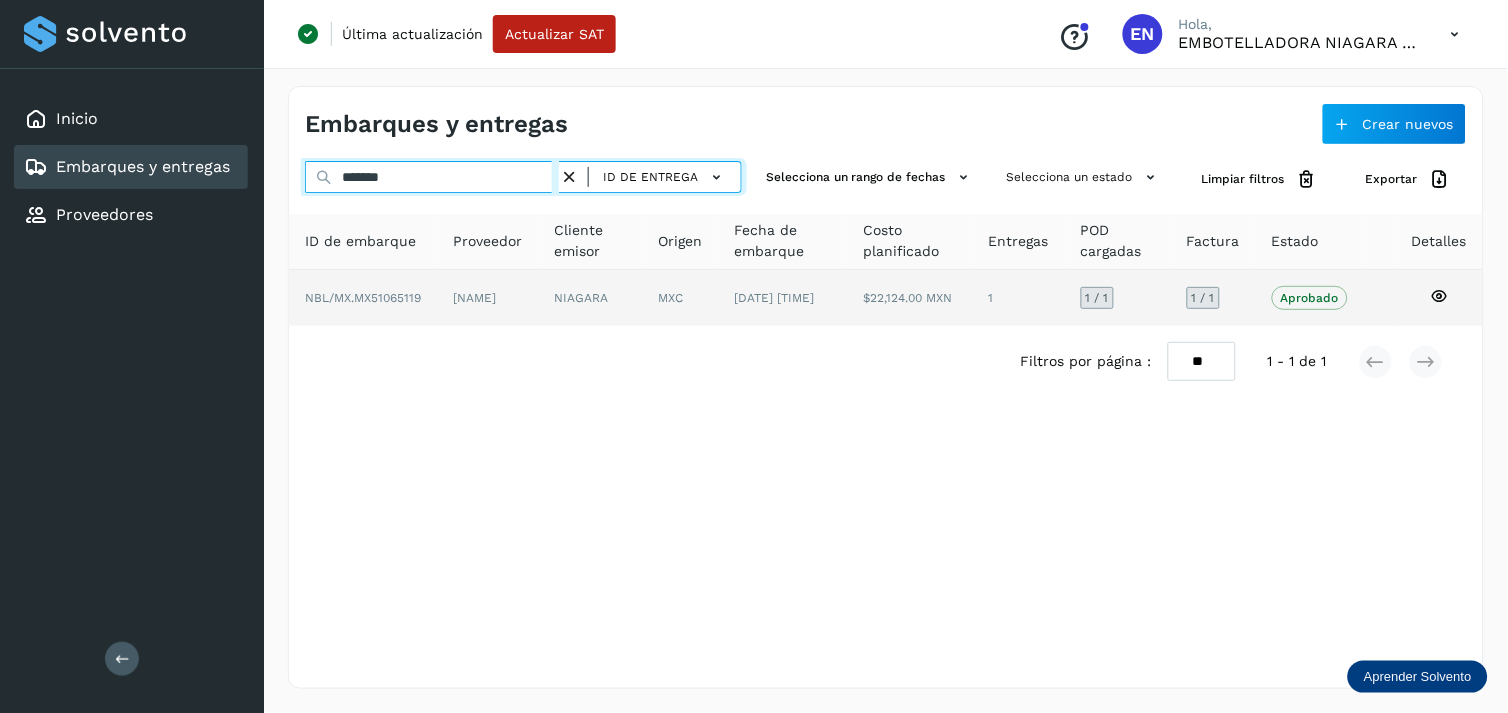type on "*******" 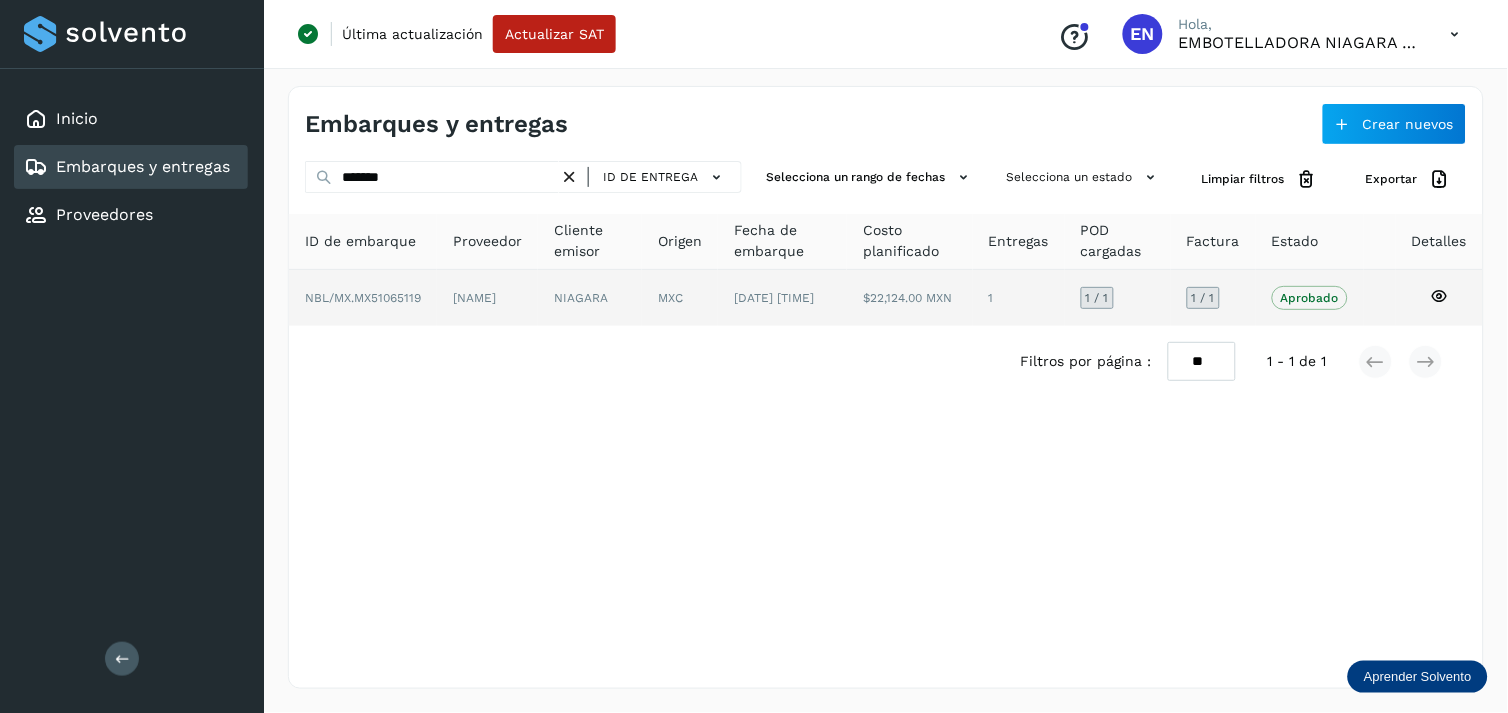click on "[NAME]" 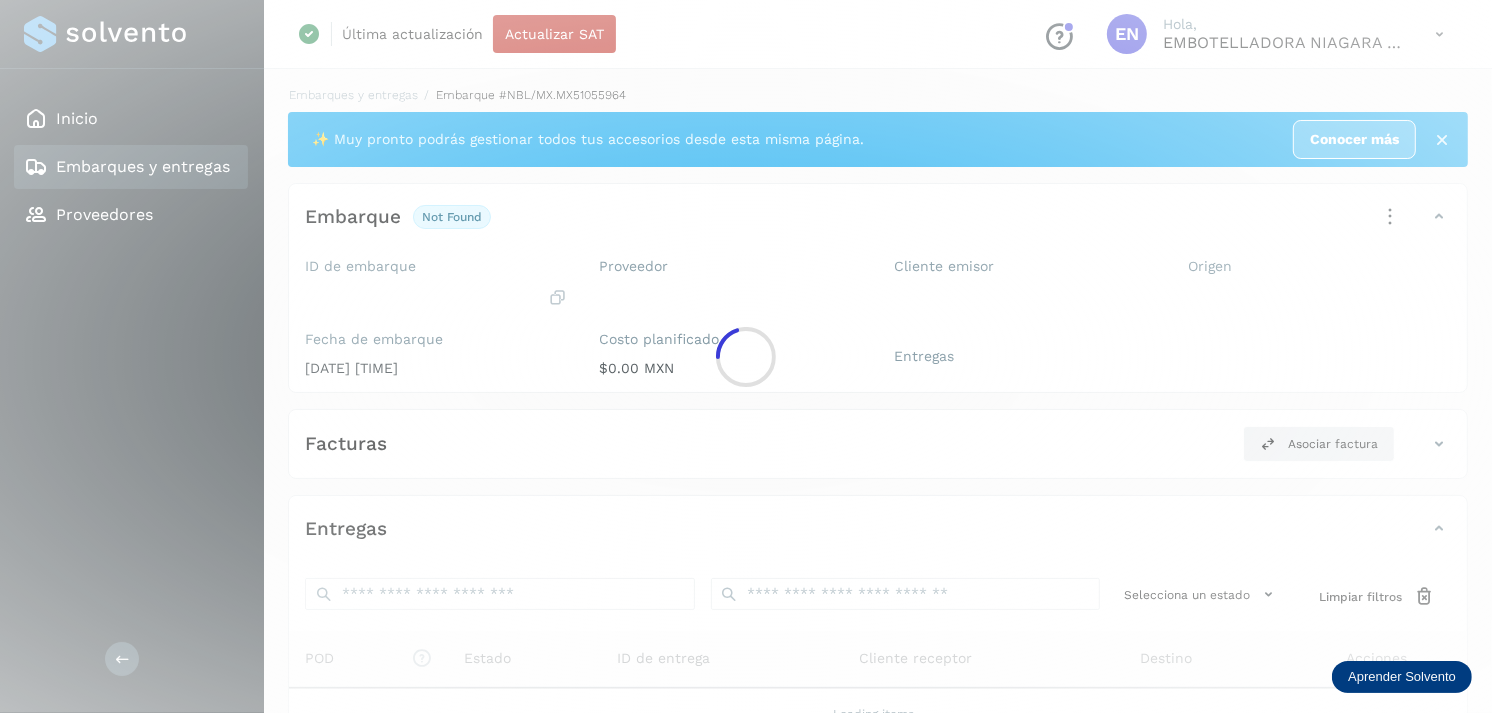 click 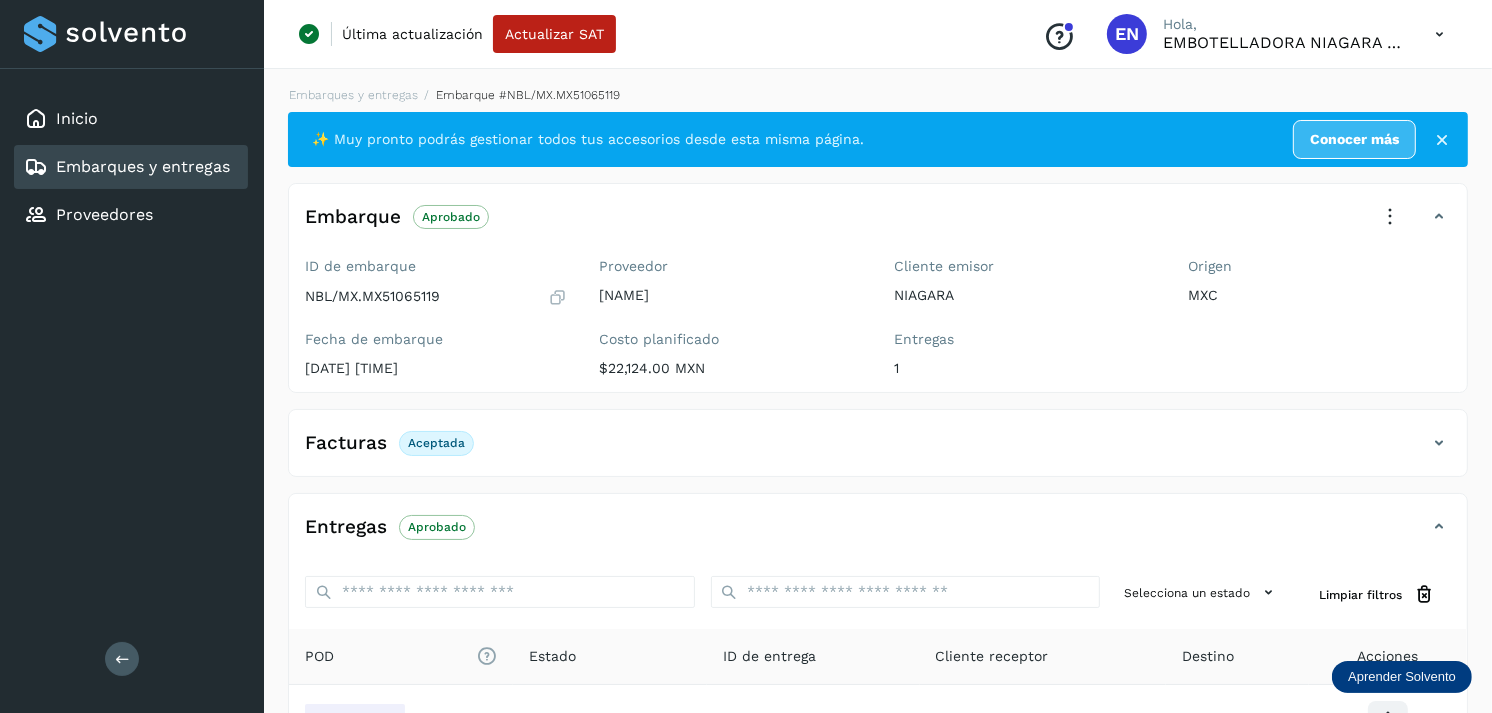 scroll, scrollTop: 241, scrollLeft: 0, axis: vertical 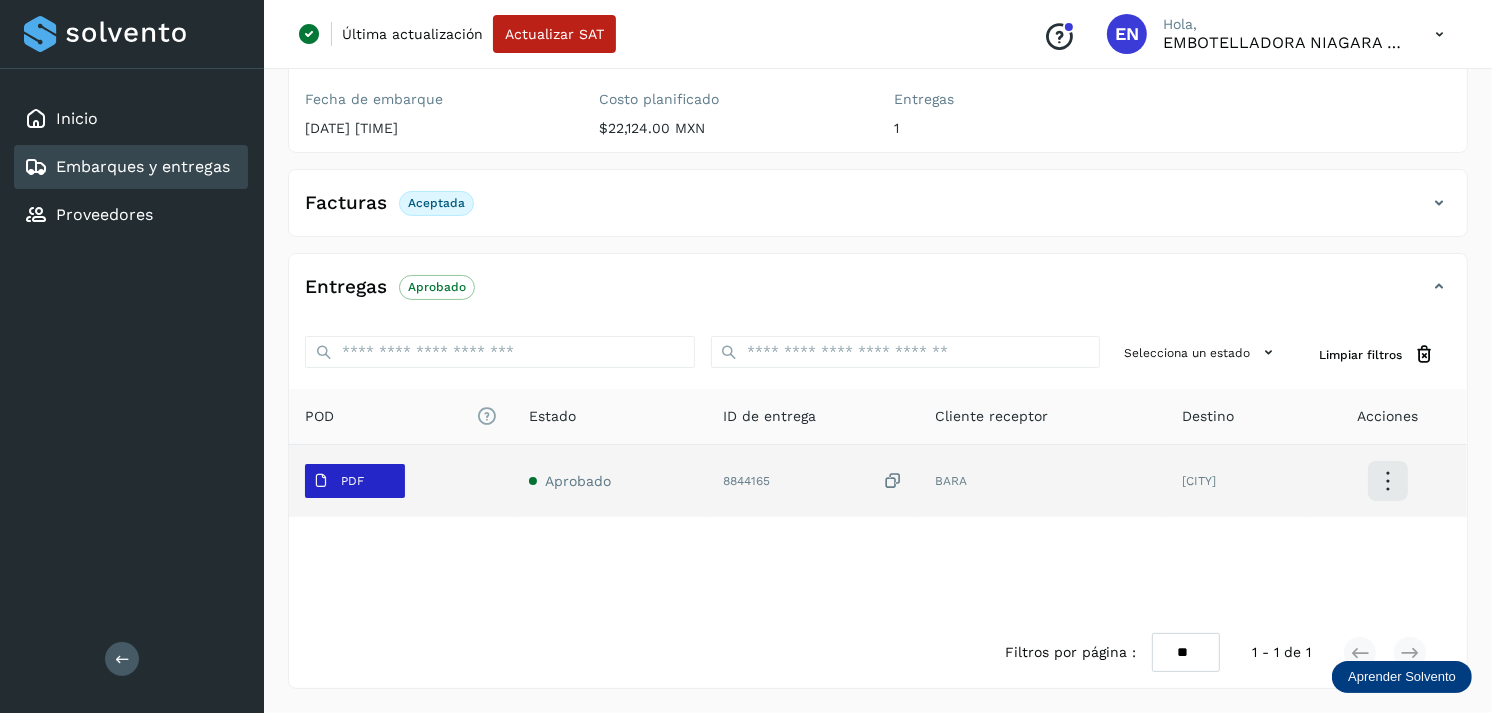 click on "PDF" at bounding box center [352, 481] 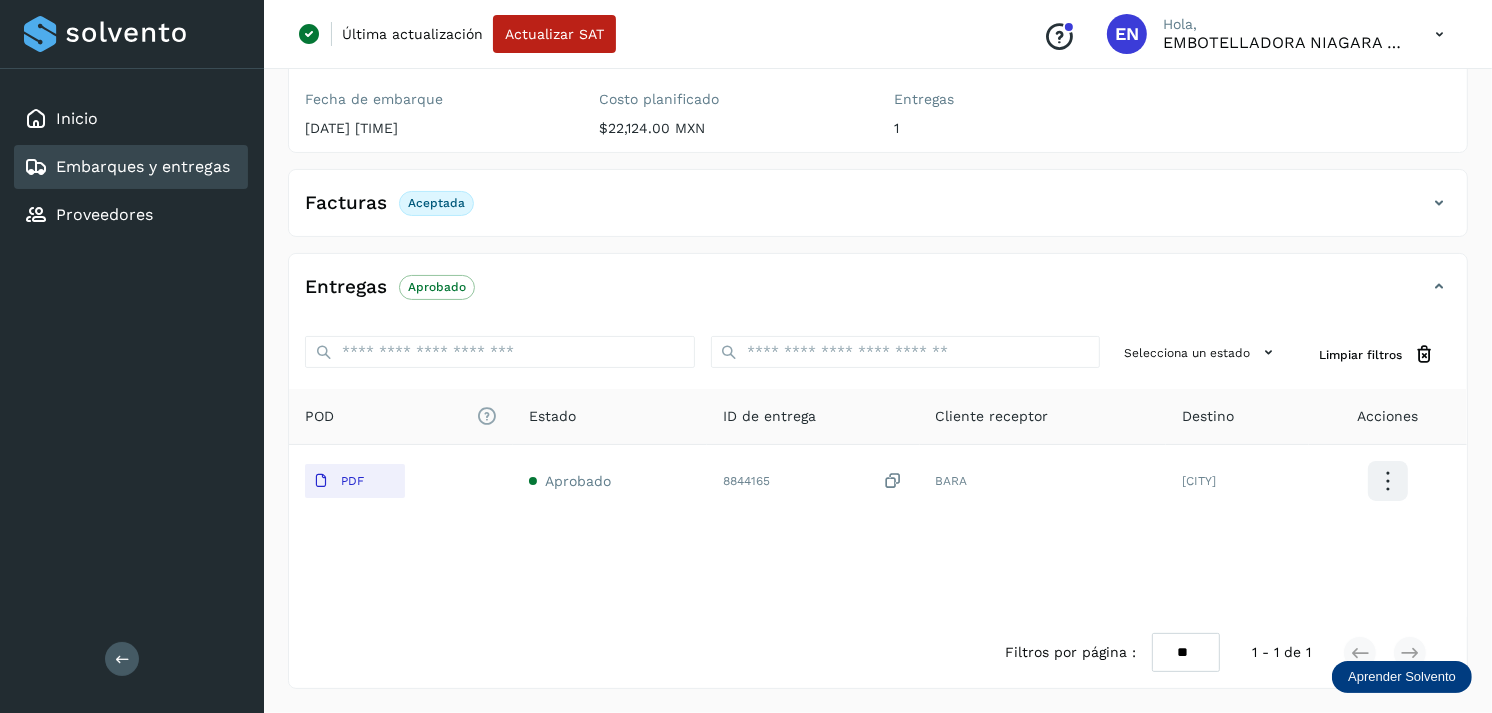 type 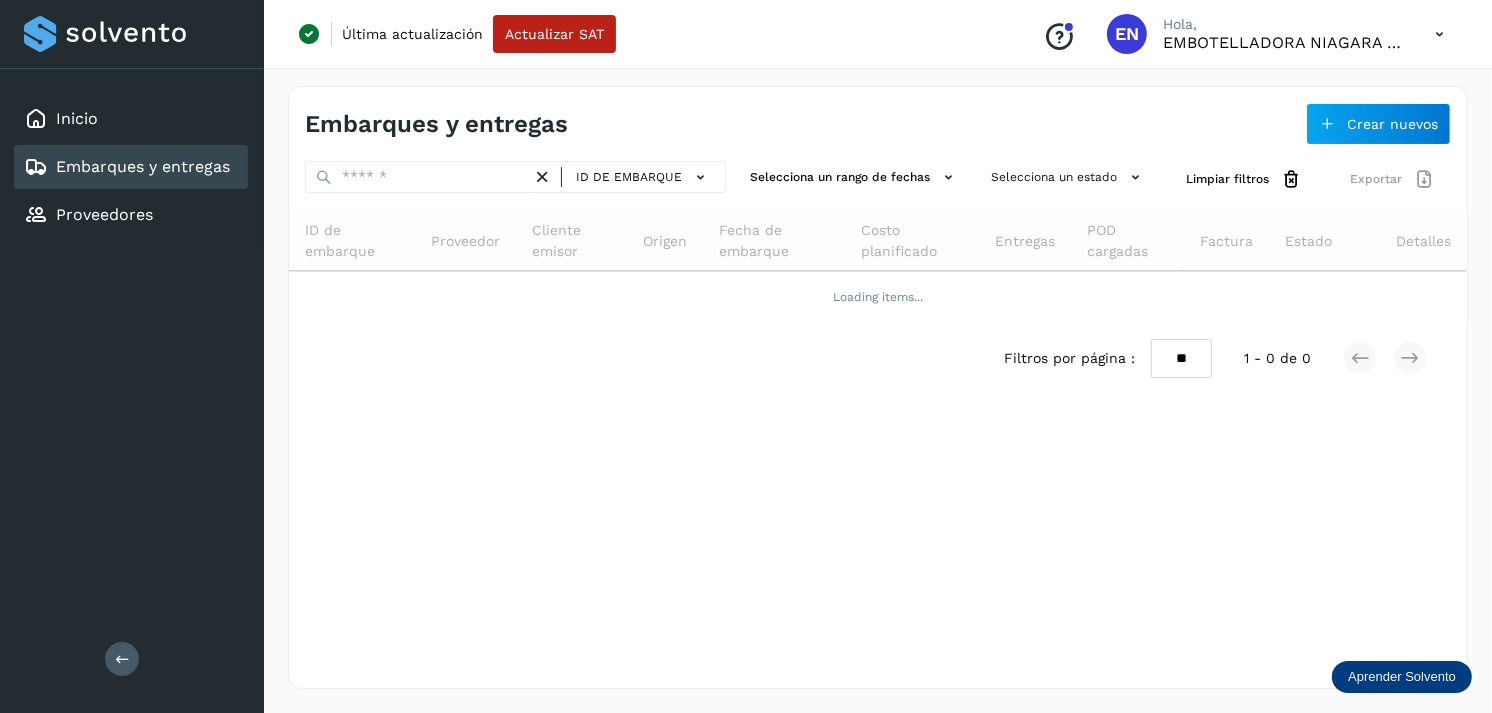 scroll, scrollTop: 0, scrollLeft: 0, axis: both 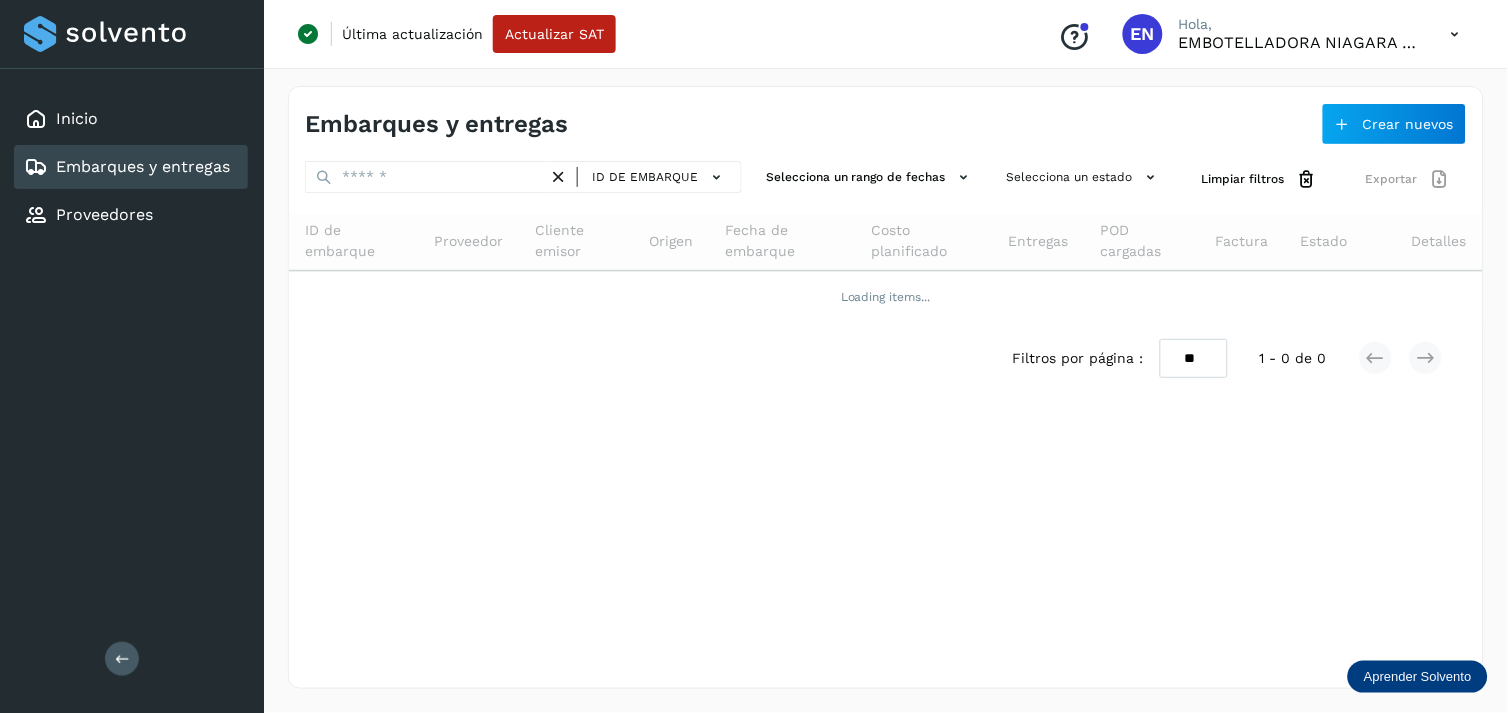 click on "Embarques y entregas" at bounding box center (143, 166) 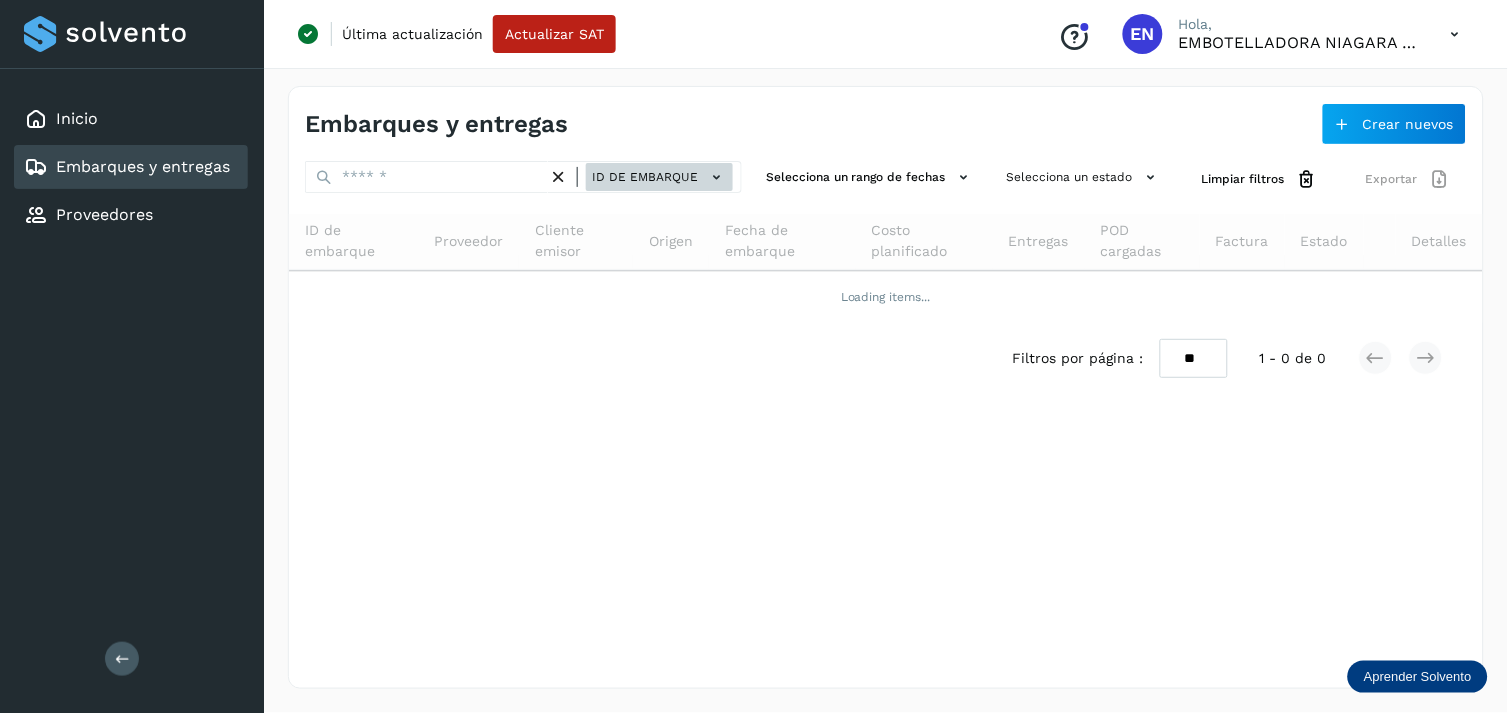 click on "ID de embarque" at bounding box center (659, 177) 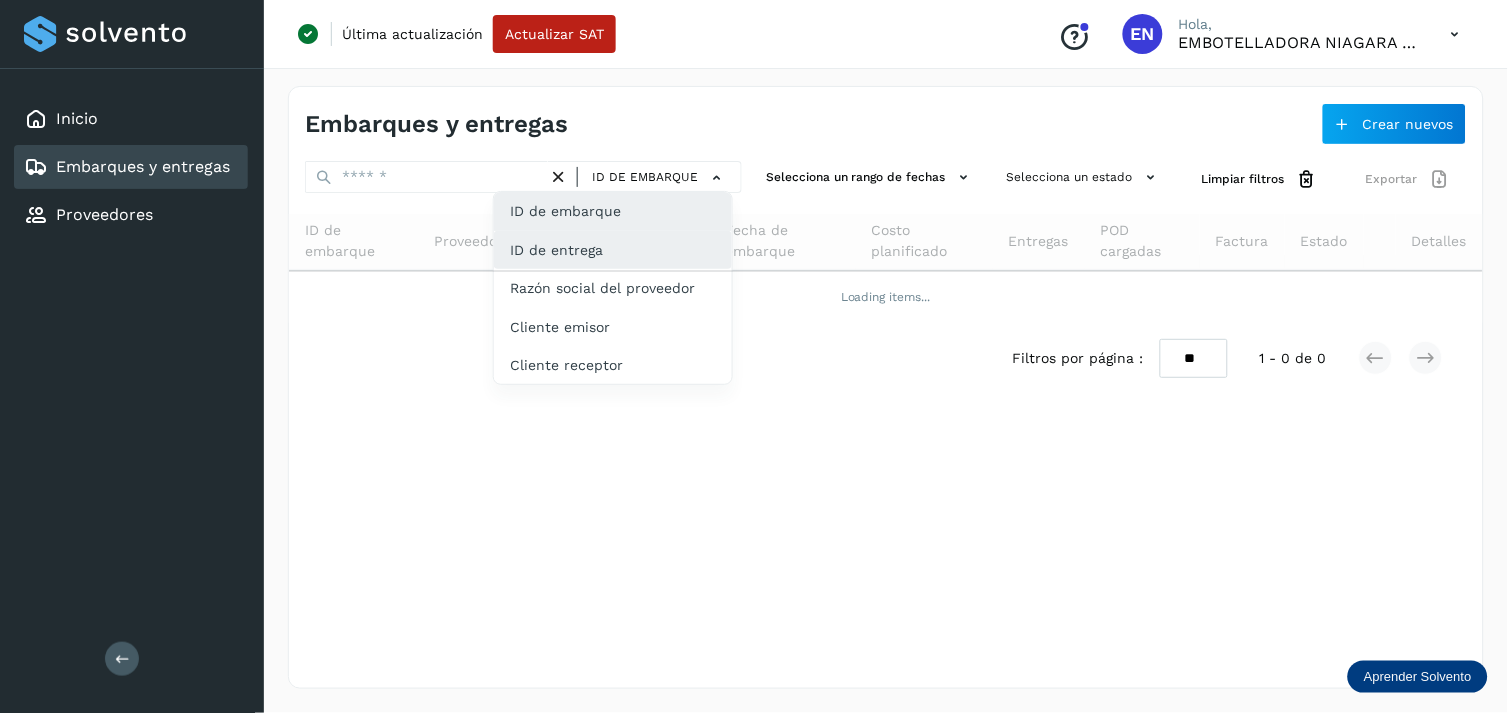 click on "ID de entrega" 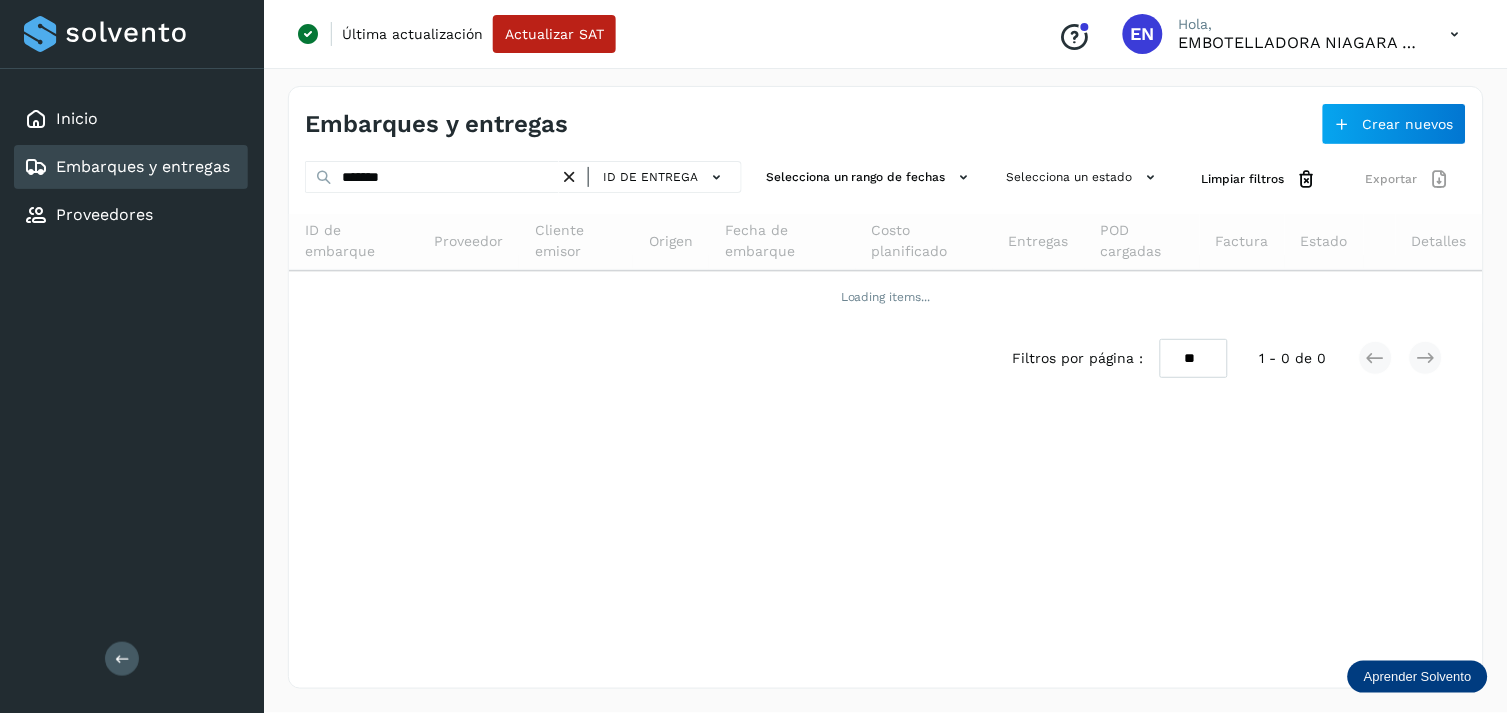 drag, startPoint x: 493, startPoint y: 197, endPoint x: 465, endPoint y: 178, distance: 33.83785 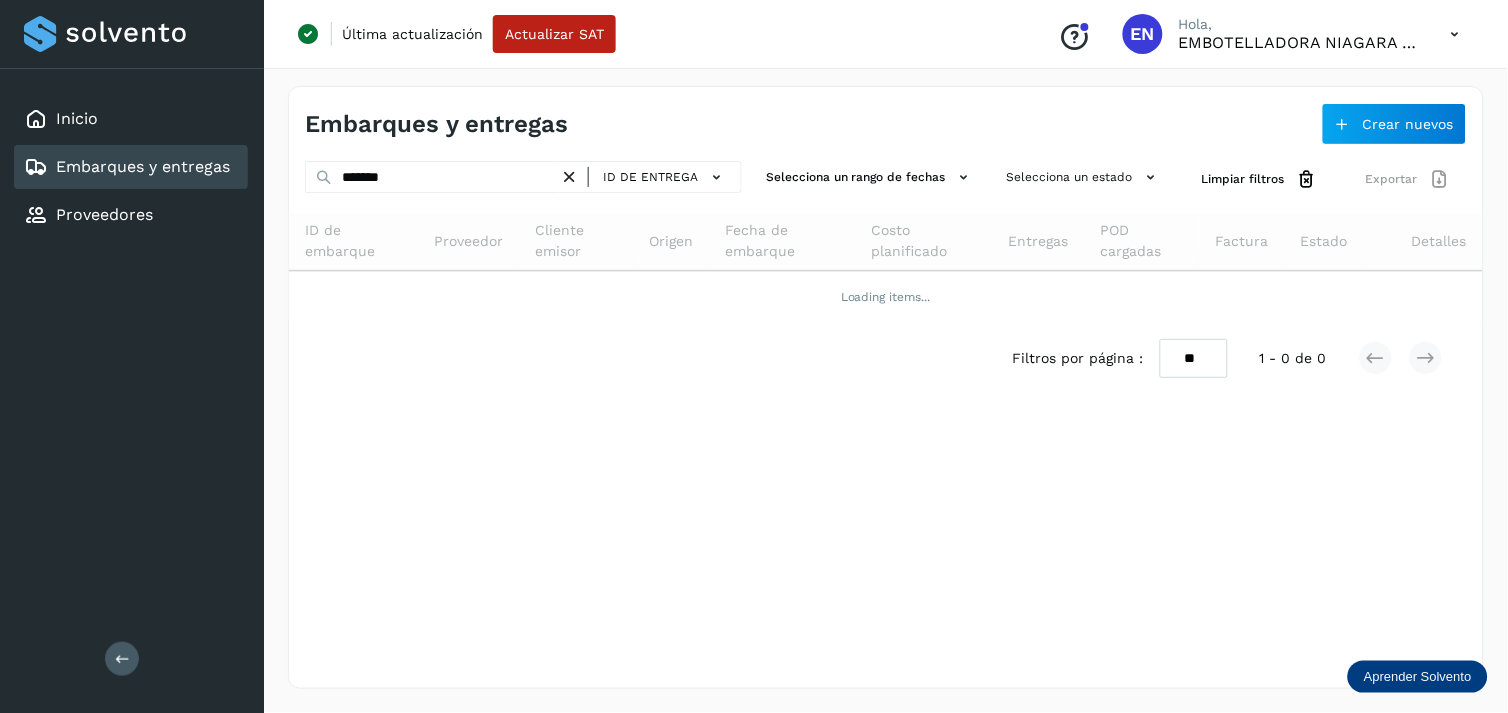 click on "******* ID de entrega" at bounding box center (523, 179) 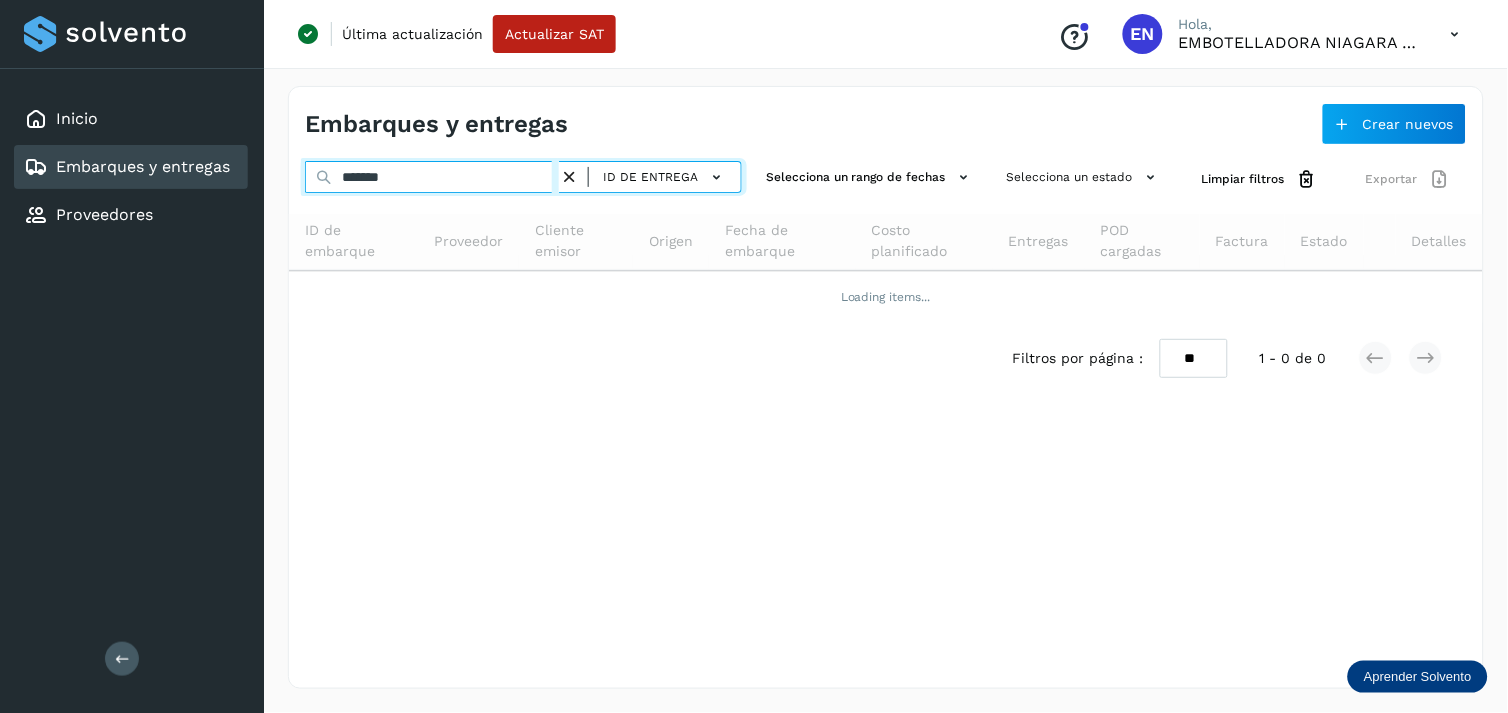 click on "*******" at bounding box center [432, 177] 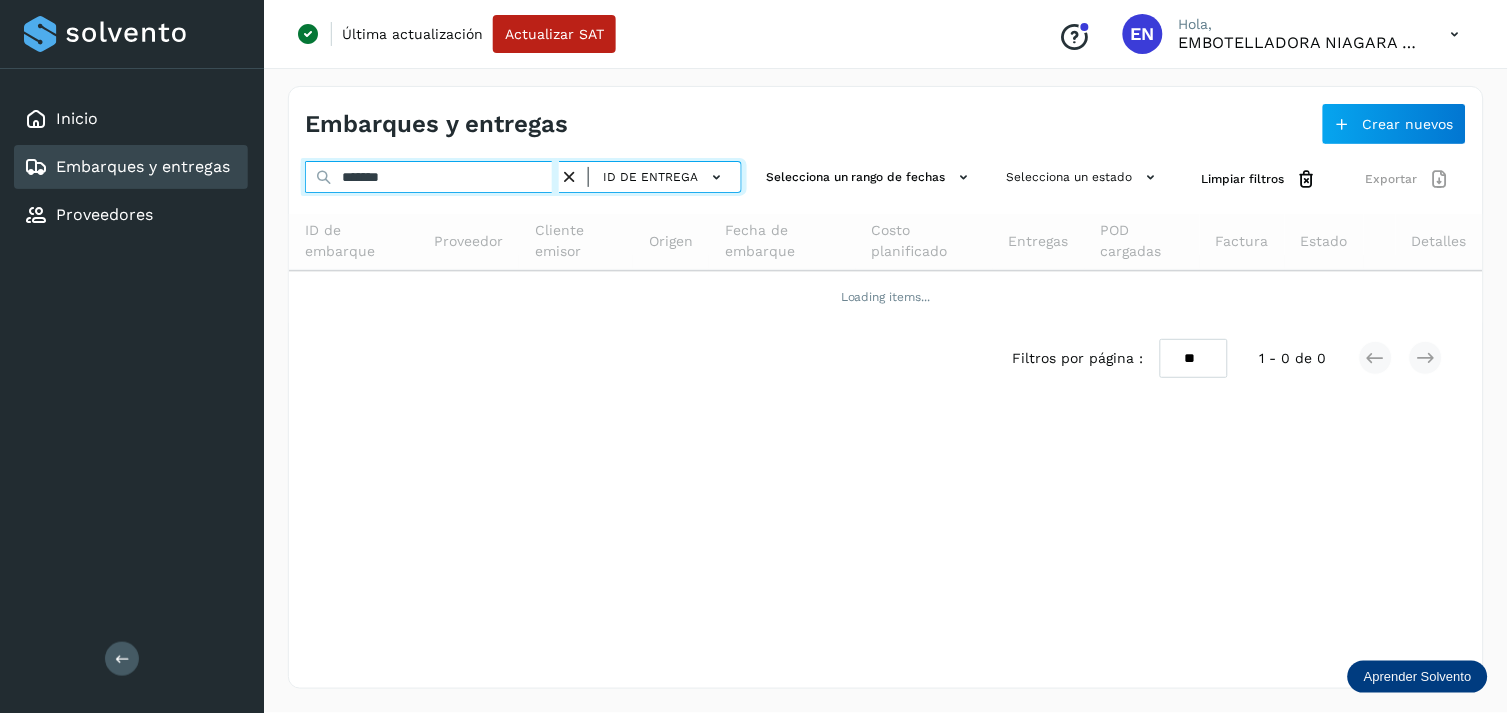 click on "*******" at bounding box center (432, 177) 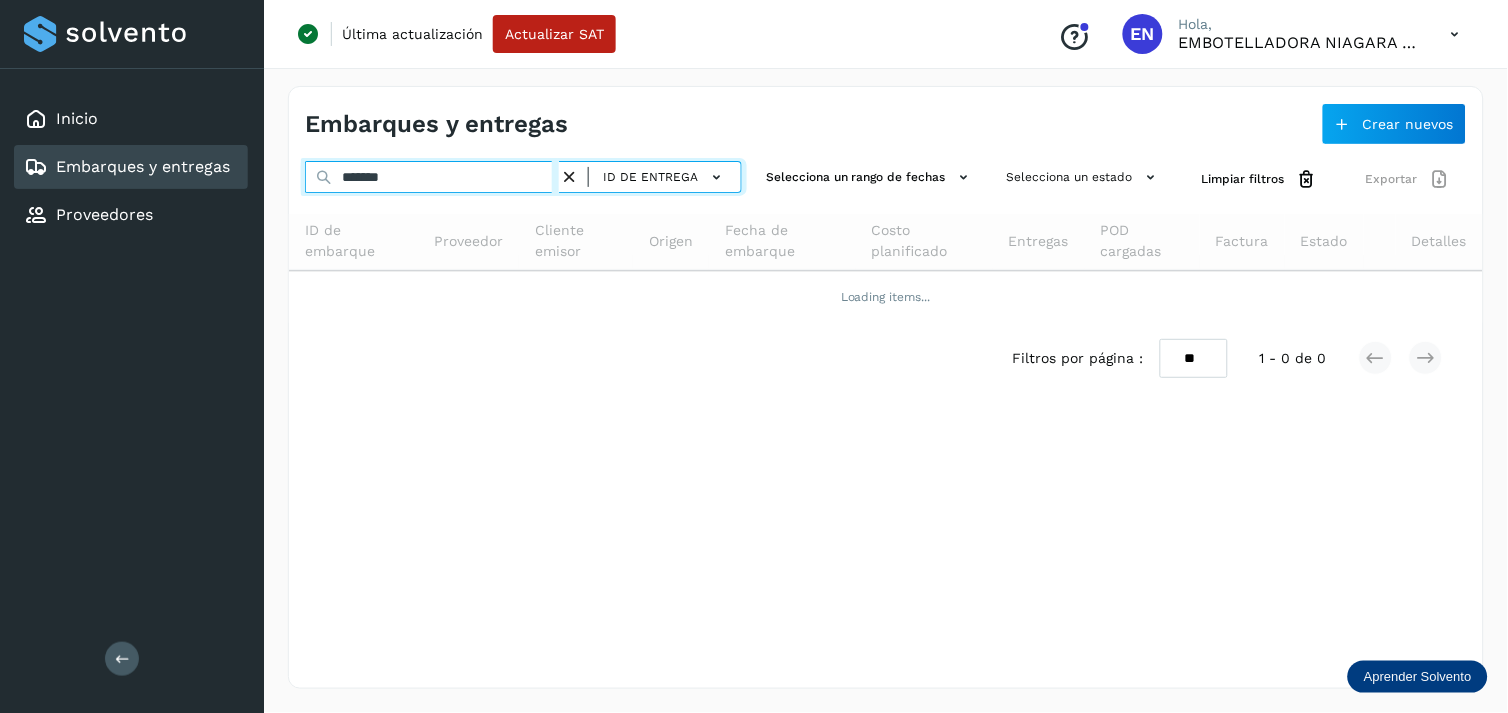 paste 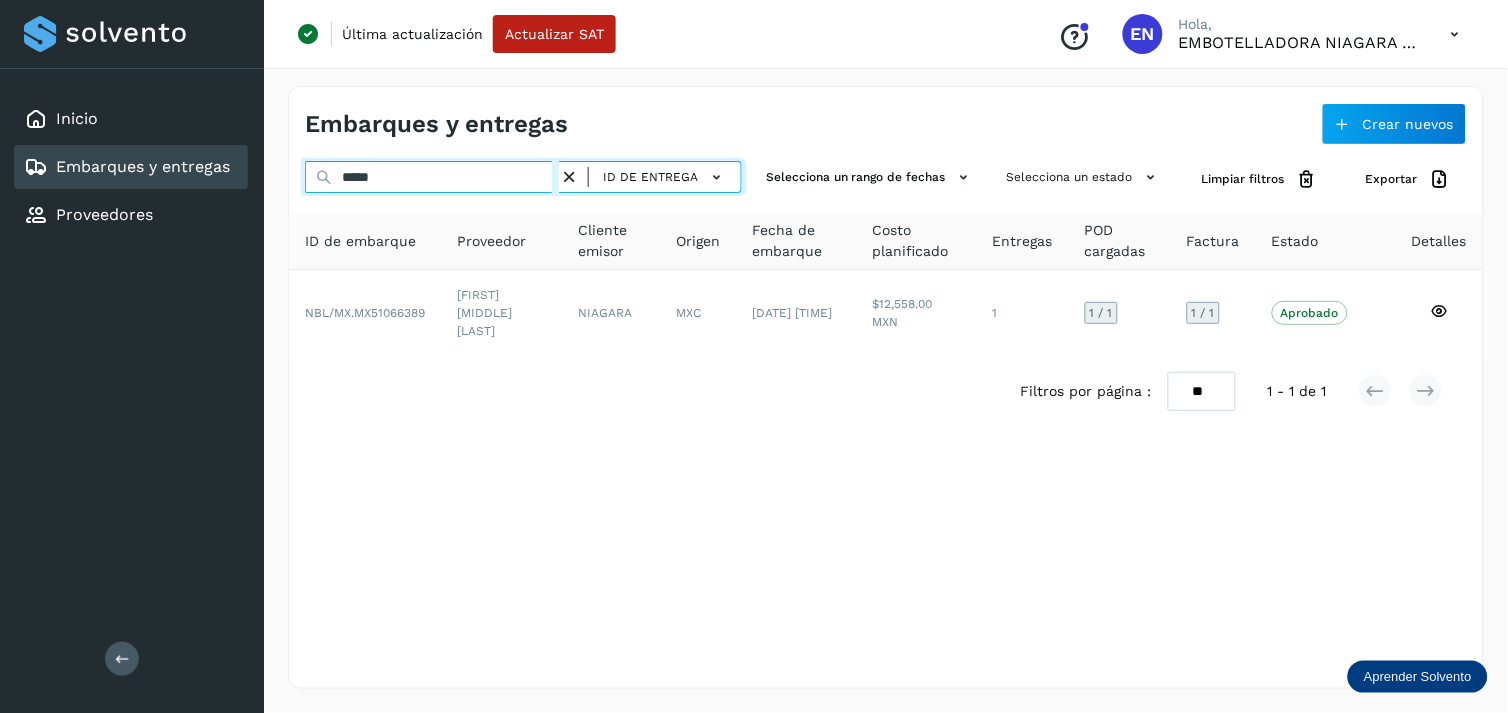 type on "*****" 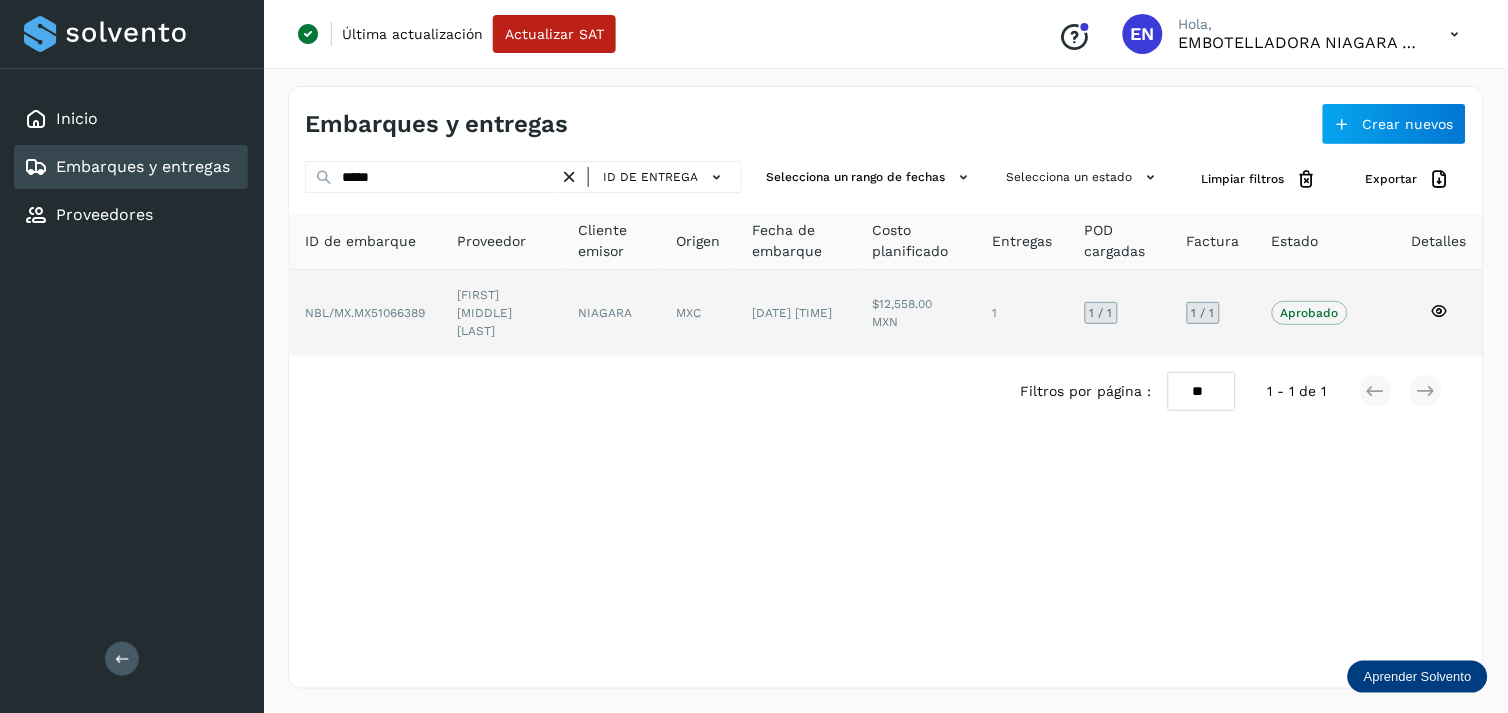 drag, startPoint x: 665, startPoint y: 358, endPoint x: 616, endPoint y: 314, distance: 65.8559 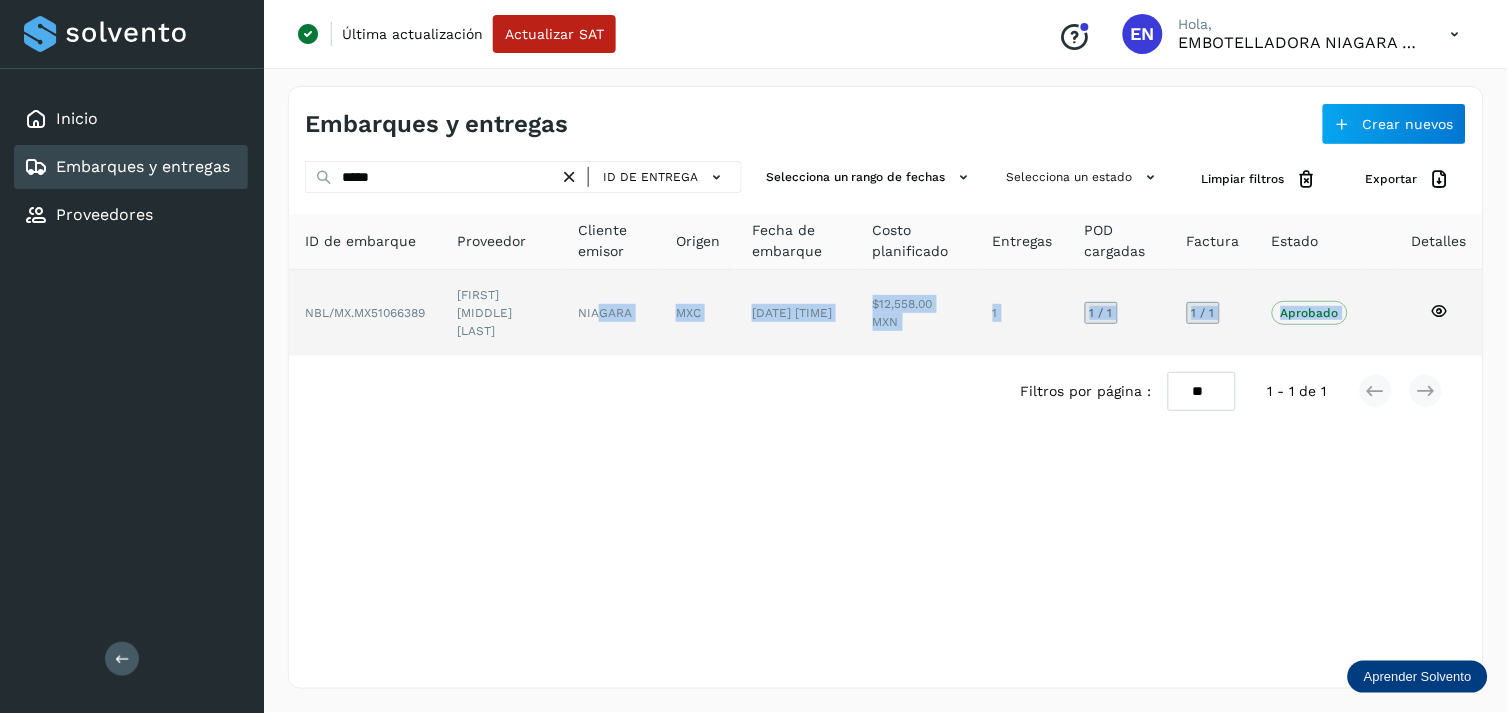 click on "NIAGARA" 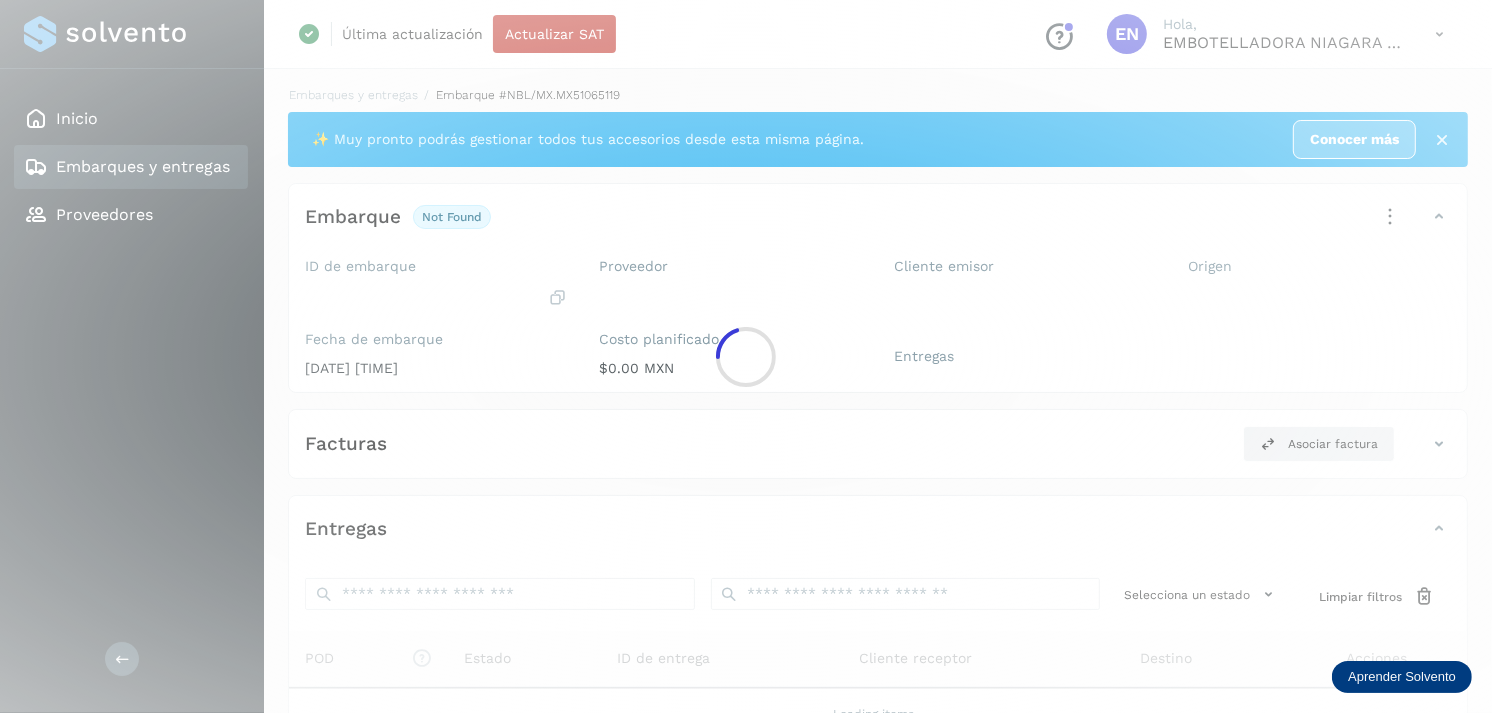 click 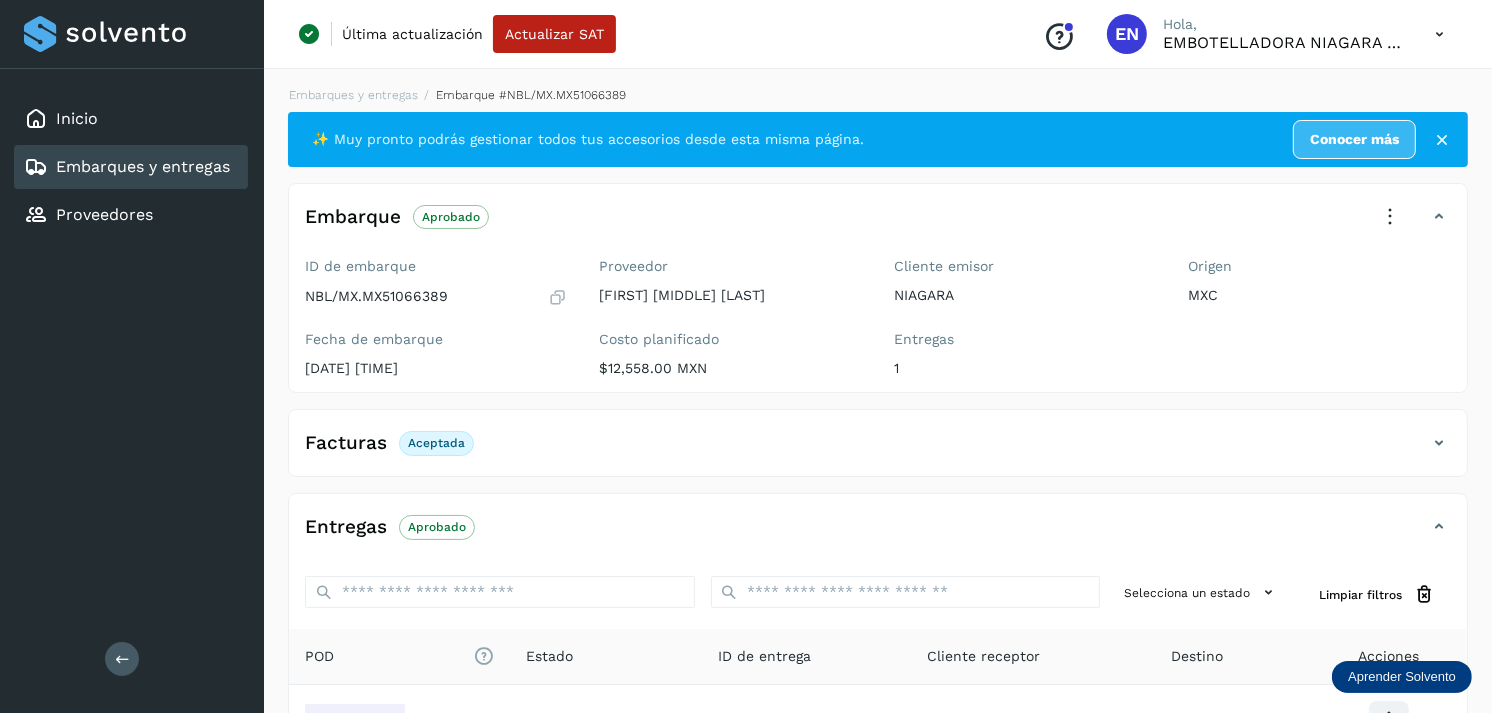 scroll, scrollTop: 241, scrollLeft: 0, axis: vertical 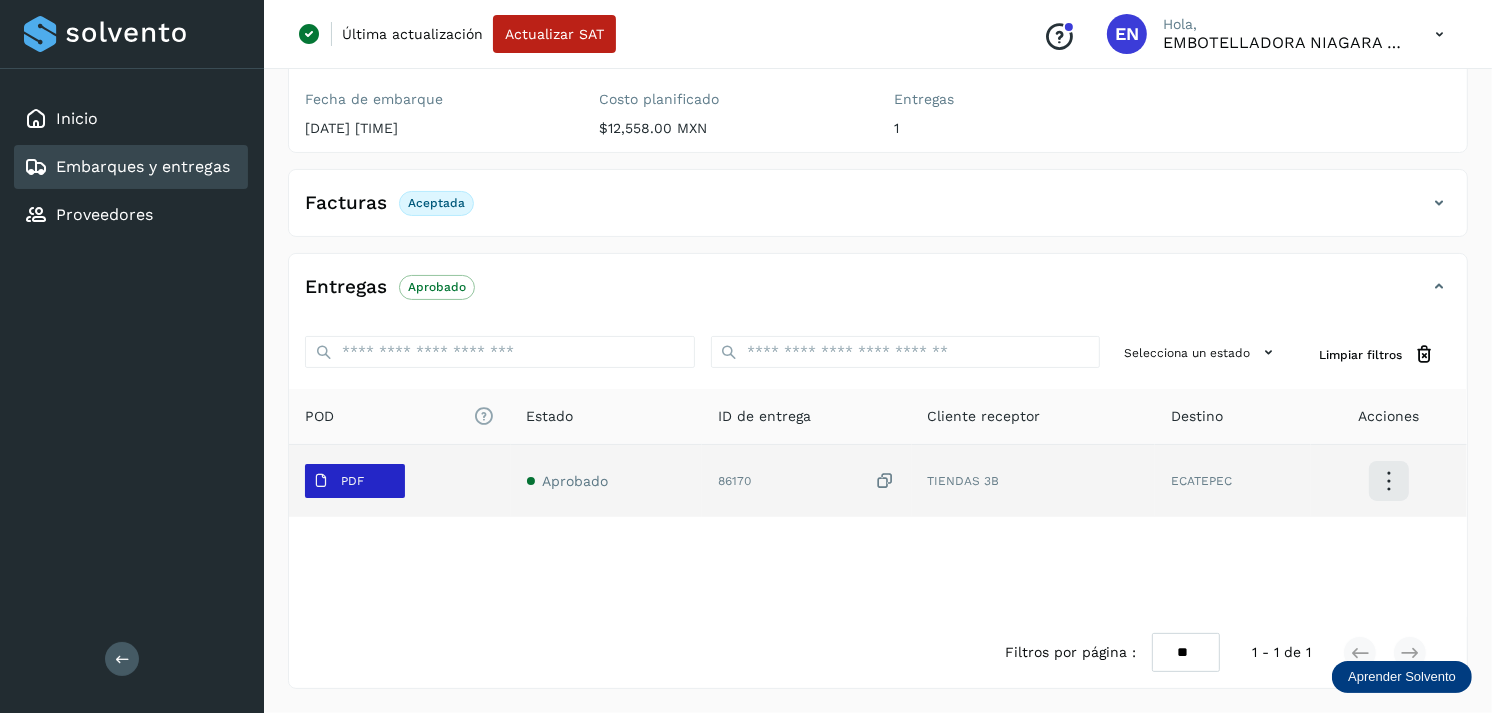 click on "PDF" at bounding box center (352, 481) 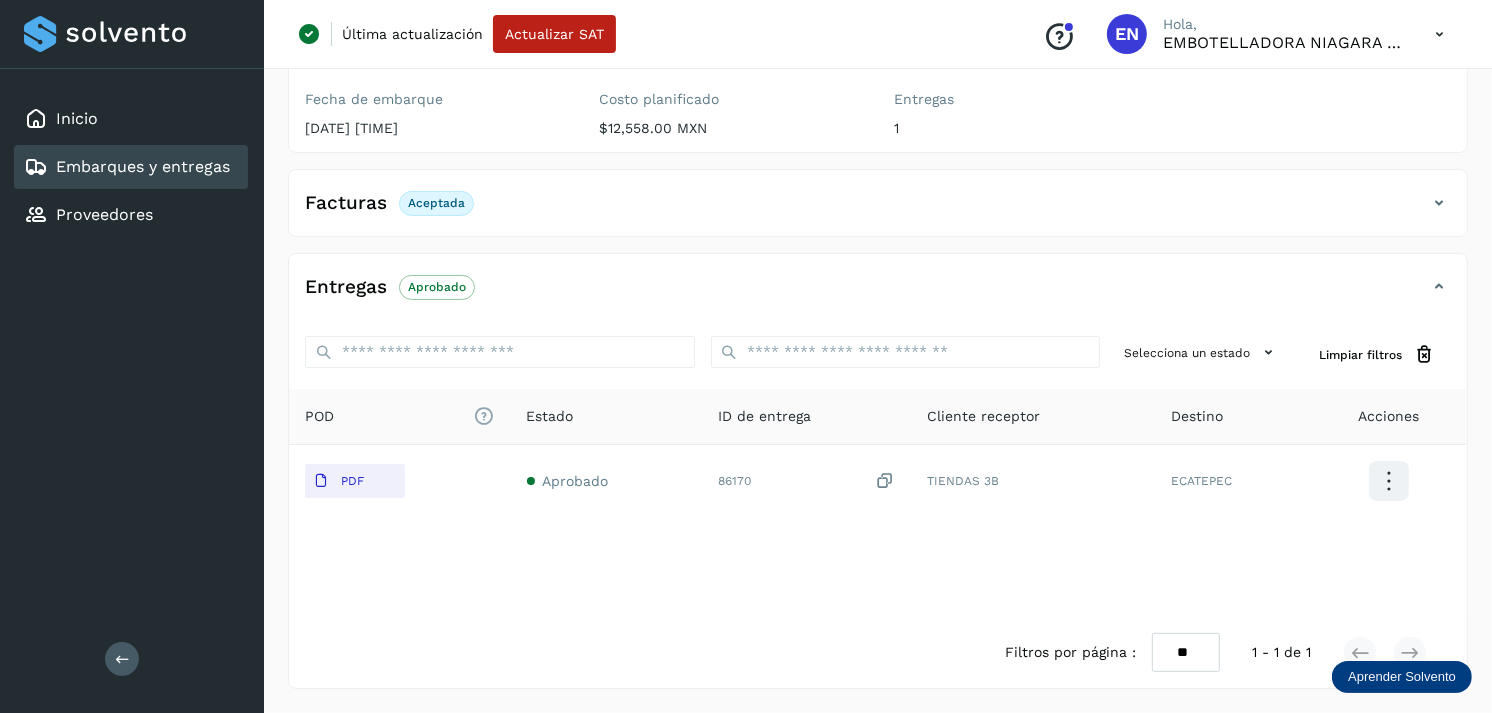type 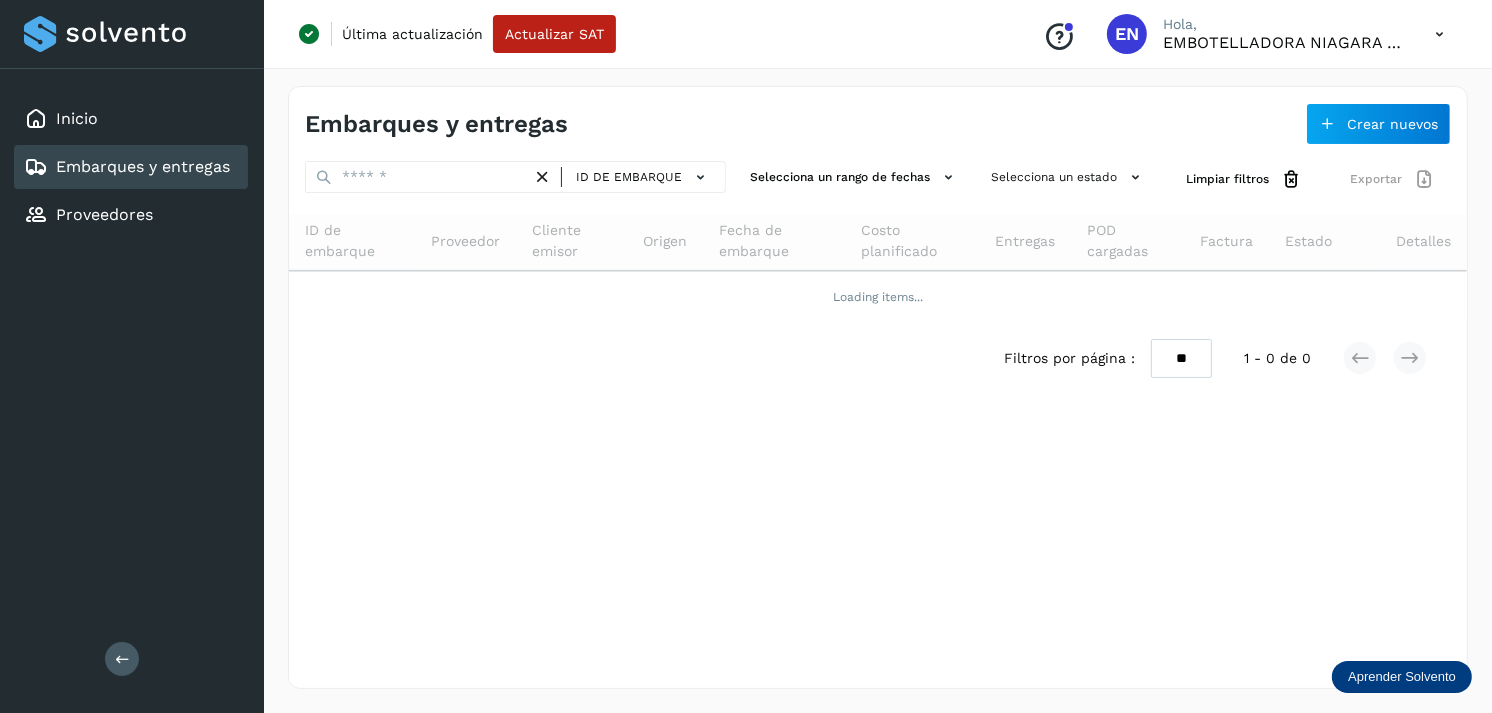 scroll, scrollTop: 0, scrollLeft: 0, axis: both 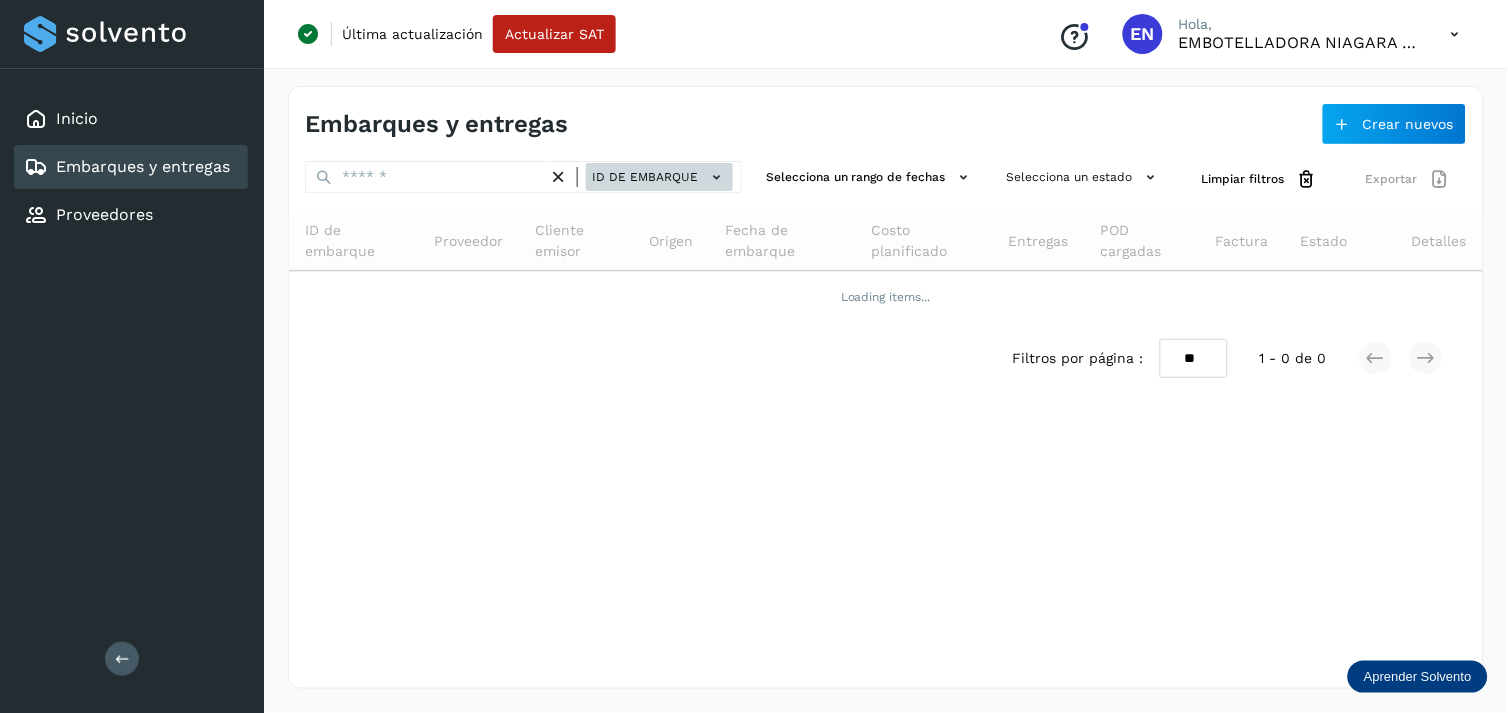 click on "ID de embarque" at bounding box center [659, 177] 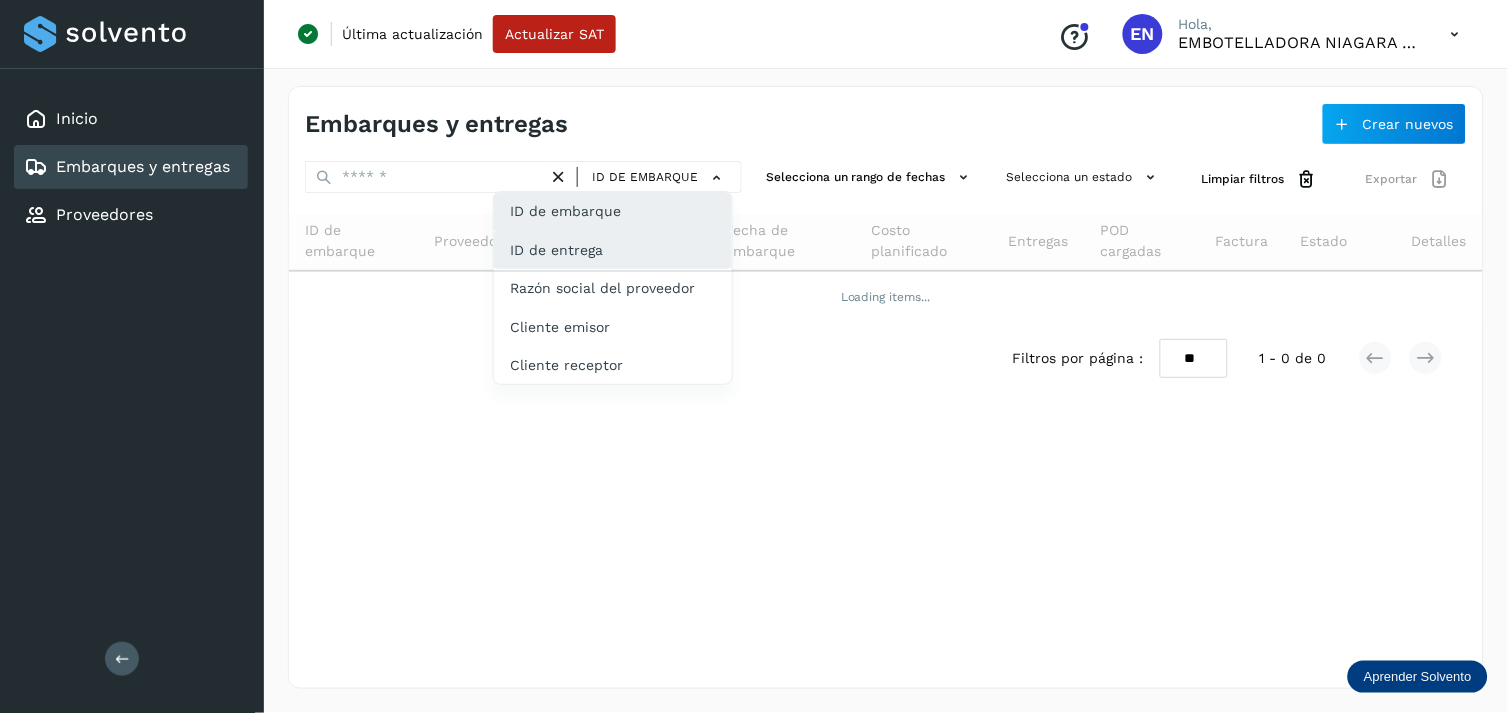 click on "ID de entrega" 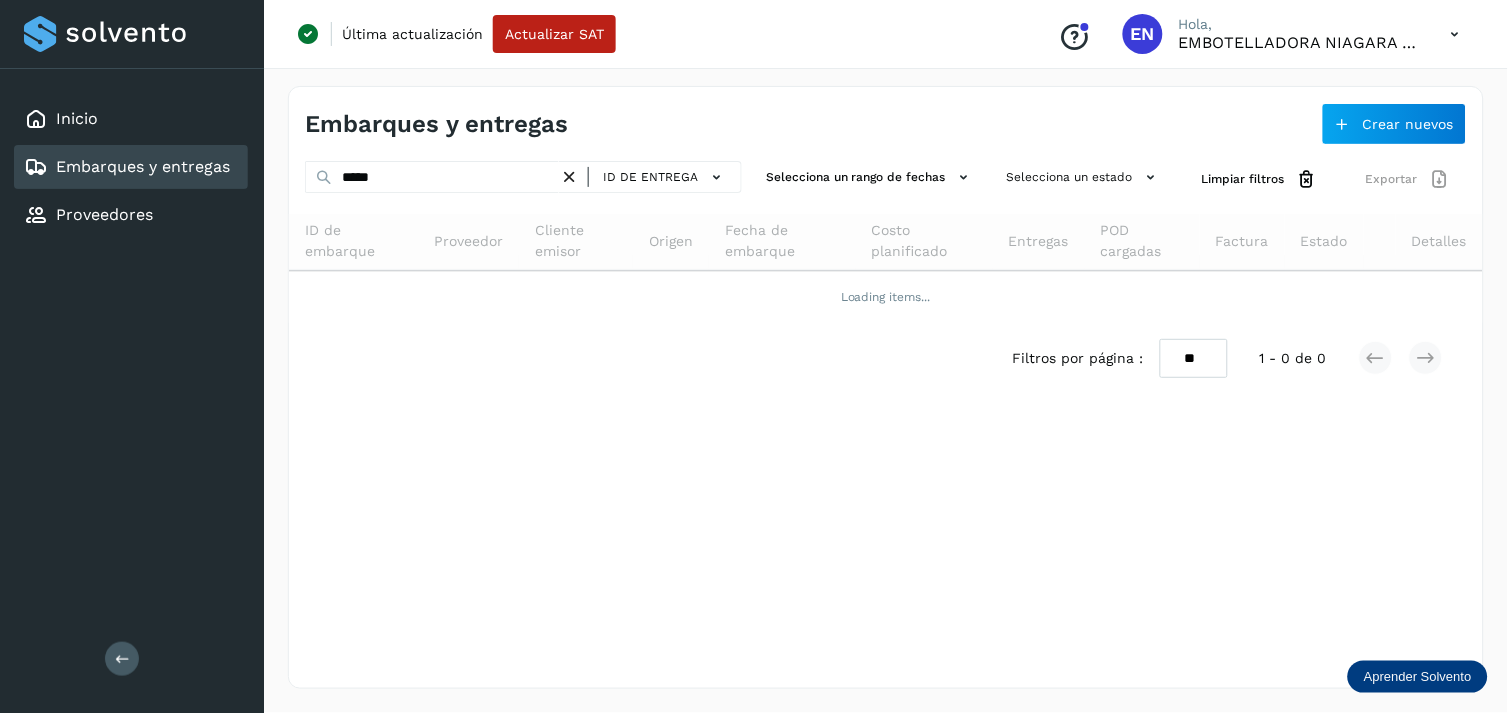 click at bounding box center (569, 177) 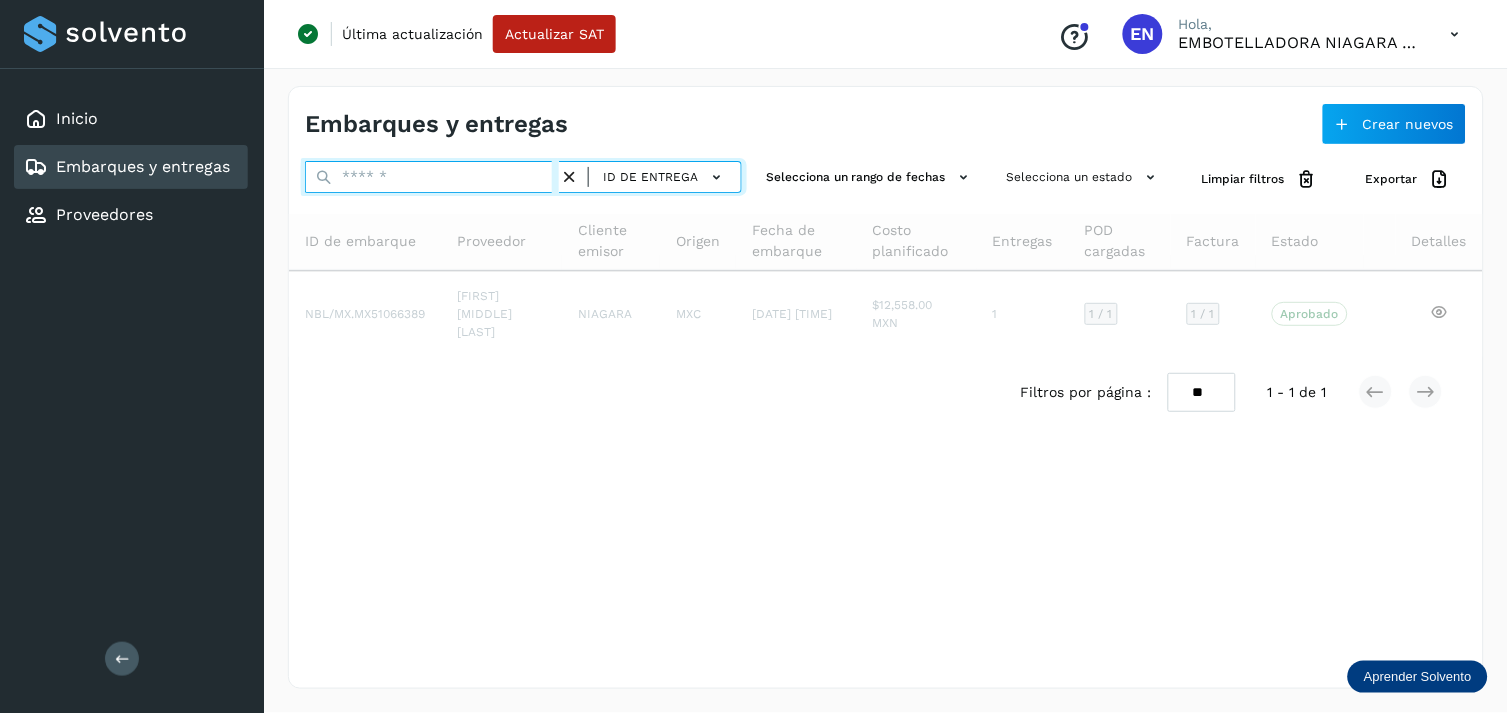 paste on "*******" 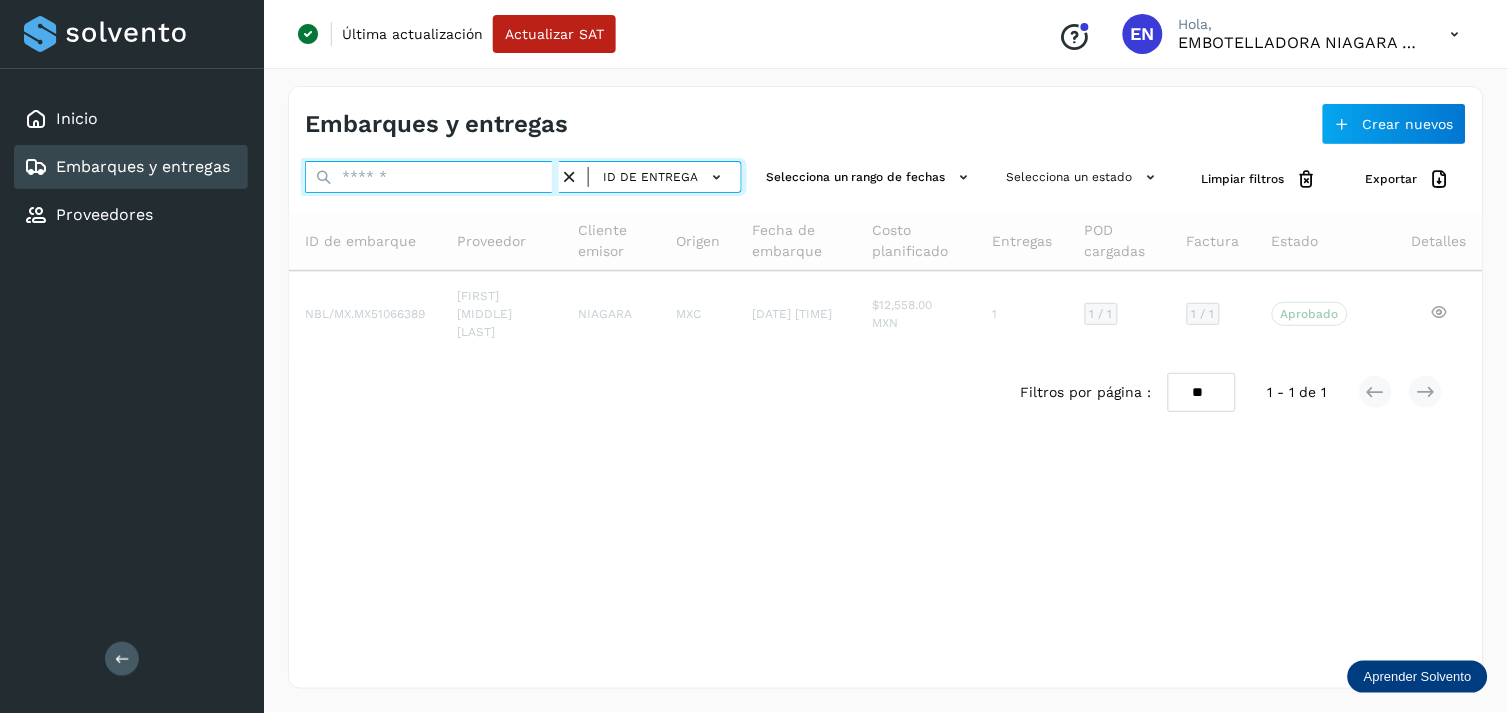 click at bounding box center [432, 177] 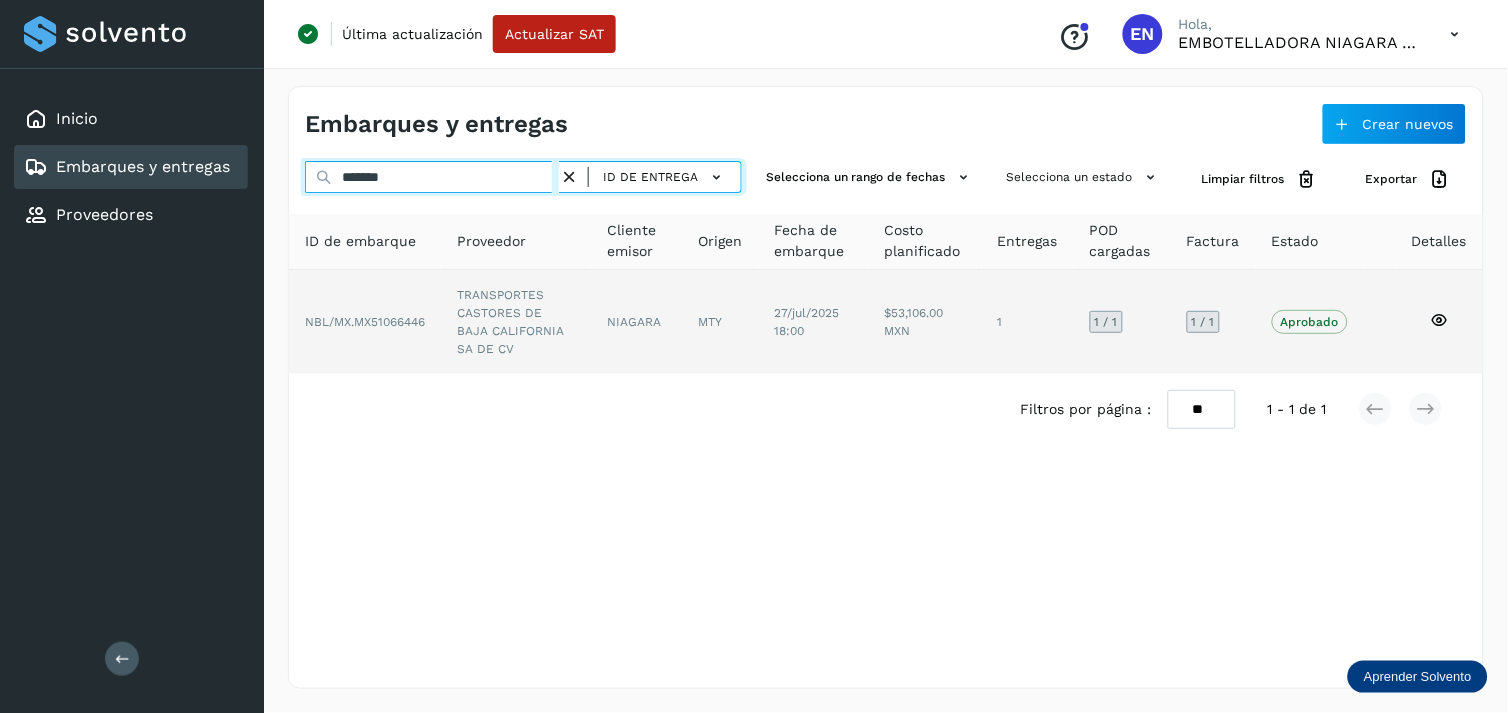 type on "*******" 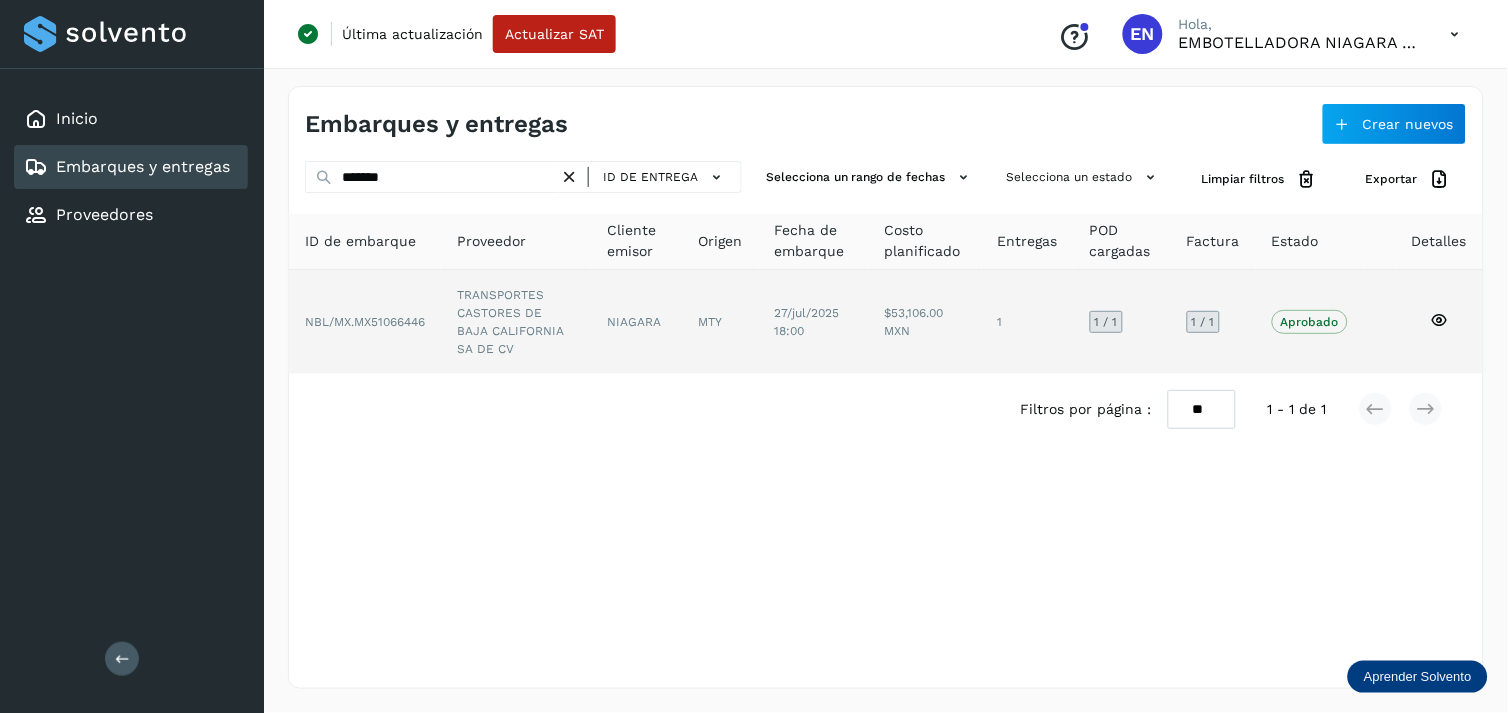 click on "TRANSPORTES CASTORES DE BAJA CALIFORNIA SA DE CV" 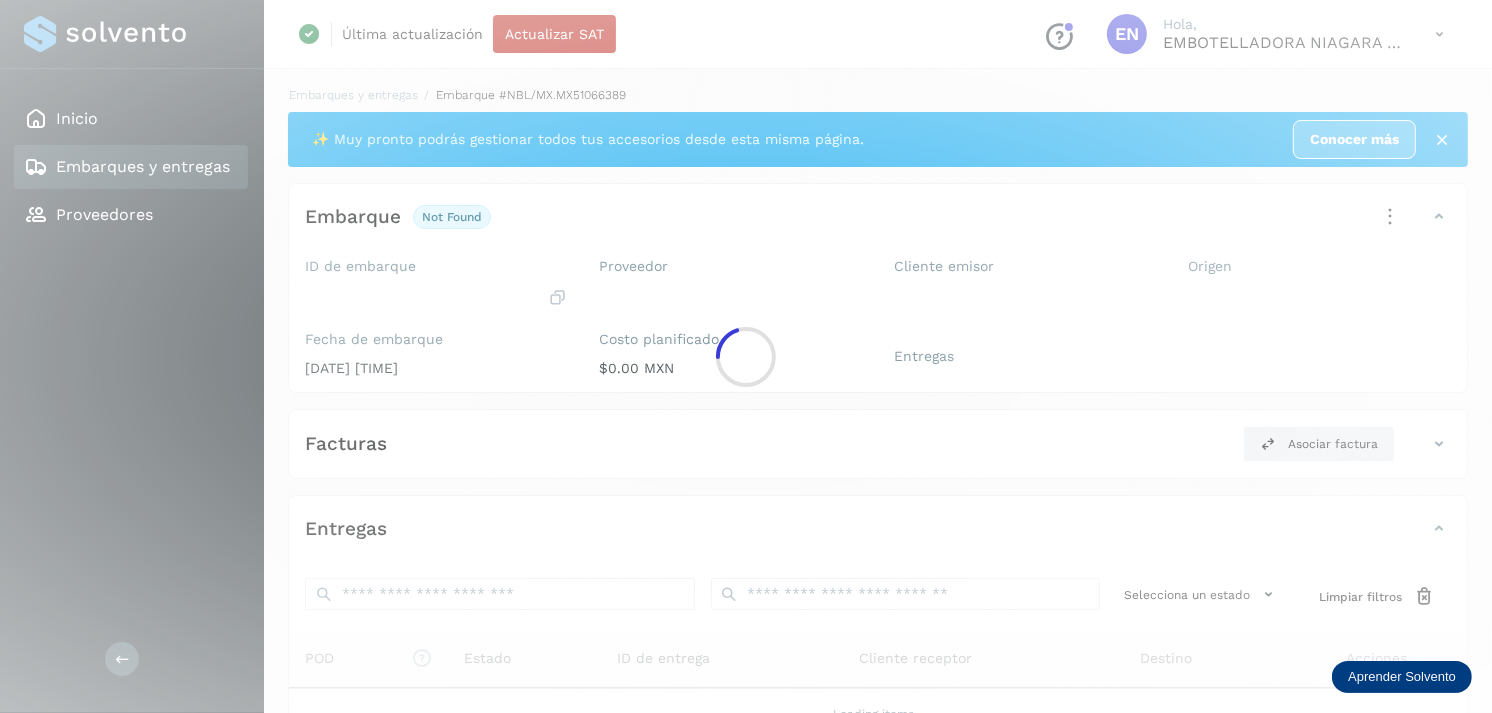 click 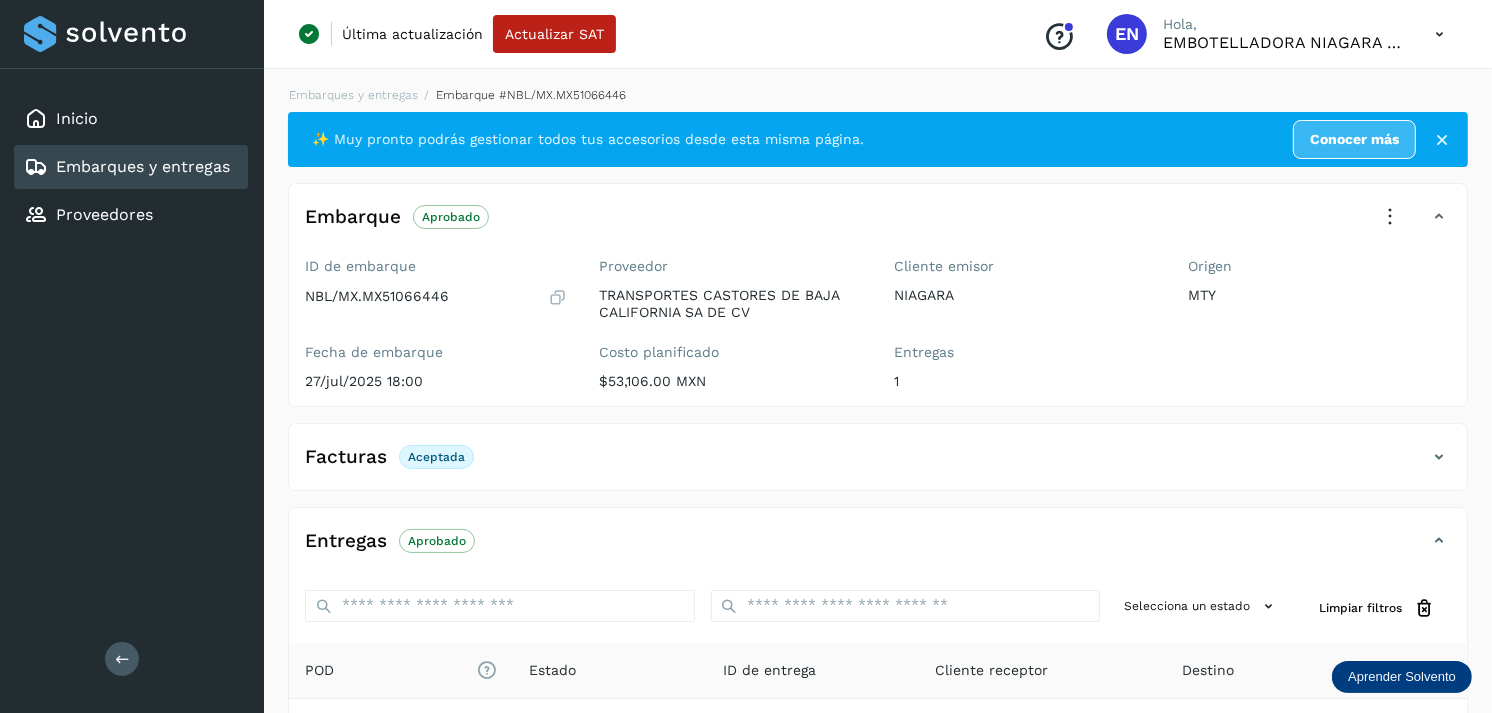 scroll, scrollTop: 254, scrollLeft: 0, axis: vertical 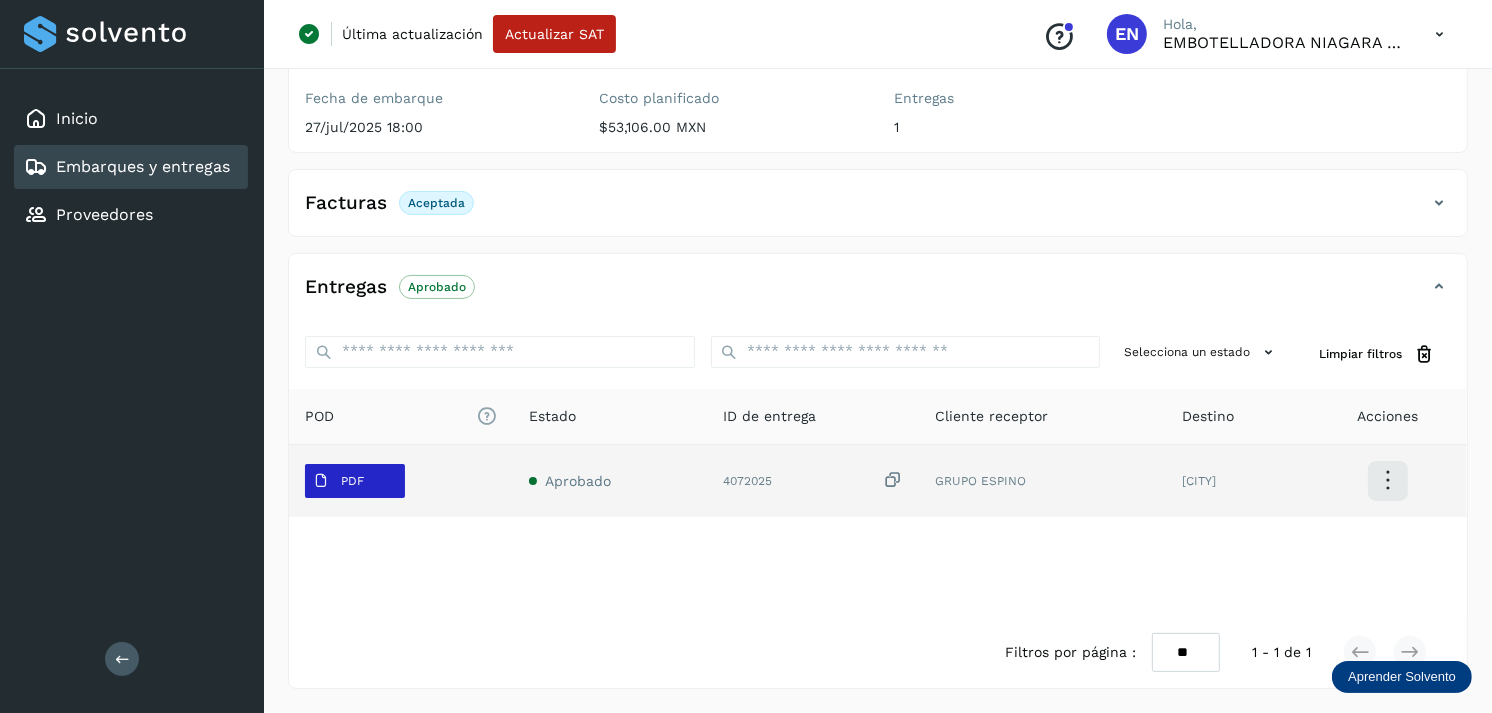 click on "PDF" at bounding box center (338, 481) 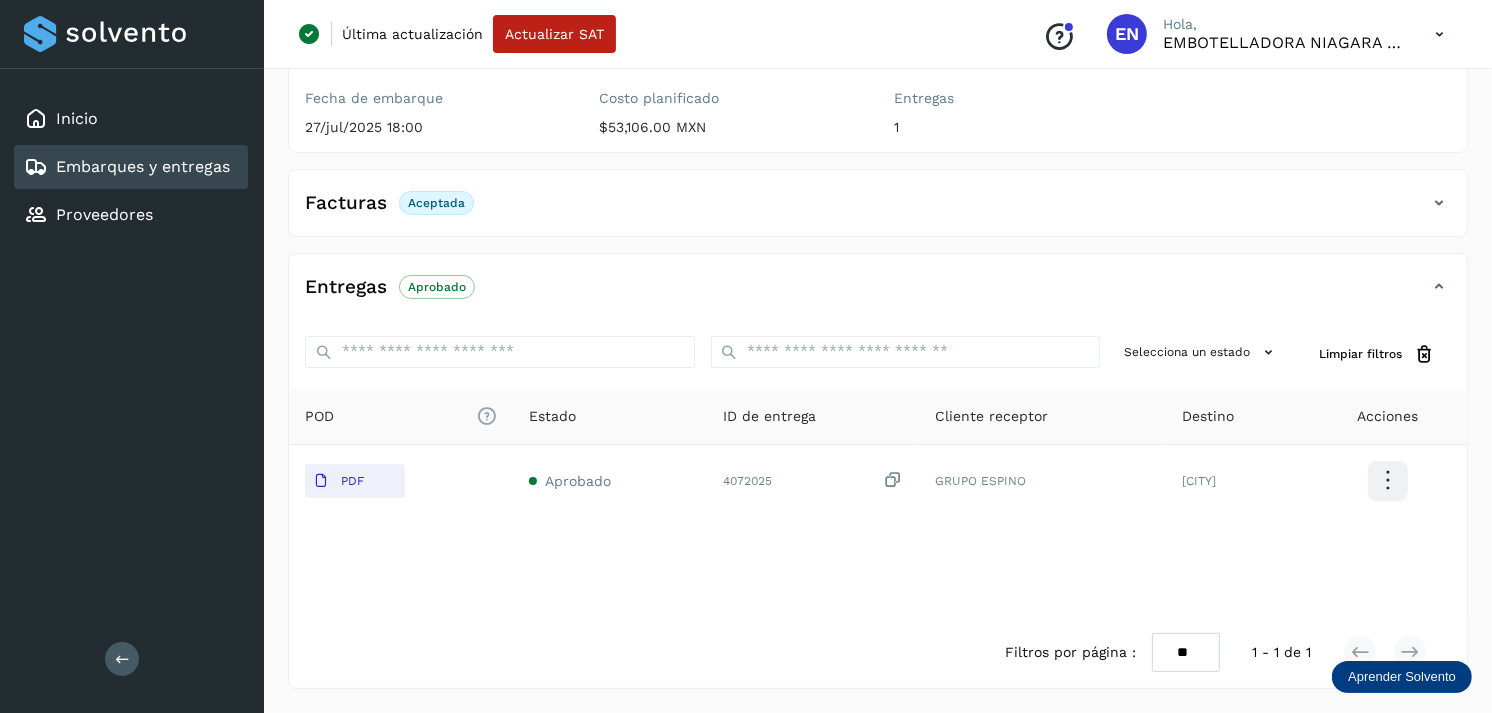 type 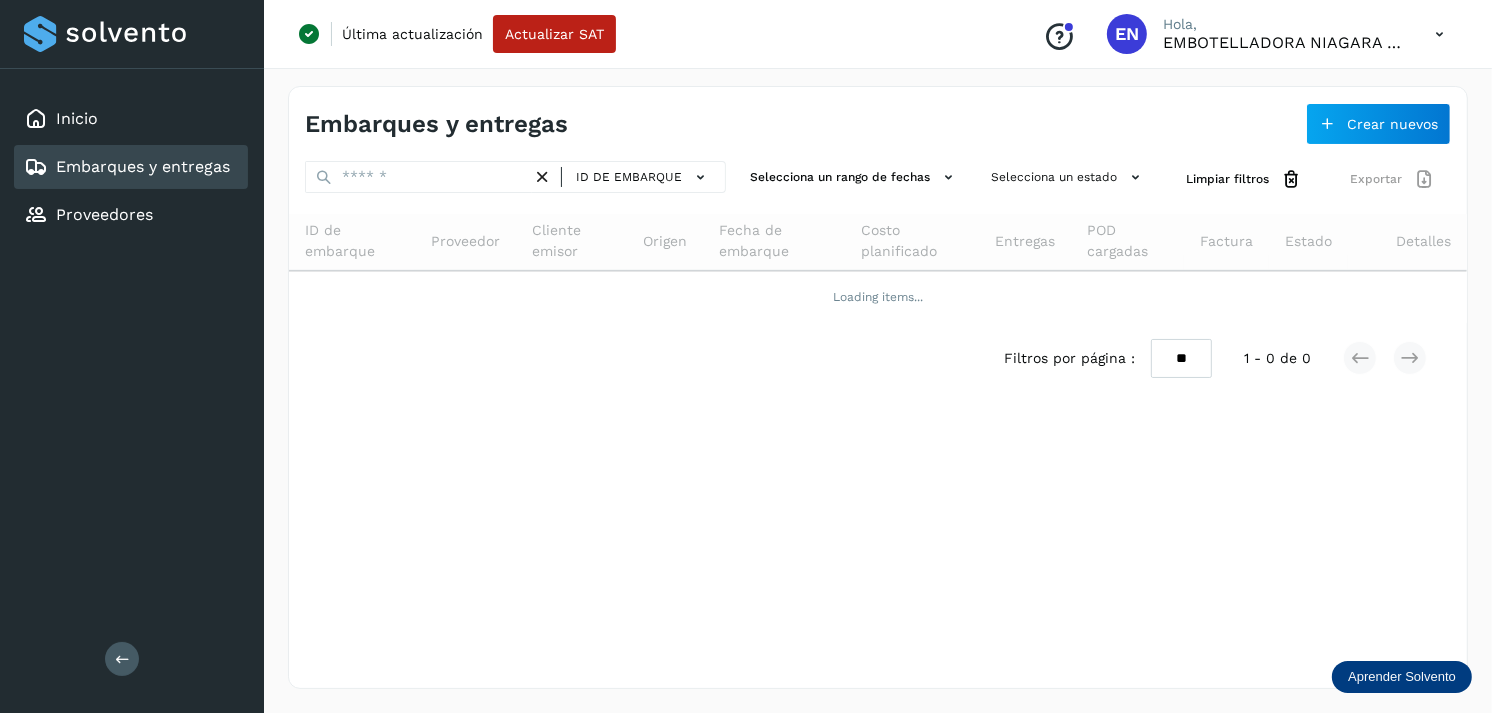 scroll, scrollTop: 0, scrollLeft: 0, axis: both 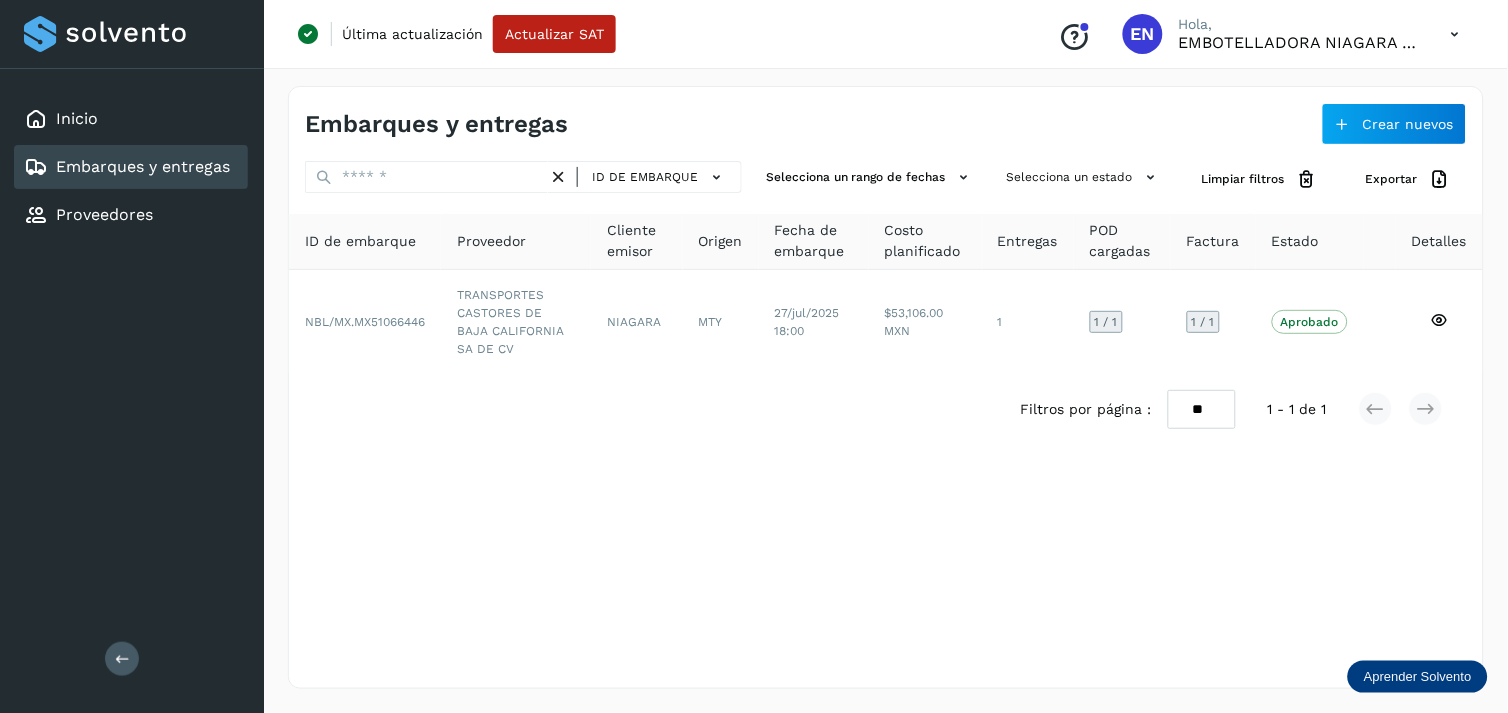 click at bounding box center [558, 177] 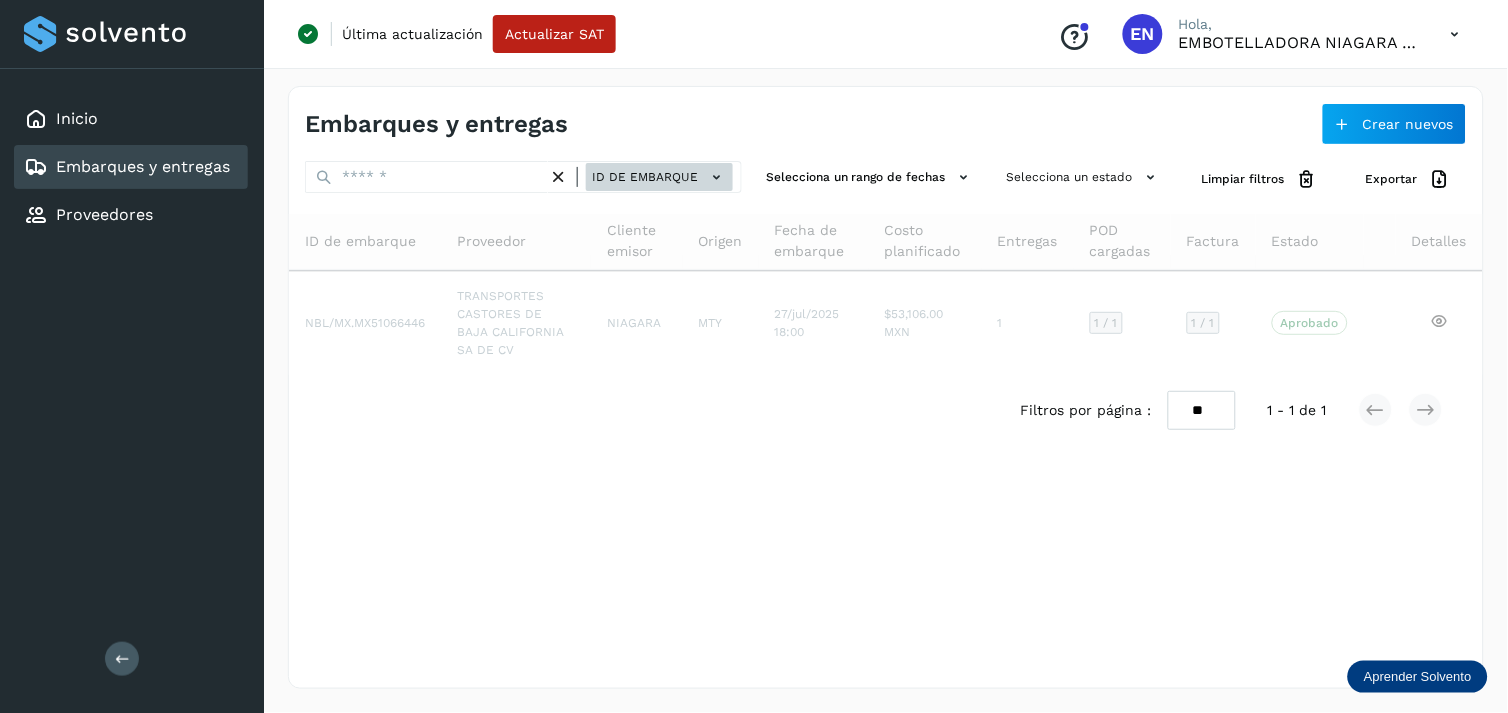 click on "ID de embarque" 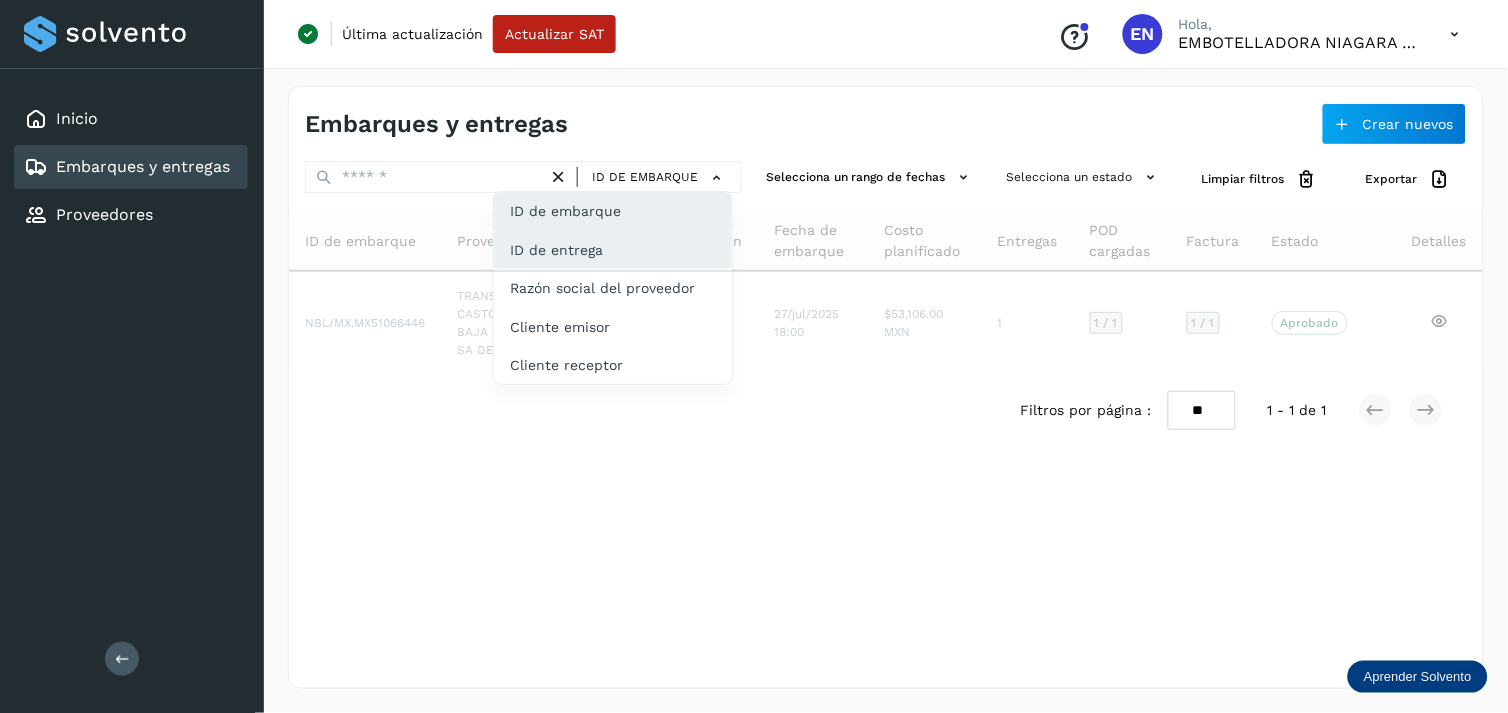 click on "ID de entrega" 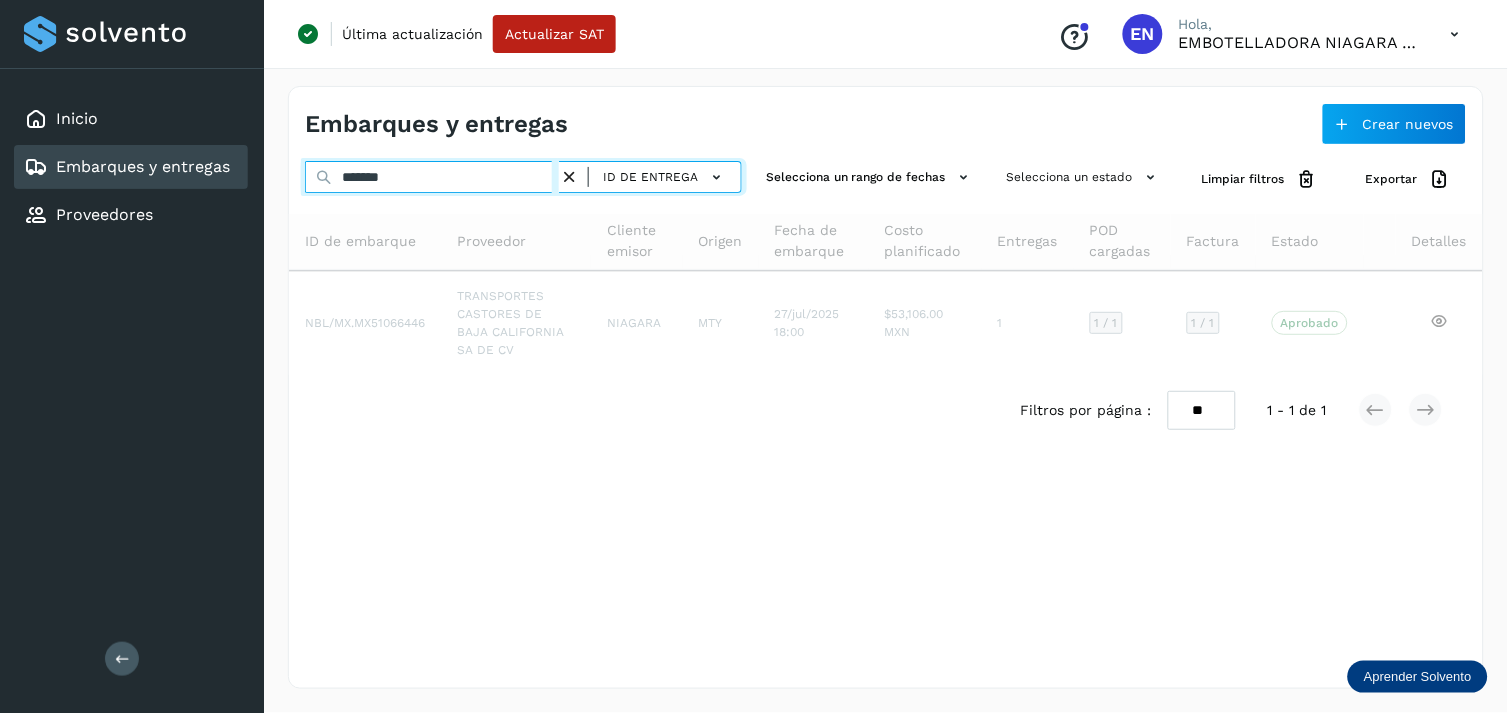 click on "*******" at bounding box center (432, 177) 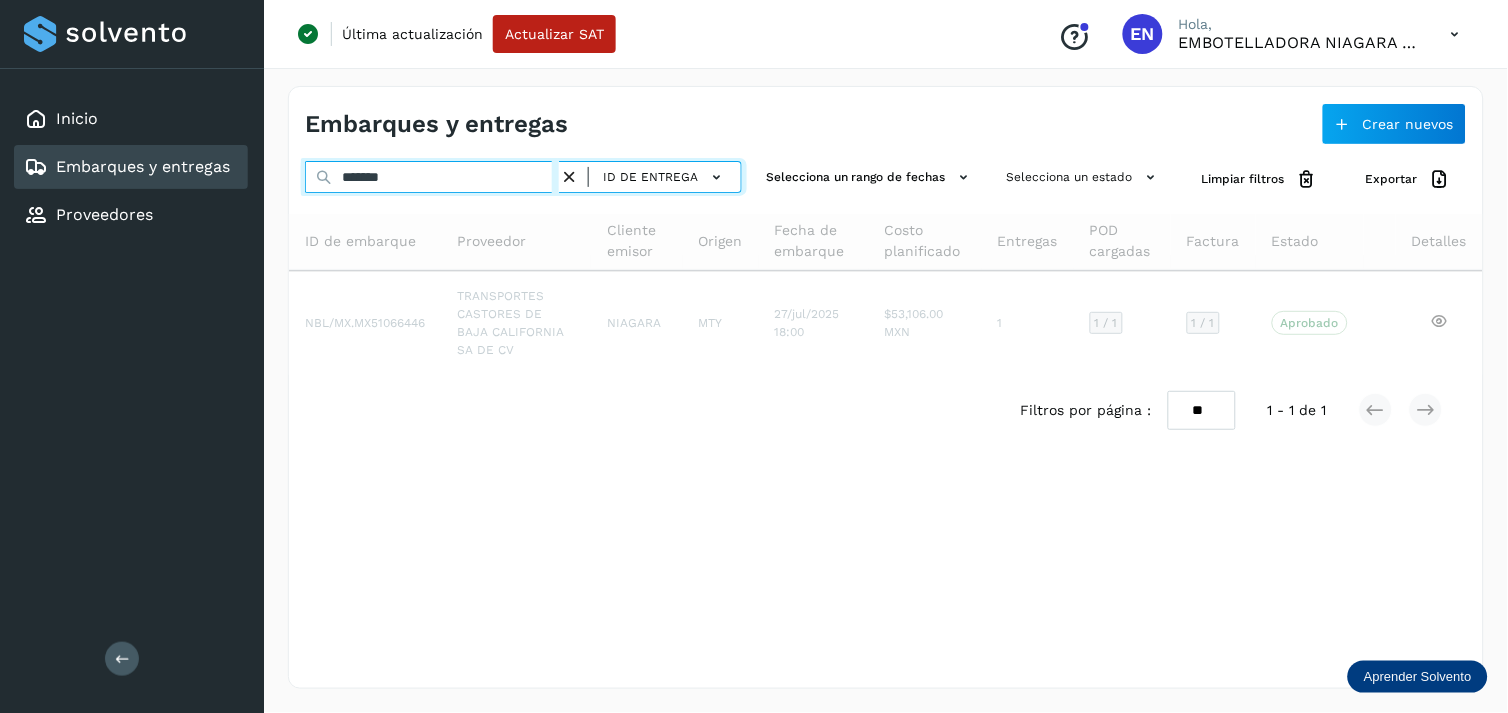 click on "*******" at bounding box center [432, 177] 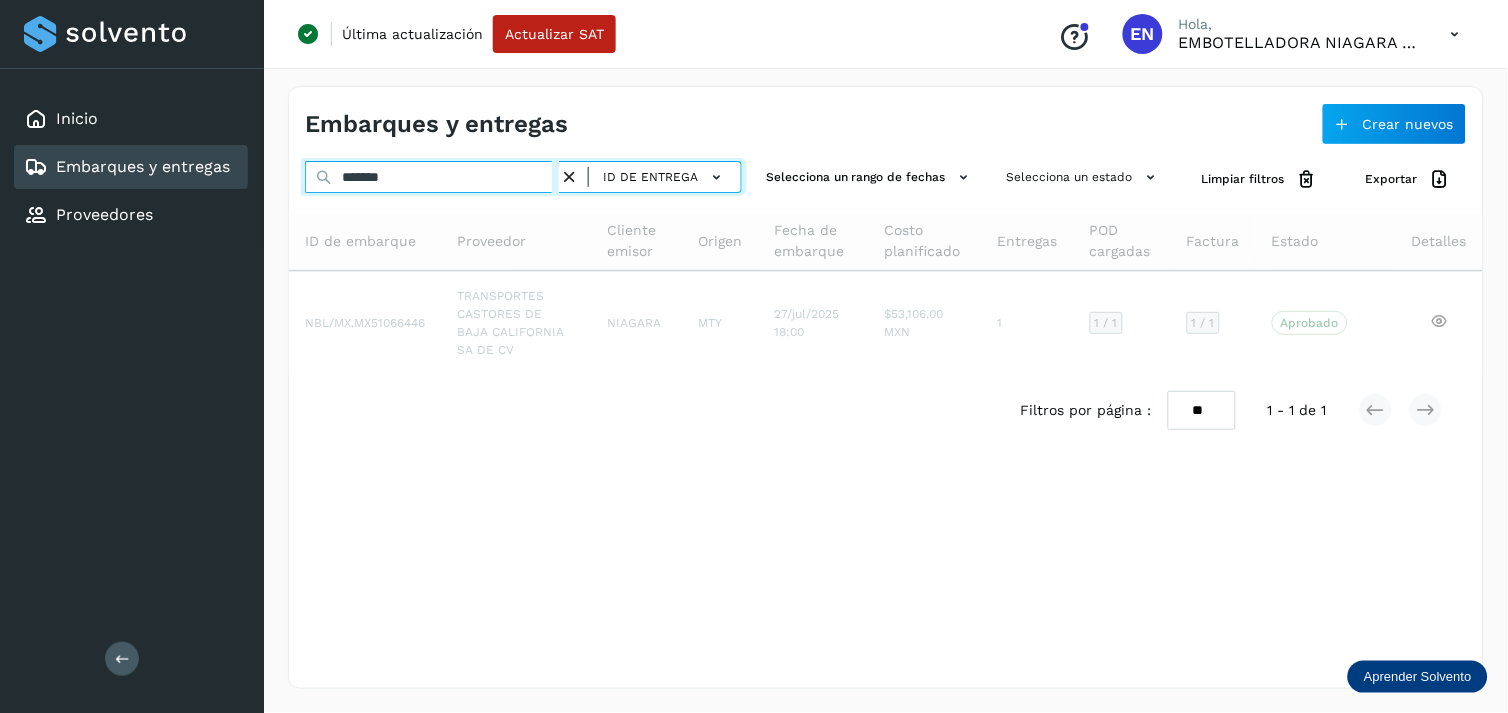 paste 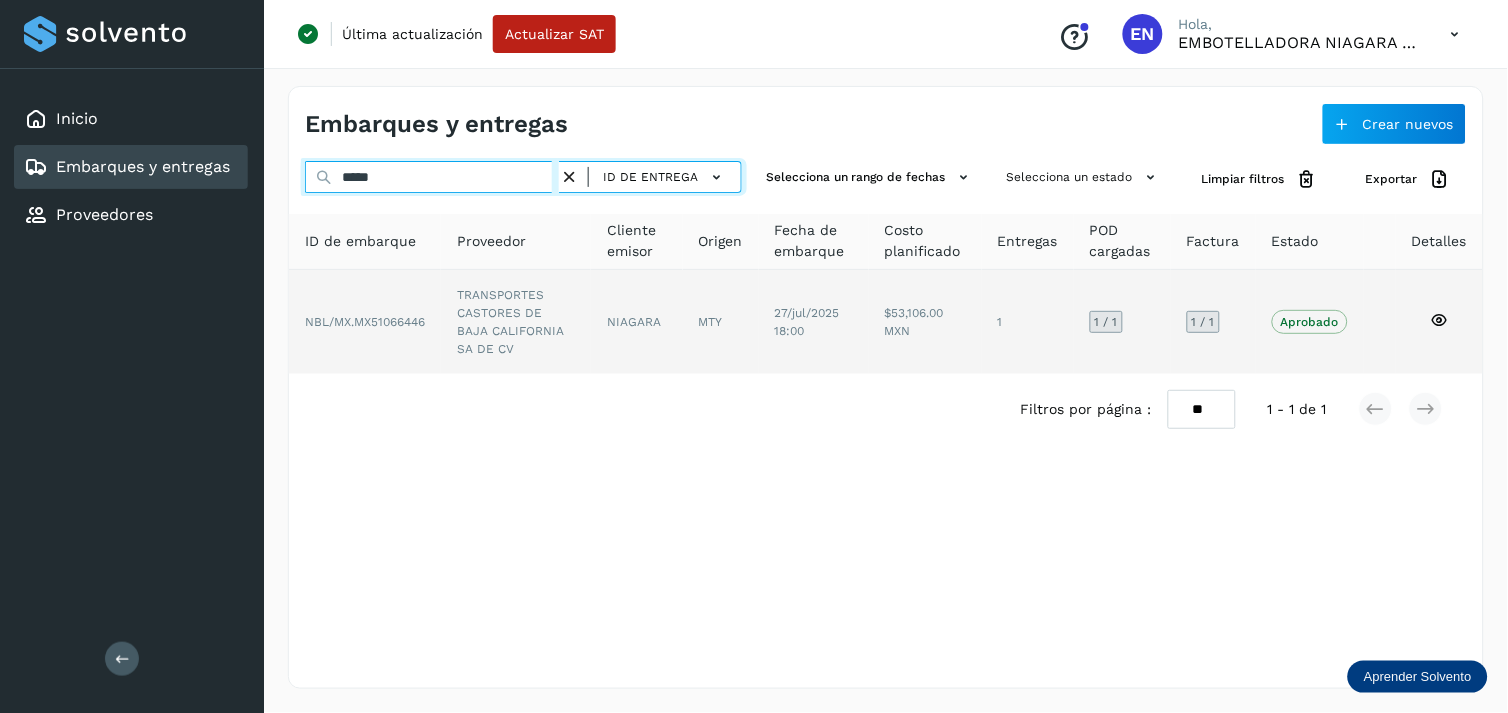 type on "*****" 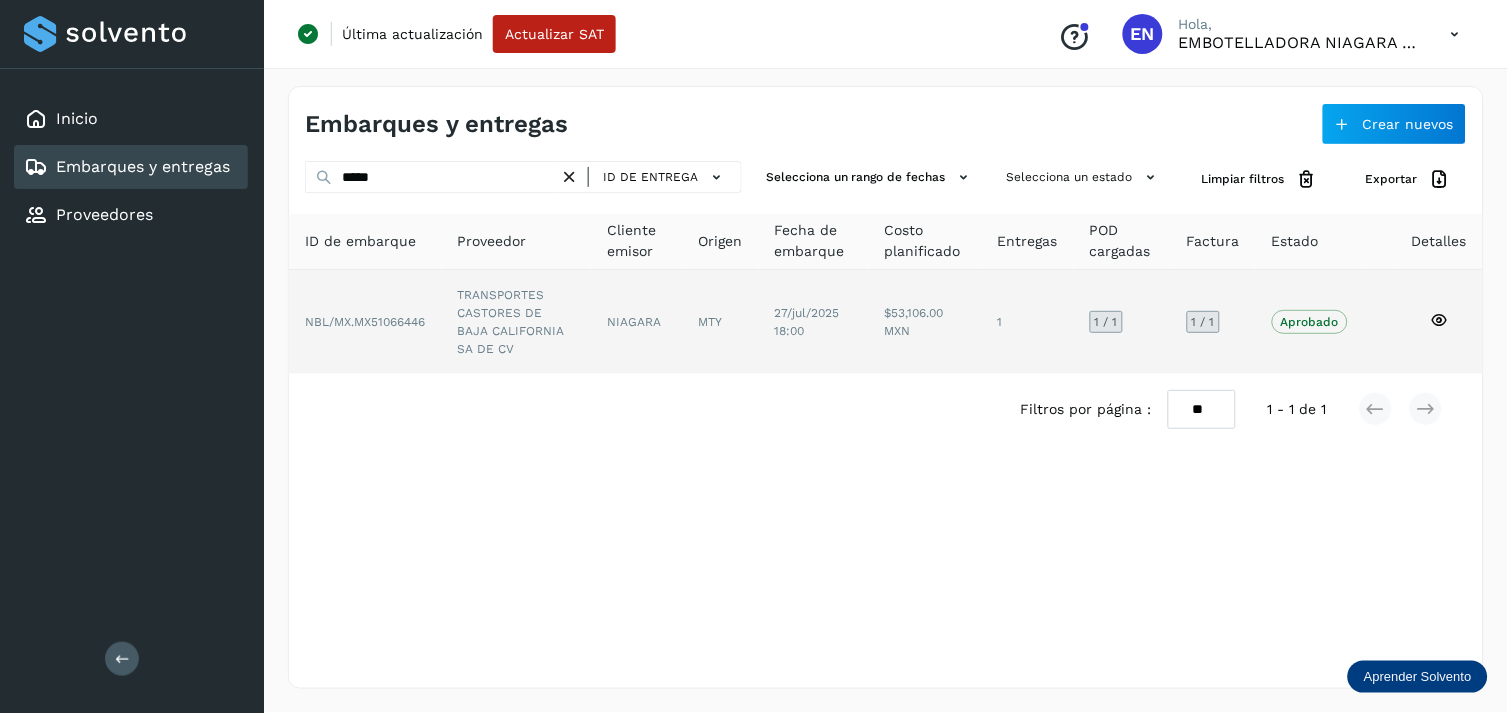 click on "TRANSPORTES CASTORES DE BAJA CALIFORNIA SA DE CV" 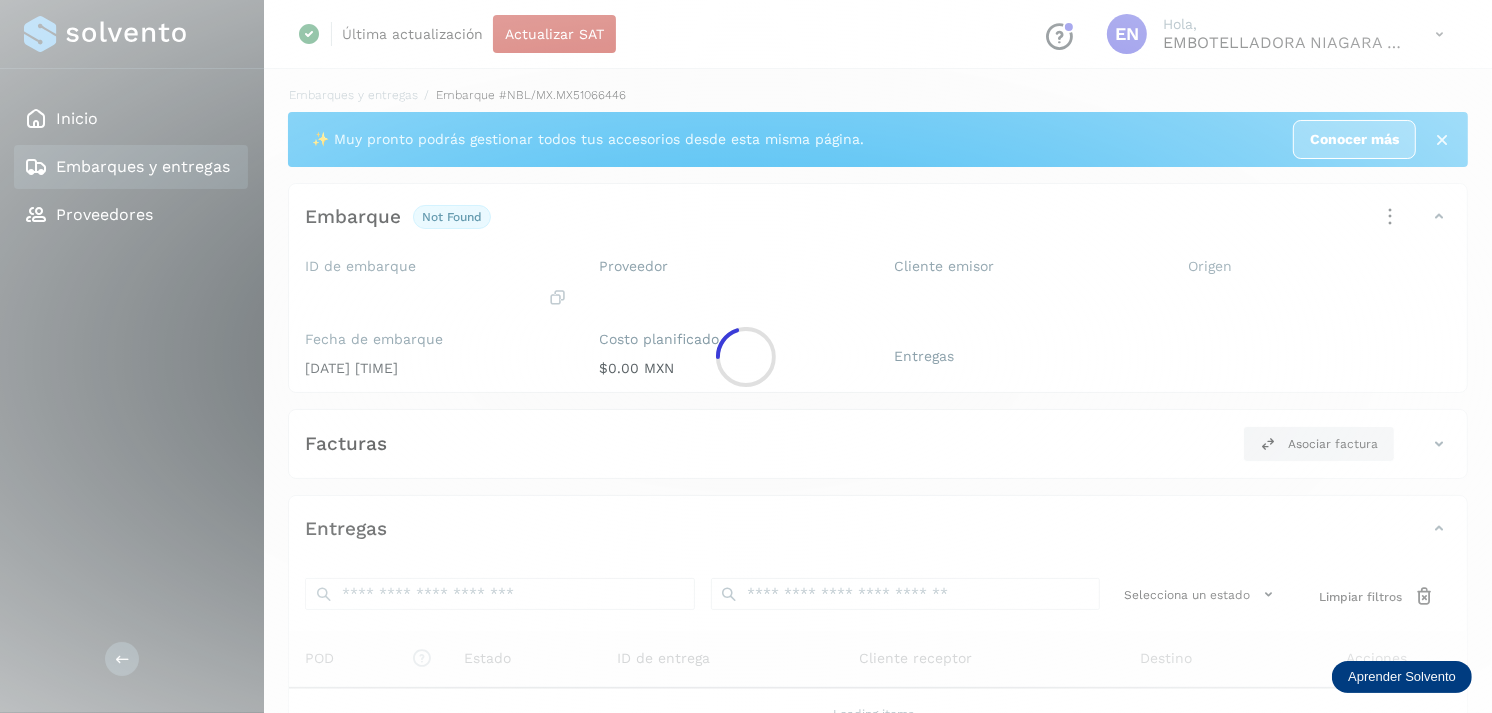 click 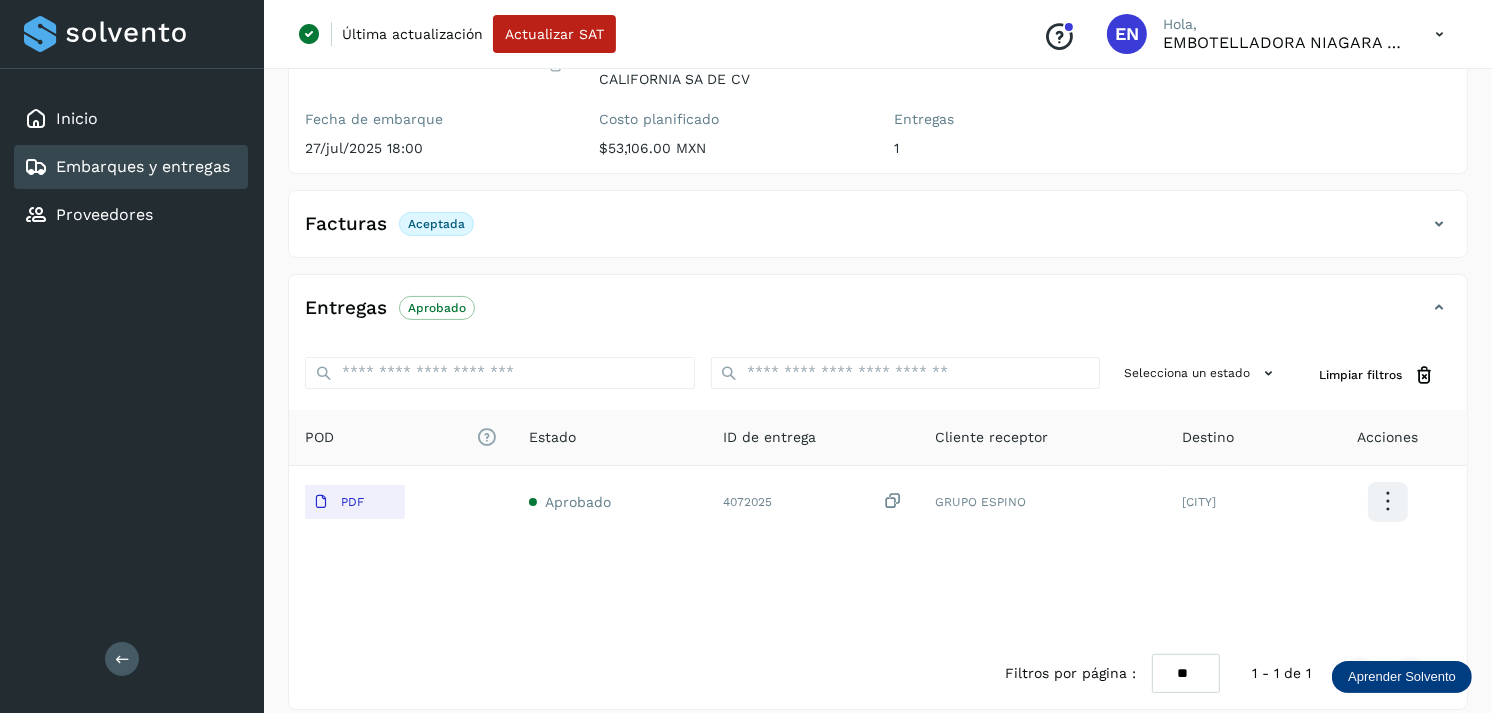 scroll, scrollTop: 254, scrollLeft: 0, axis: vertical 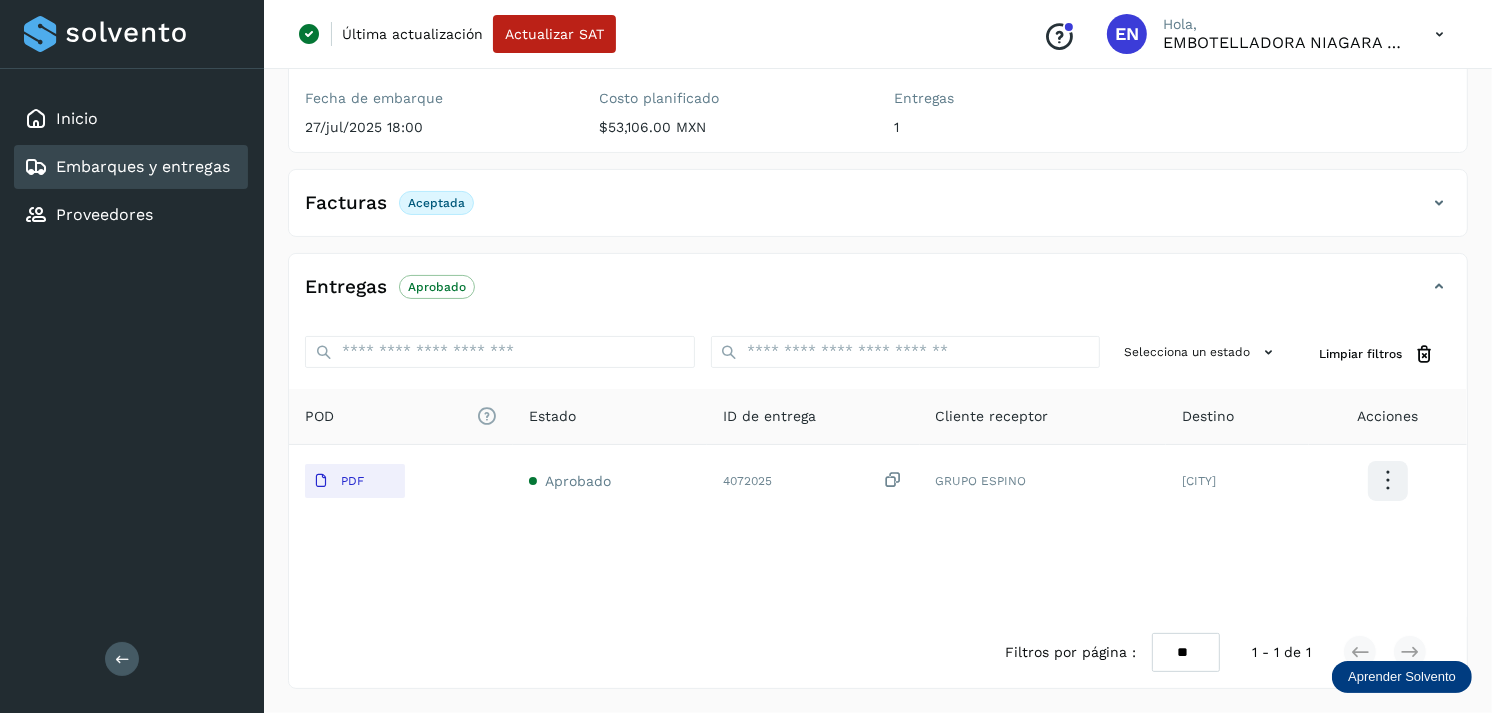 click on "Embarques y entregas" at bounding box center [143, 166] 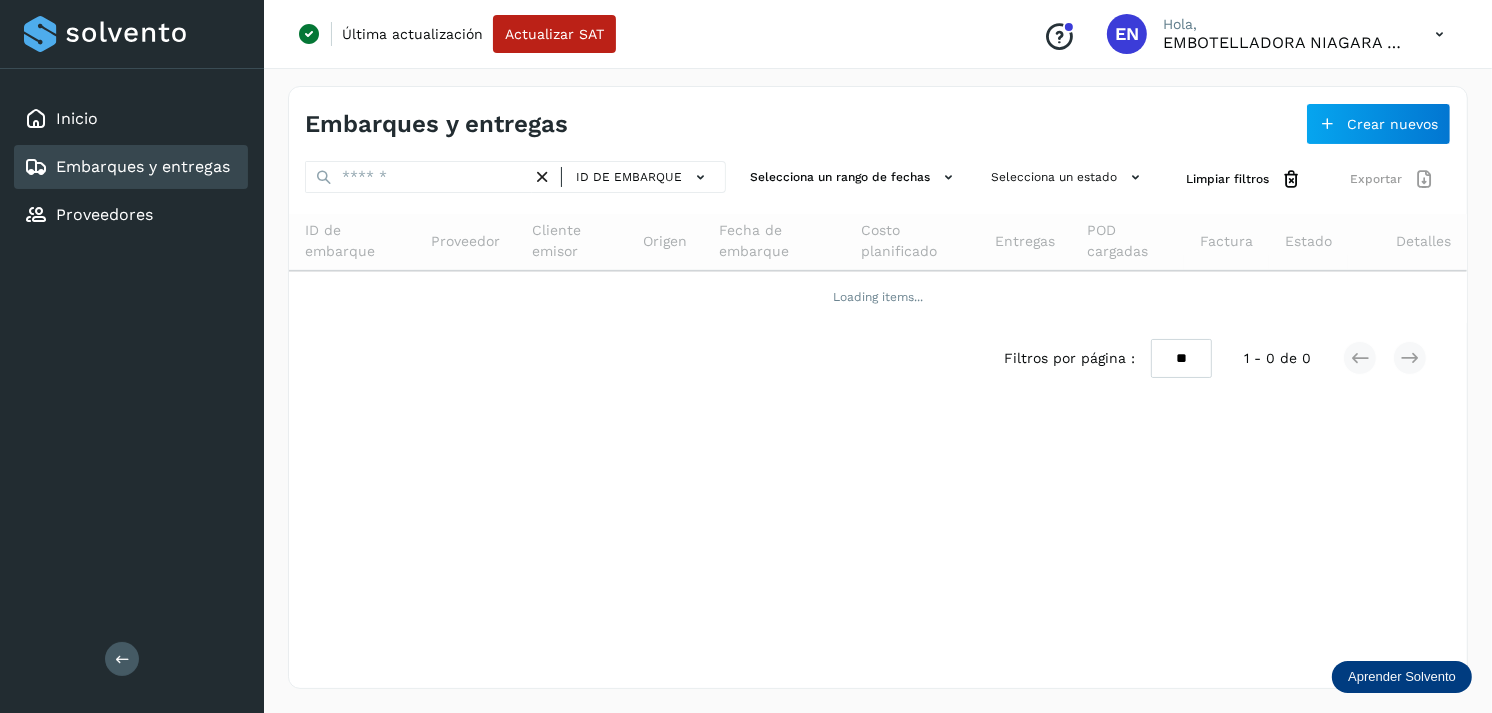 scroll, scrollTop: 0, scrollLeft: 0, axis: both 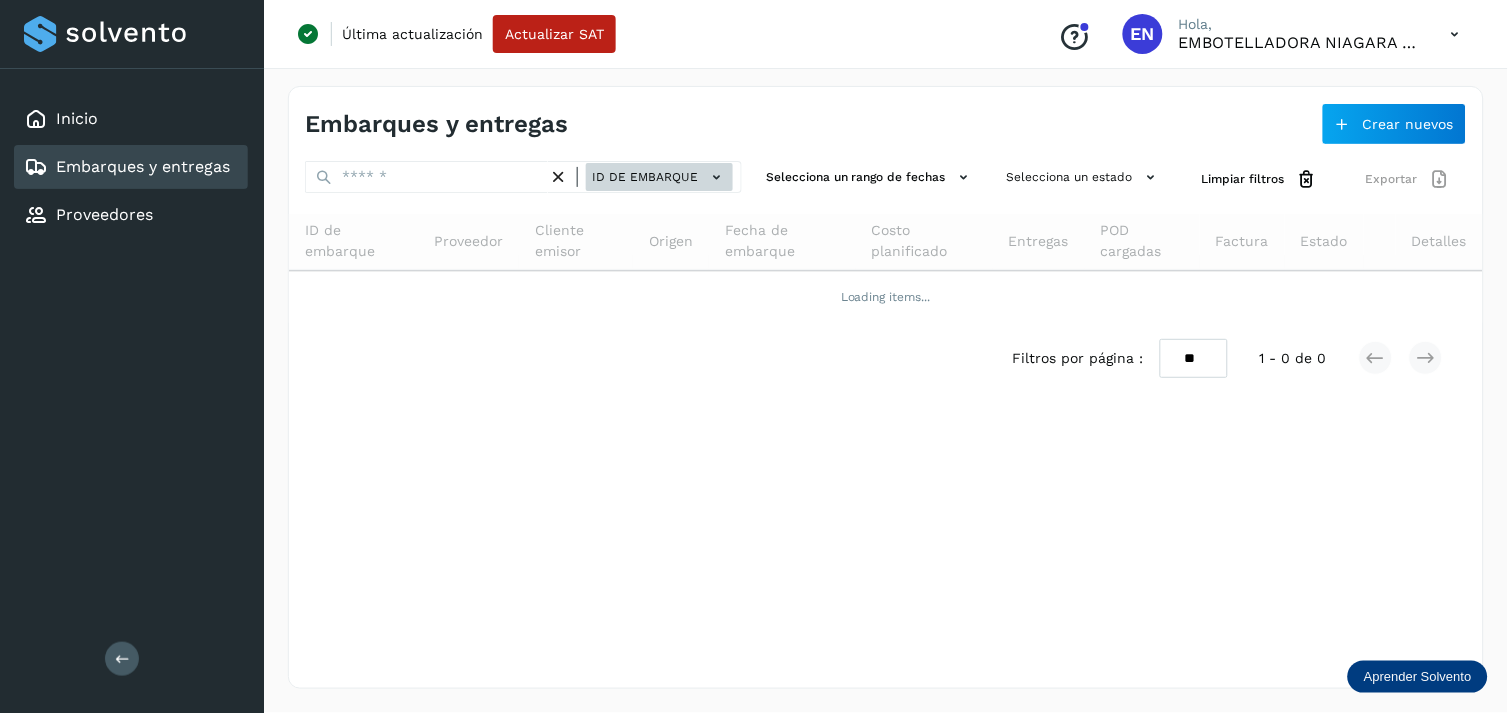 click on "ID de embarque" at bounding box center (659, 177) 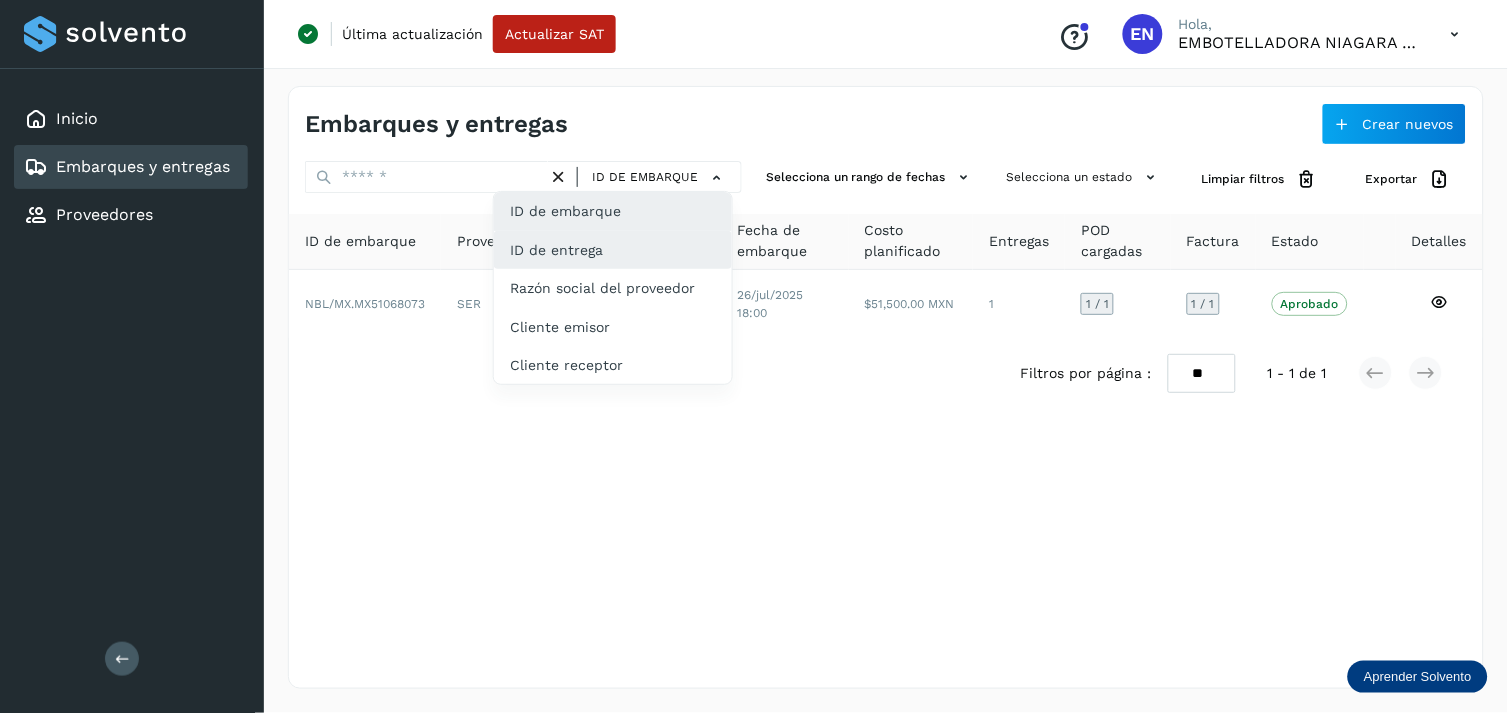 click on "ID de entrega" 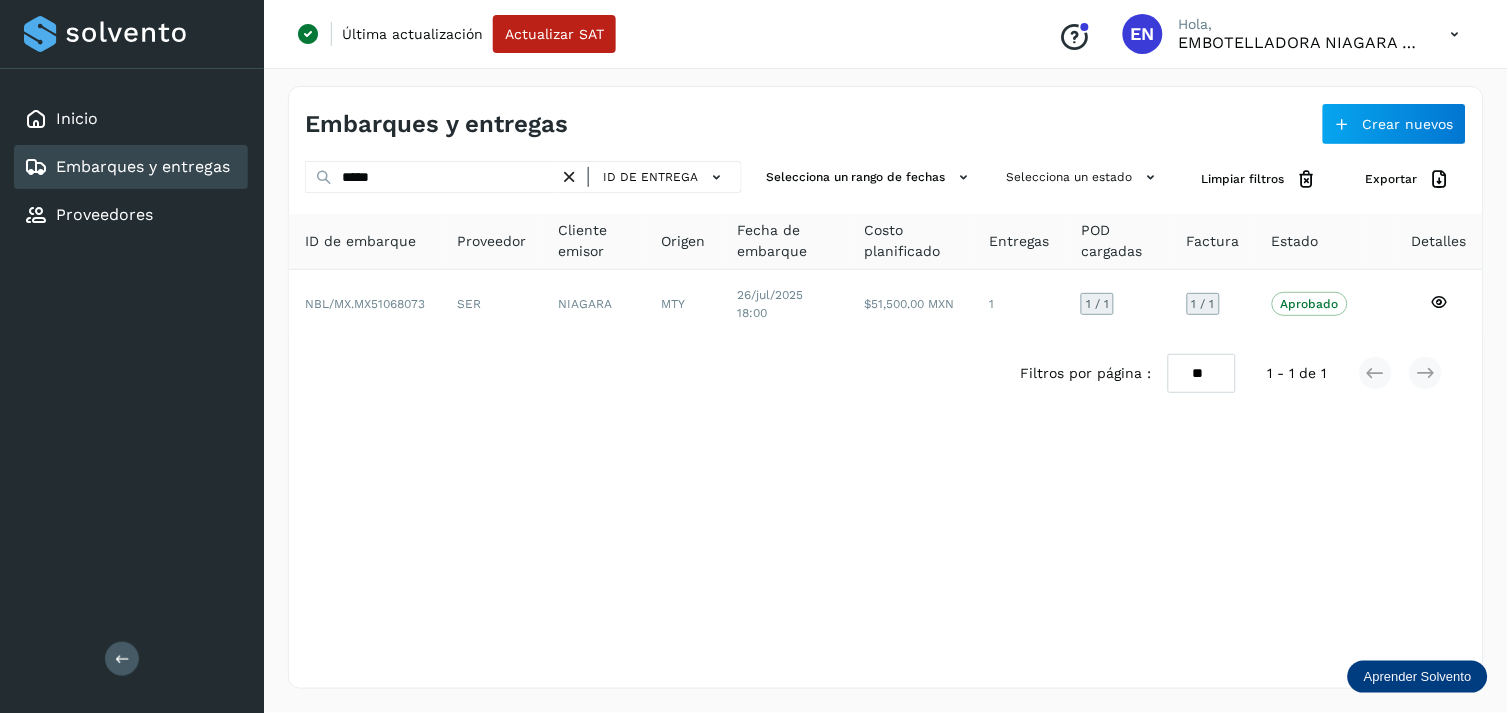 click on "ID de entrega Selecciona un rango de fechas  Selecciona un estado Limpiar filtros Exportar ID de embarque Proveedor Cliente emisor Origen Fecha de embarque Costo planificado Entregas POD cargadas Factura Estado Detalles NBL/MX.MX51068073 SER NIAGARA MTY [DATE] [TIME]  $51,500.00 MXN  1 1  / 1 1 / 1 Aprobado
Verifica el estado de la factura o entregas asociadas a este embarque
Filtros por página : ** ** ** 1 - 1 de 1" at bounding box center (886, 285) 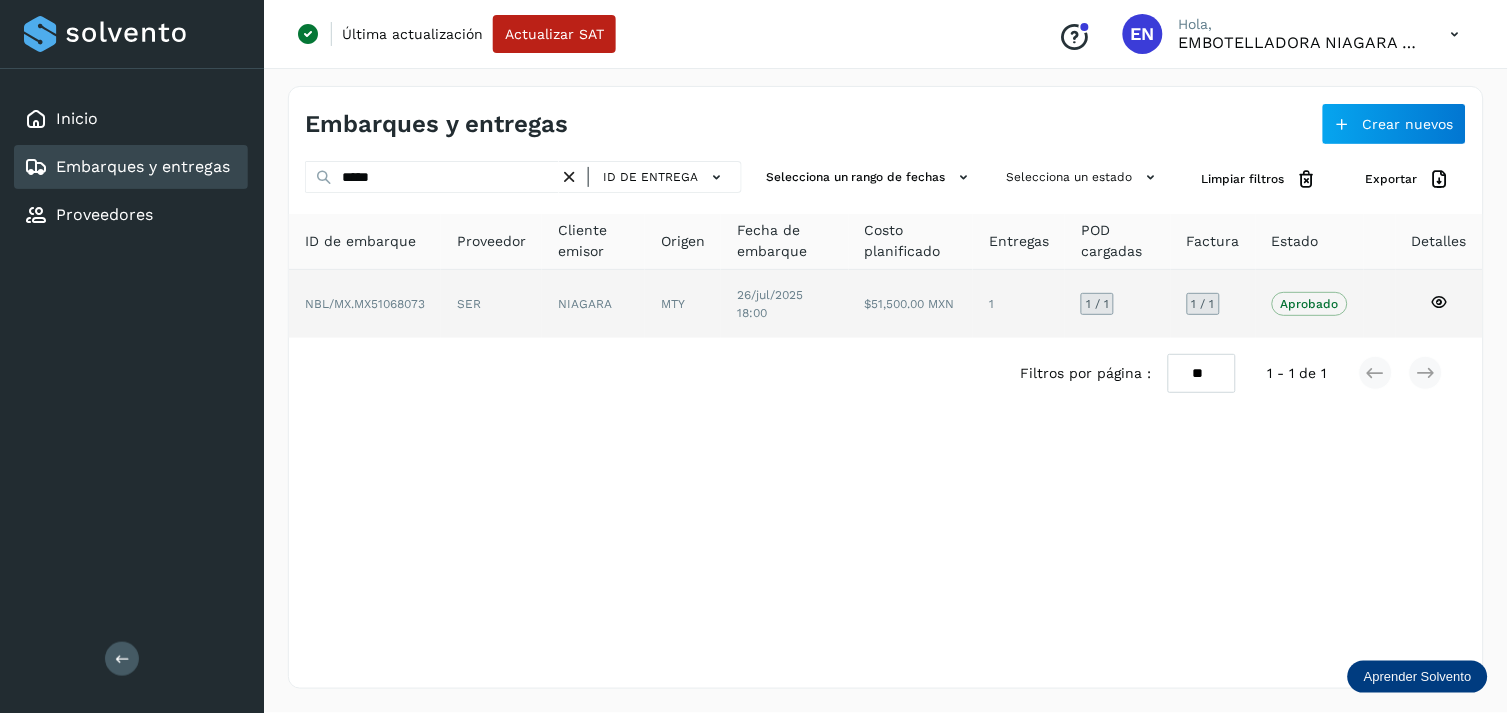 click on "MTY" 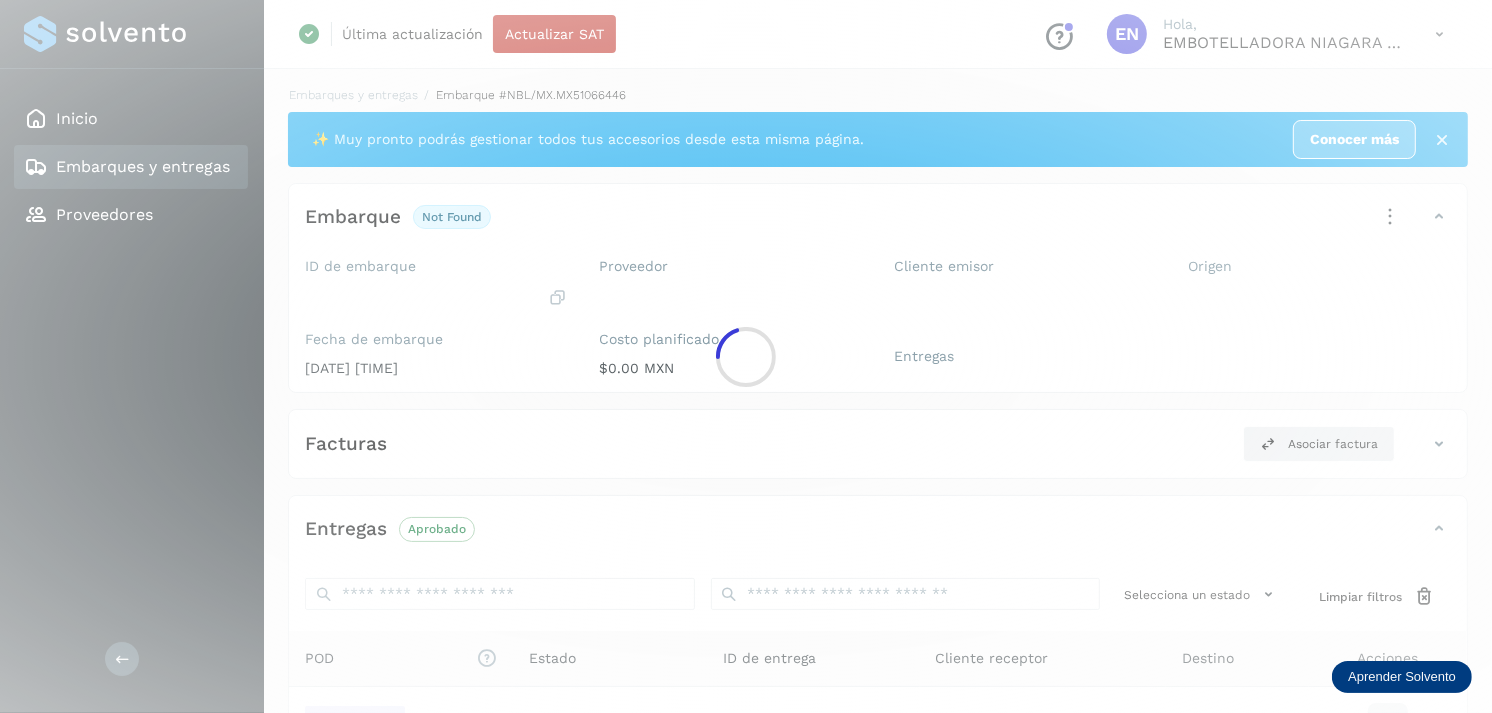 scroll, scrollTop: 241, scrollLeft: 0, axis: vertical 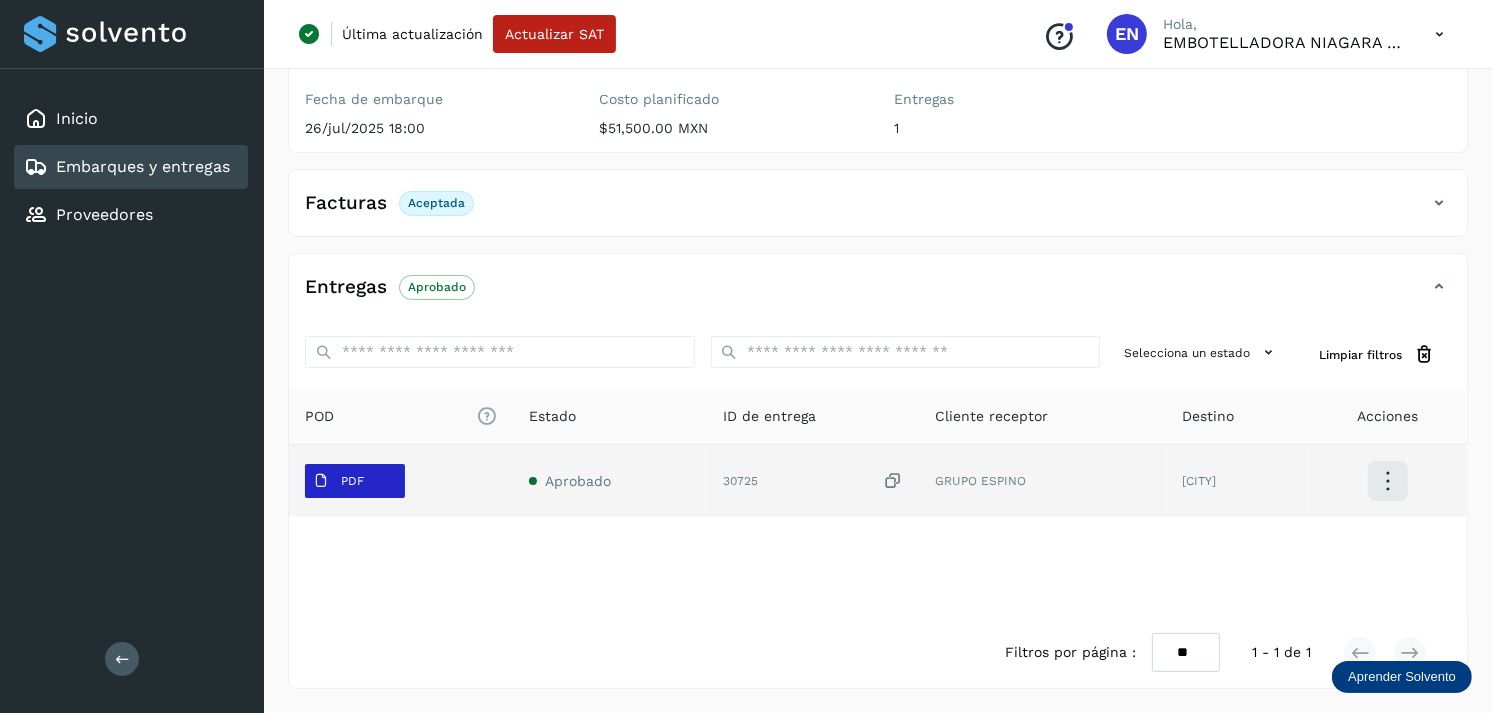 drag, startPoint x: 311, startPoint y: 498, endPoint x: 372, endPoint y: 473, distance: 65.9242 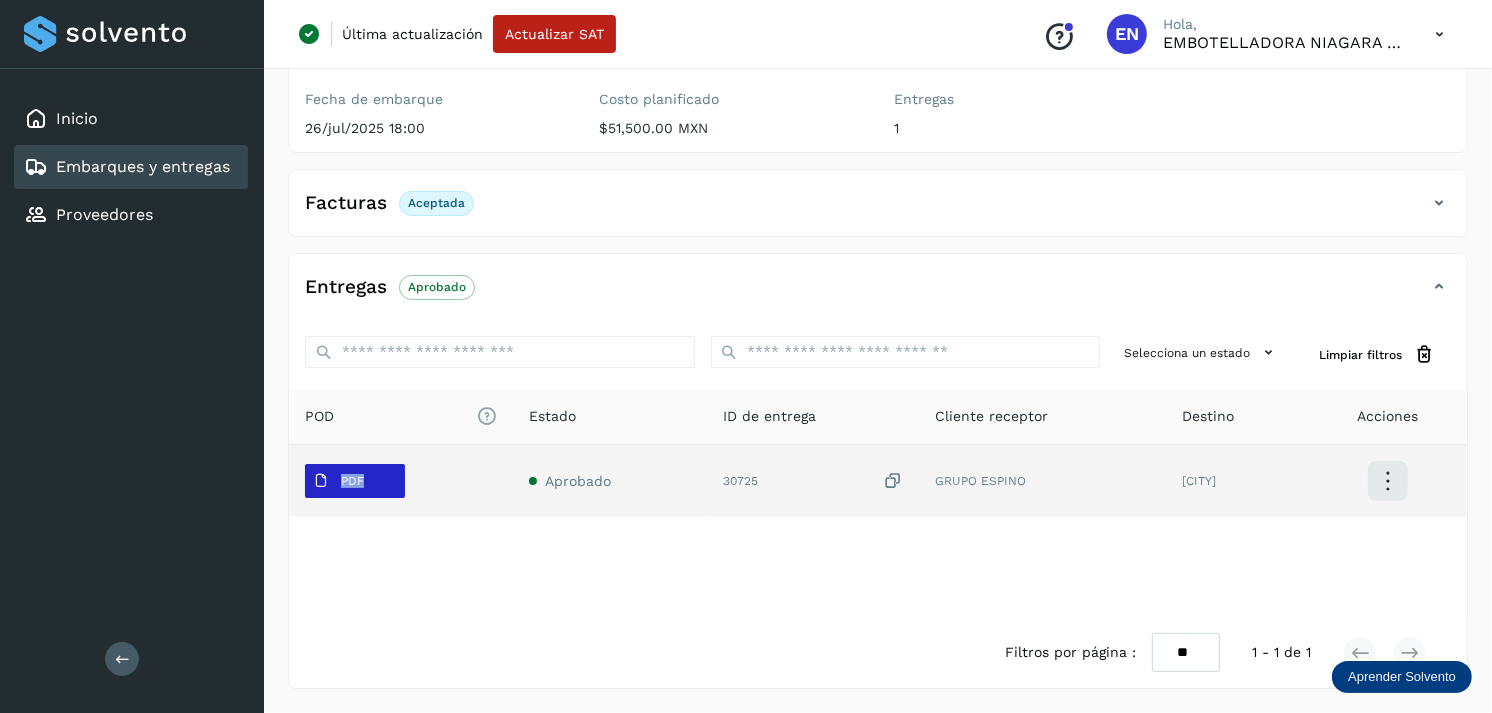 click on "PDF" at bounding box center [355, 481] 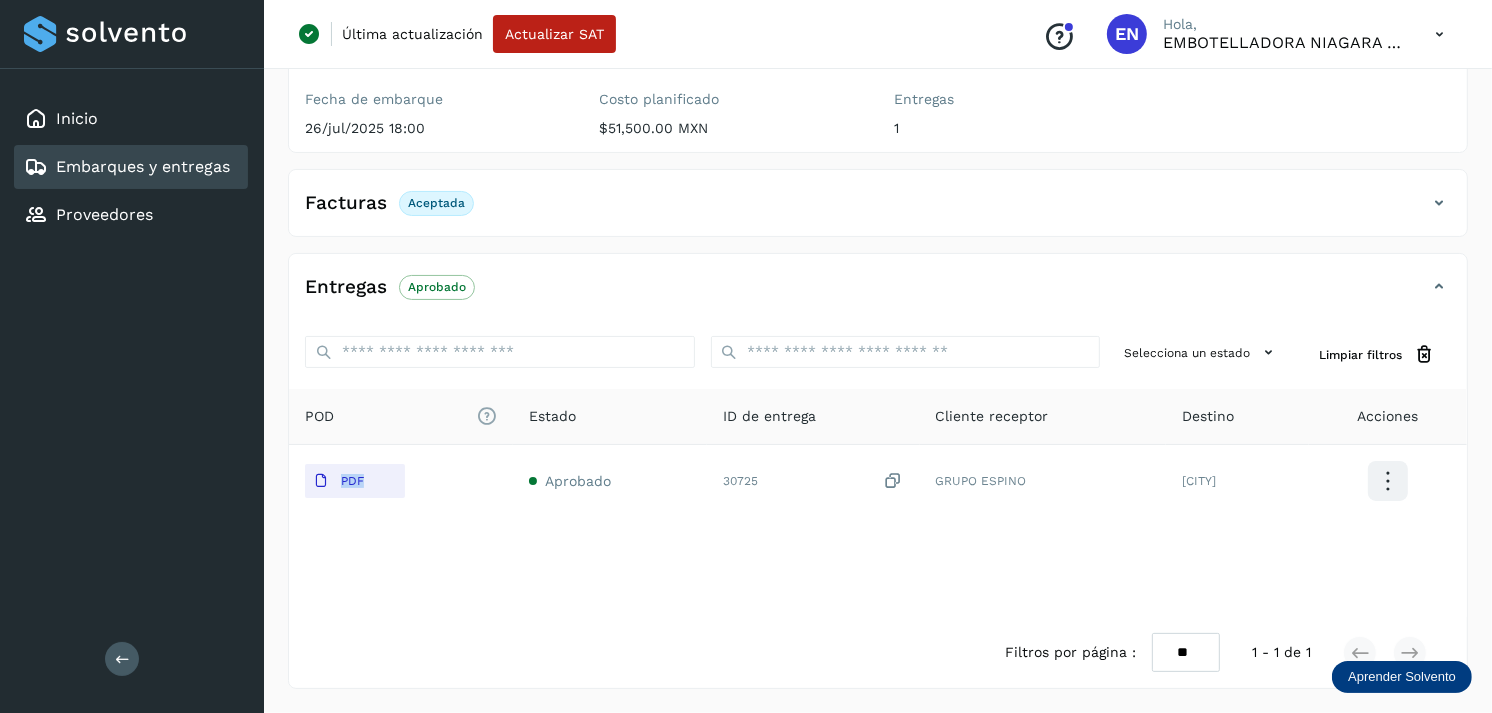 type 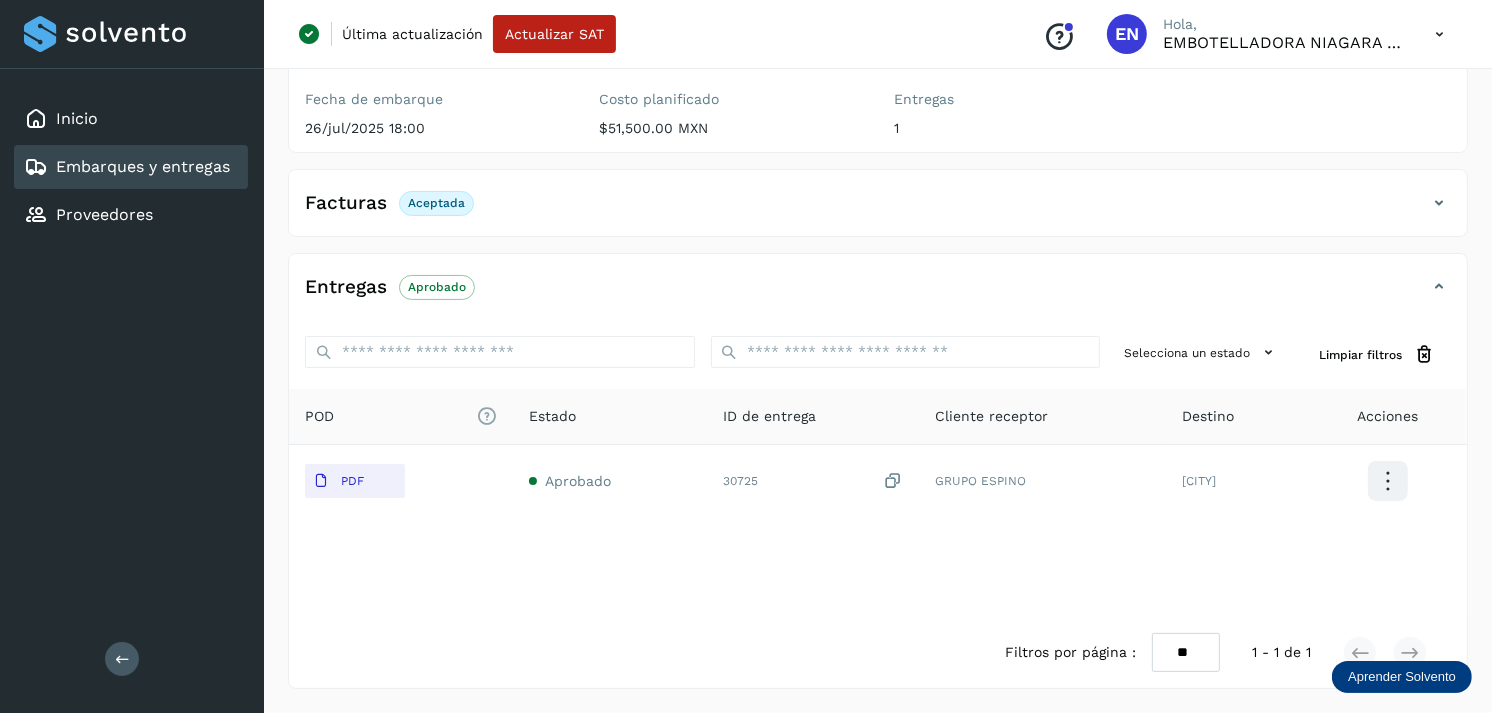click on "Embarques y entregas" 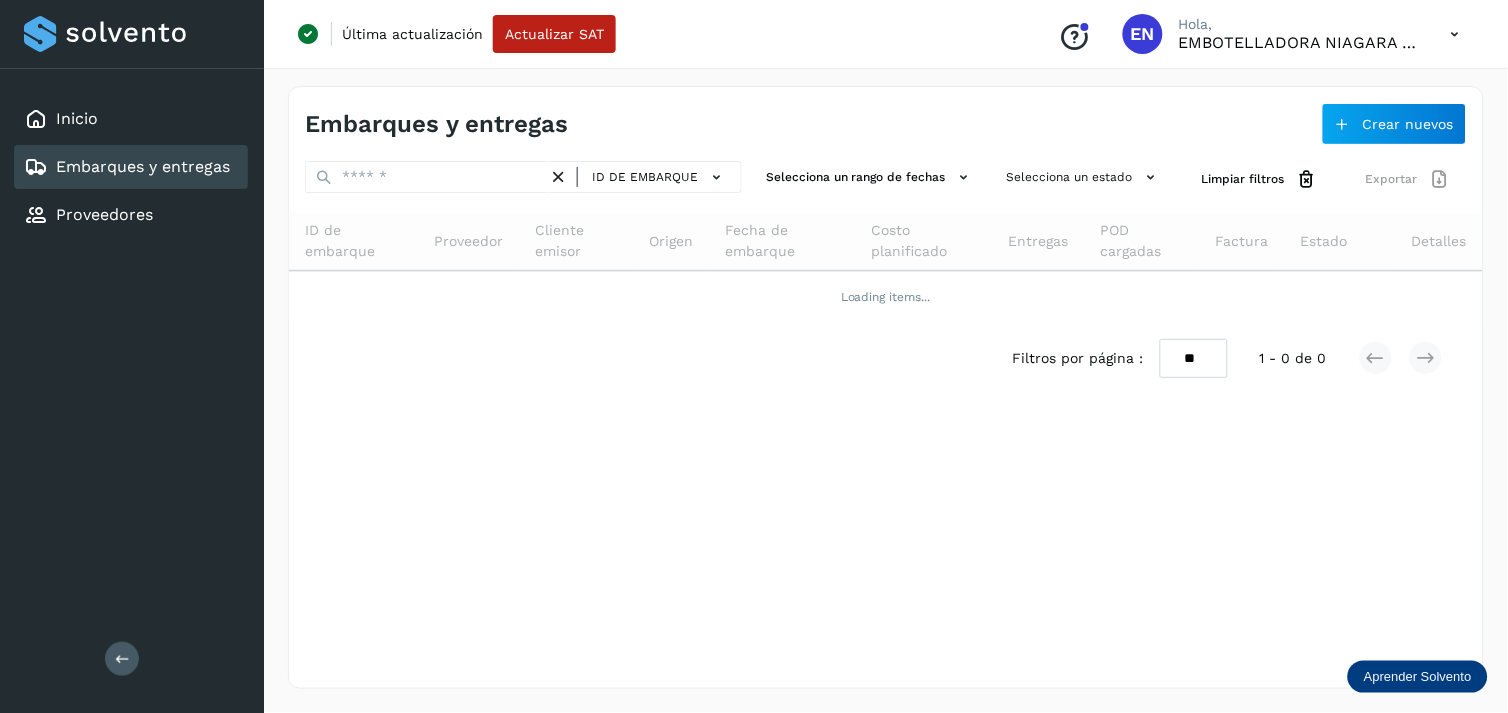 click on "Embarques y entregas" 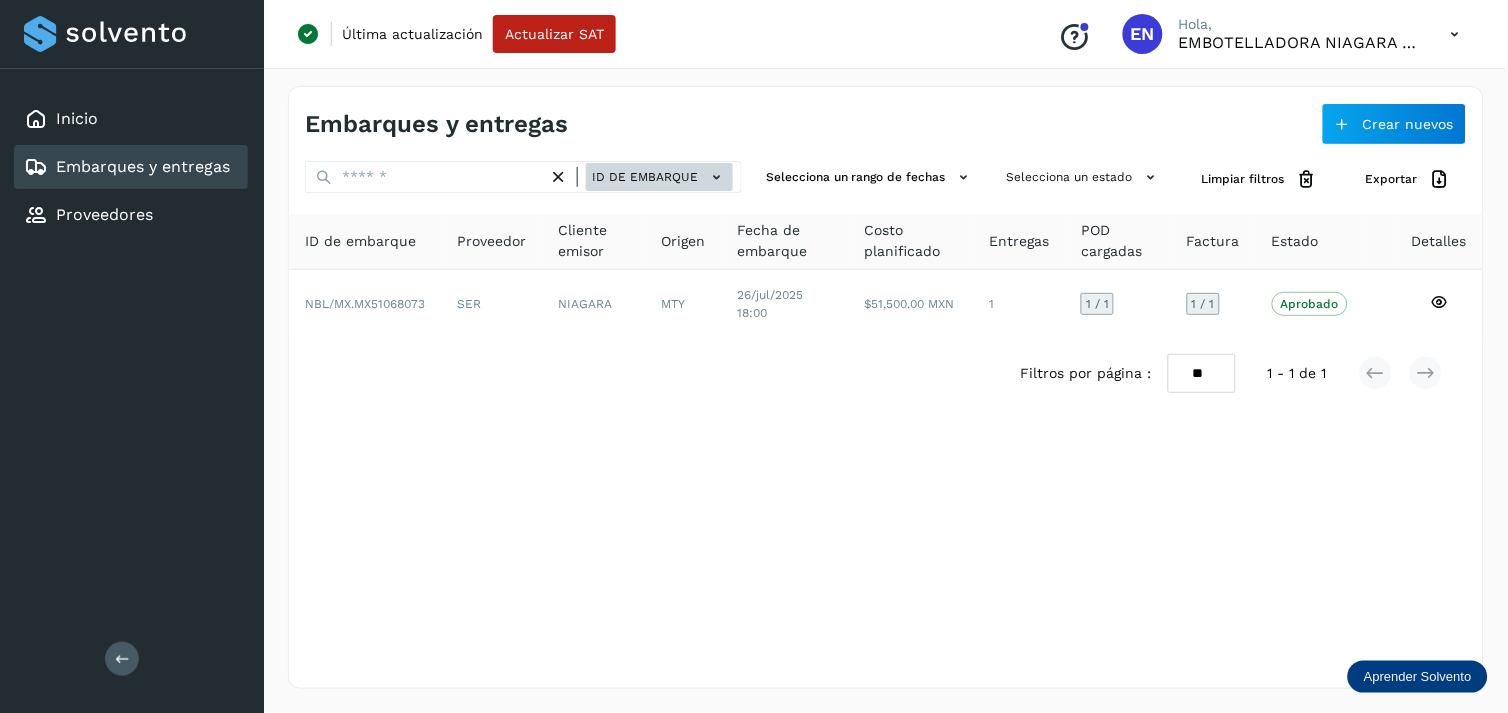 click 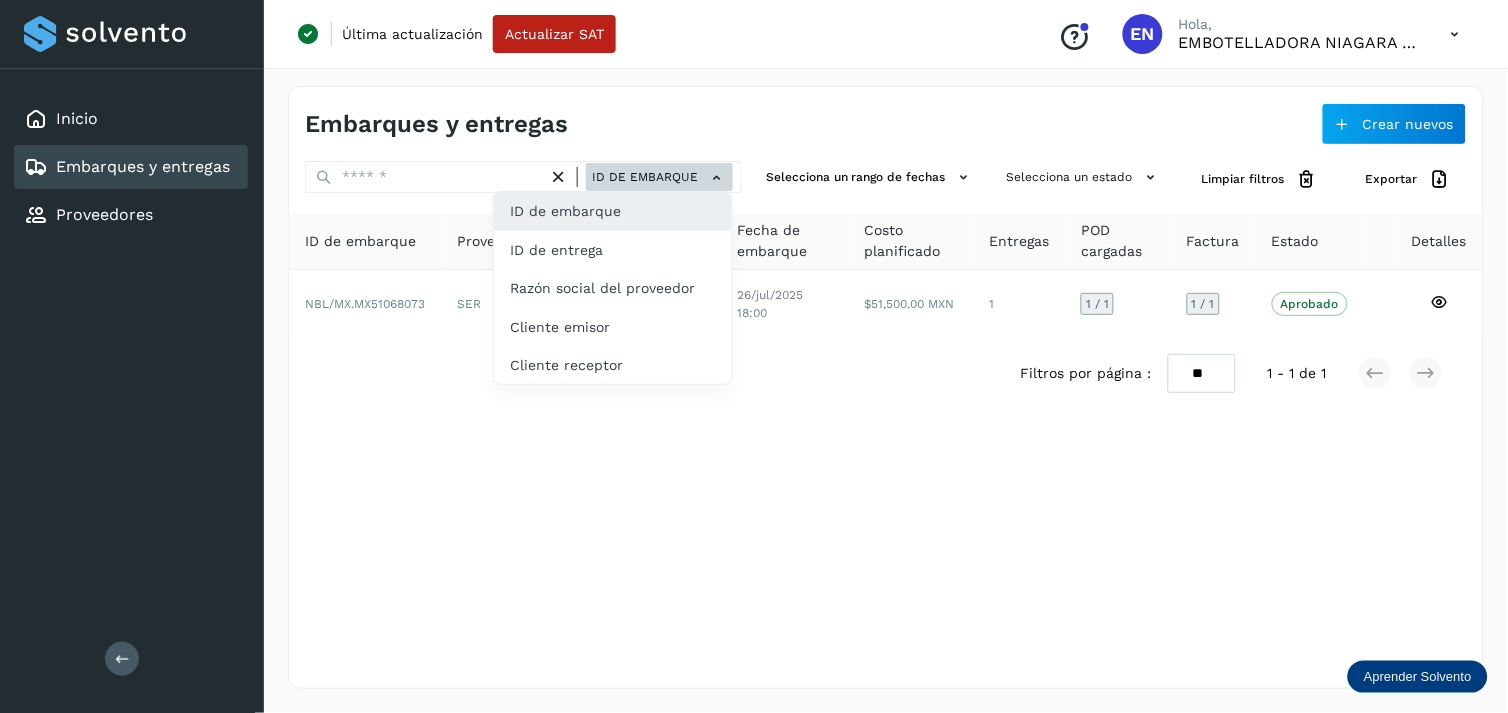 click on "ID de entrega" 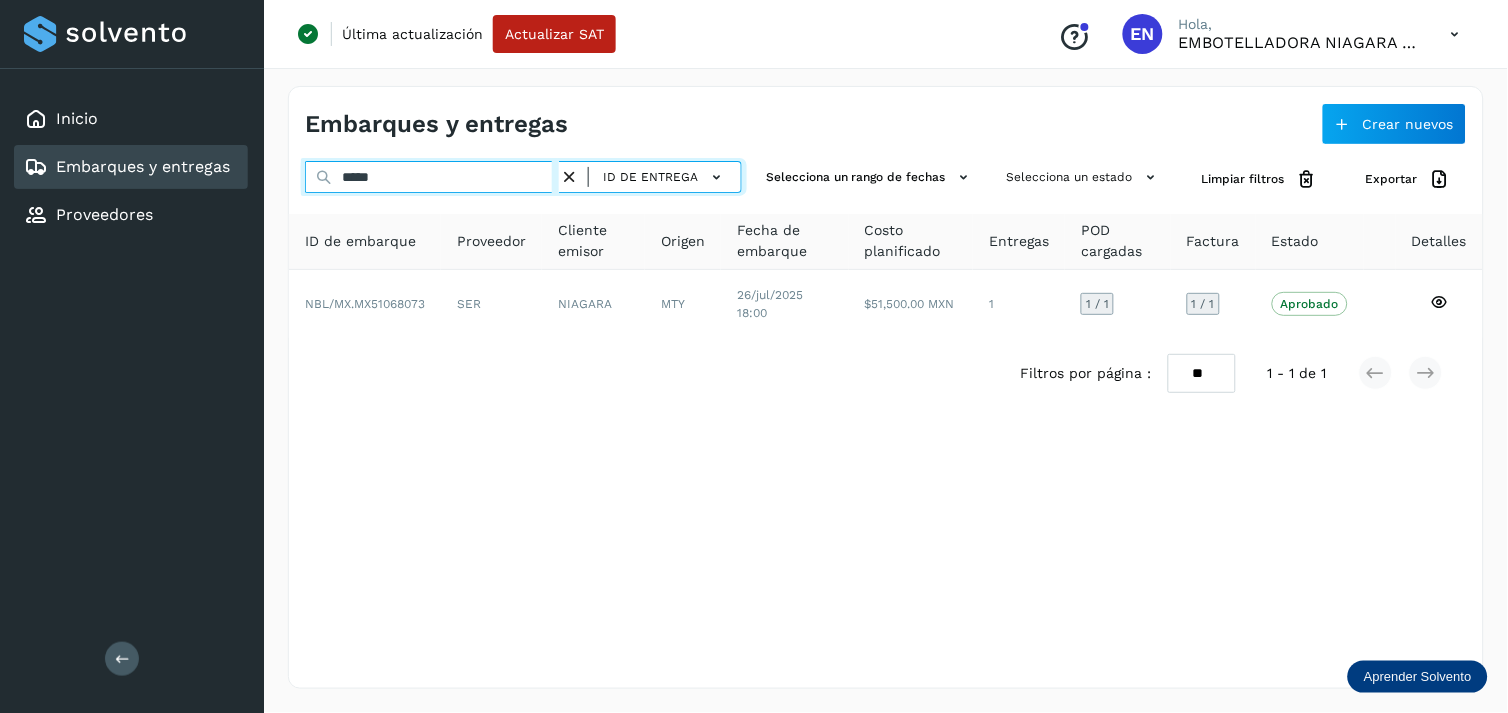 click on "*****" at bounding box center (432, 177) 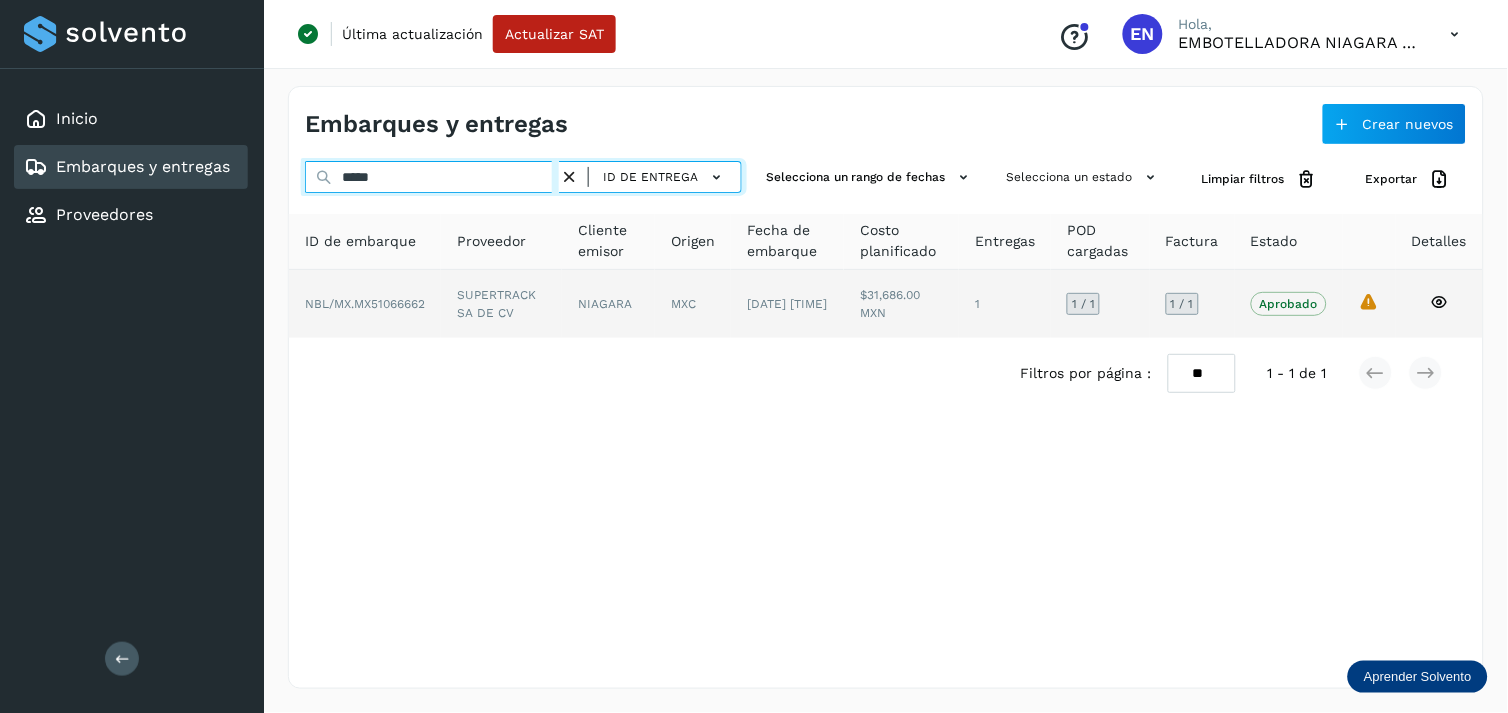 type on "*****" 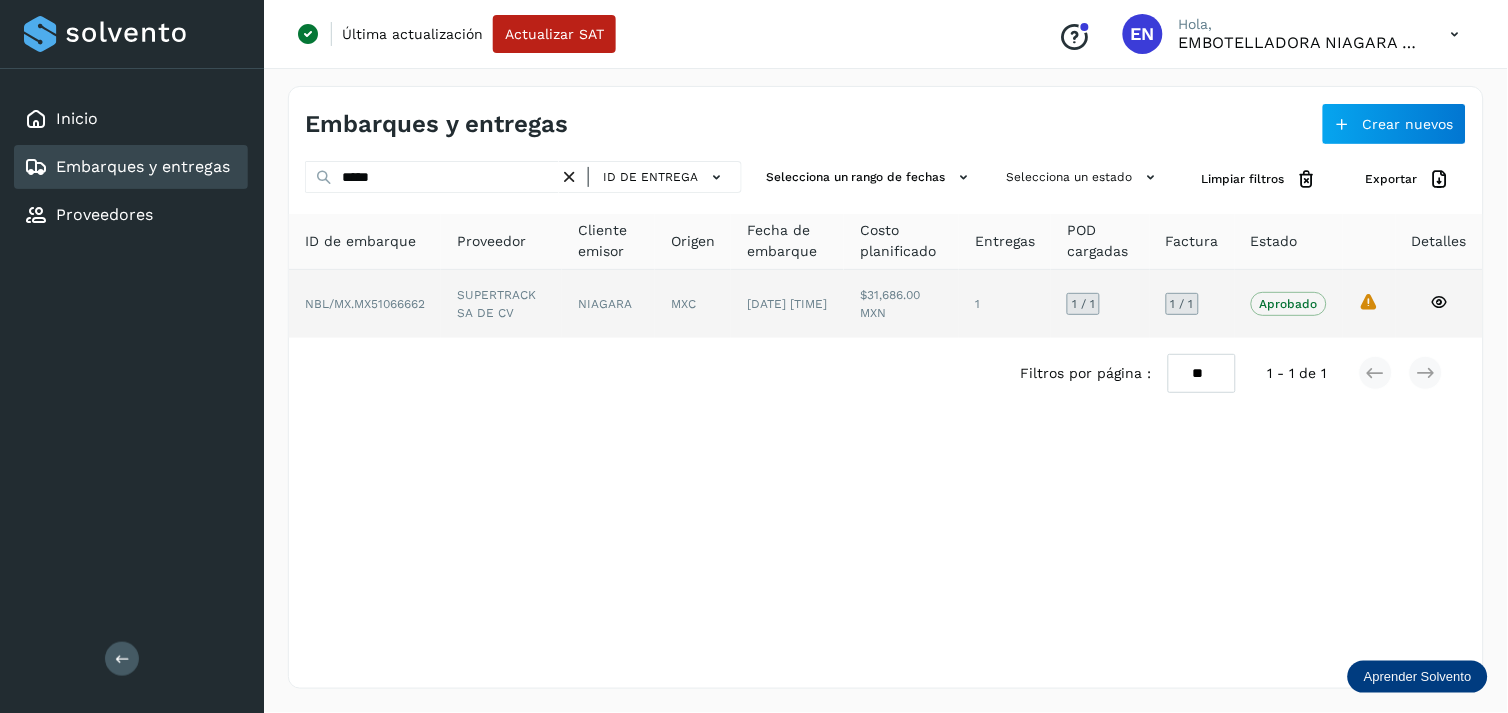 click on "NBL/MX.MX51066662" 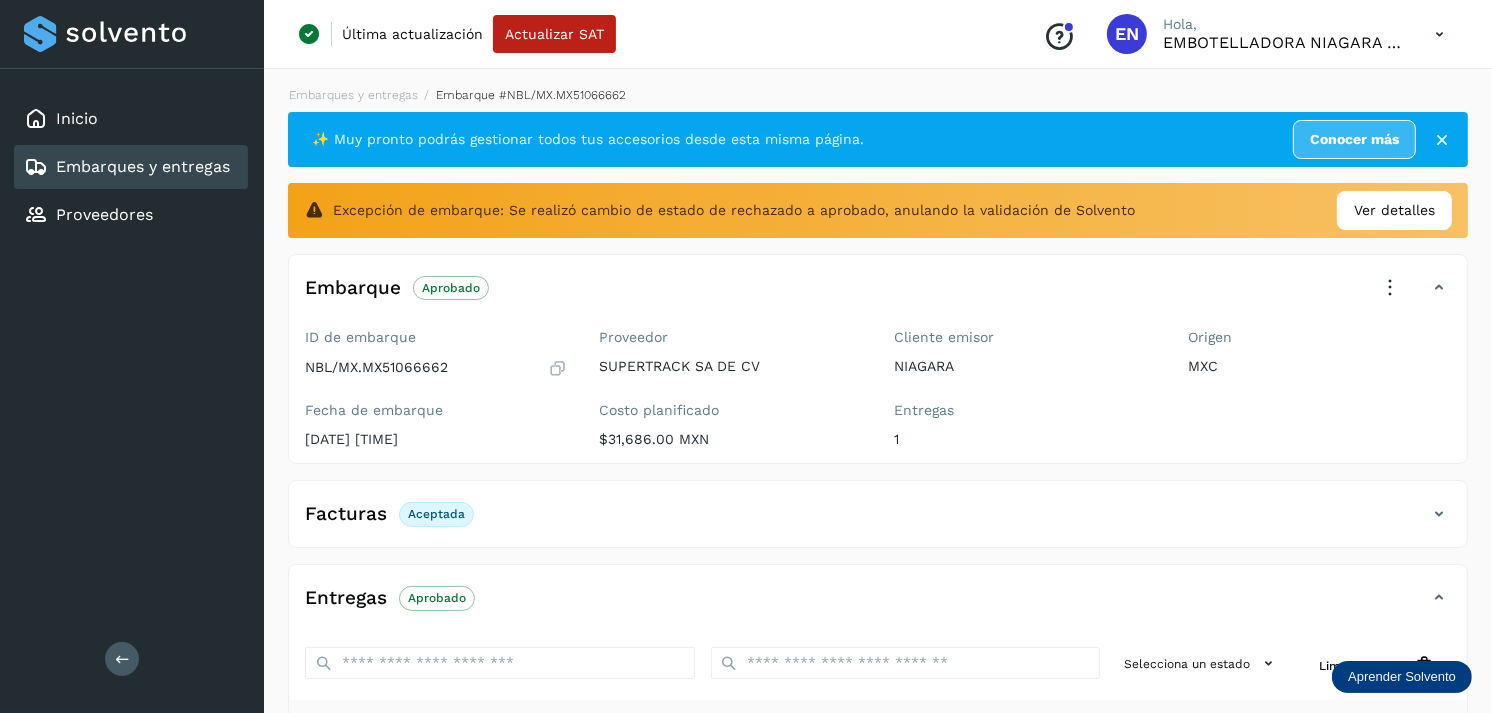 scroll, scrollTop: 312, scrollLeft: 0, axis: vertical 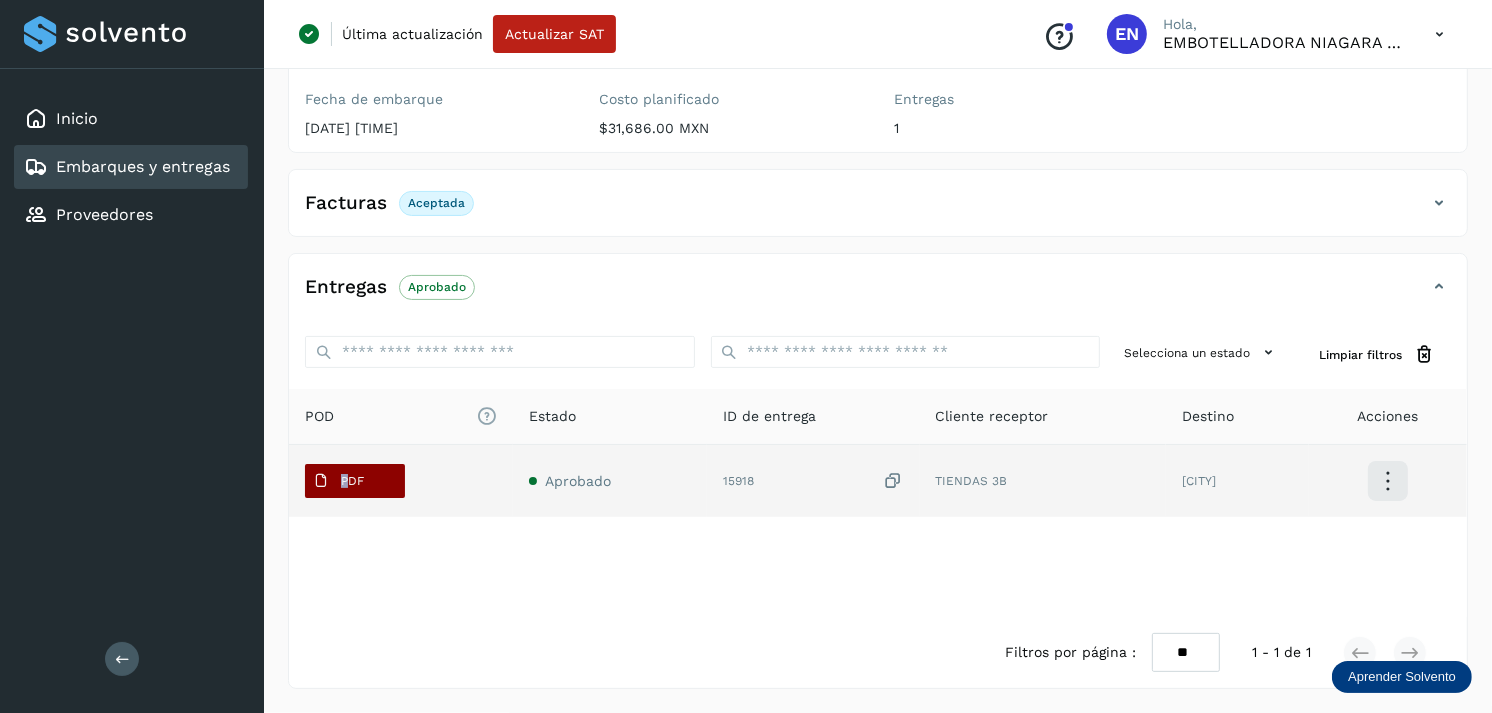 drag, startPoint x: 351, startPoint y: 500, endPoint x: 330, endPoint y: 493, distance: 22.135944 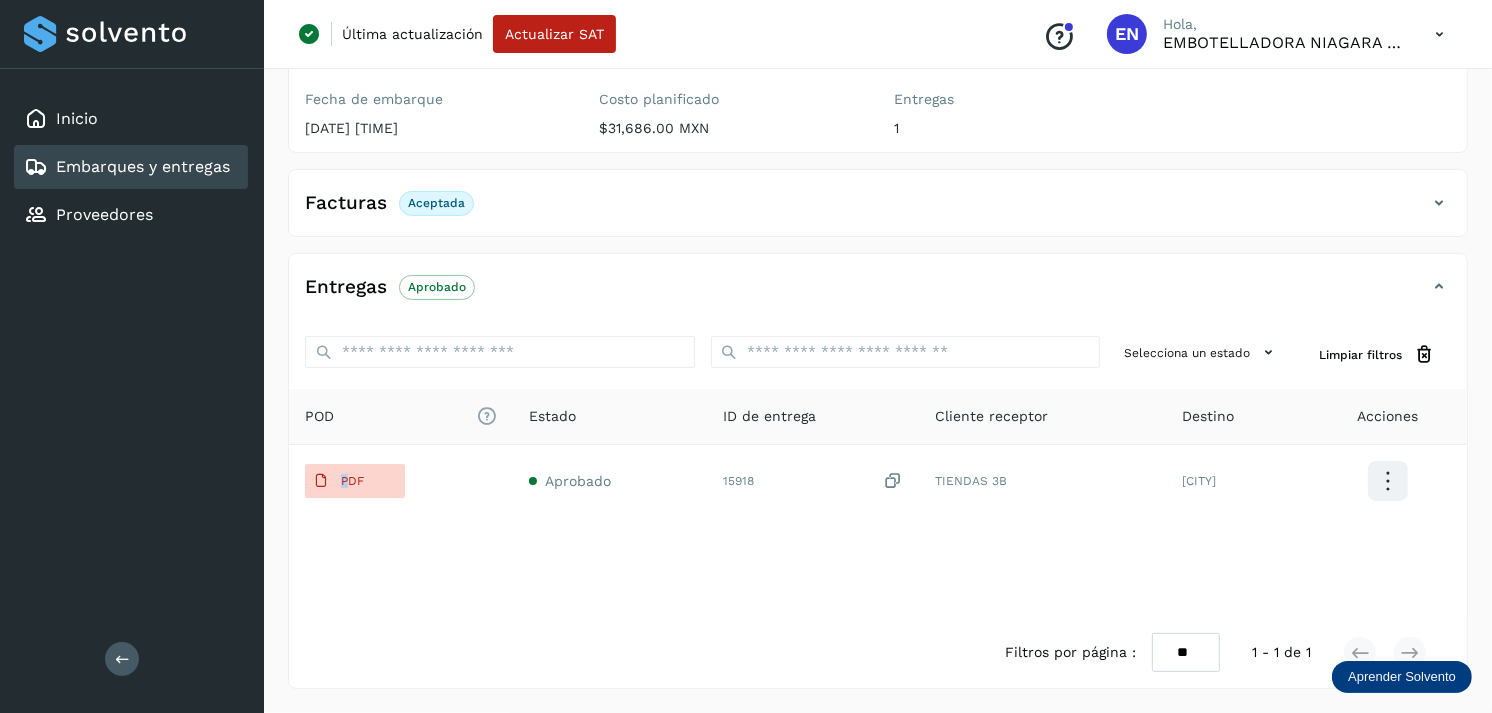 type 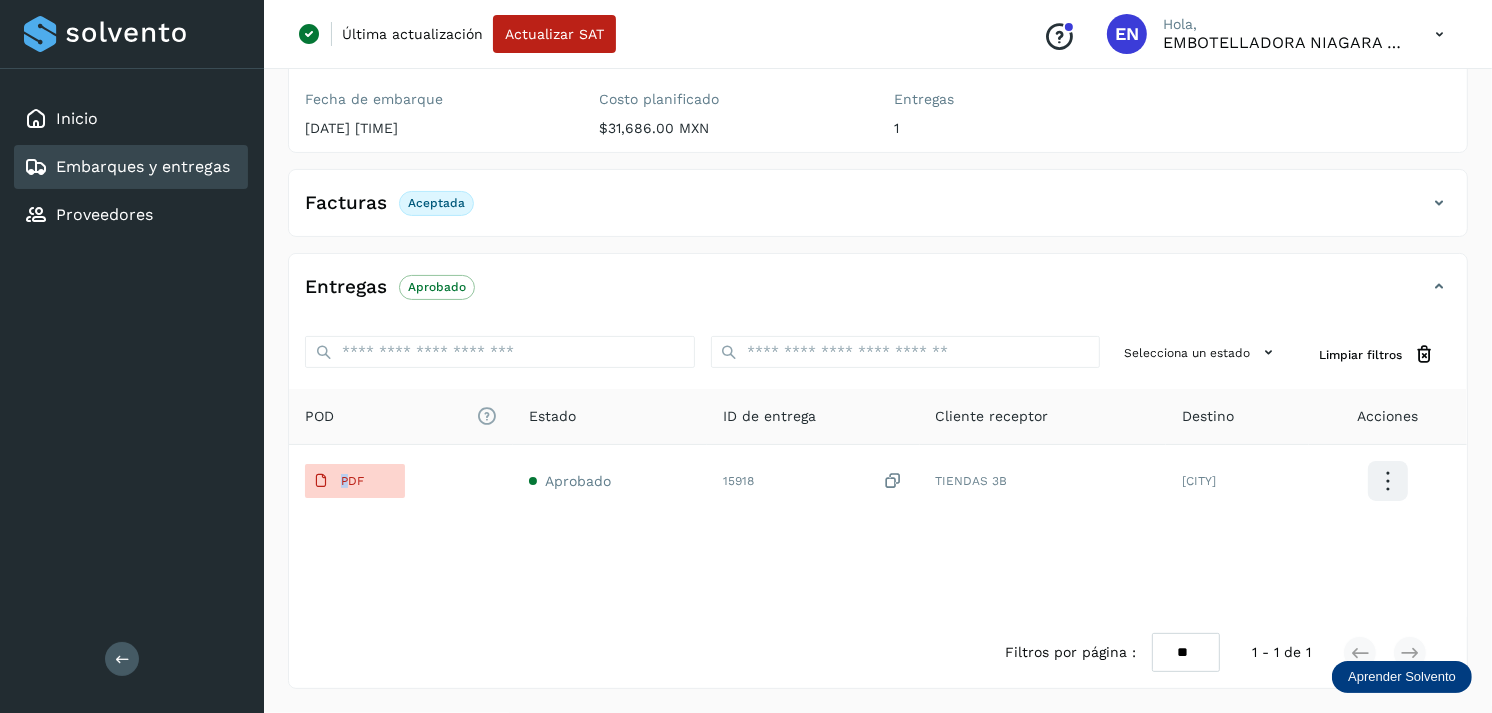 click on "Embarques y entregas" at bounding box center (143, 166) 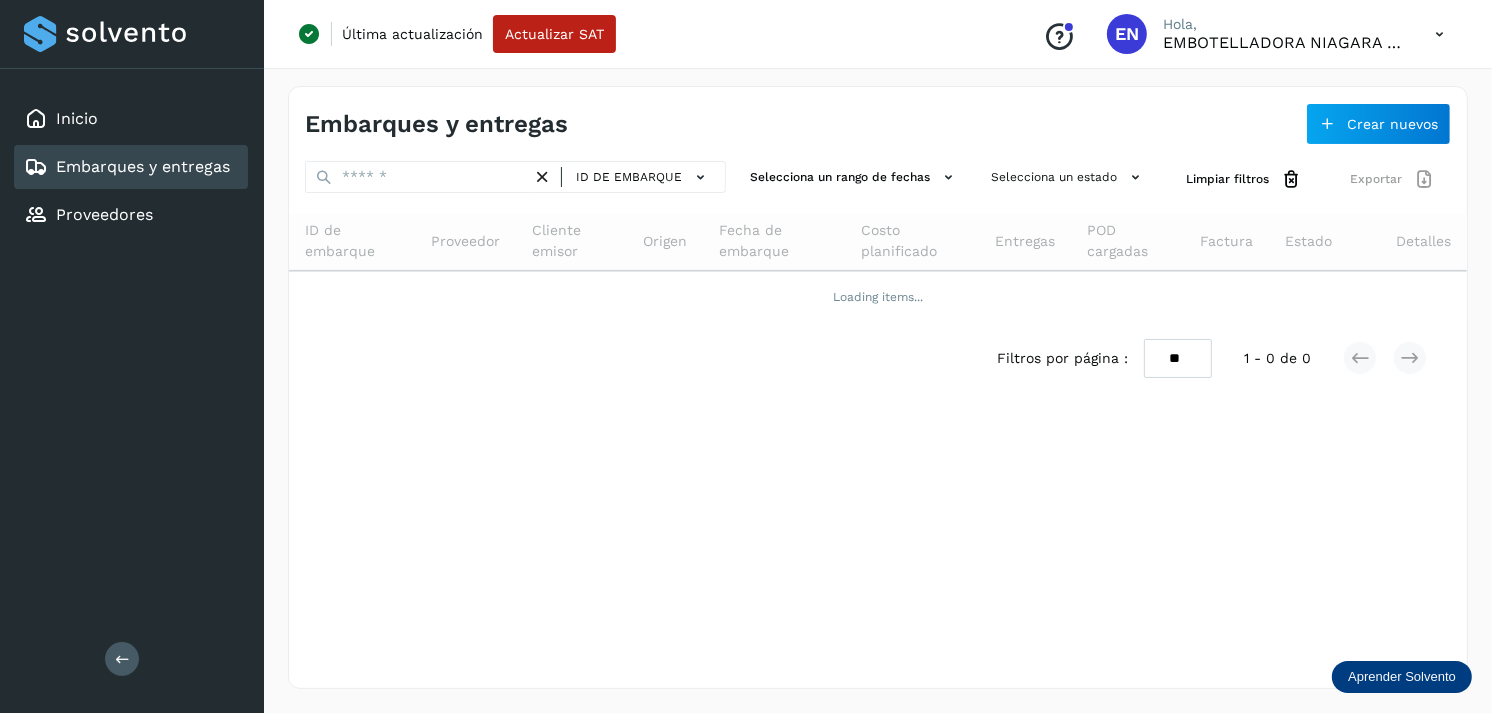 scroll, scrollTop: 0, scrollLeft: 0, axis: both 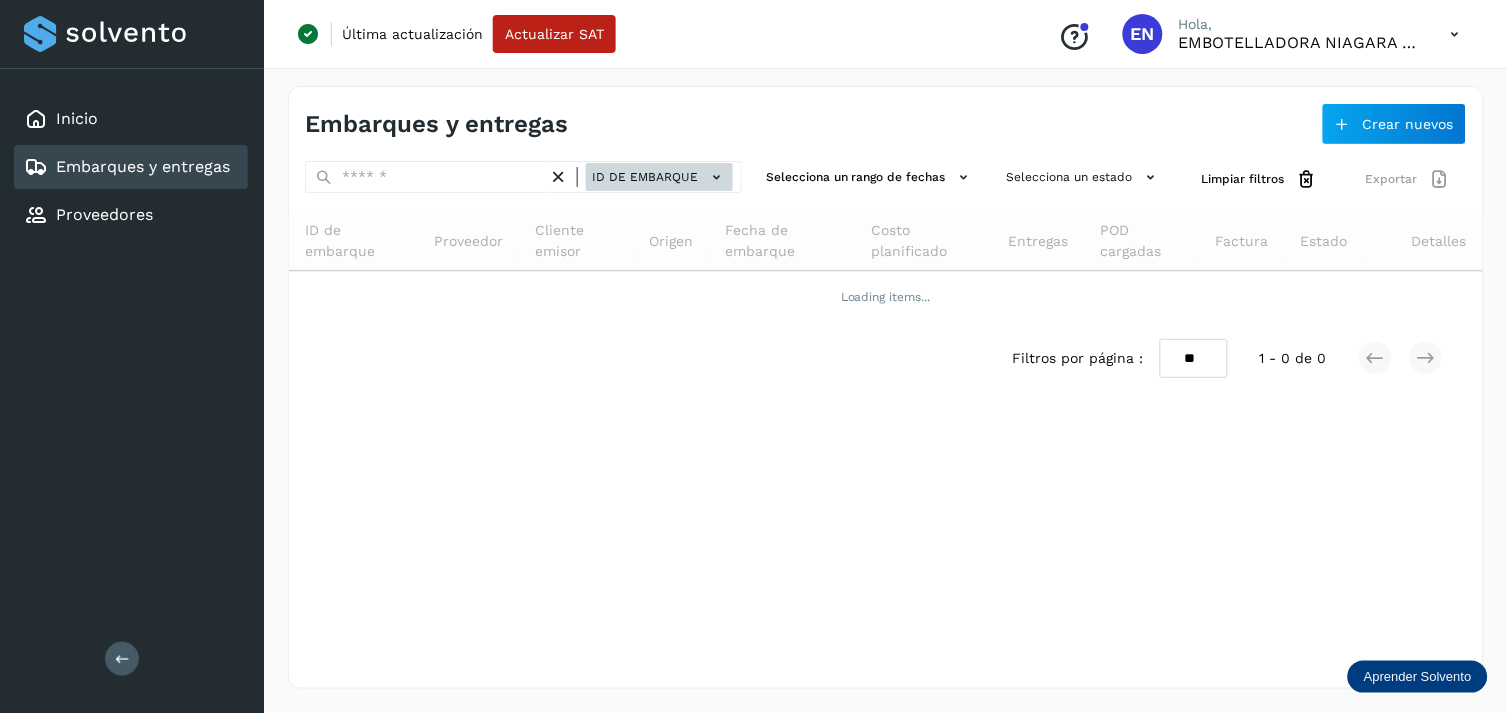 click on "ID de embarque" at bounding box center (659, 177) 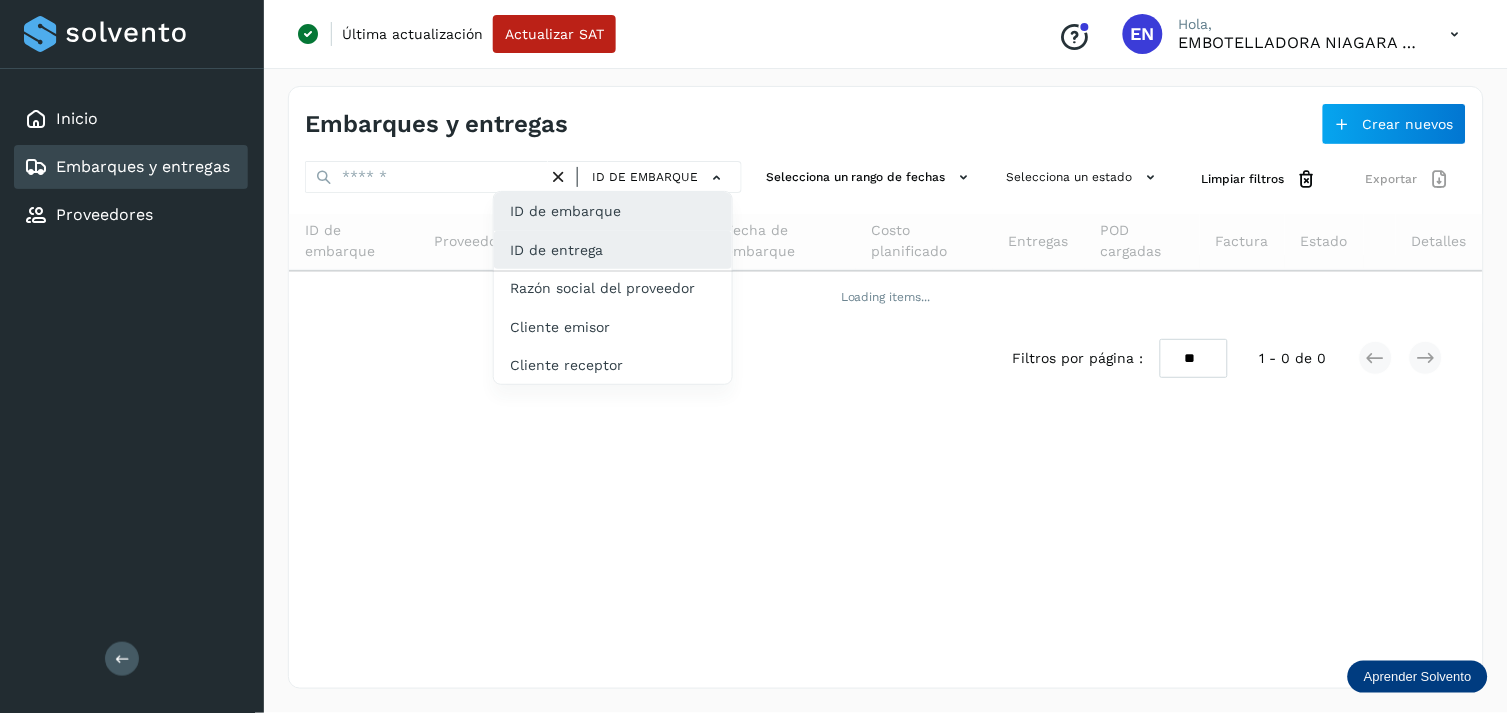 click on "ID de entrega" 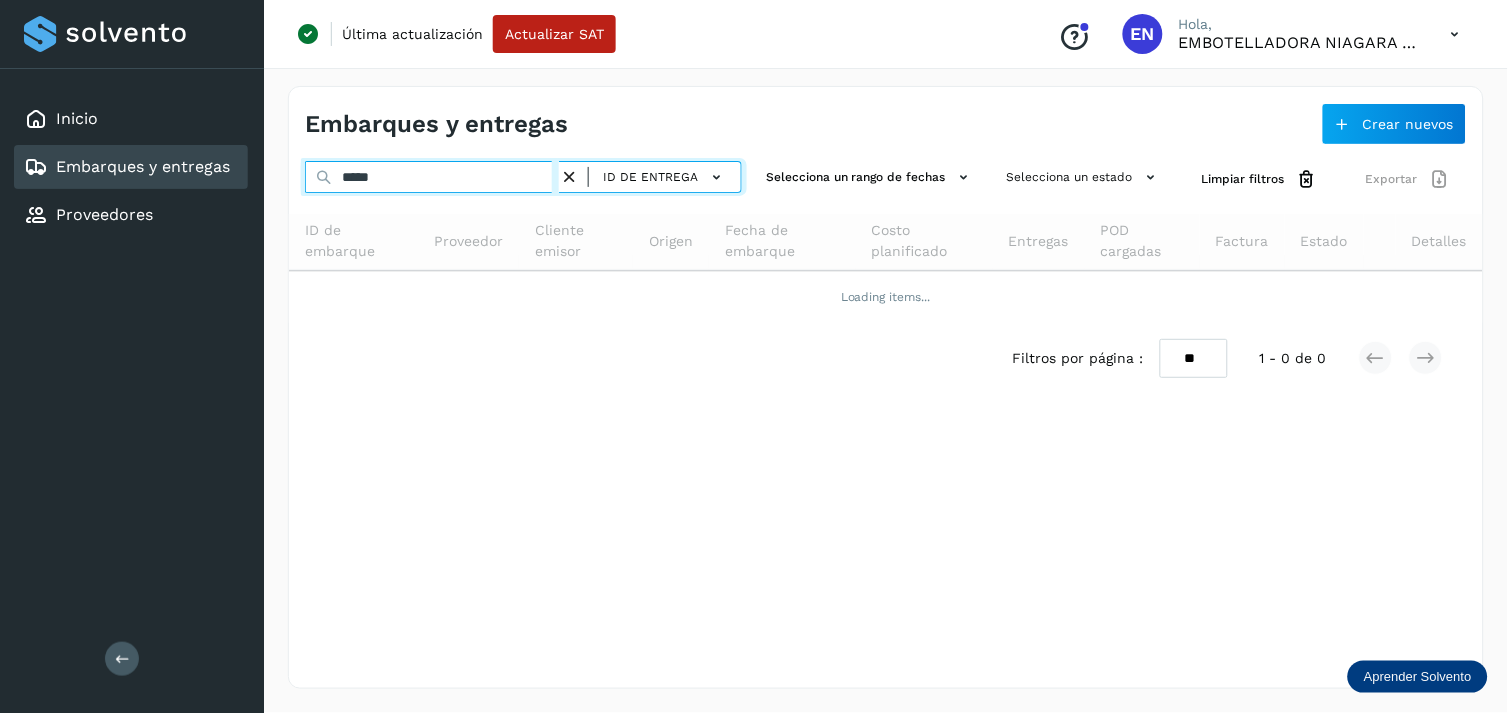 click on "*****" at bounding box center [432, 177] 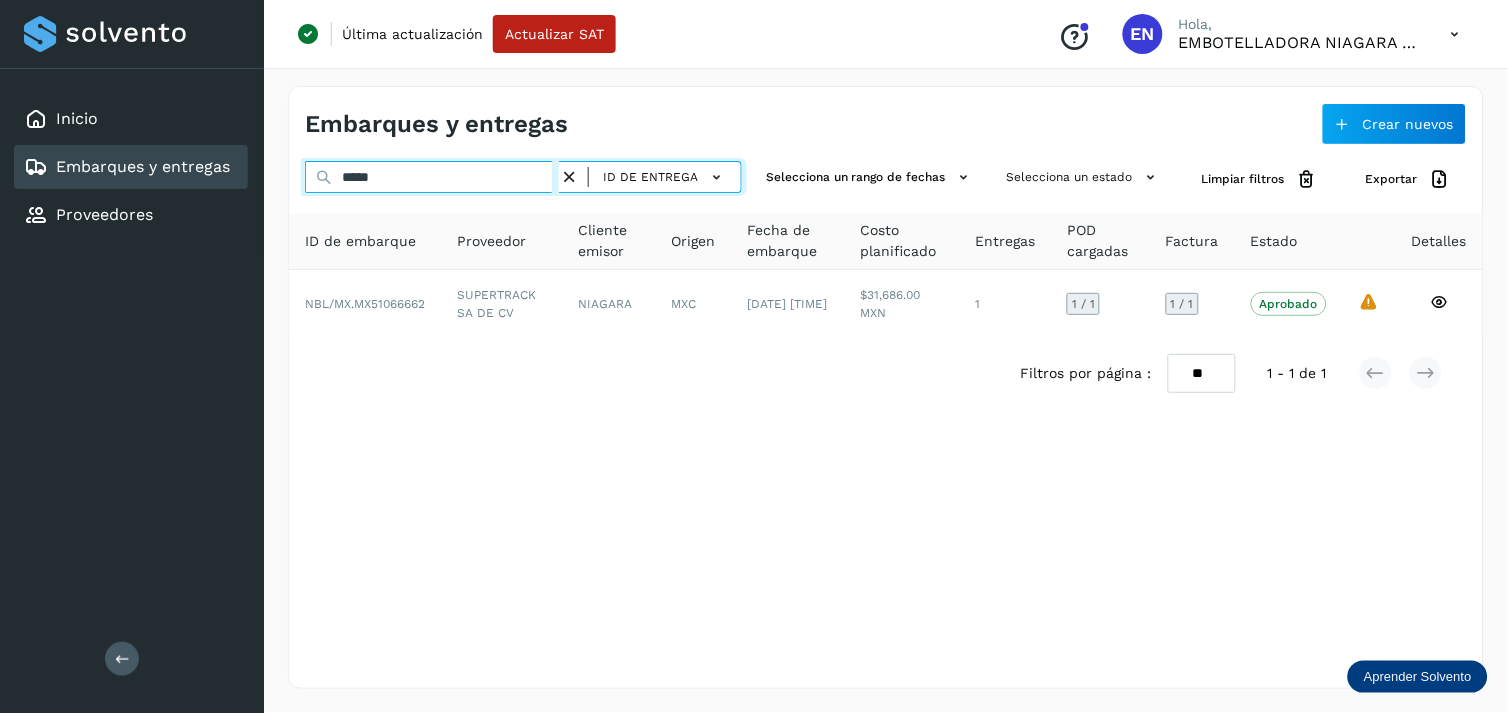 click on "*****" at bounding box center (432, 177) 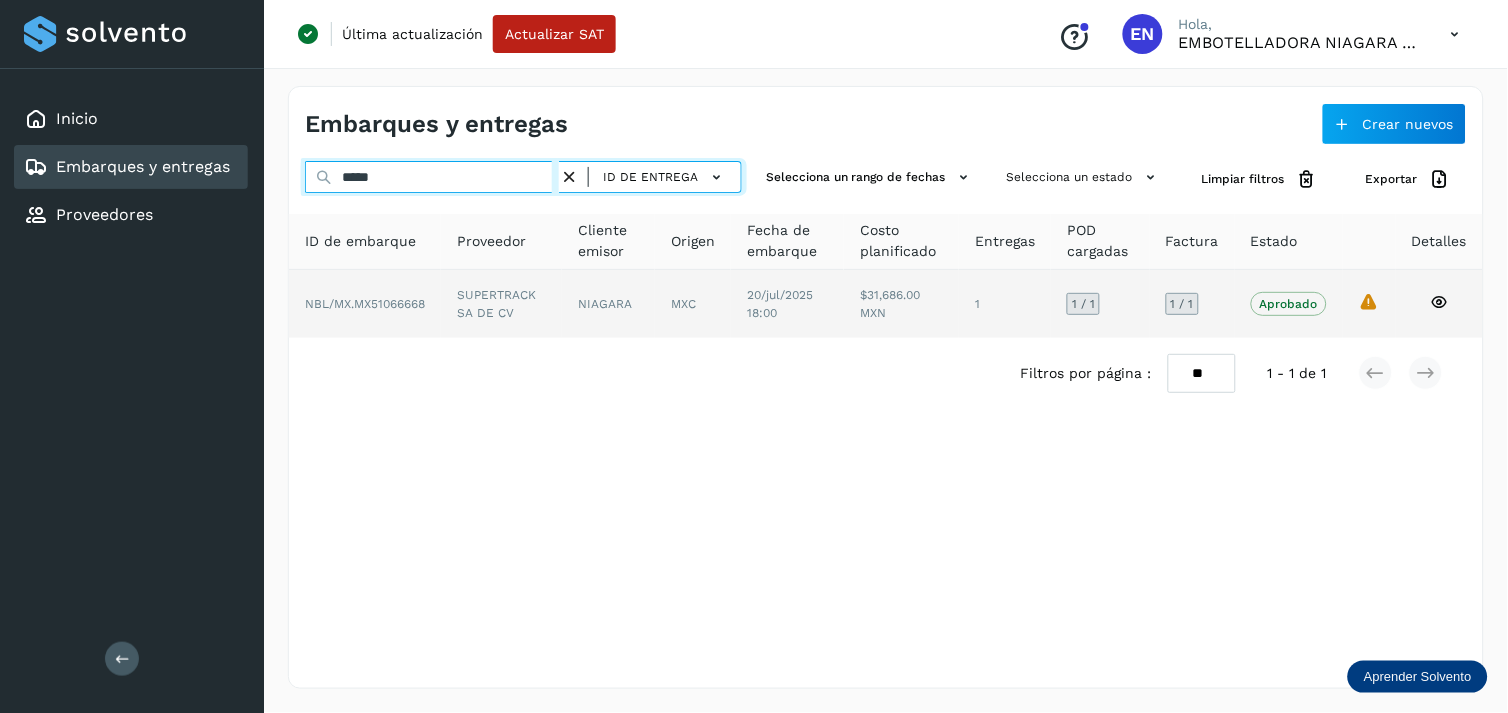 type on "*****" 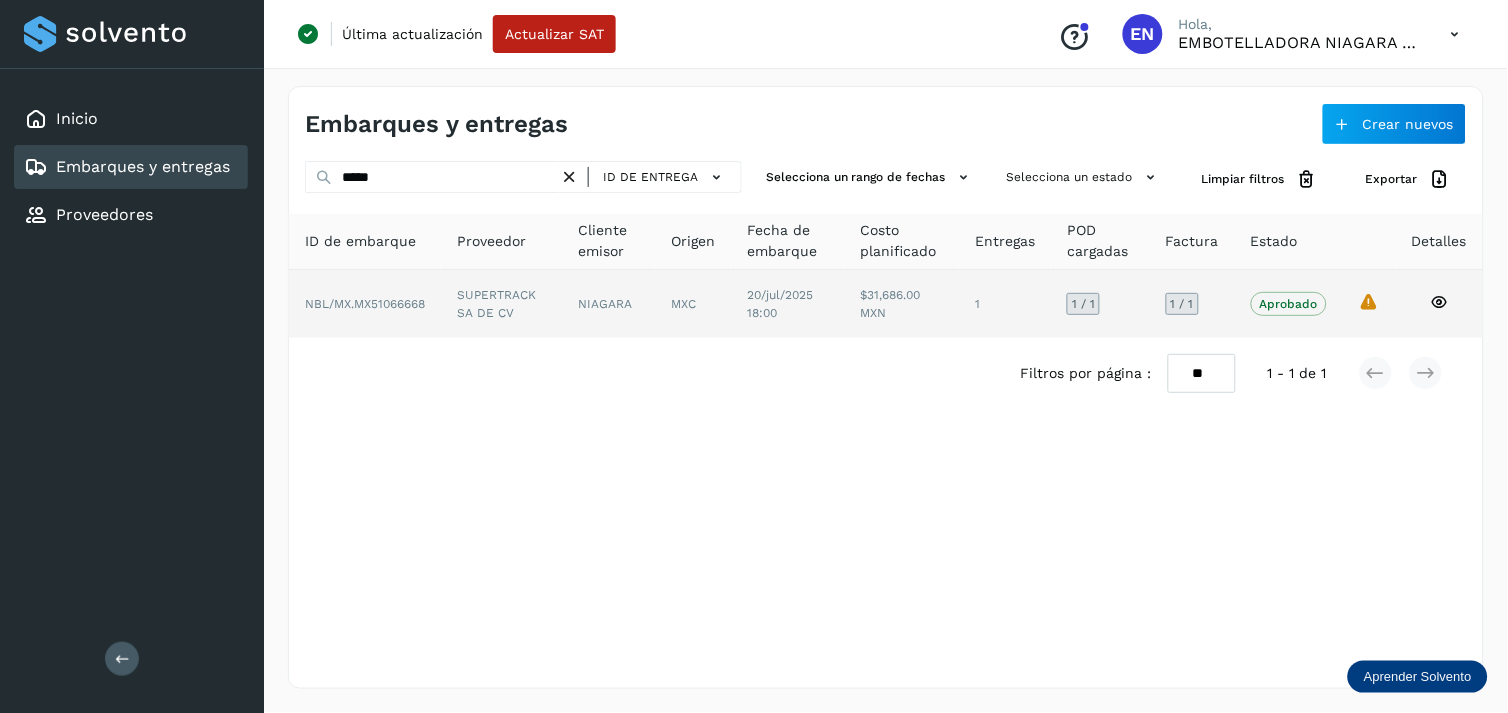 click on "SUPERTRACK SA DE CV" 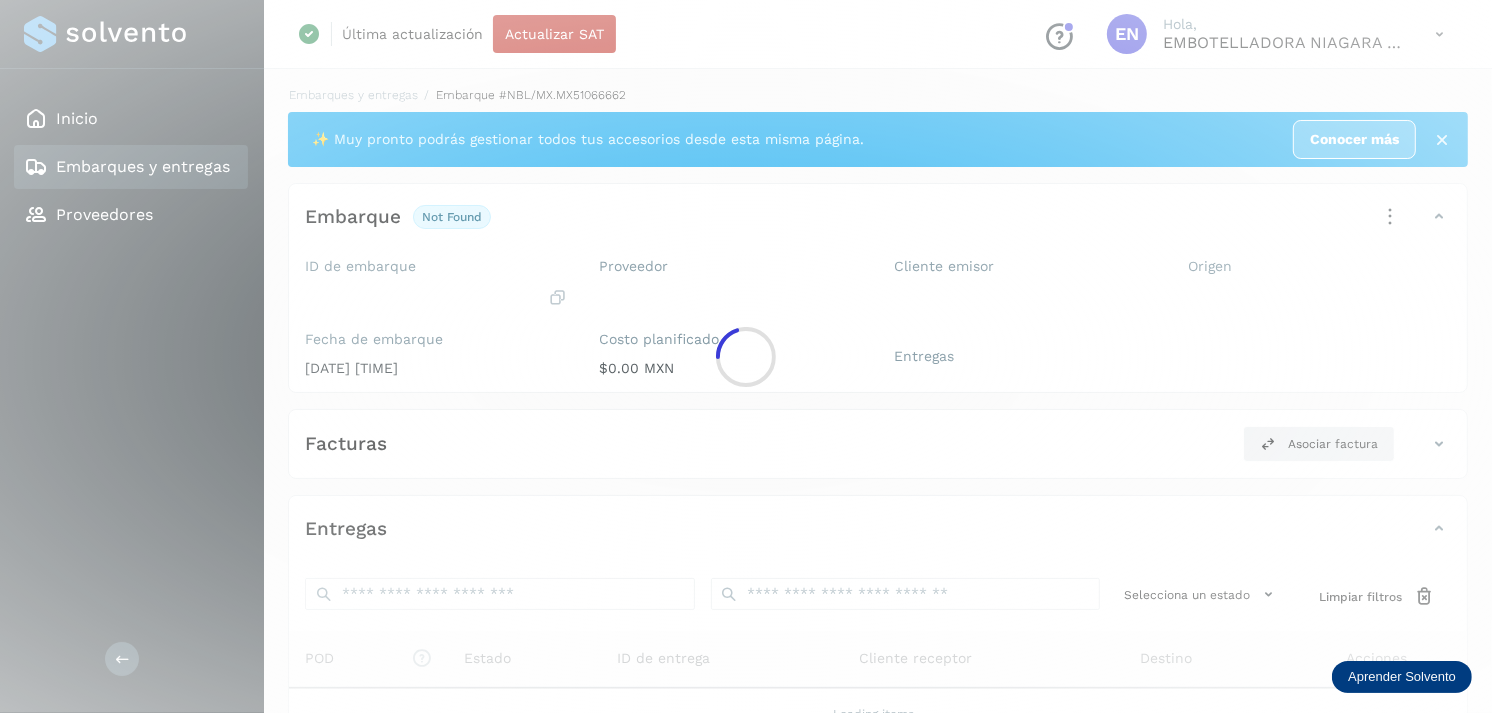 click 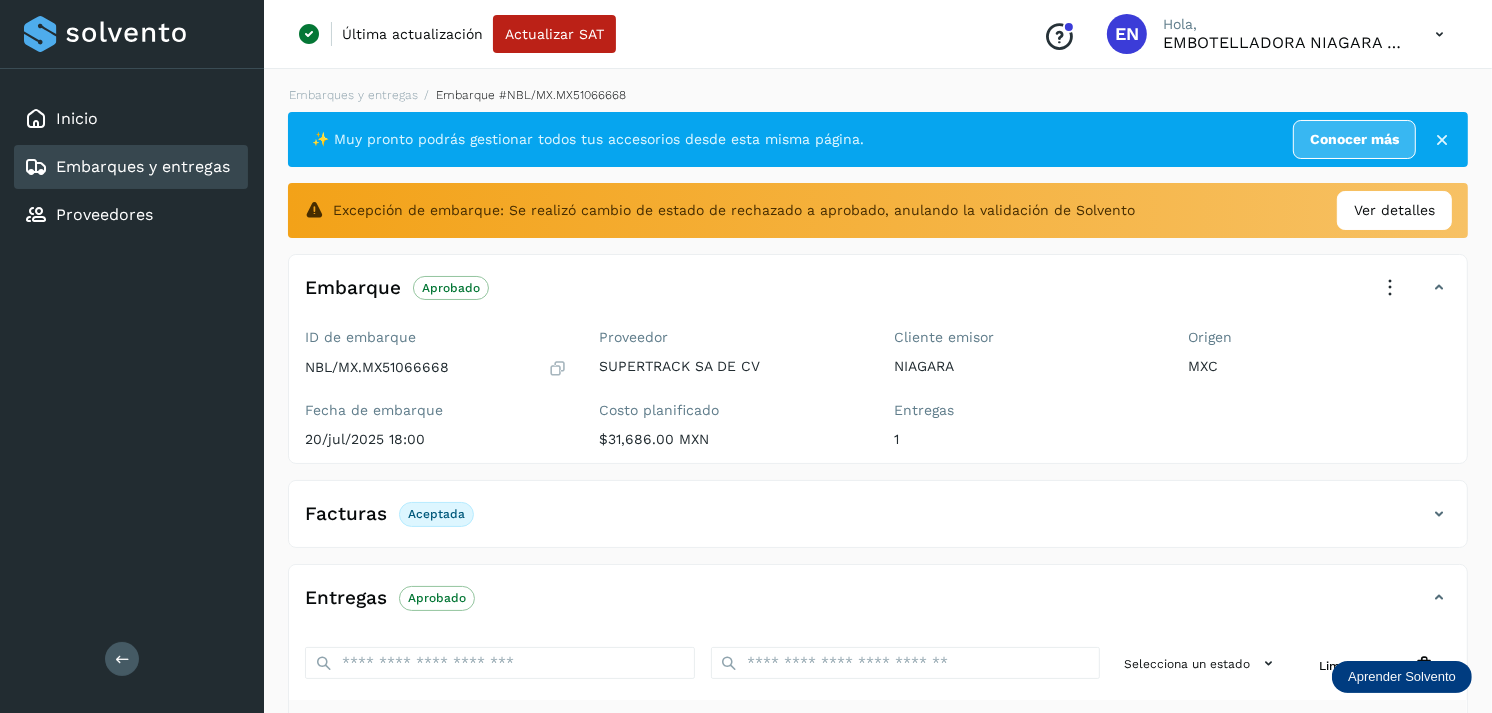 scroll, scrollTop: 312, scrollLeft: 0, axis: vertical 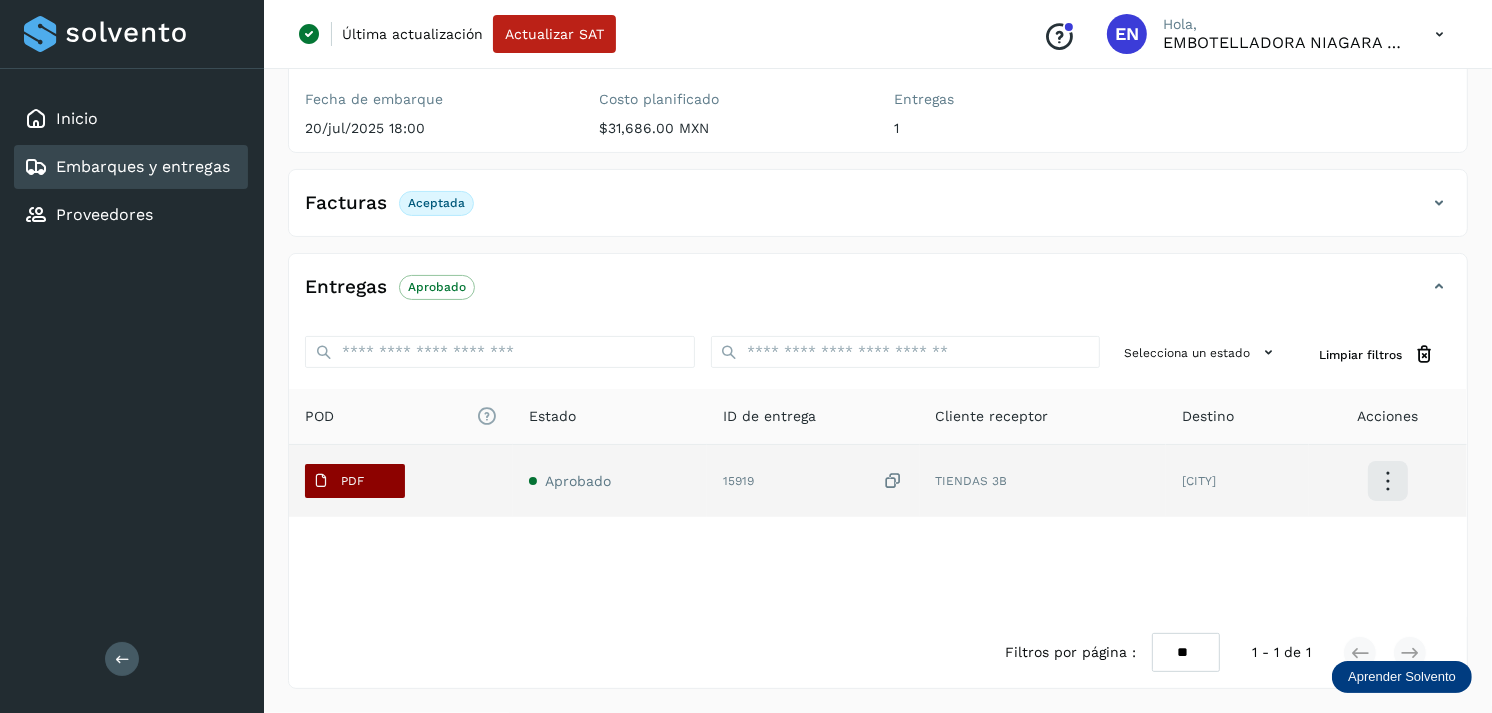 click on "PDF" at bounding box center (338, 481) 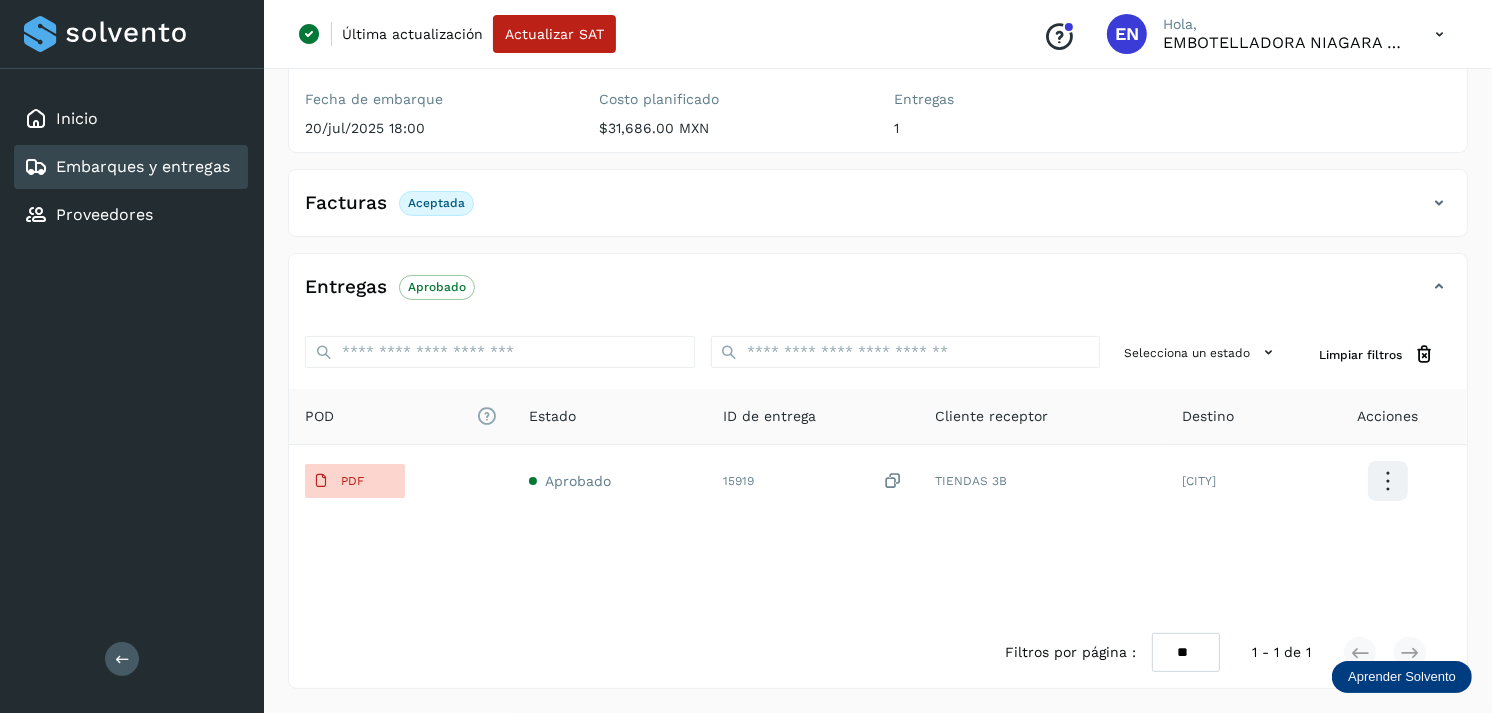 type 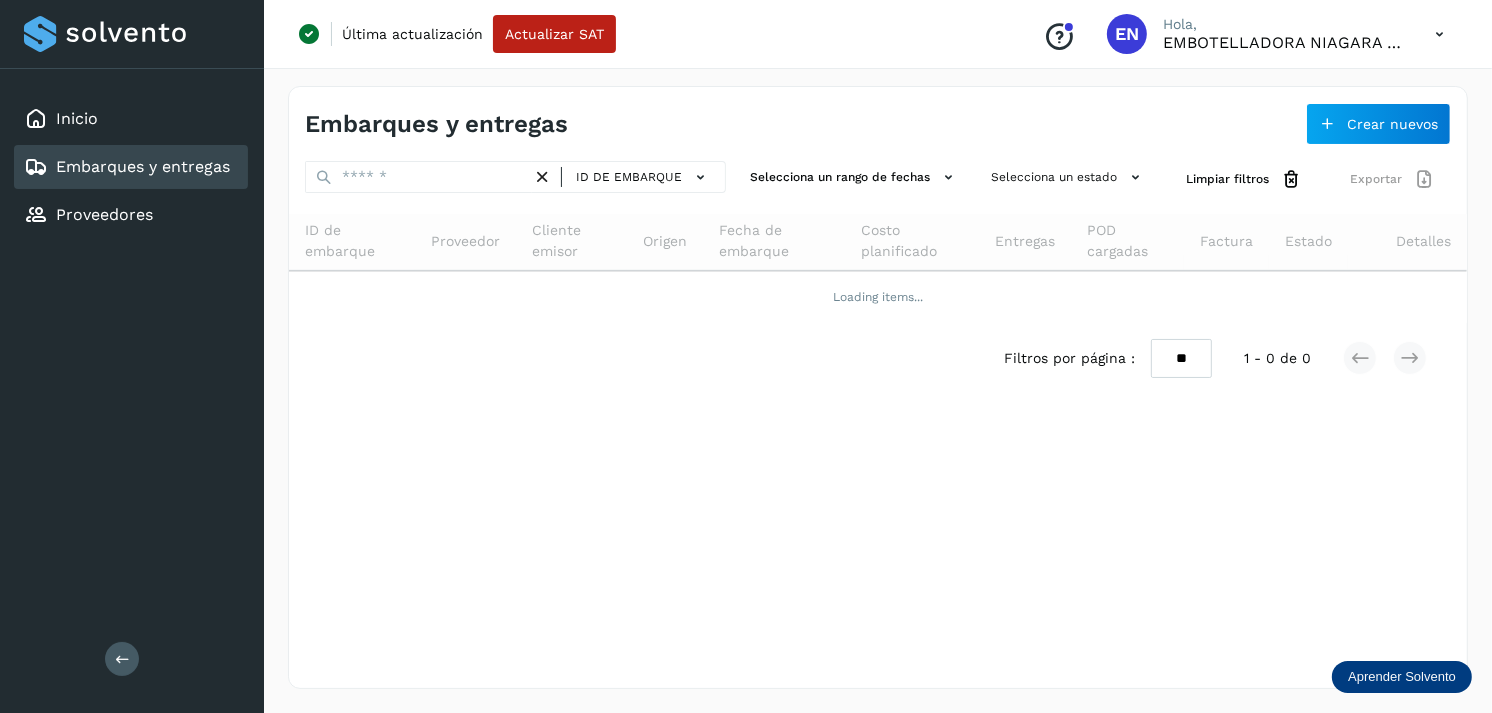 scroll, scrollTop: 0, scrollLeft: 0, axis: both 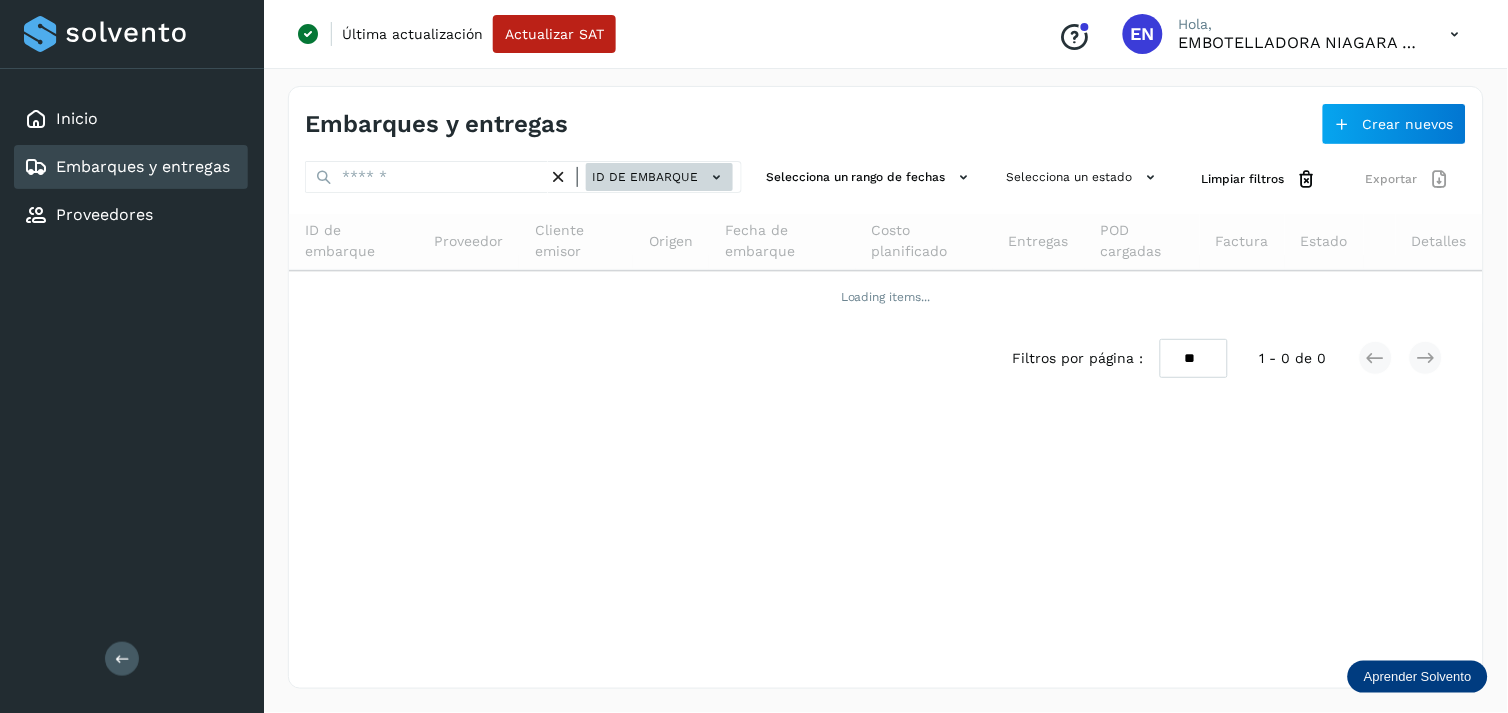 click on "ID de embarque" at bounding box center (659, 177) 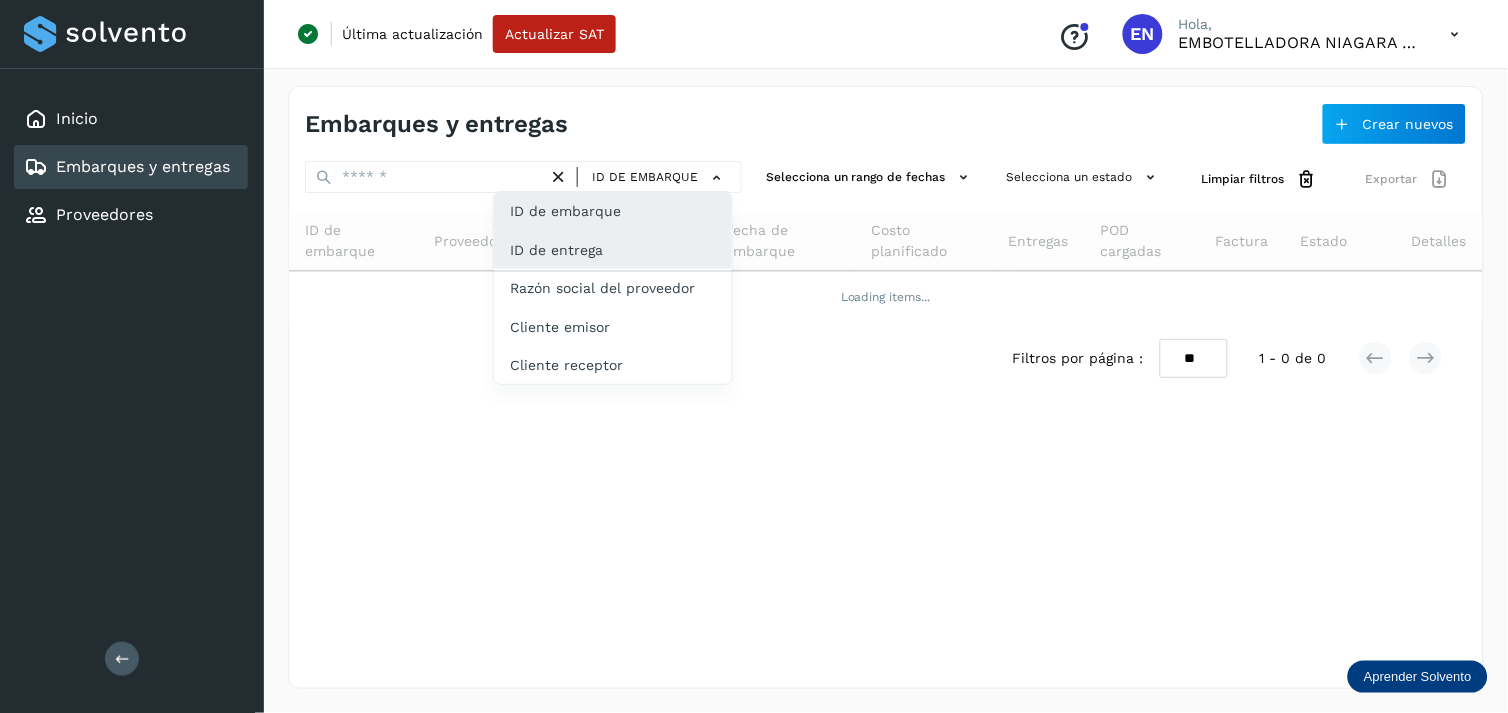 click on "ID de entrega" 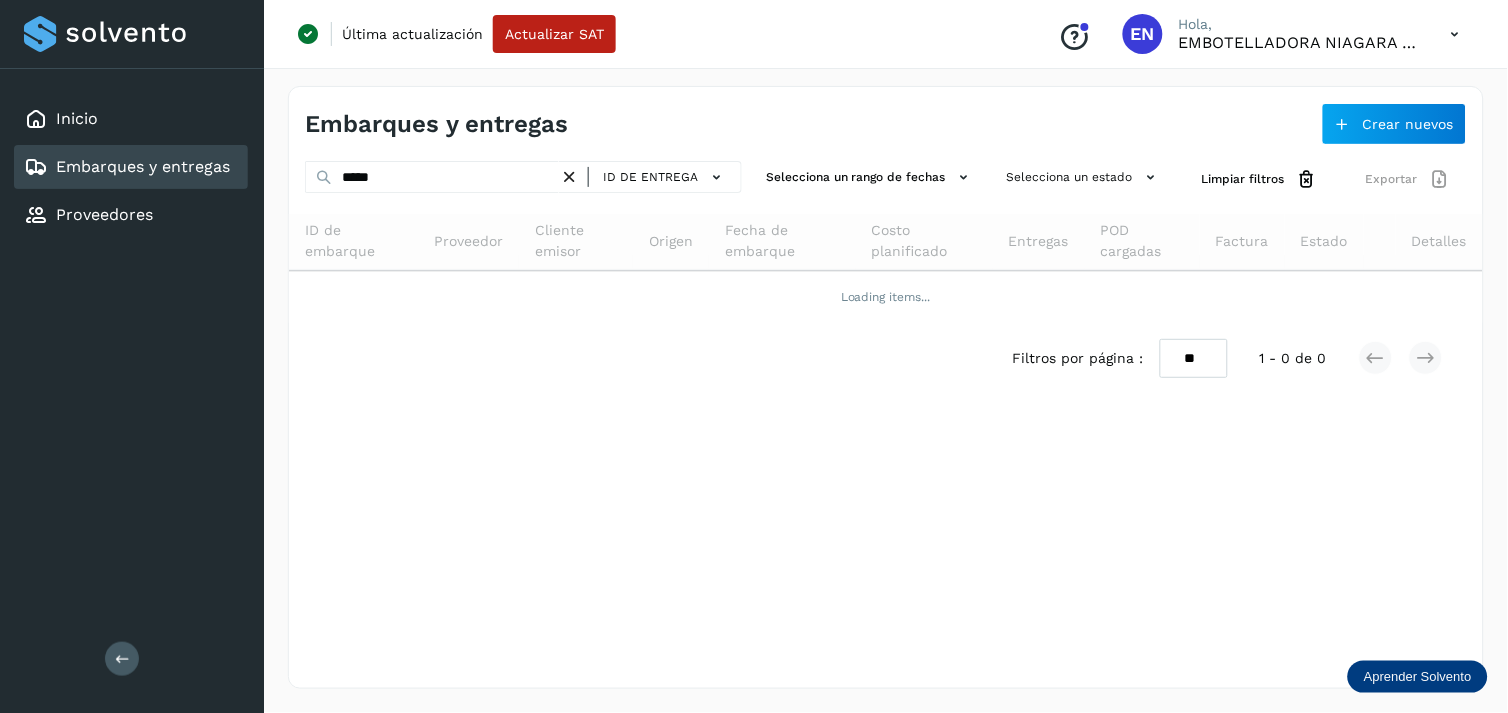click at bounding box center (569, 177) 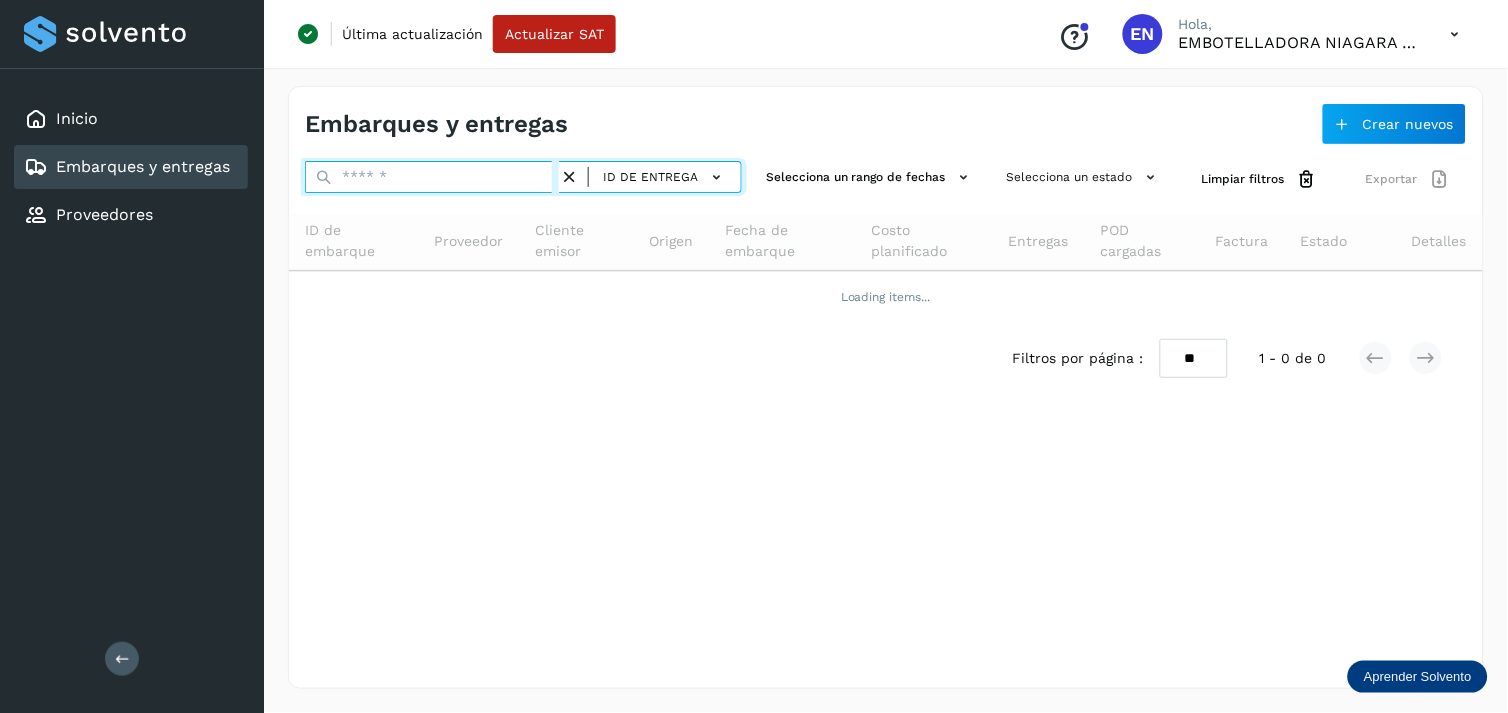 paste on "**********" 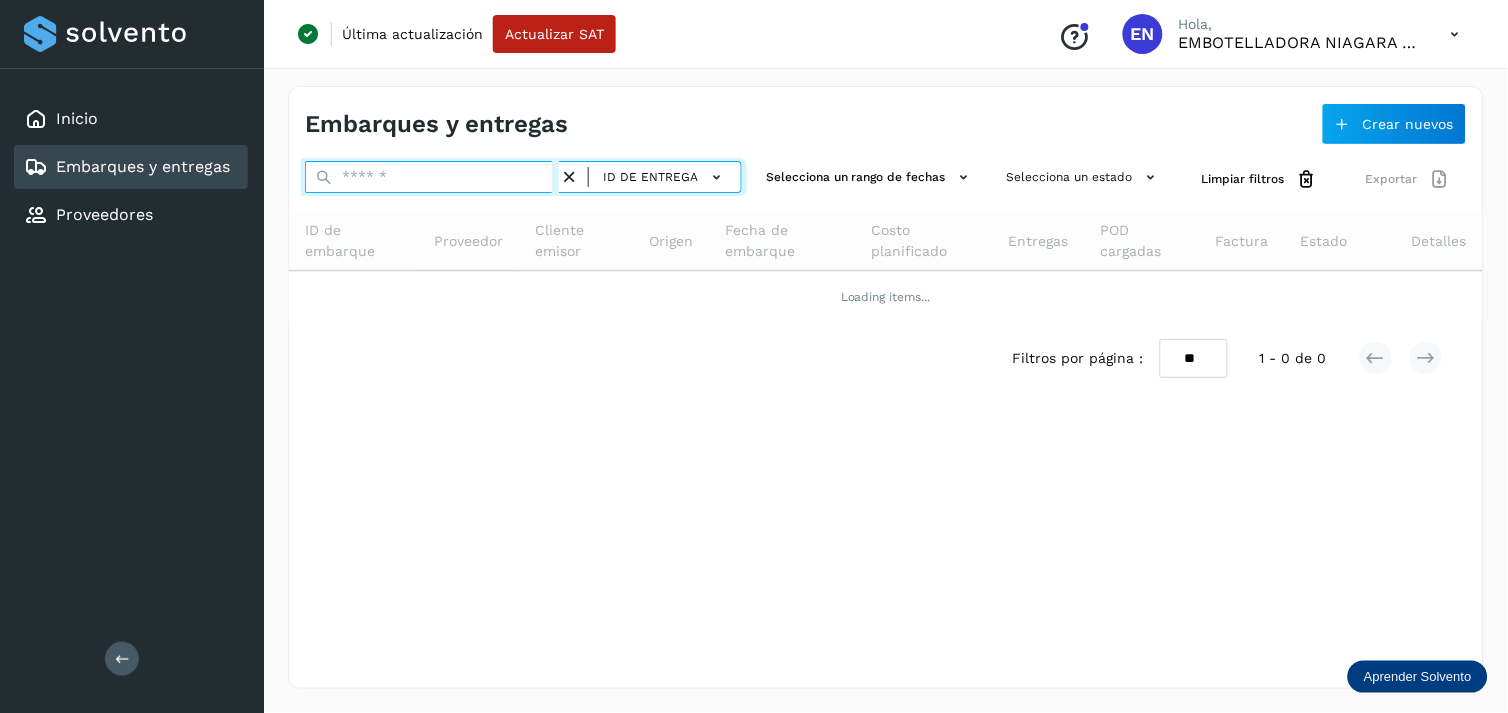 click at bounding box center (432, 177) 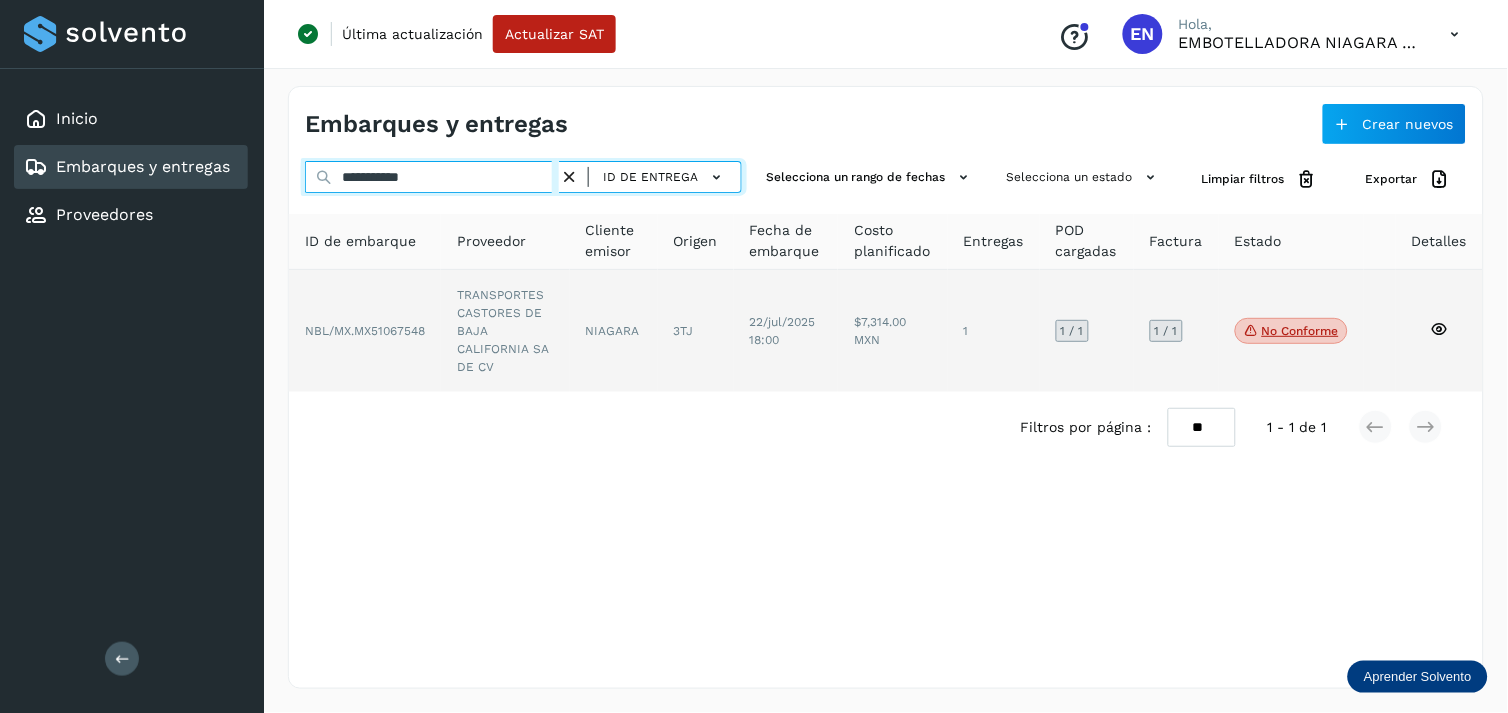 type on "**********" 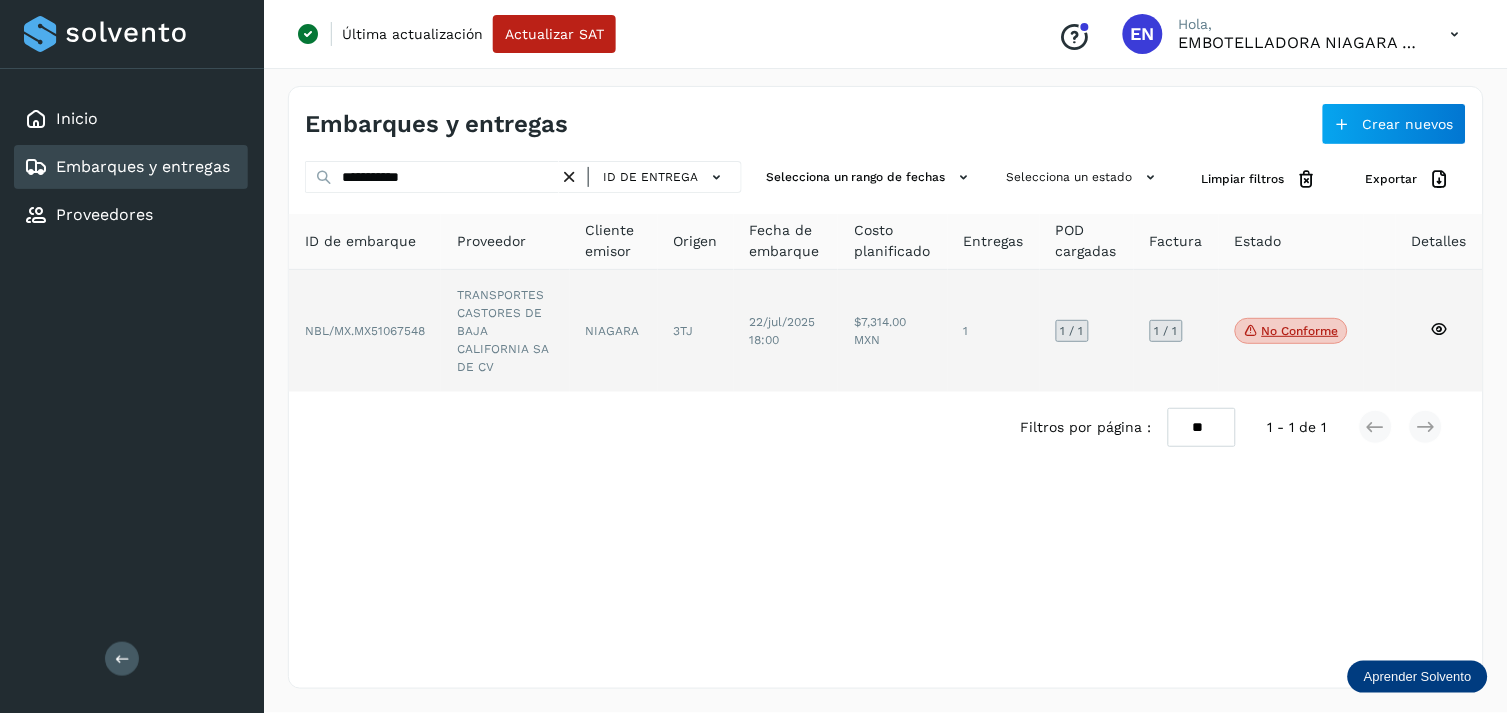 click on "NIAGARA" 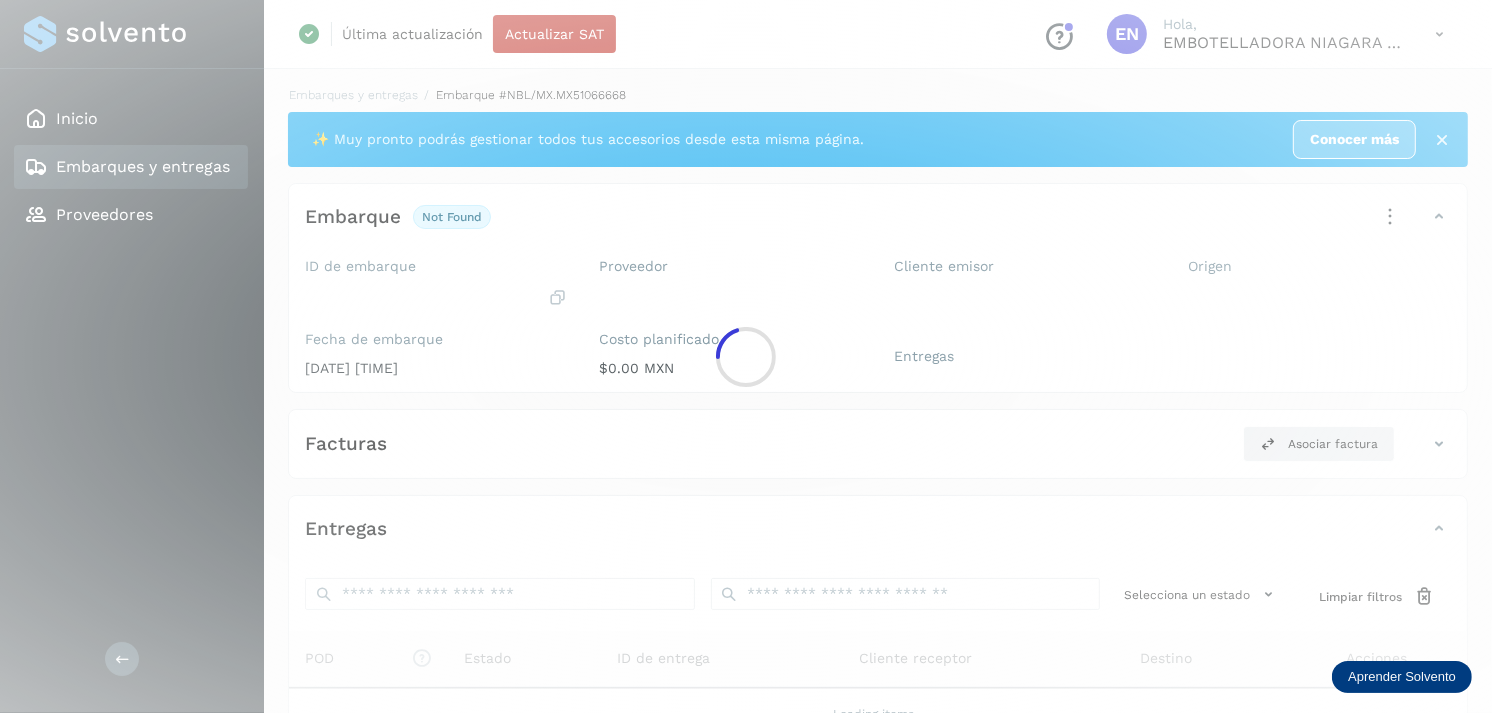 click 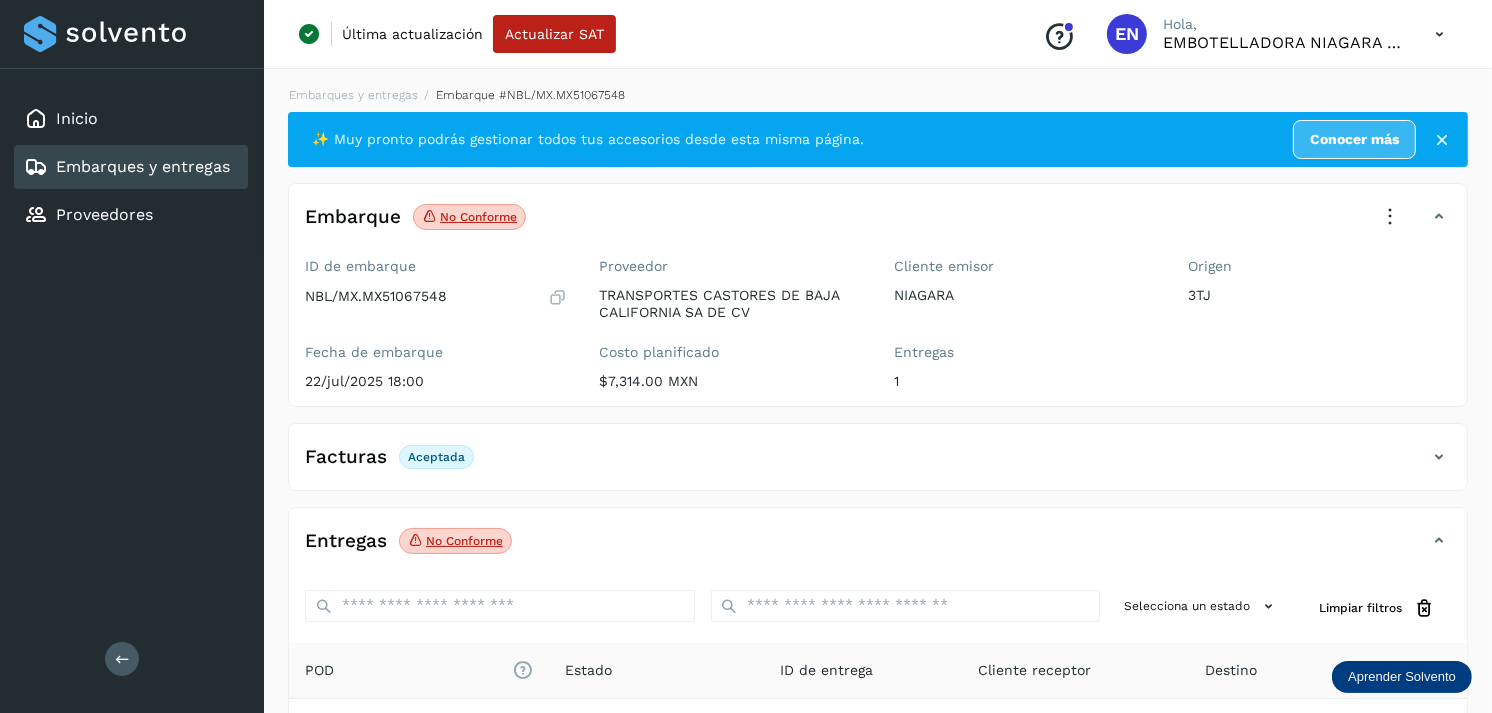 scroll, scrollTop: 254, scrollLeft: 0, axis: vertical 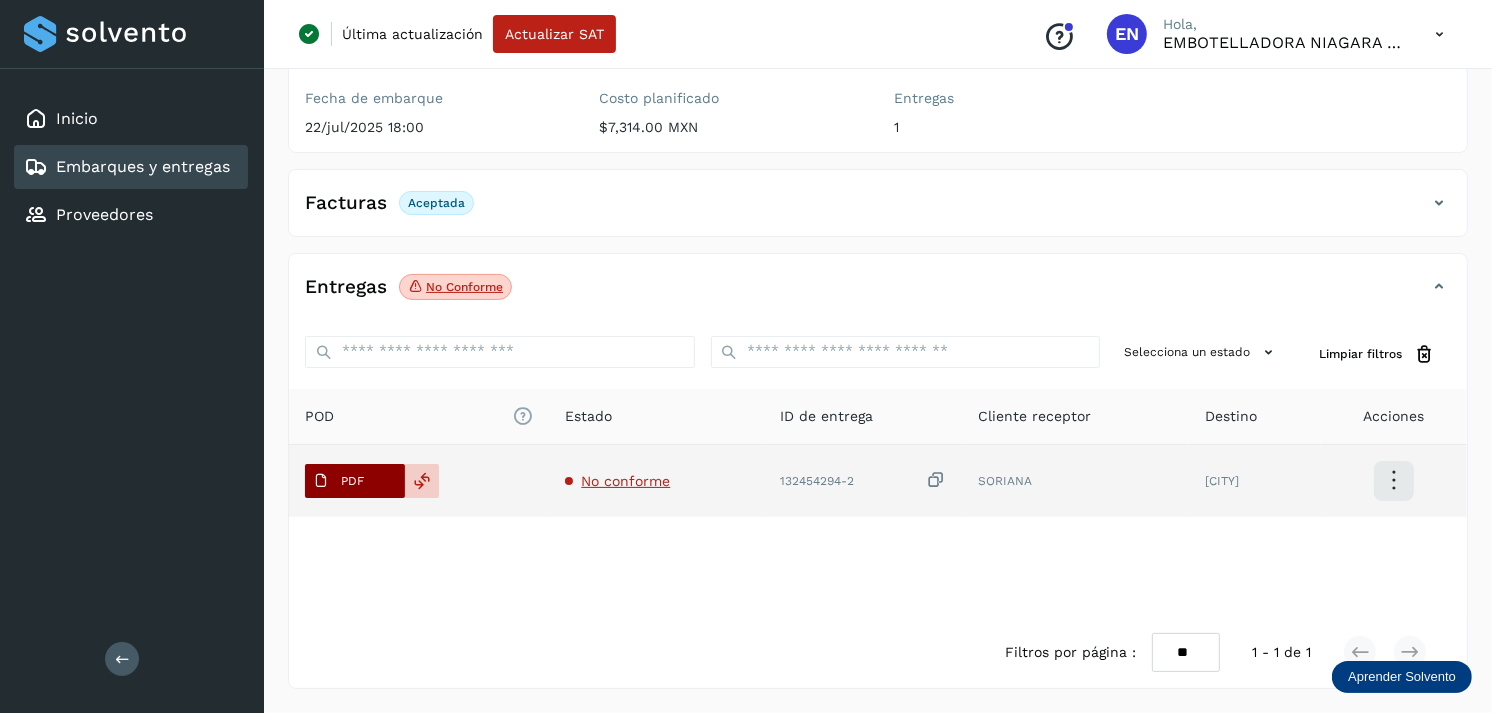 click on "PDF" at bounding box center [355, 481] 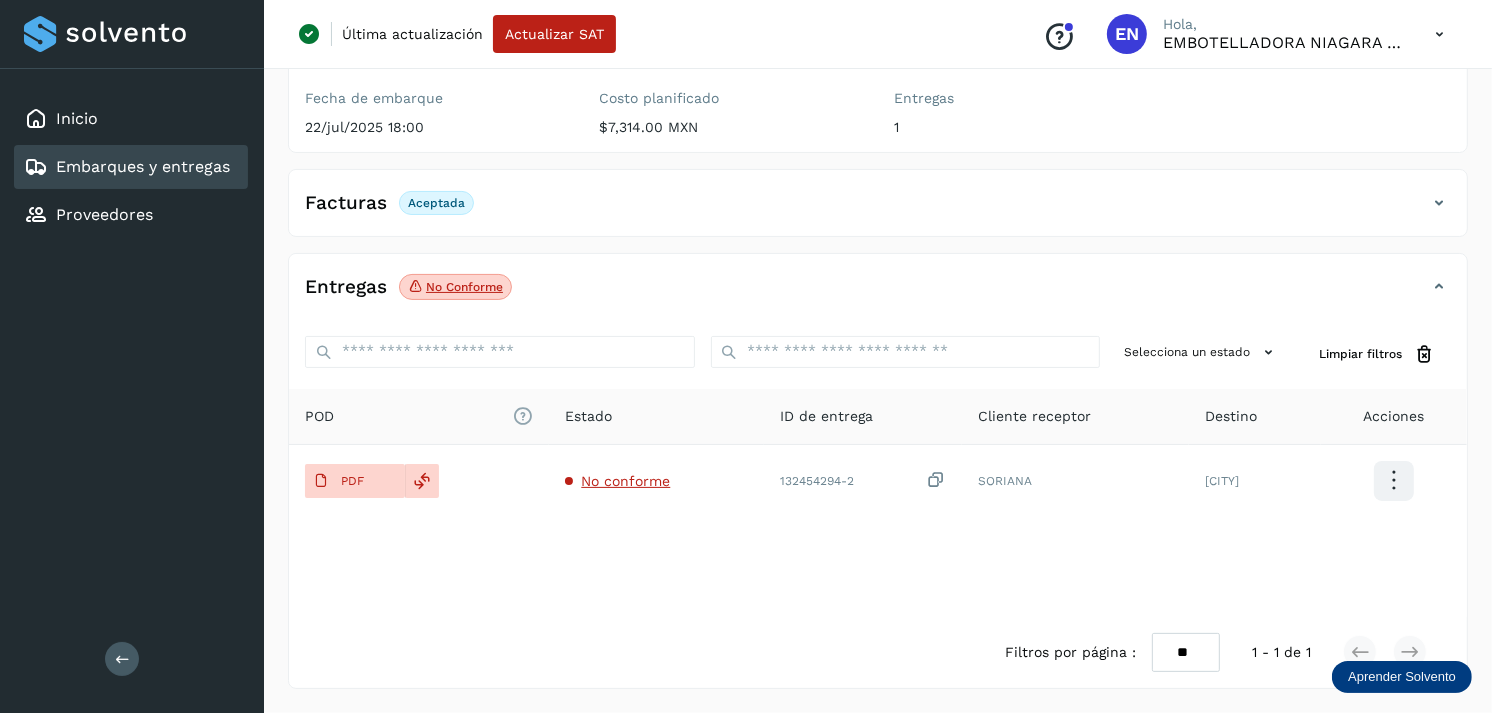 type 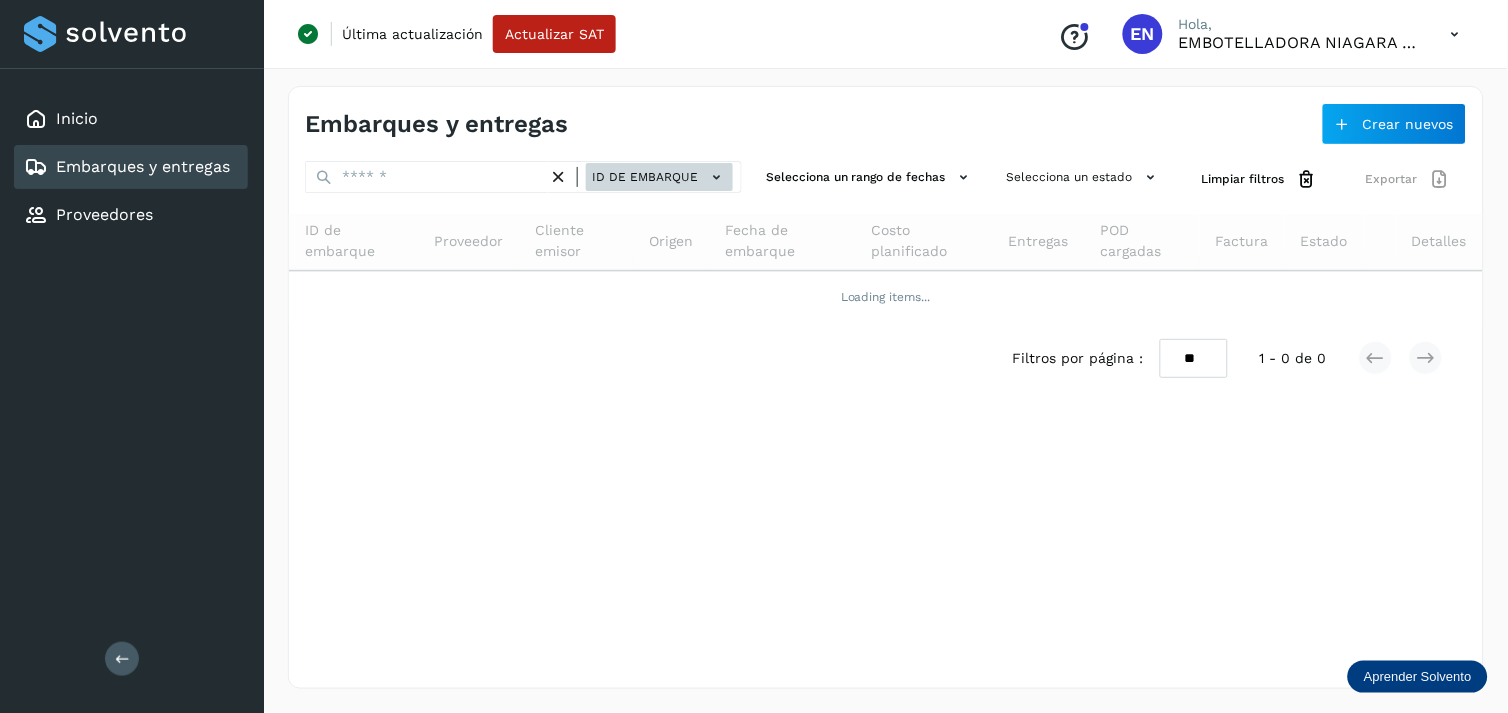 click on "ID de embarque" 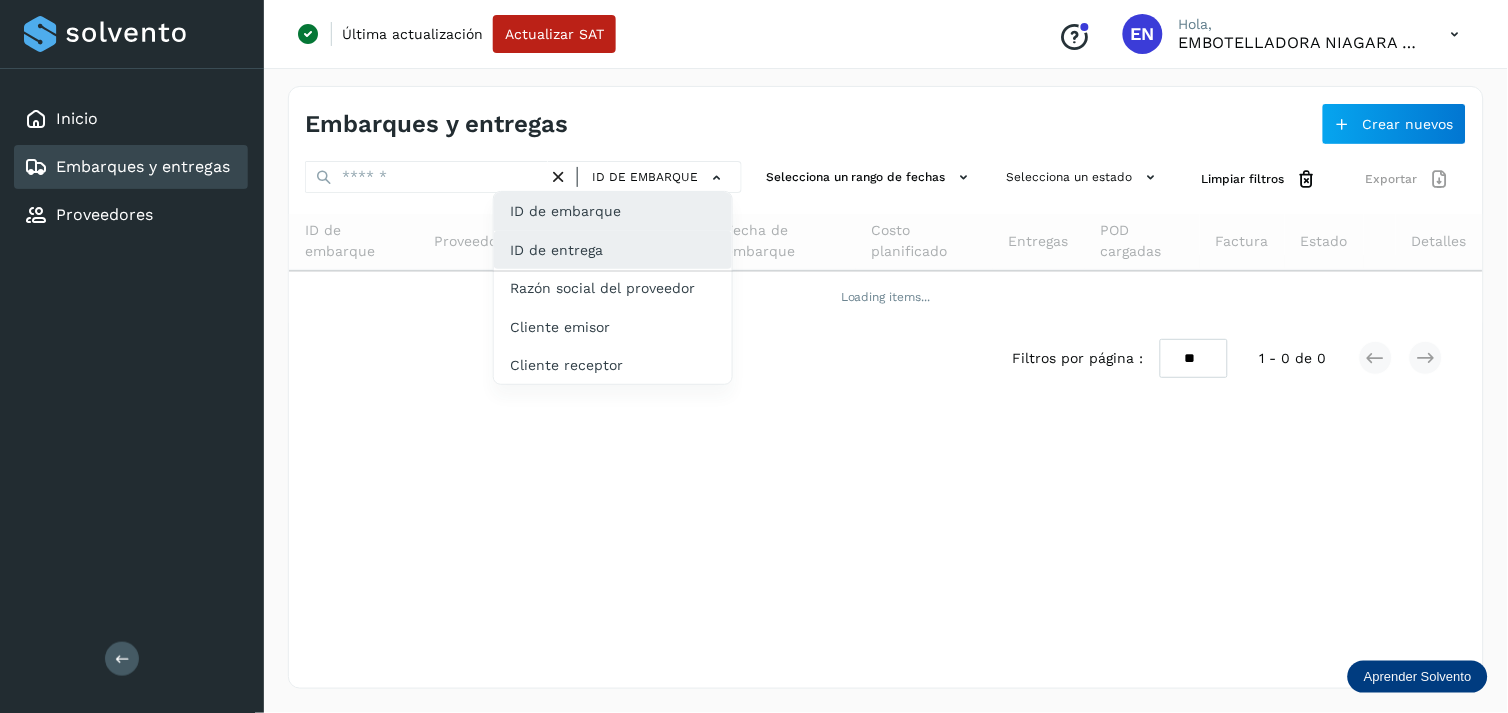 click on "ID de entrega" 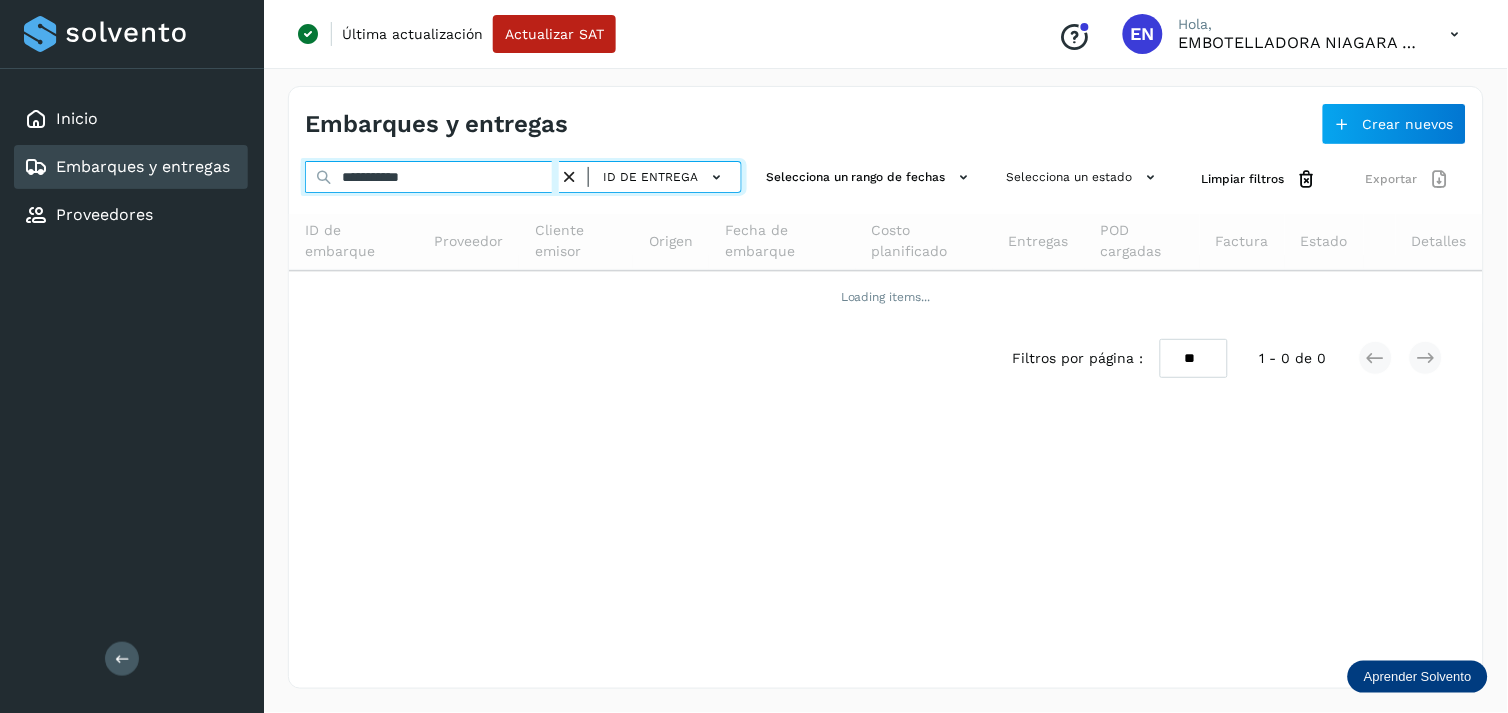 click on "**********" at bounding box center [432, 177] 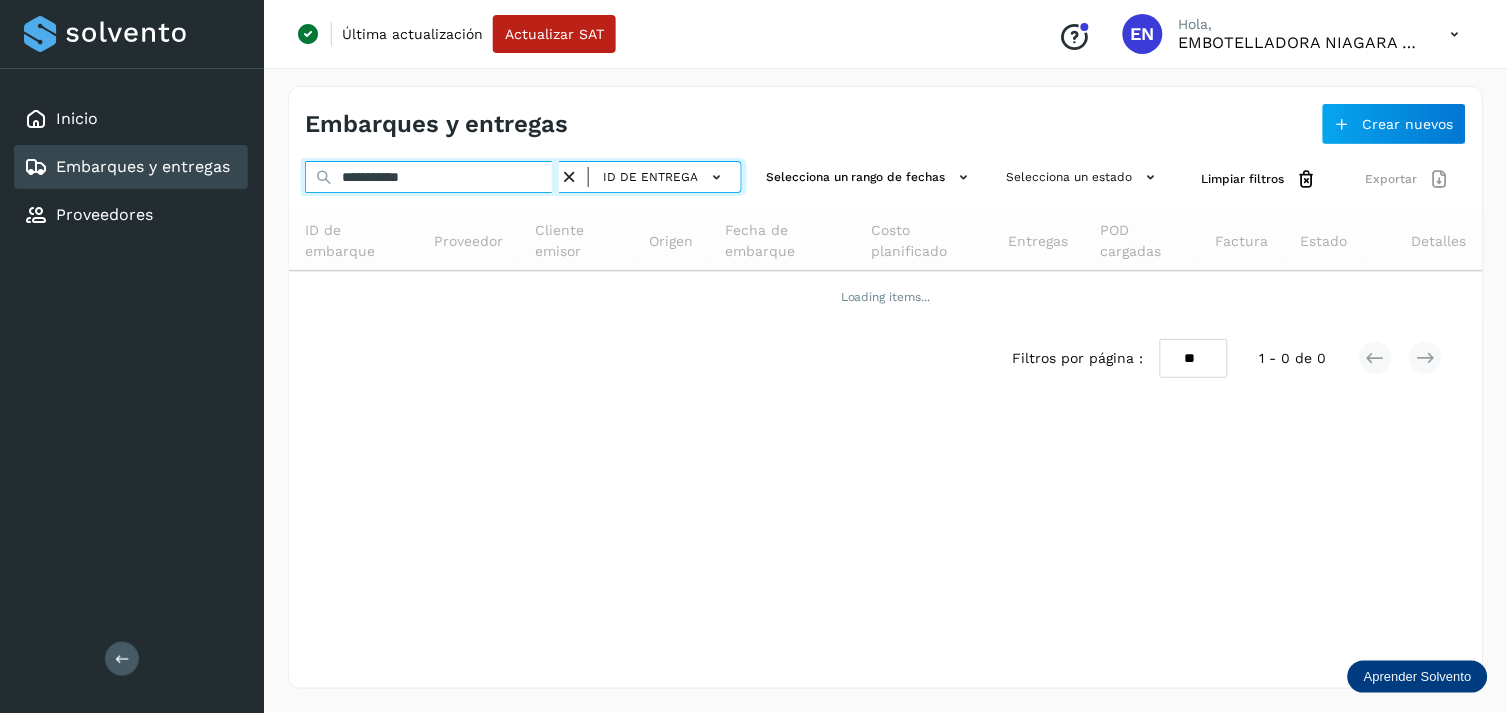 click on "**********" at bounding box center (432, 177) 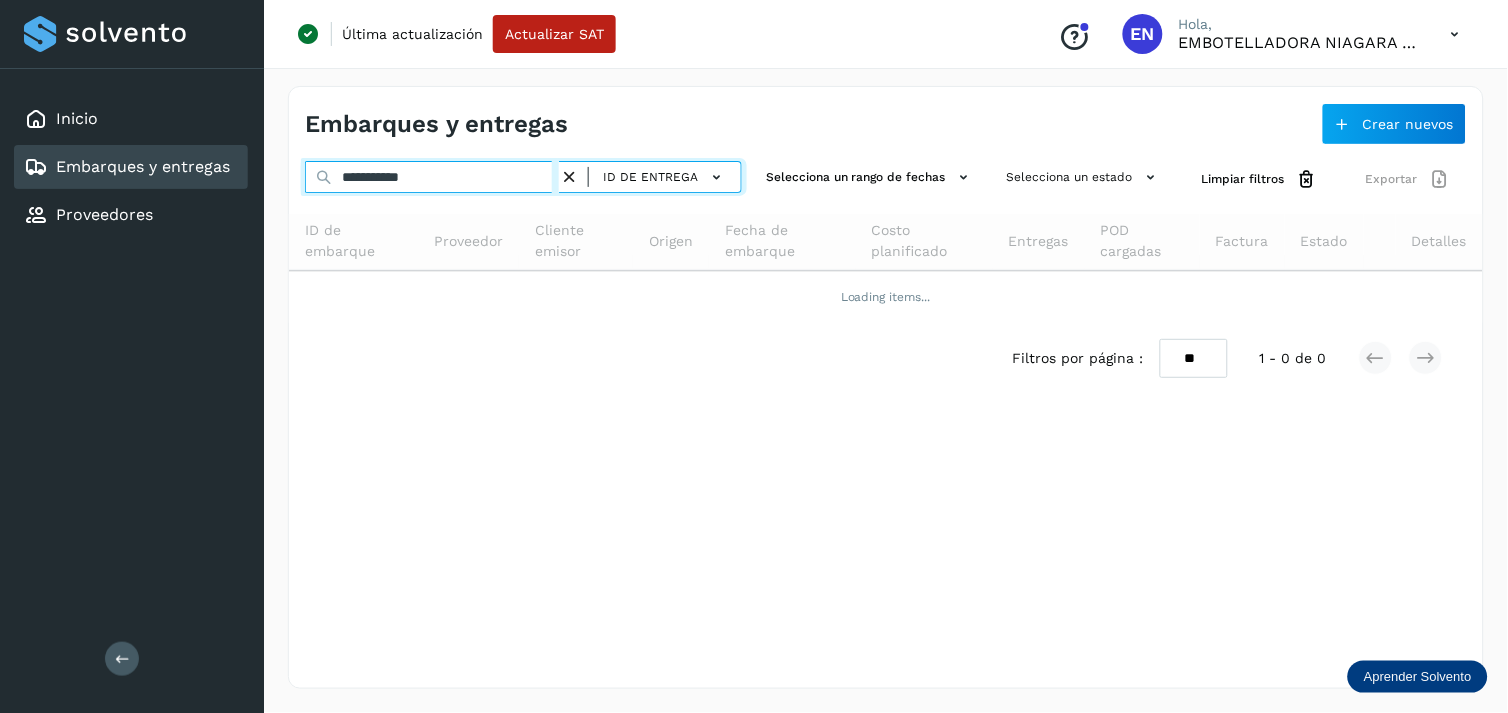 click on "**********" at bounding box center [432, 177] 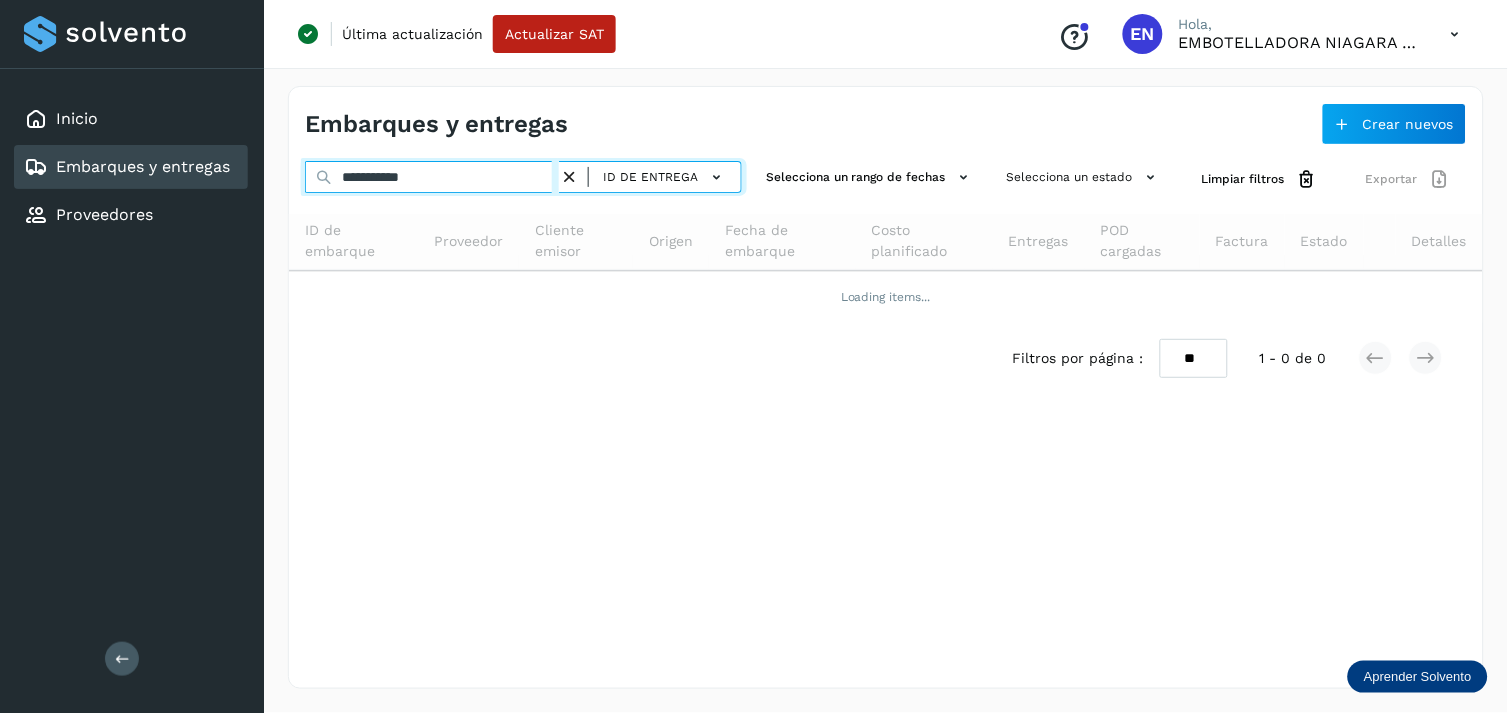 paste 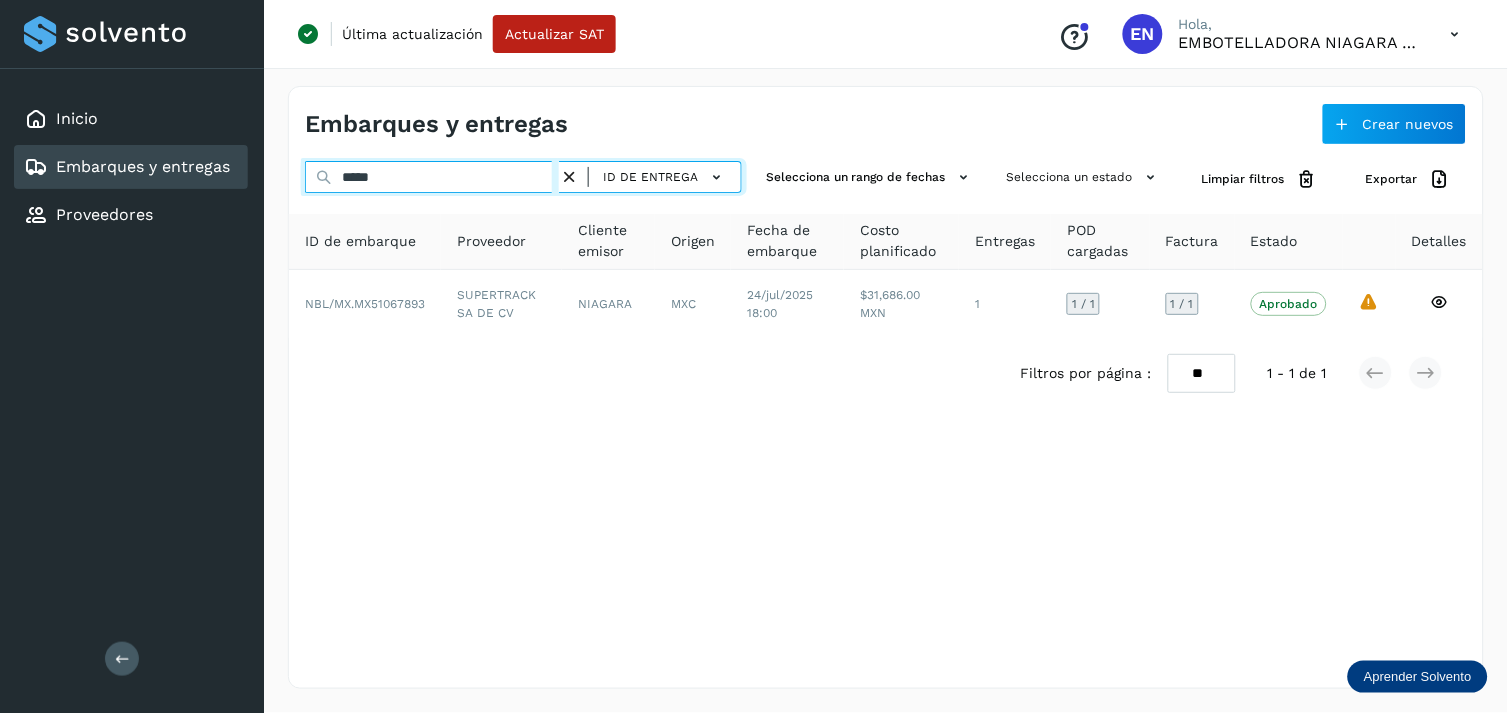 type on "*****" 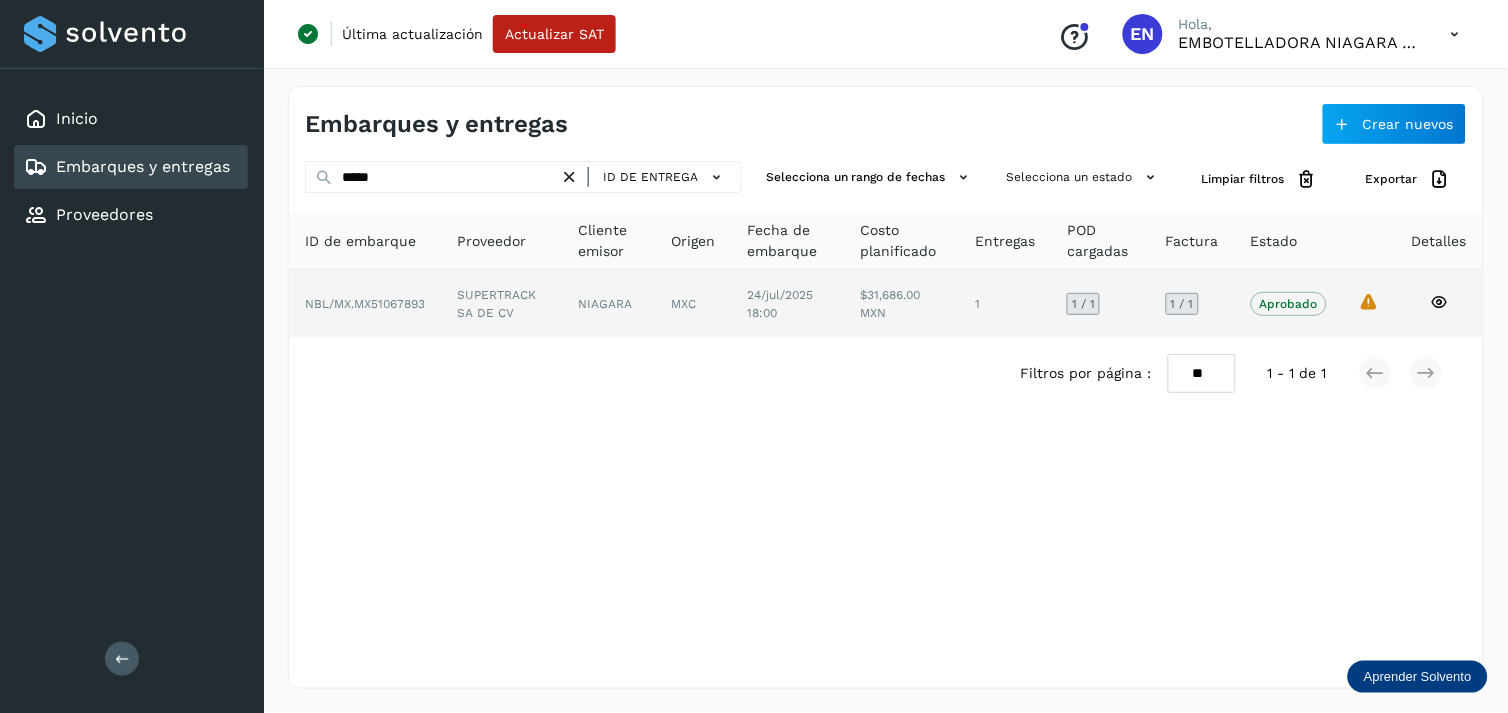drag, startPoint x: 500, startPoint y: 265, endPoint x: 502, endPoint y: 277, distance: 12.165525 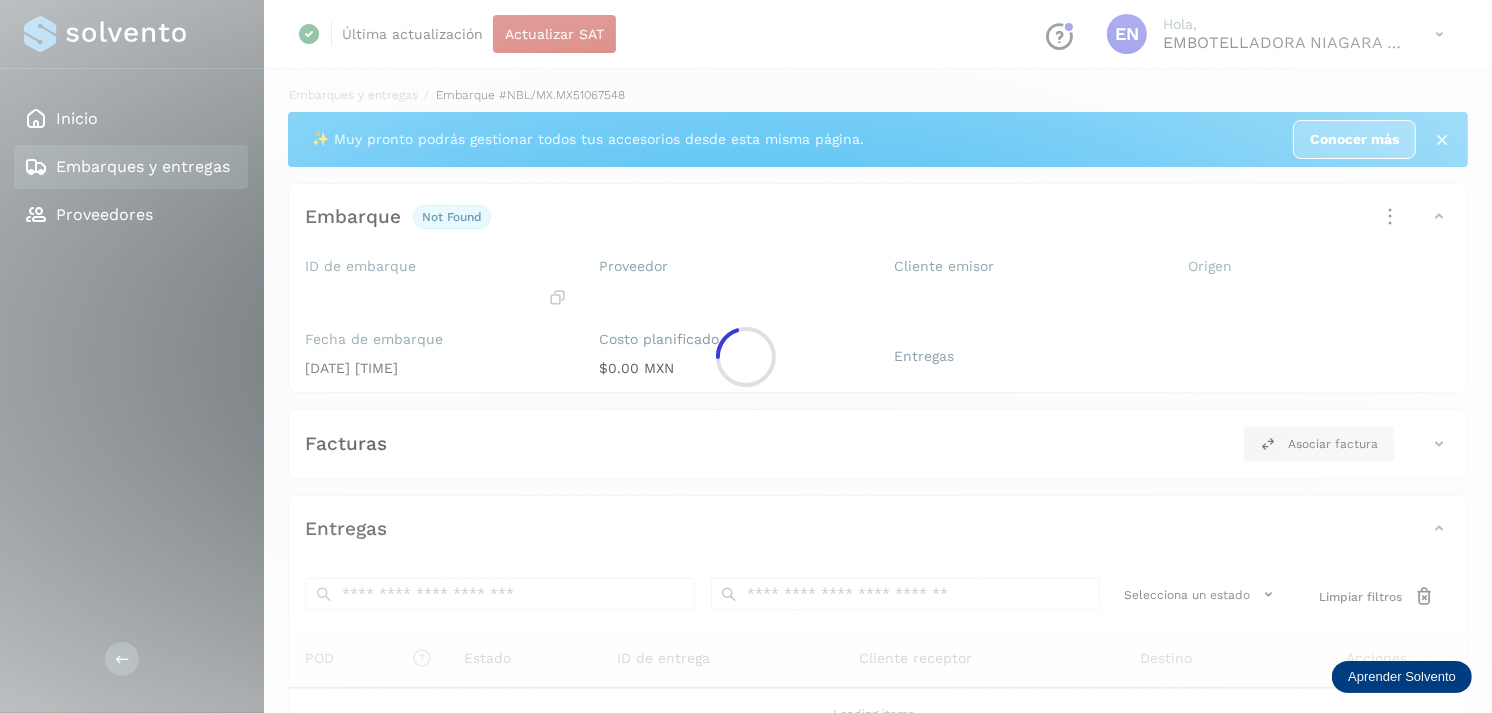 click 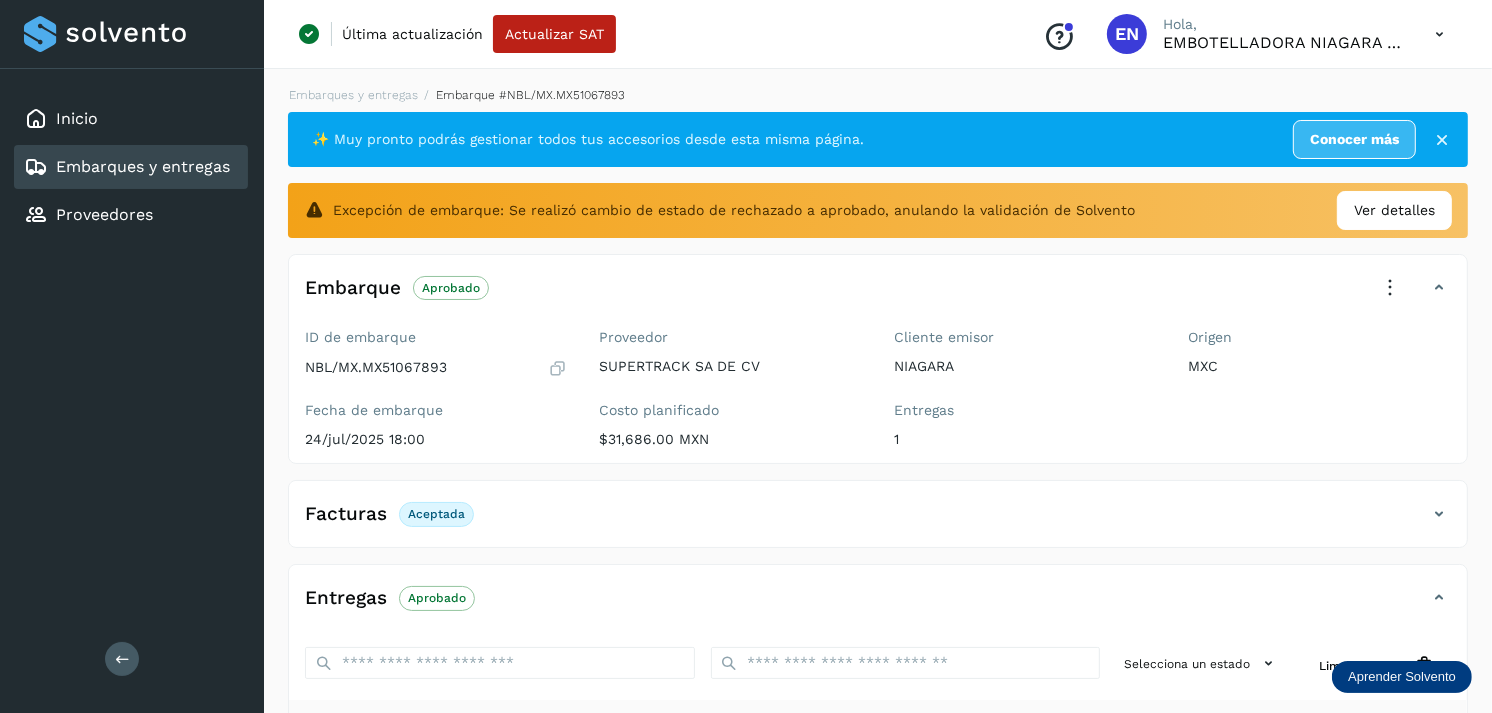 scroll, scrollTop: 312, scrollLeft: 0, axis: vertical 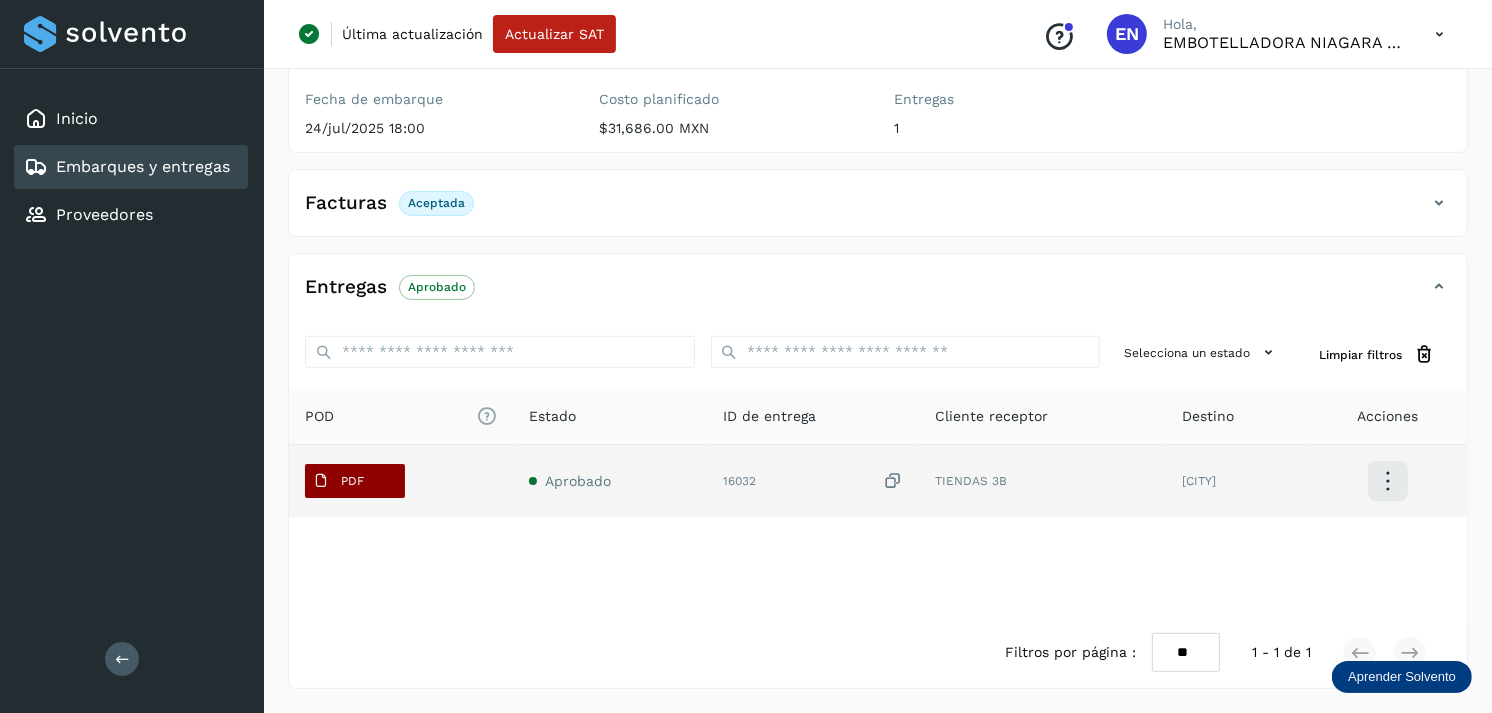 click on "PDF" at bounding box center (338, 481) 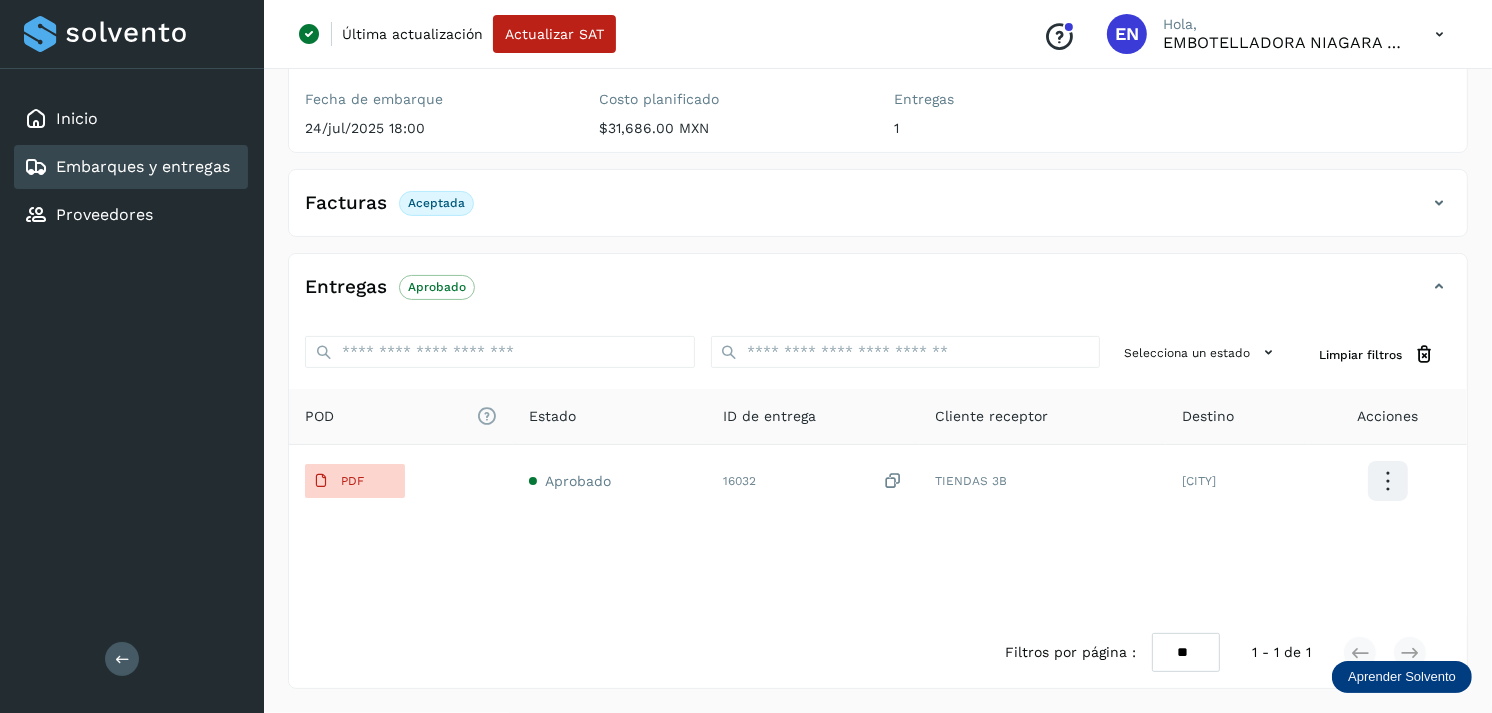 type 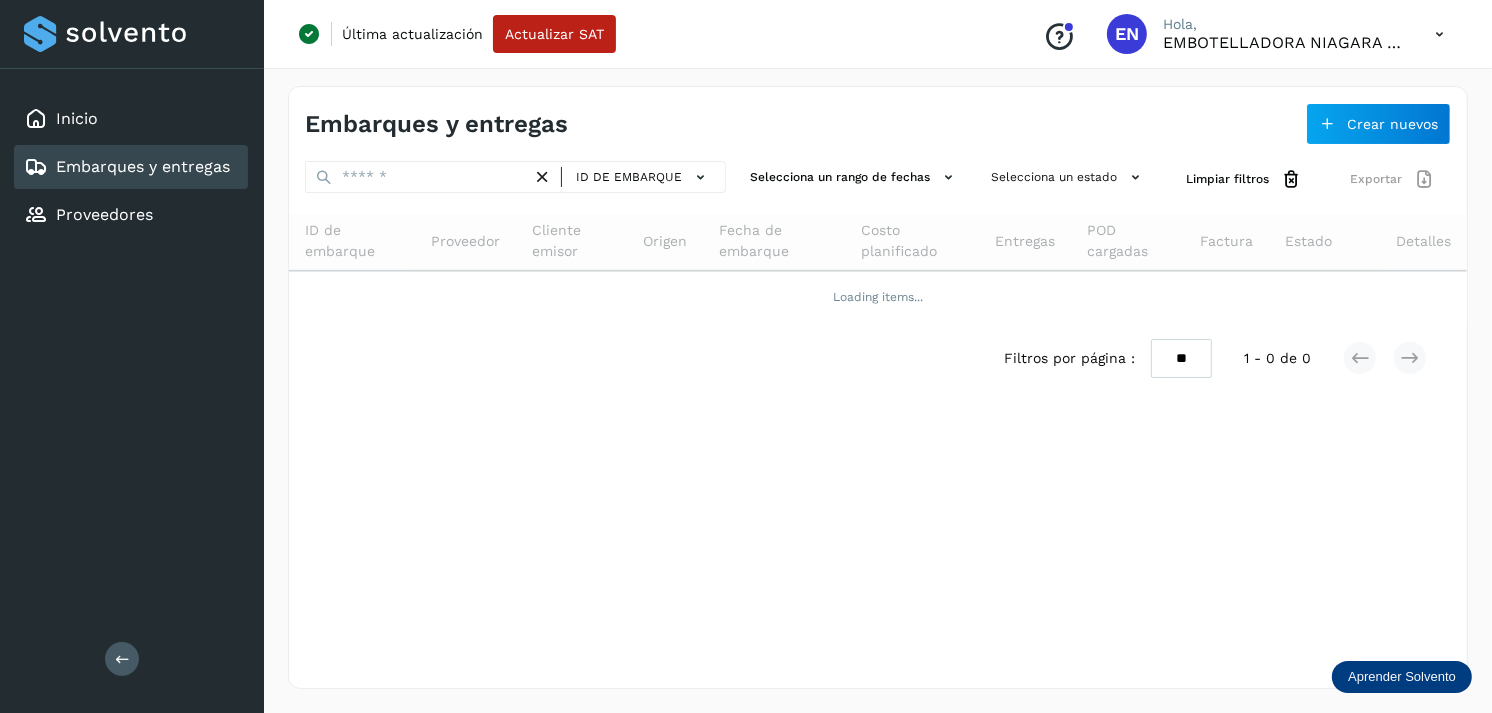scroll, scrollTop: 0, scrollLeft: 0, axis: both 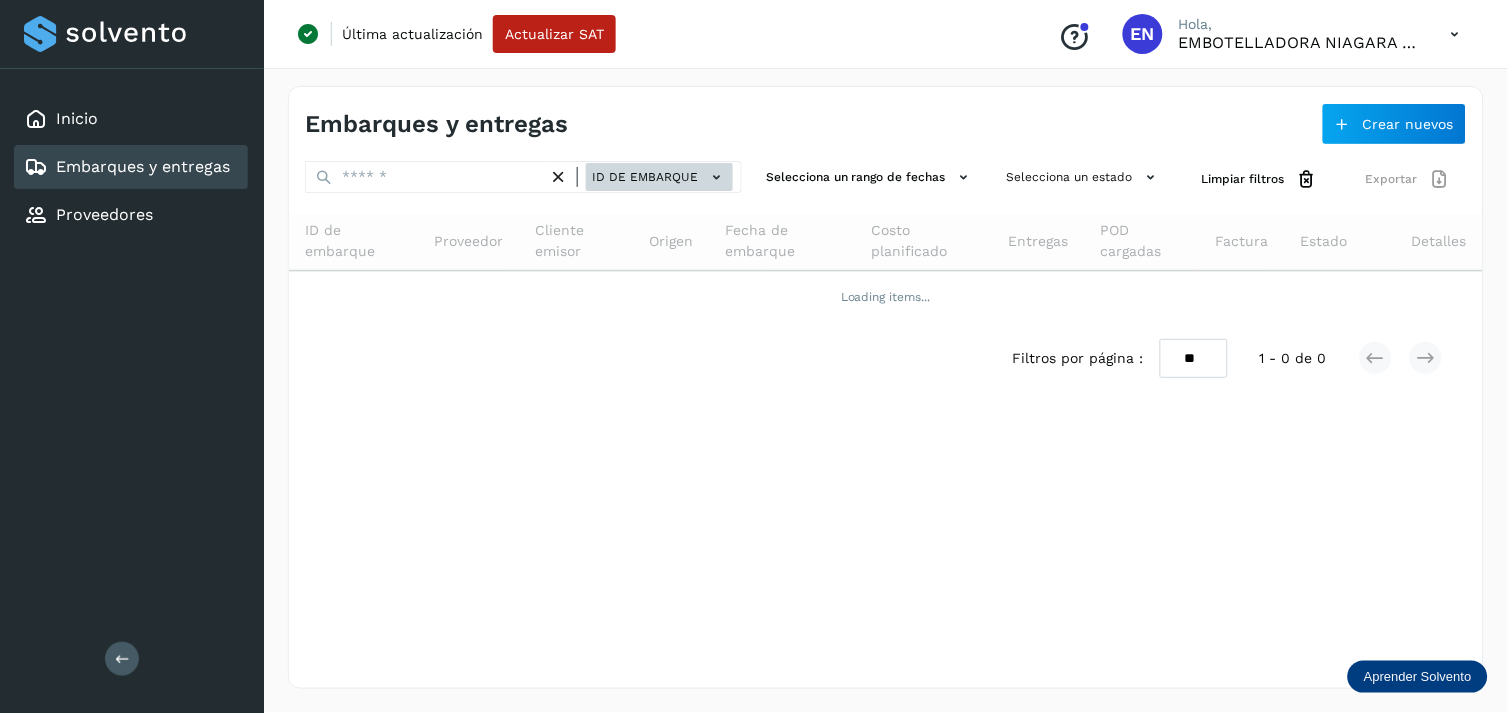 click on "ID de embarque" 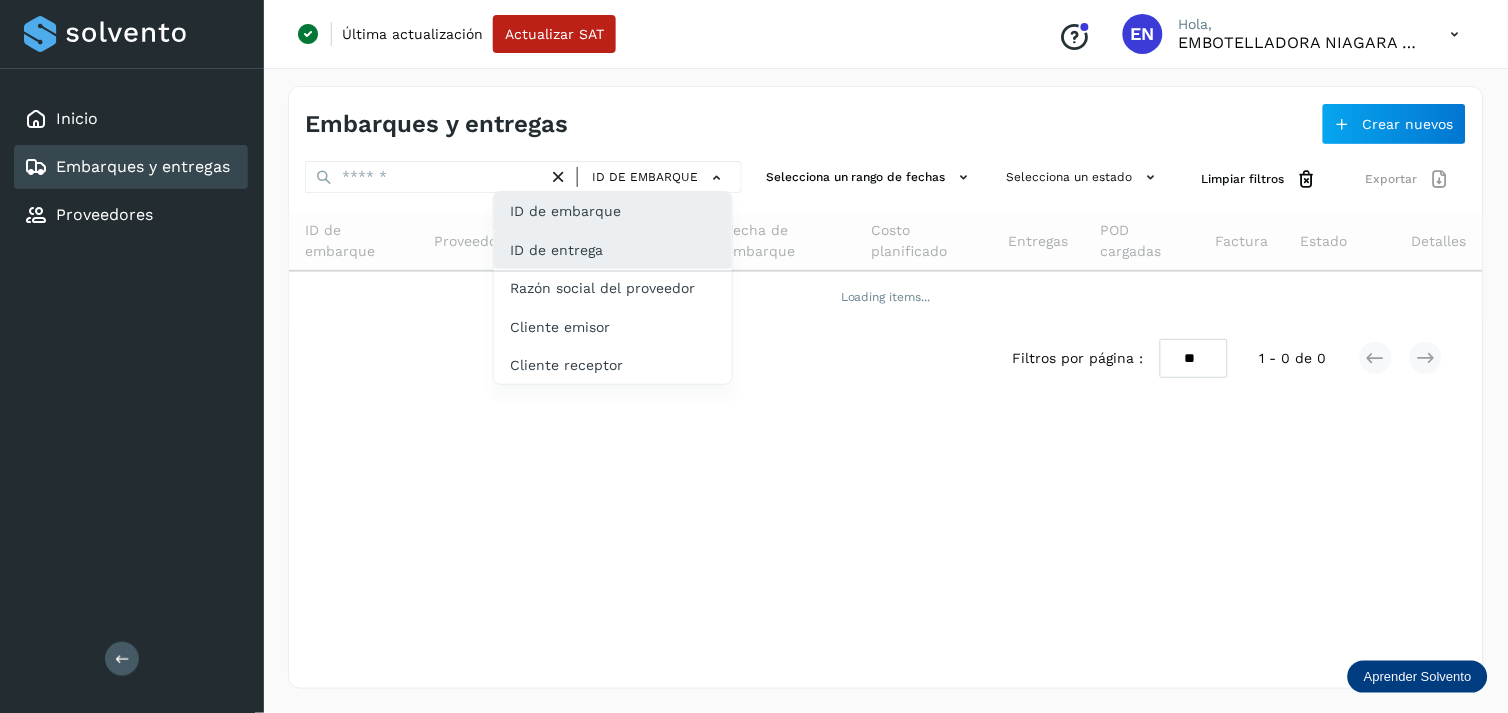 click on "ID de entrega" 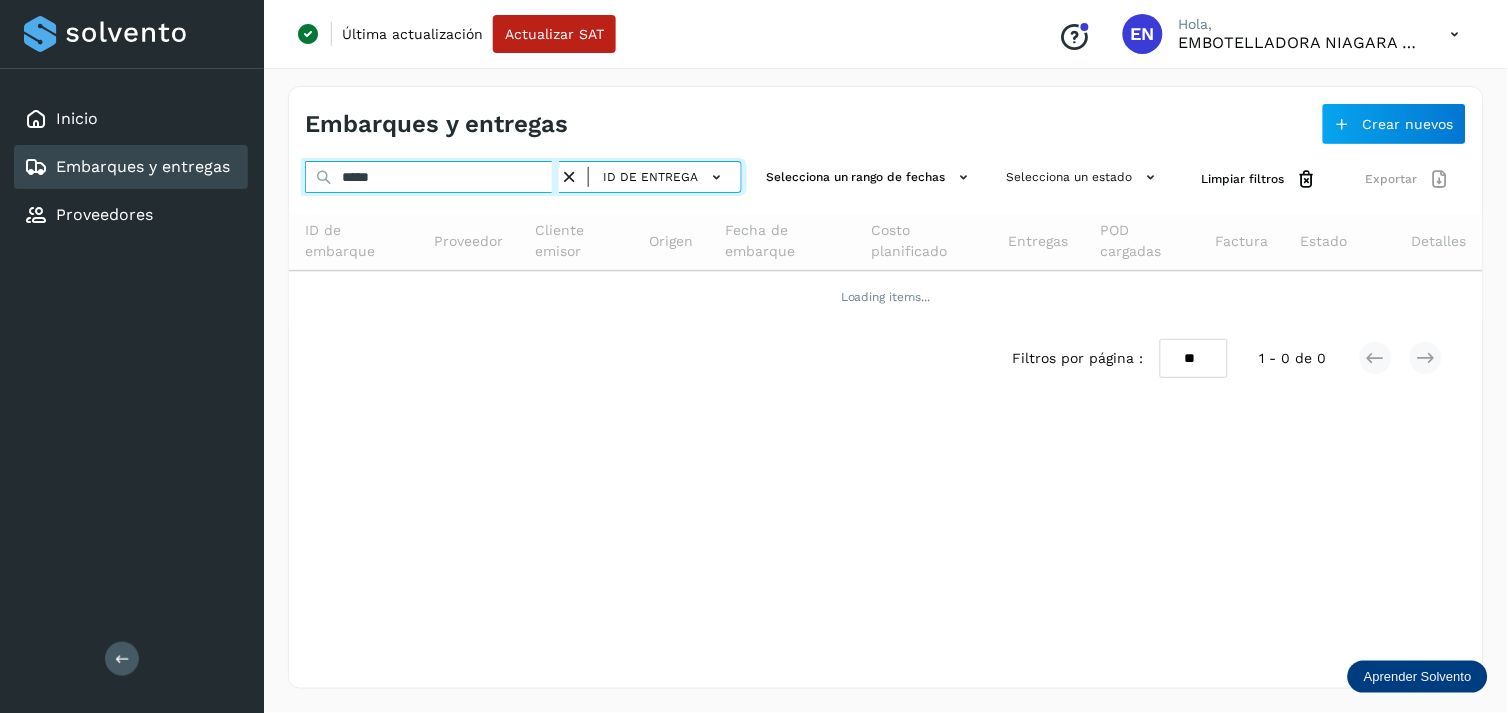 click on "*****" at bounding box center [432, 177] 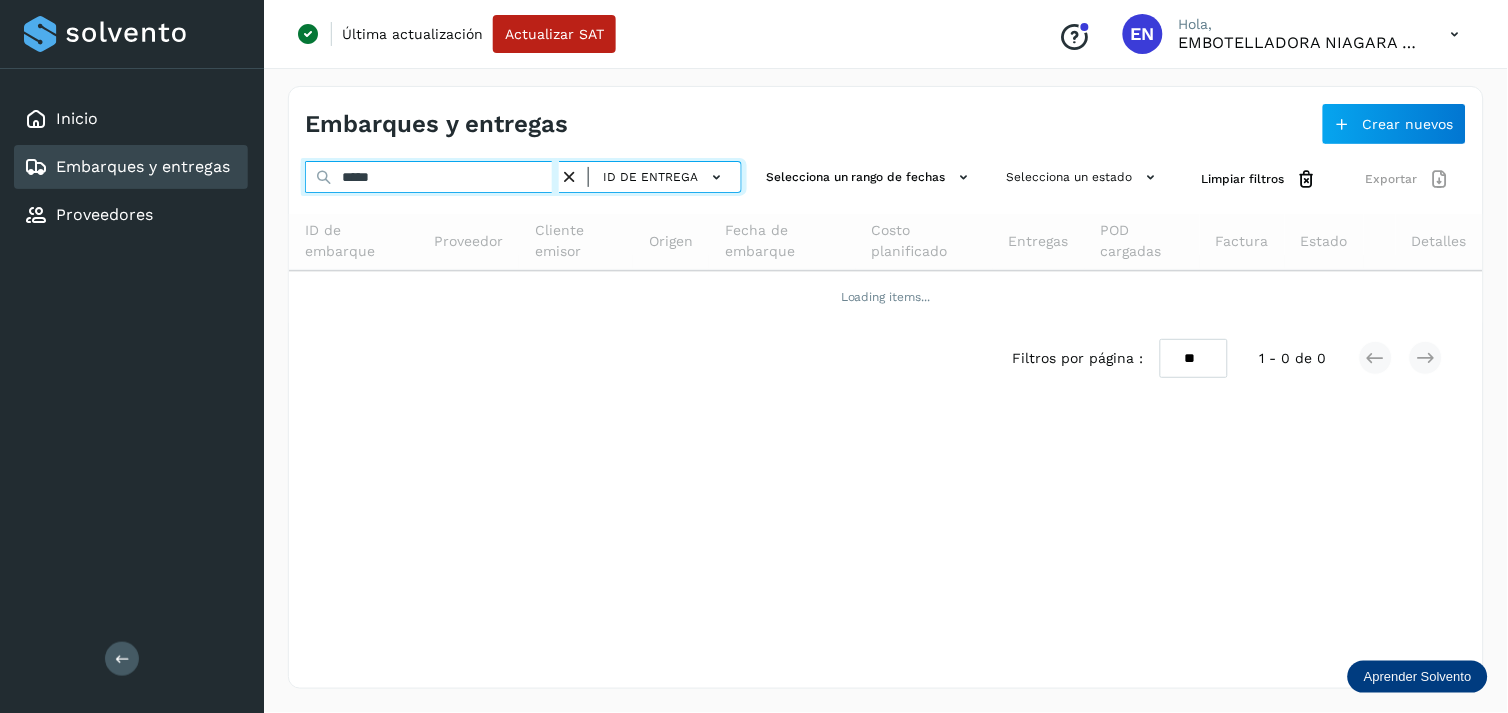 click on "*****" at bounding box center (432, 177) 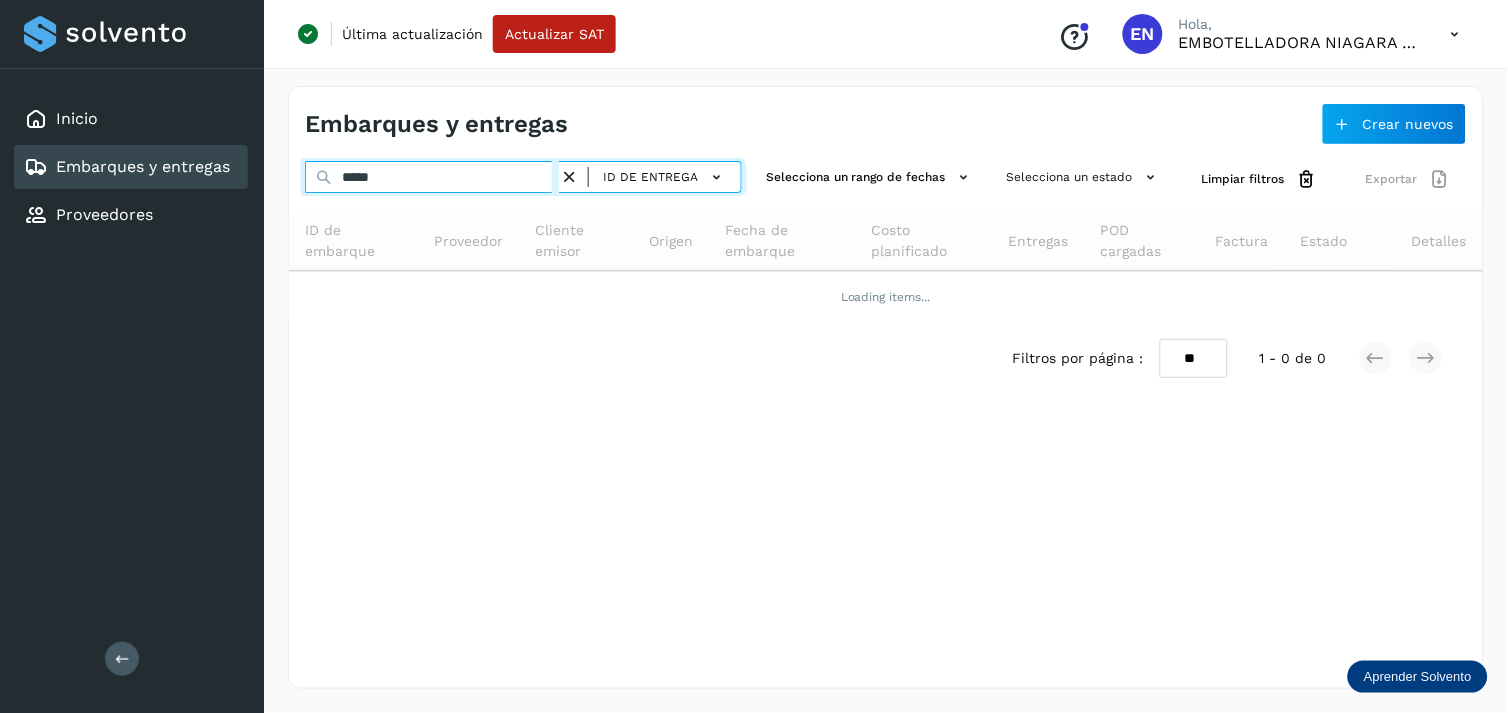 paste on "*****" 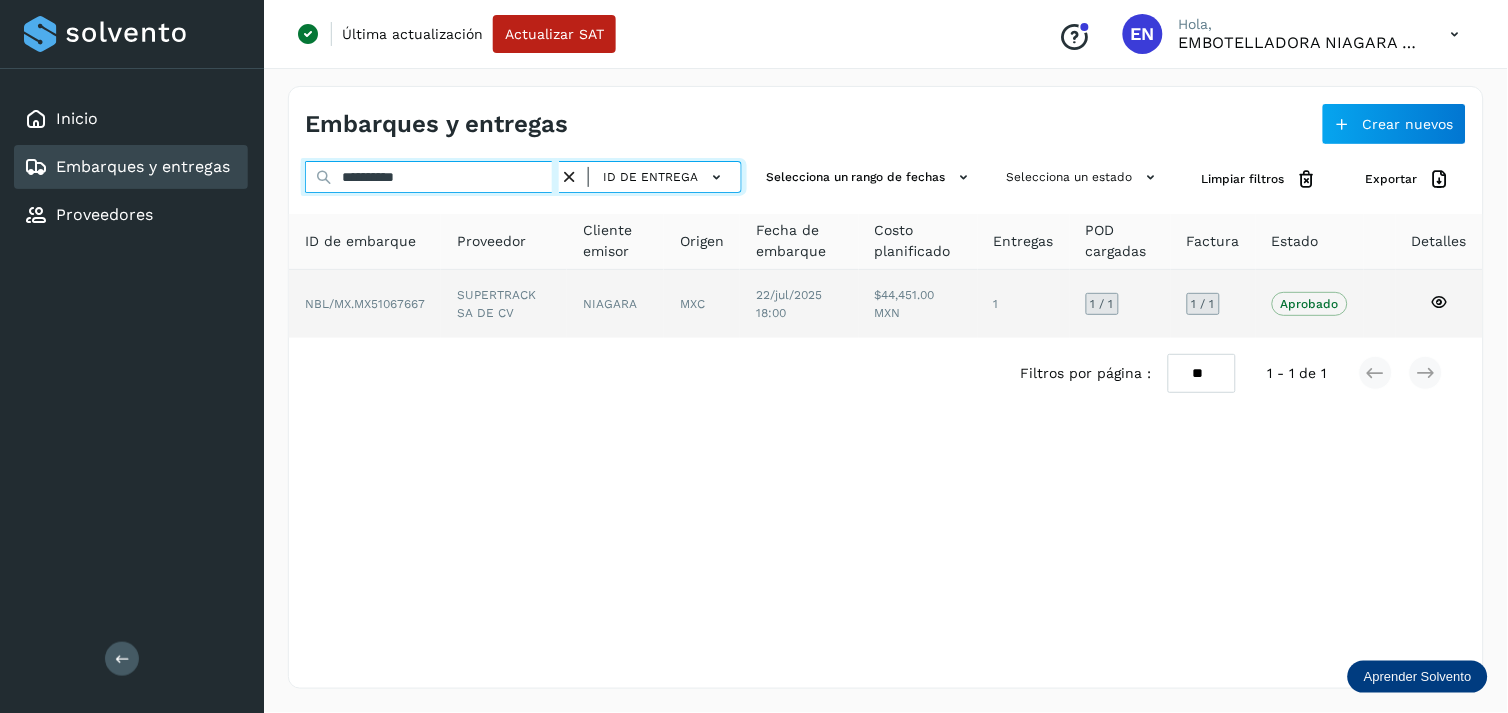 type on "**********" 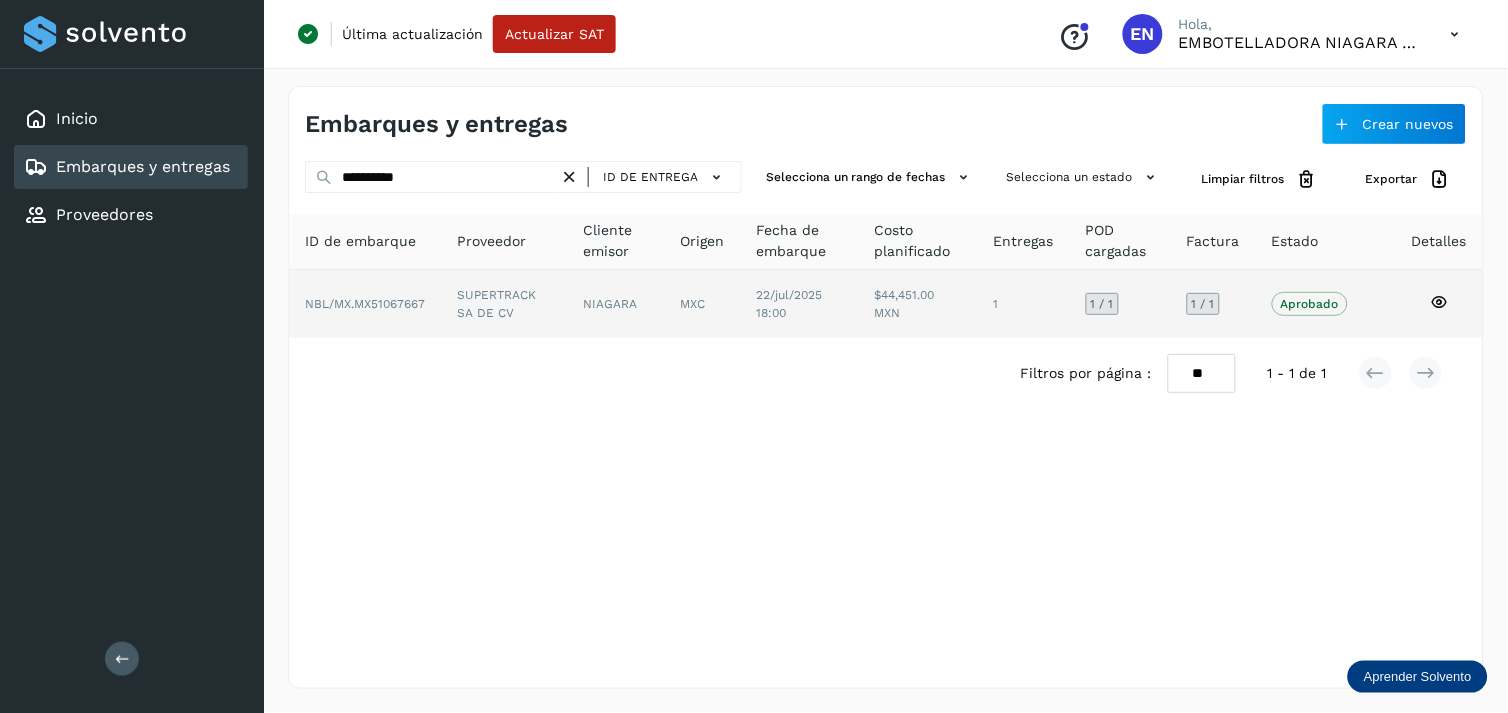click on "NBL/MX.MX51067667" 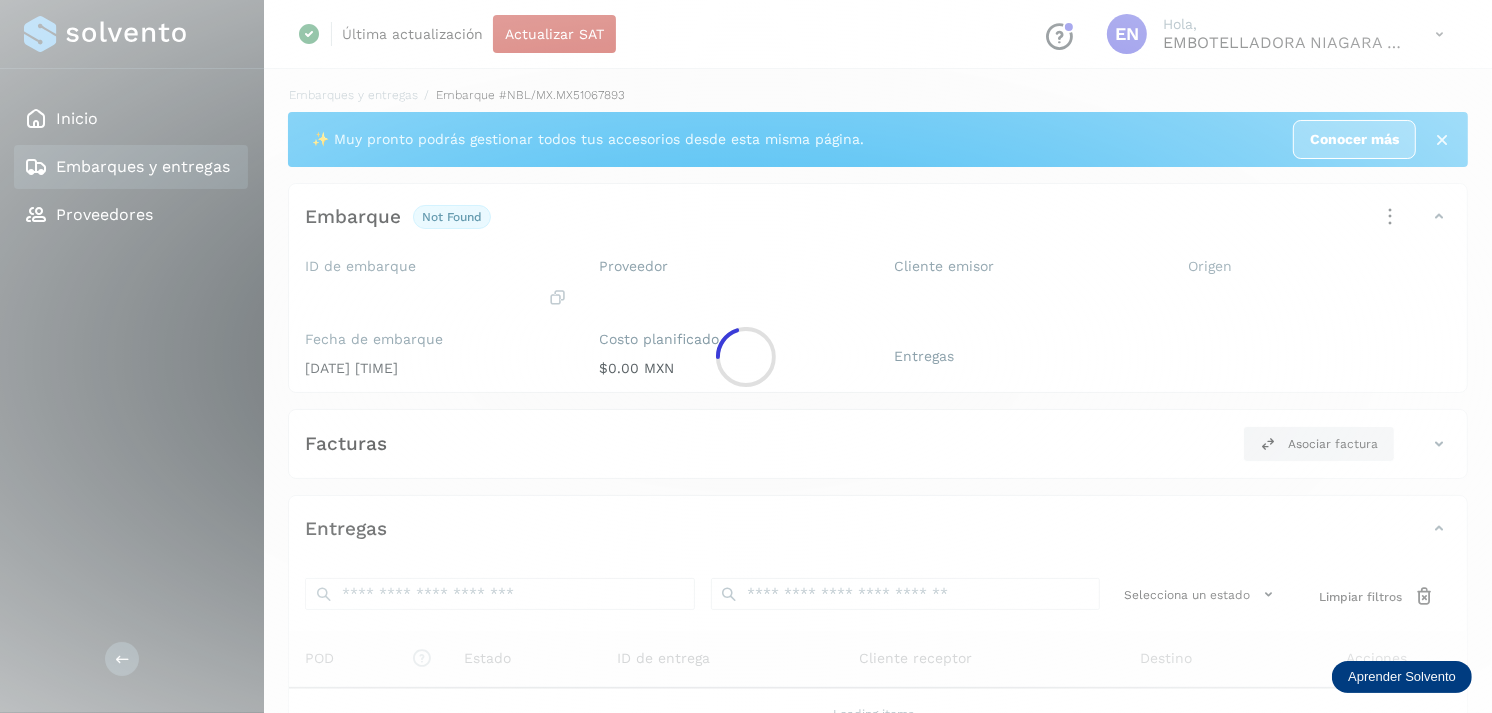 click 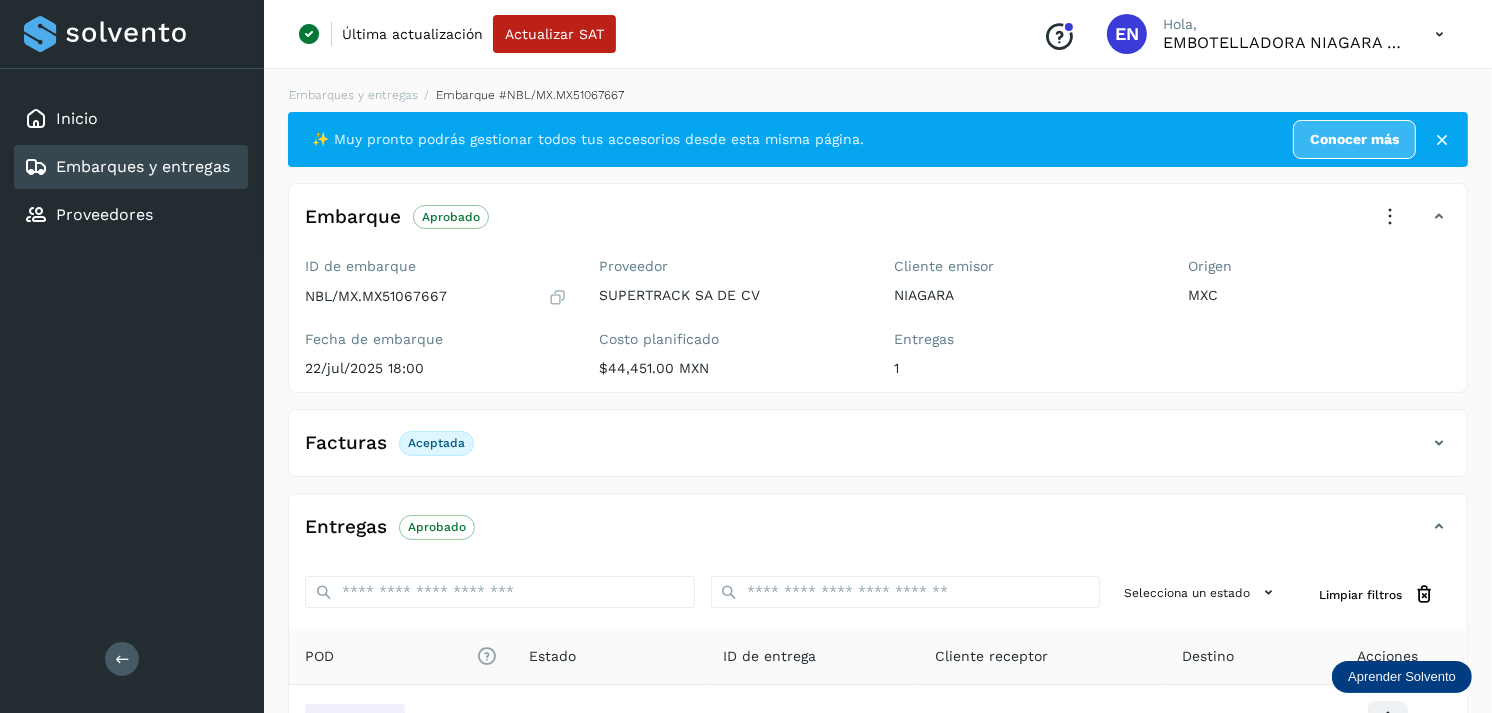 scroll, scrollTop: 241, scrollLeft: 0, axis: vertical 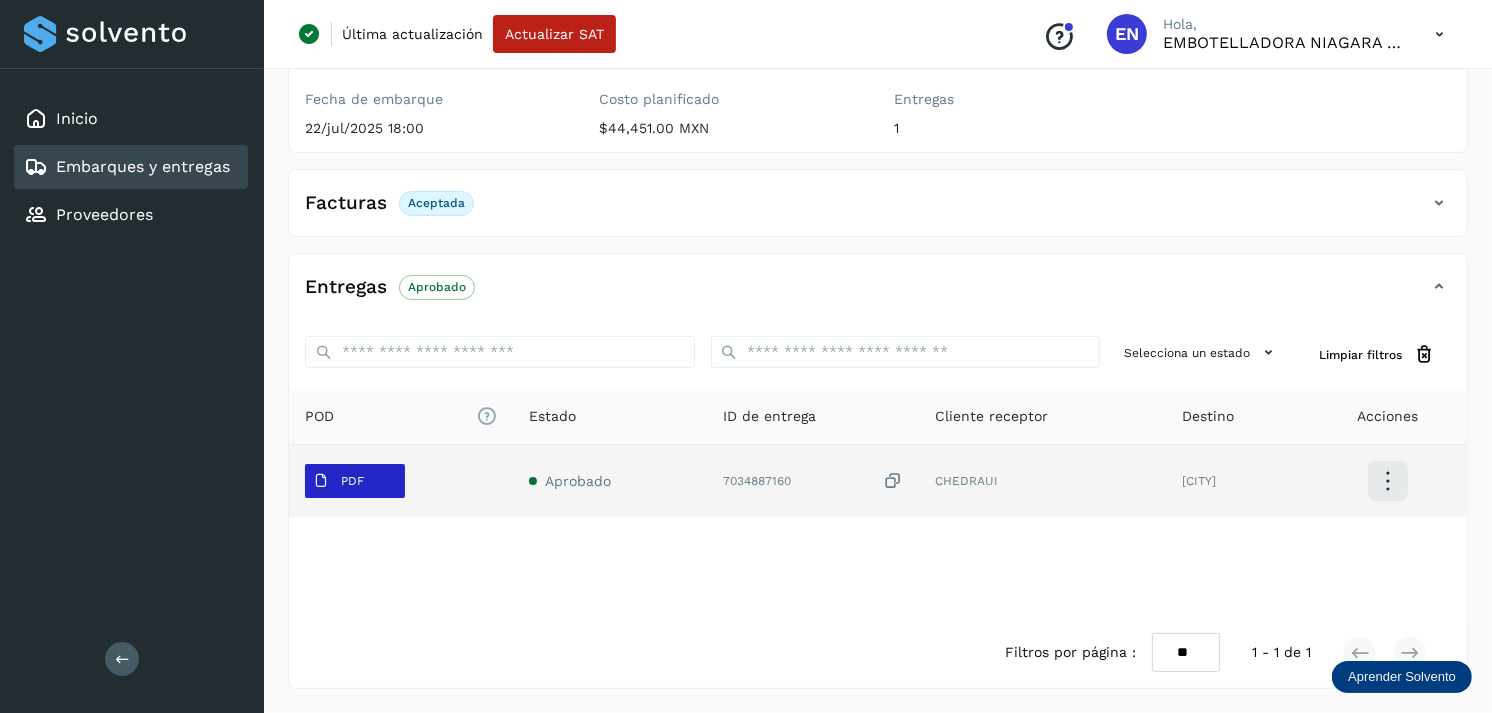 click on "PDF" at bounding box center (338, 481) 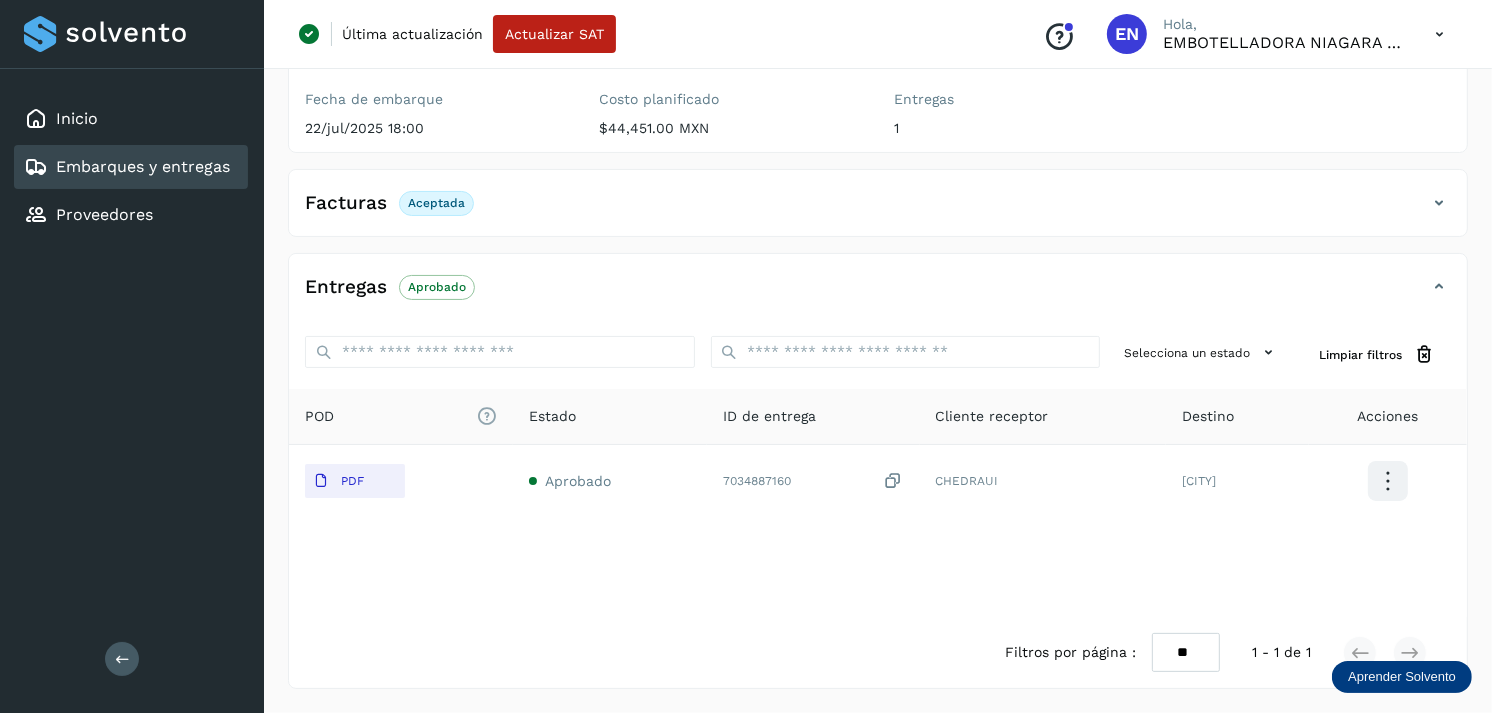 type 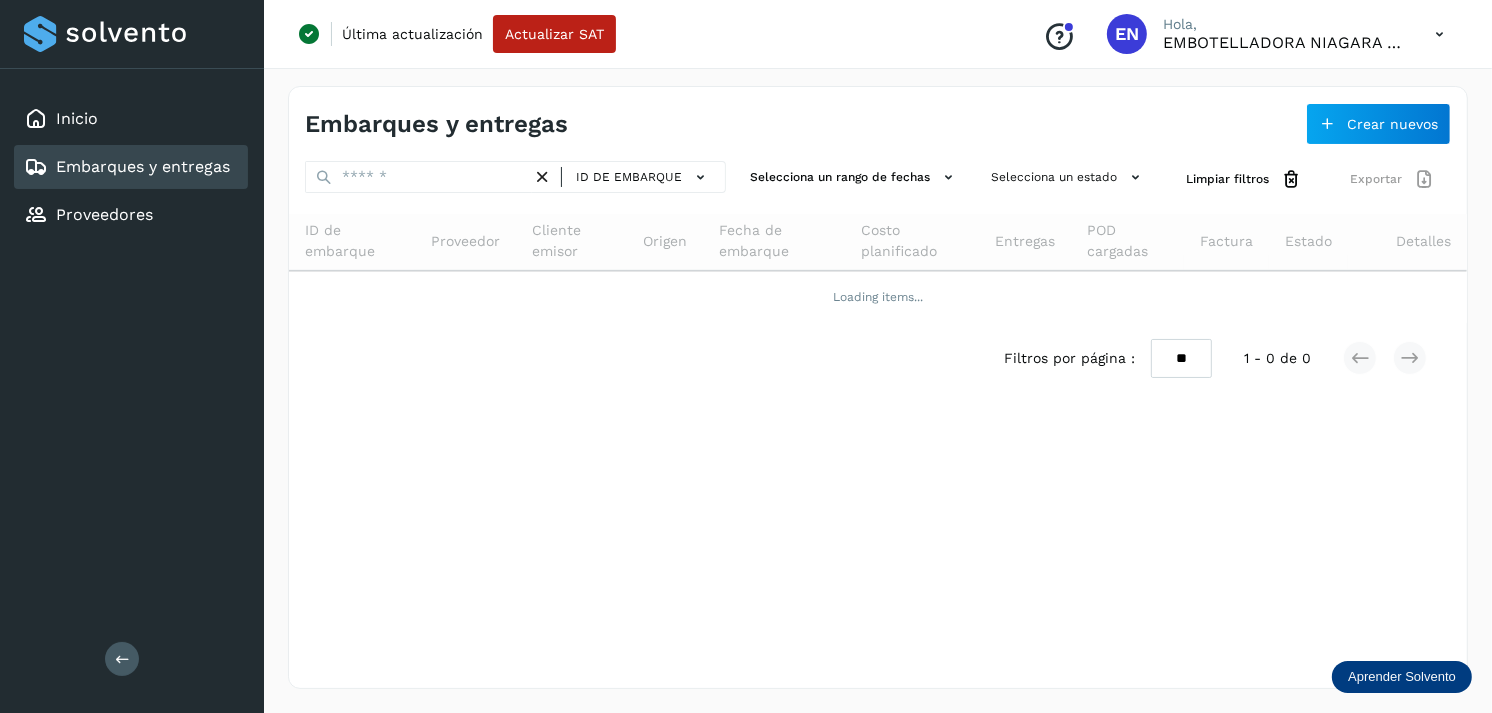 scroll, scrollTop: 0, scrollLeft: 0, axis: both 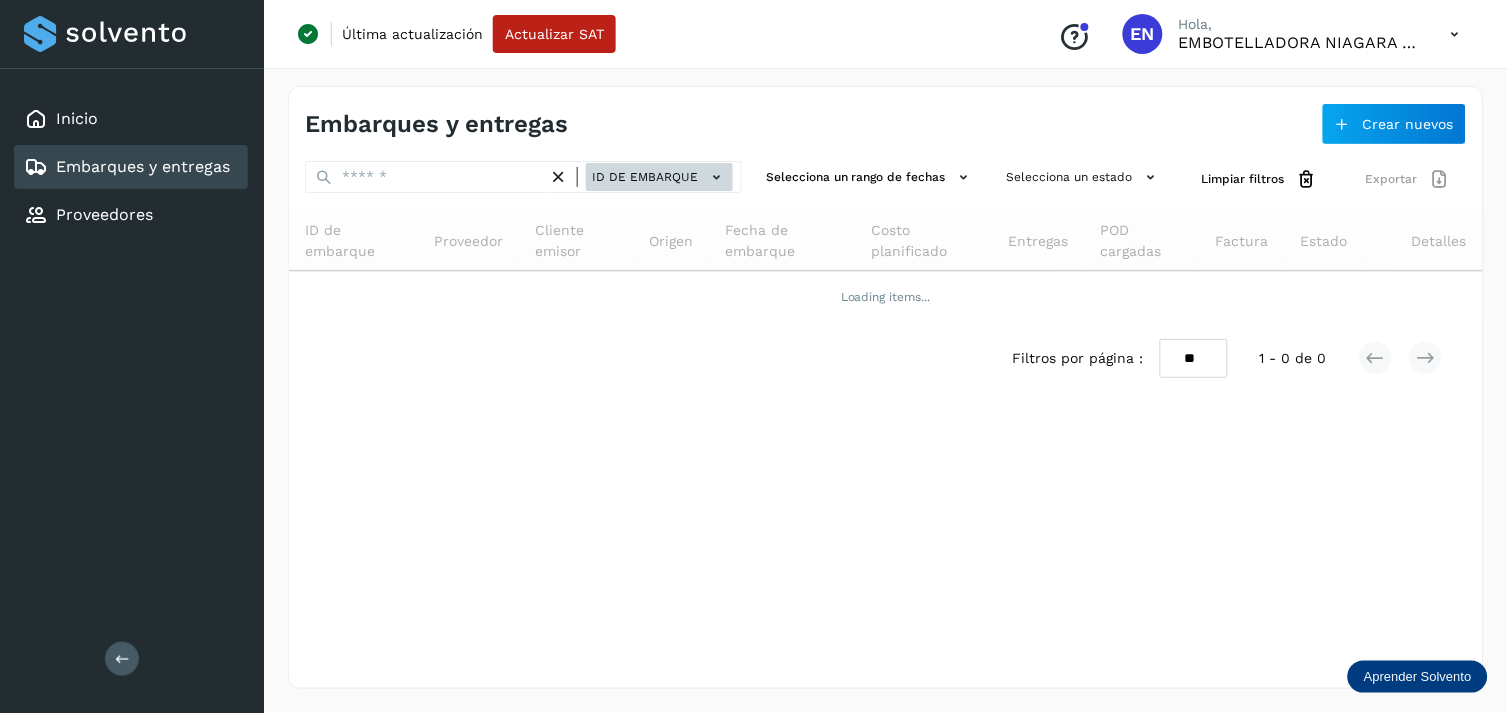 click 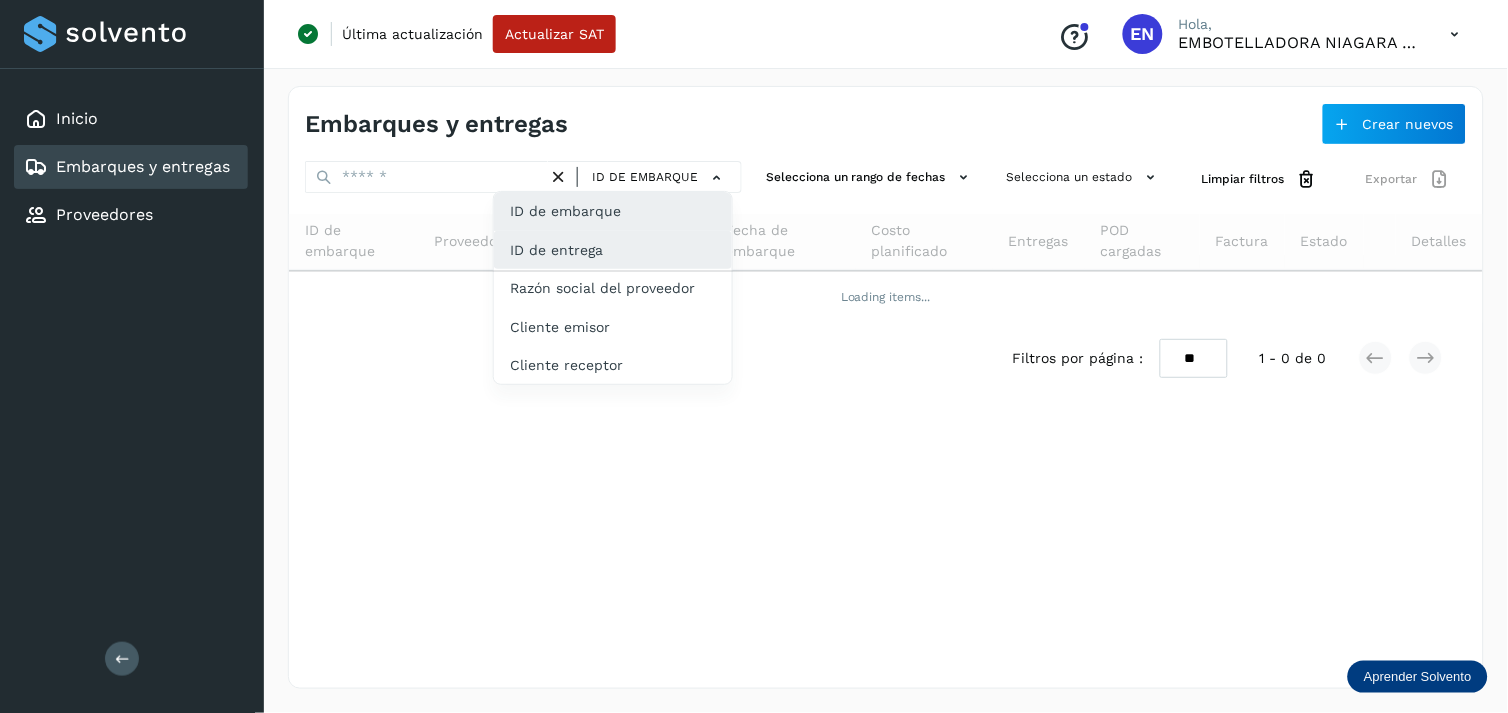 click on "ID de entrega" 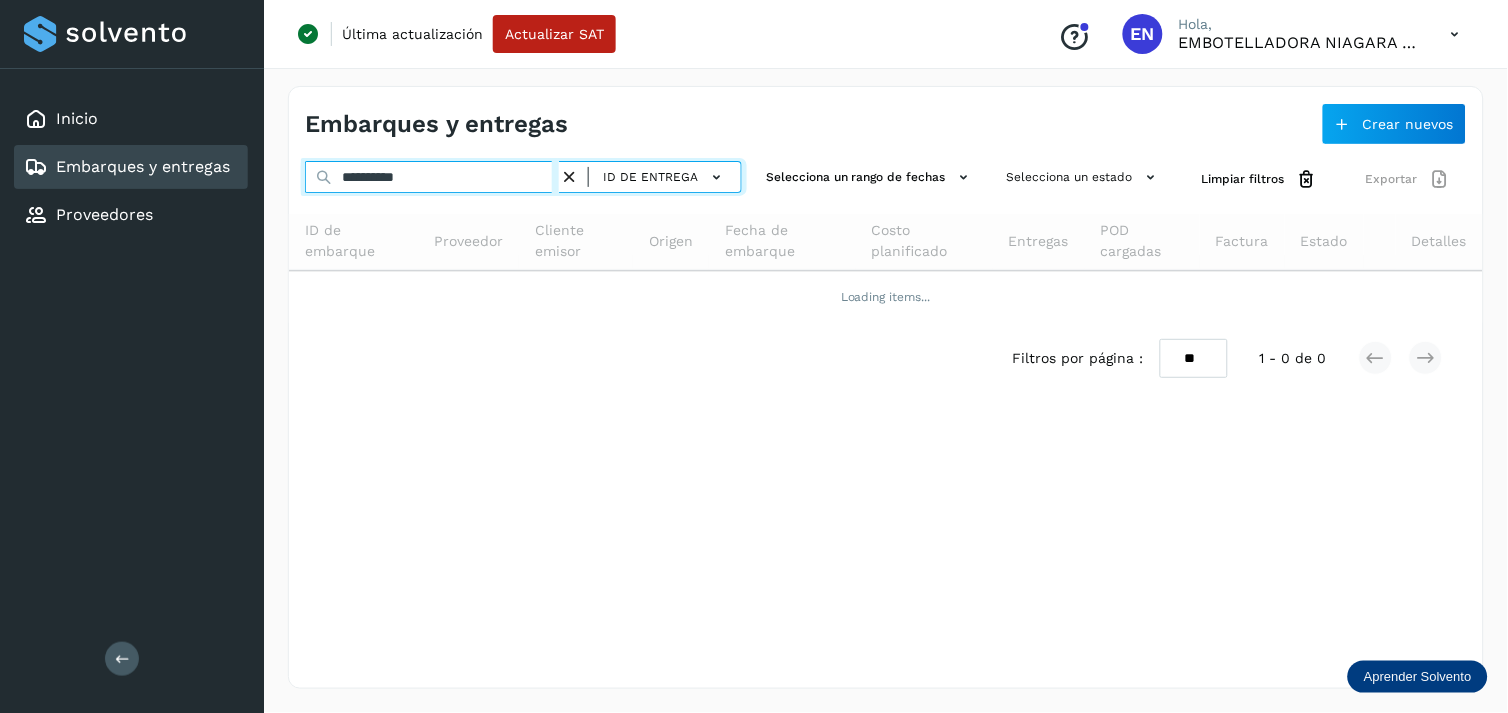 click on "**********" at bounding box center (432, 177) 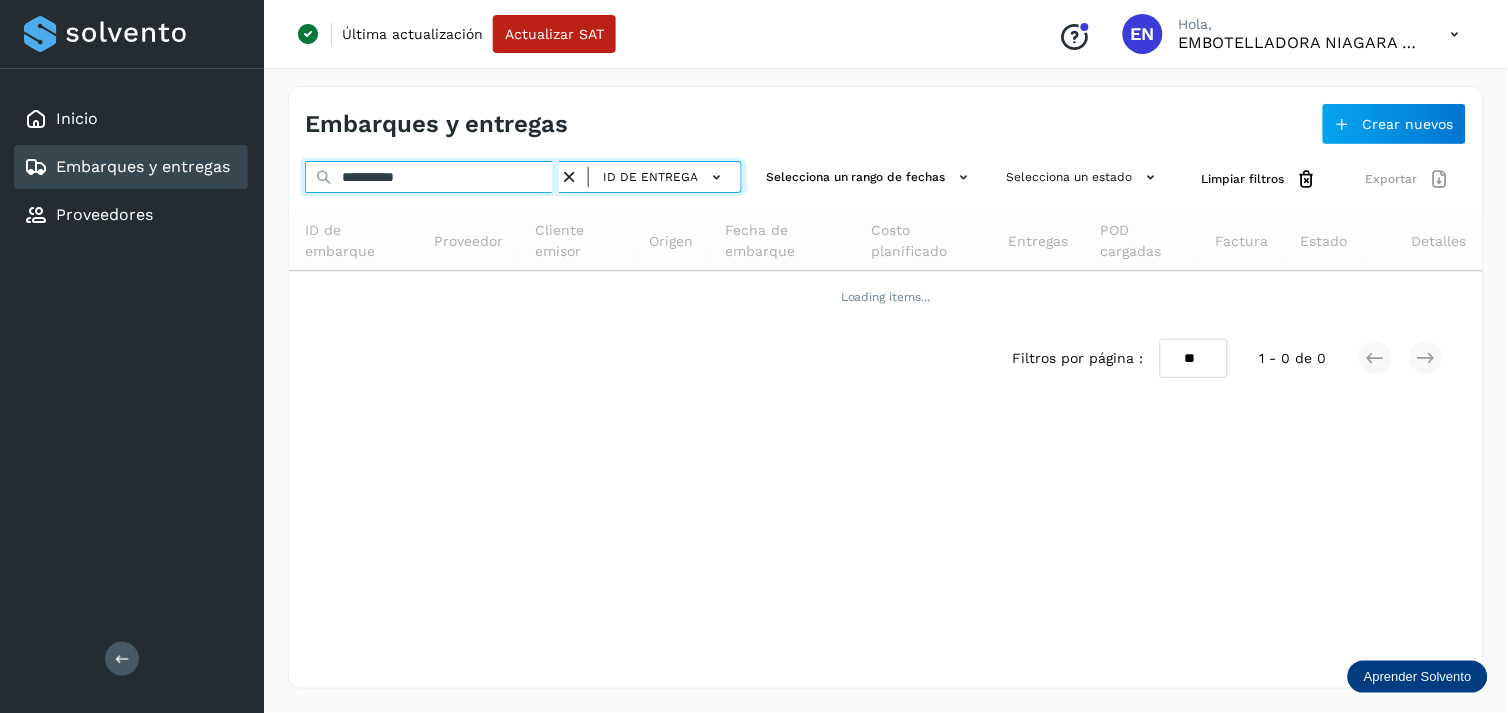 click on "**********" at bounding box center [432, 177] 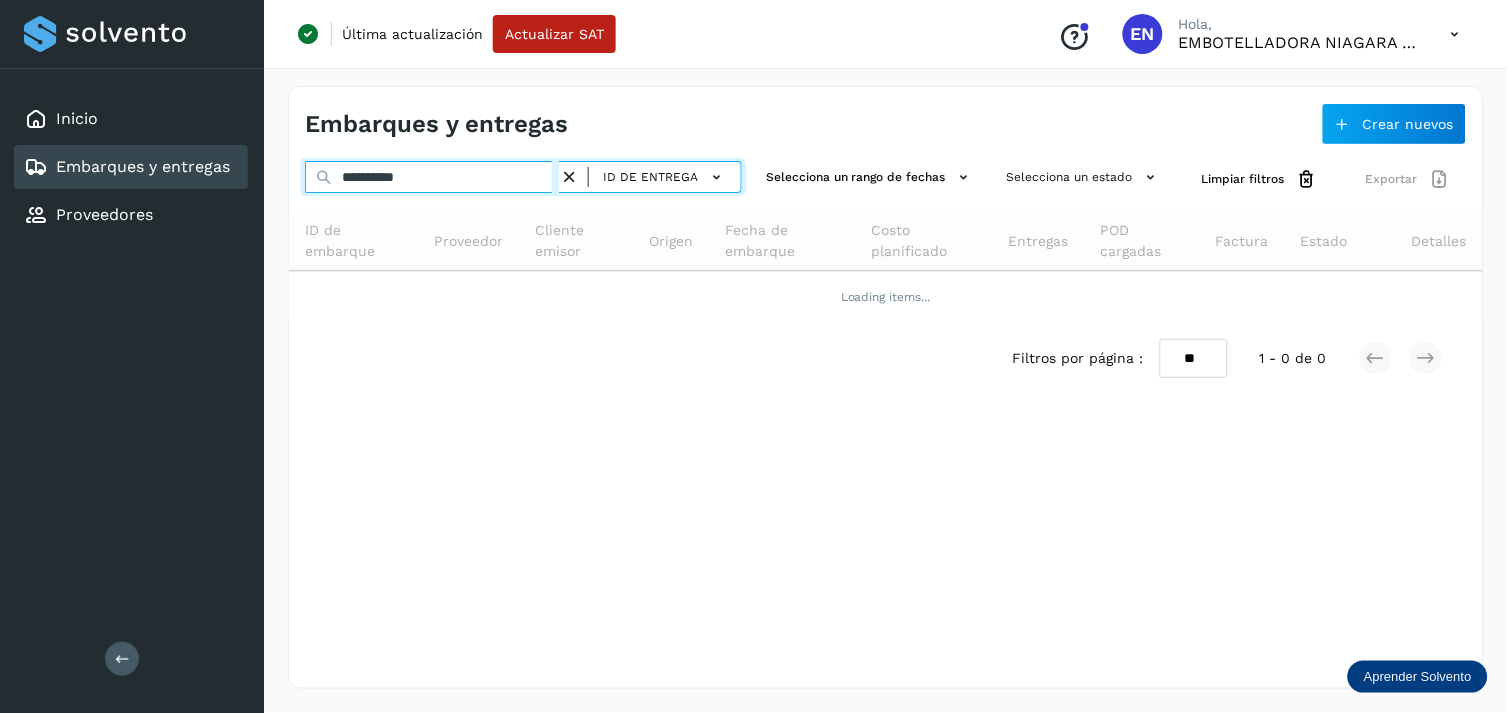 paste on "**" 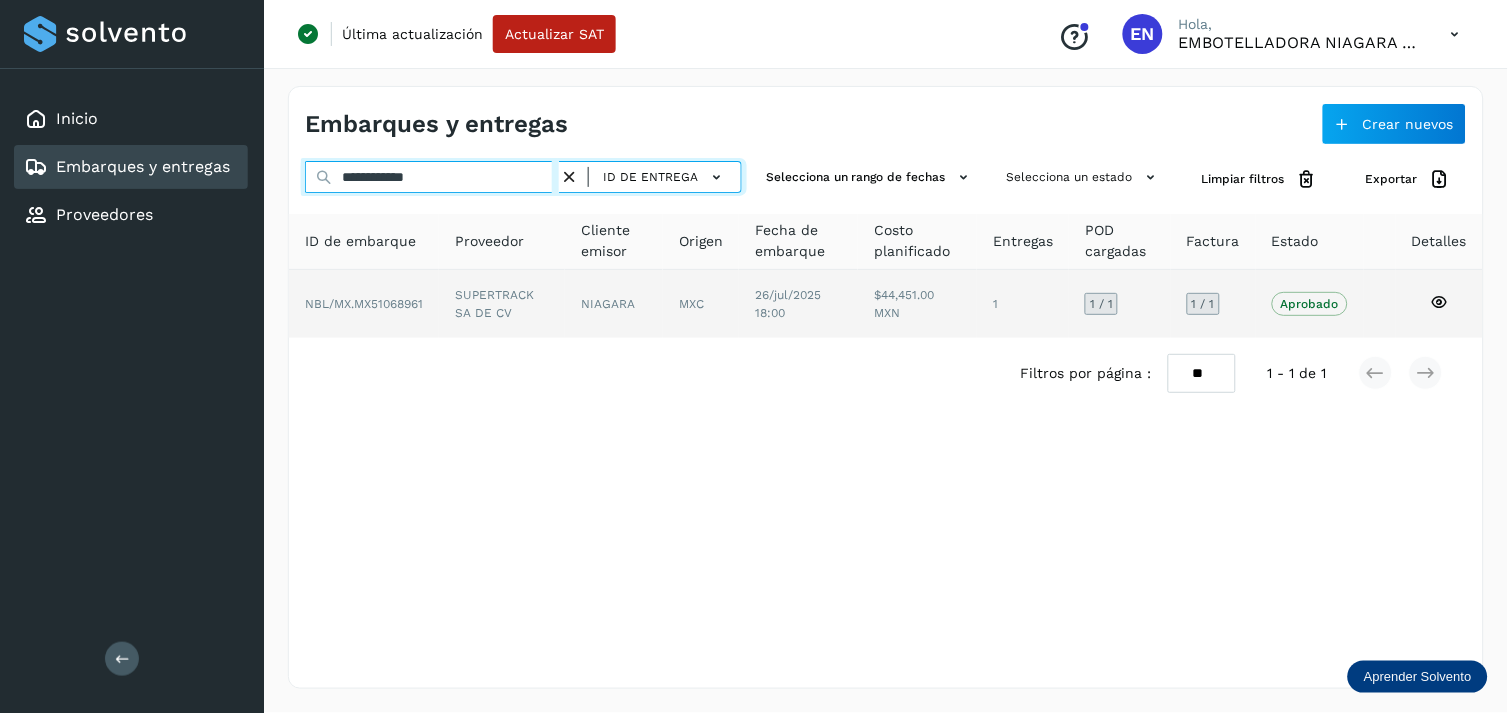 type on "**********" 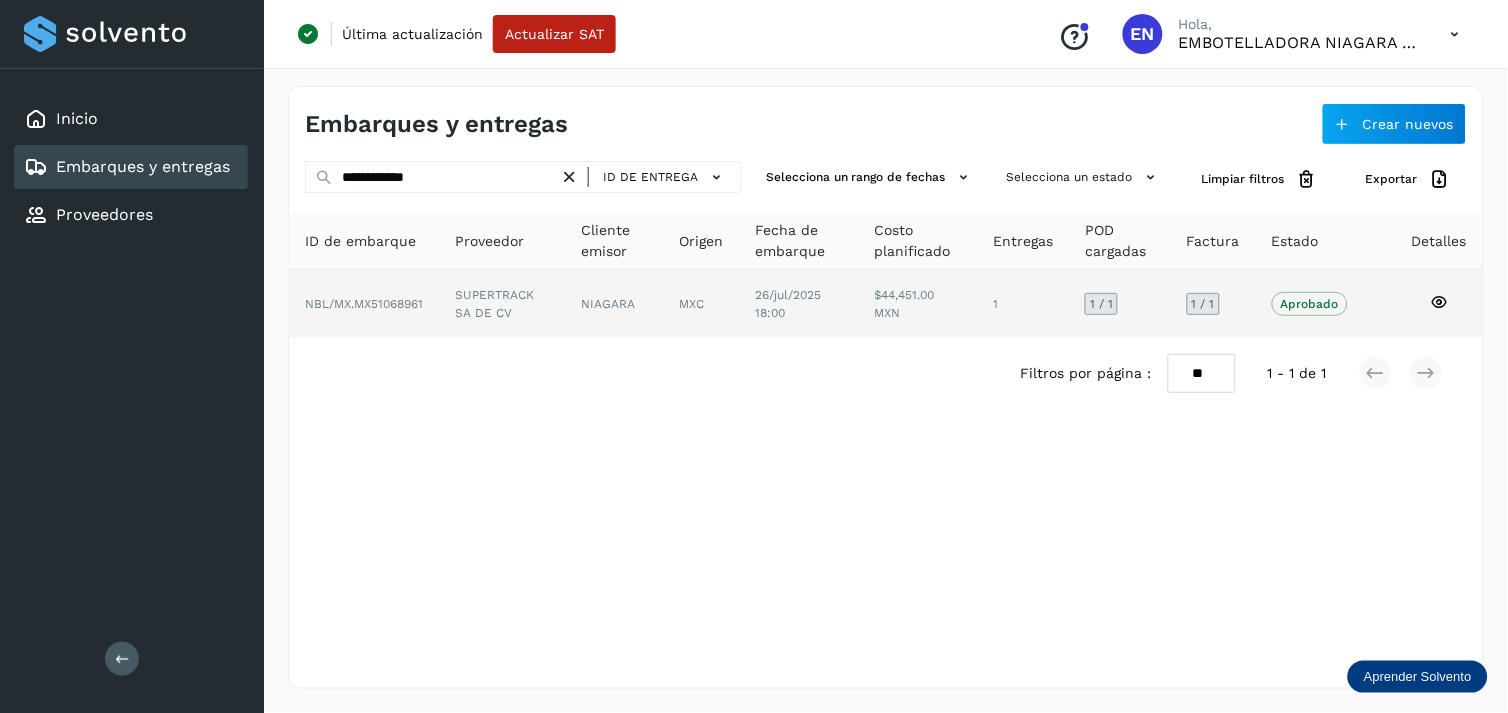 click on "SUPERTRACK SA DE CV" 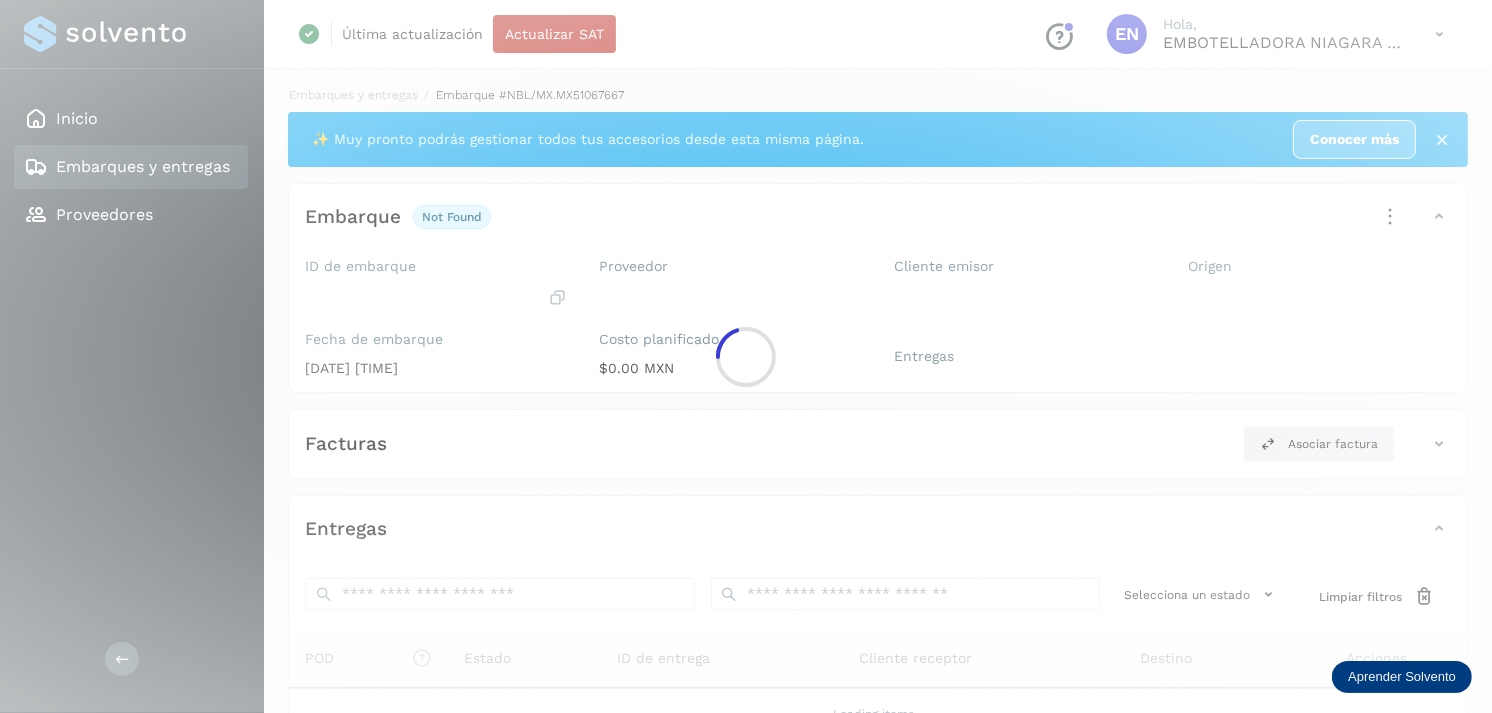 click 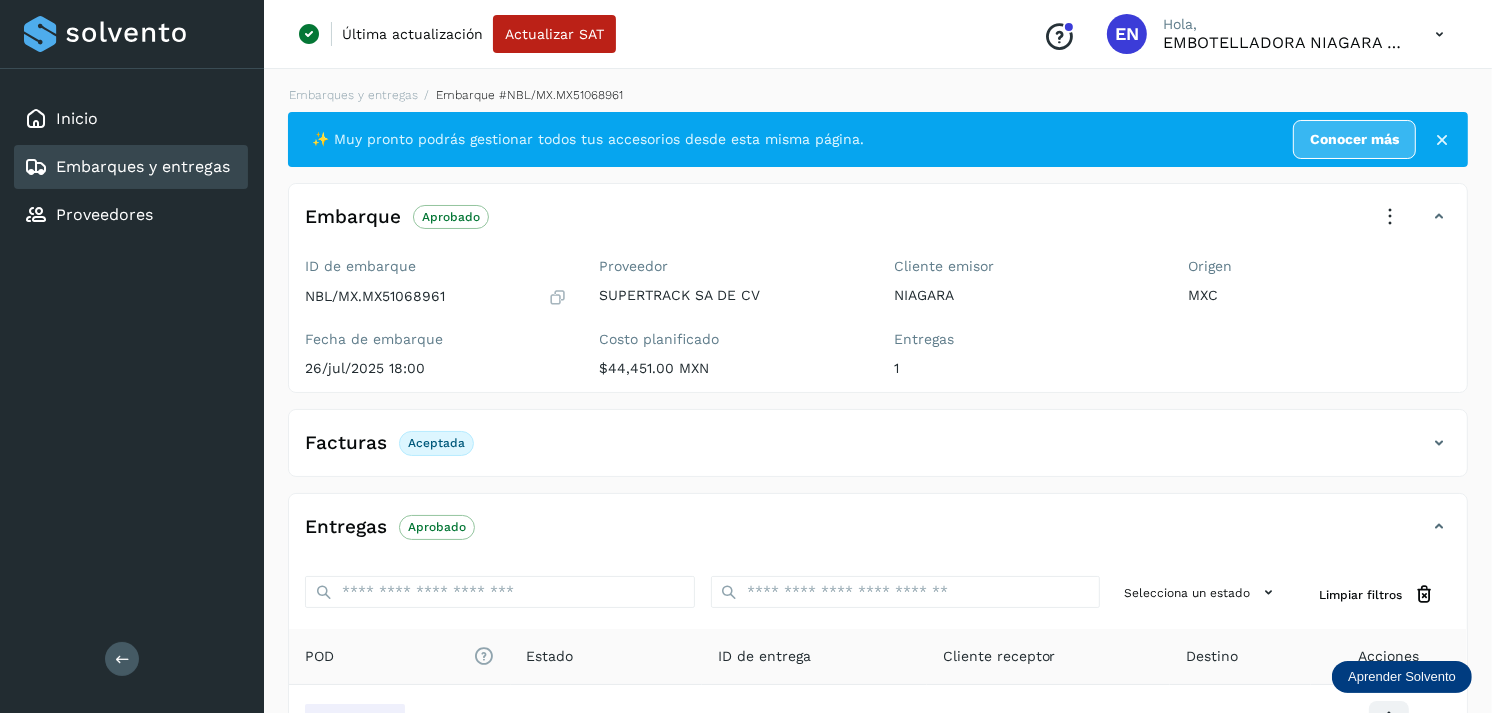 scroll, scrollTop: 241, scrollLeft: 0, axis: vertical 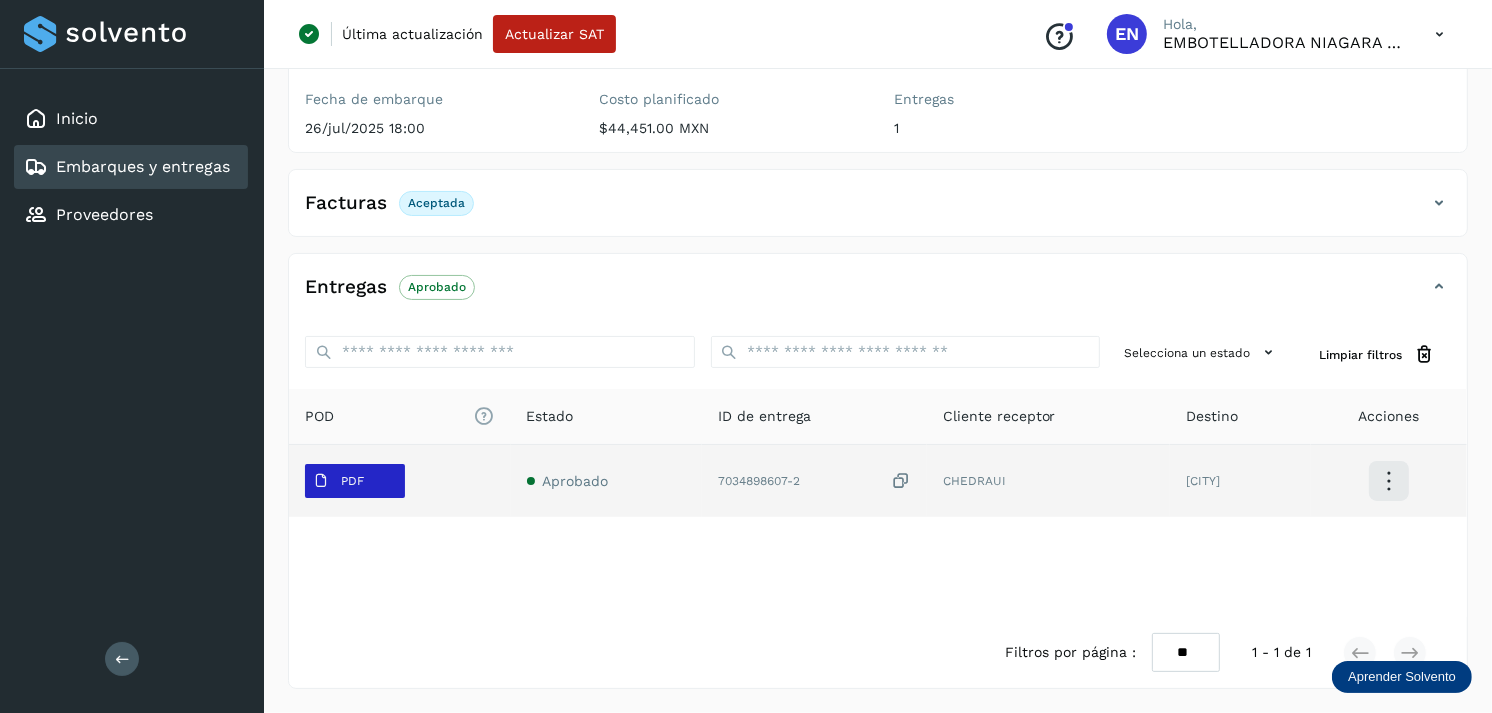 click on "PDF" at bounding box center (338, 481) 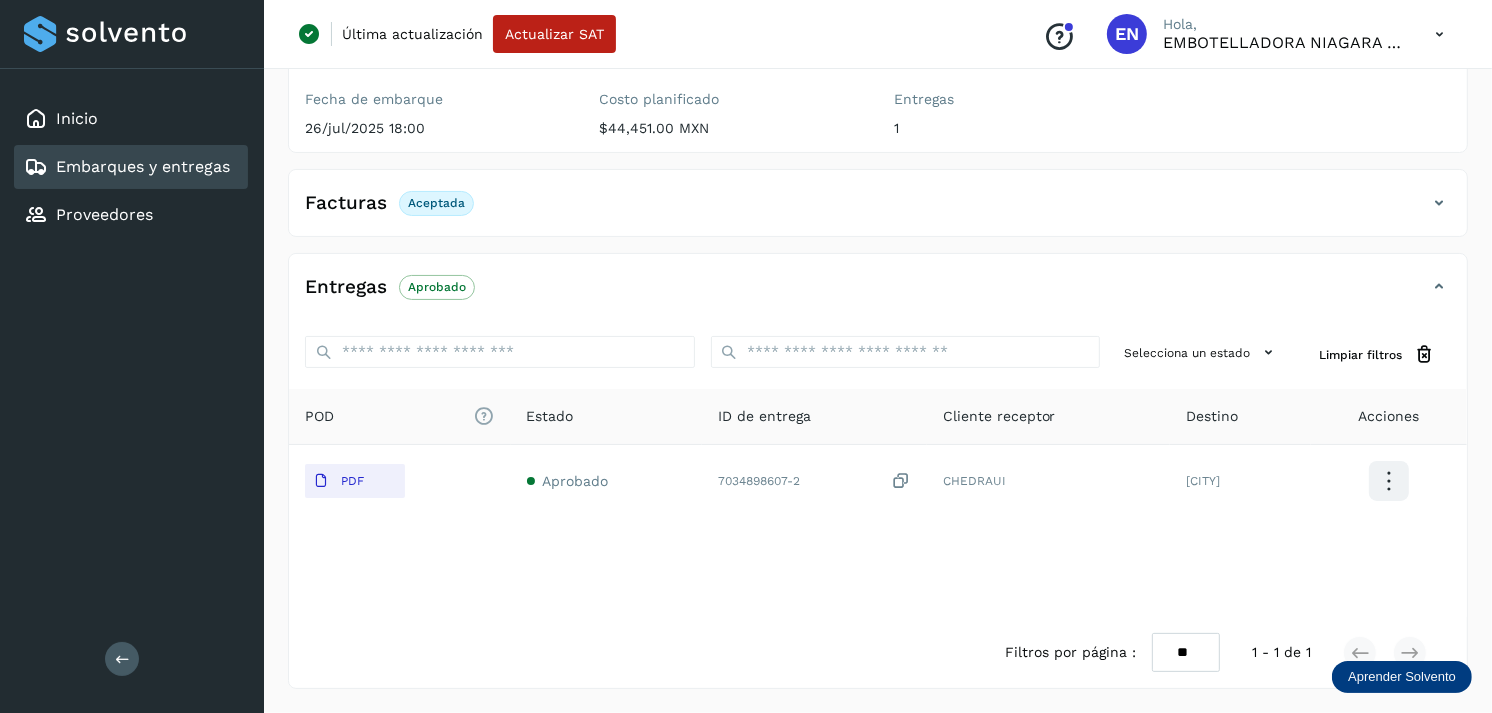 type 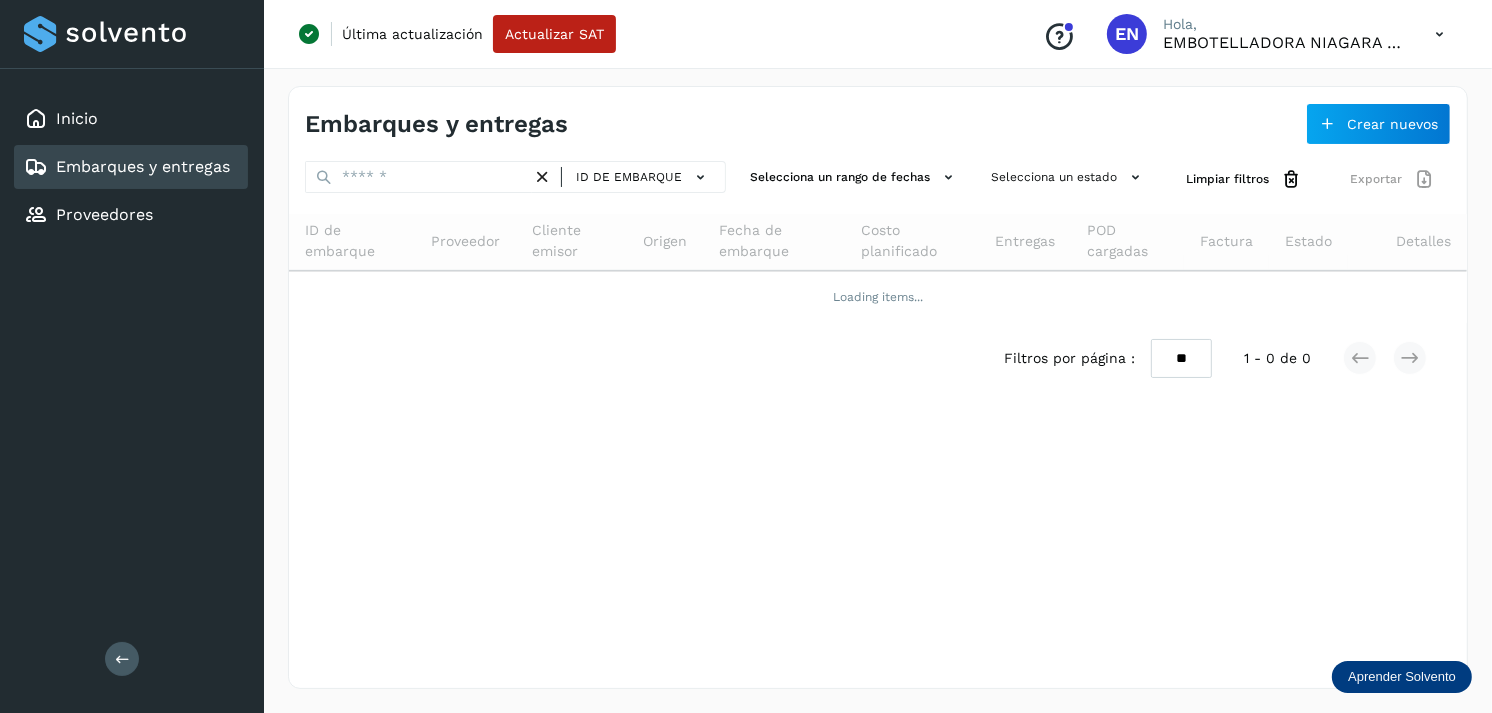 scroll, scrollTop: 0, scrollLeft: 0, axis: both 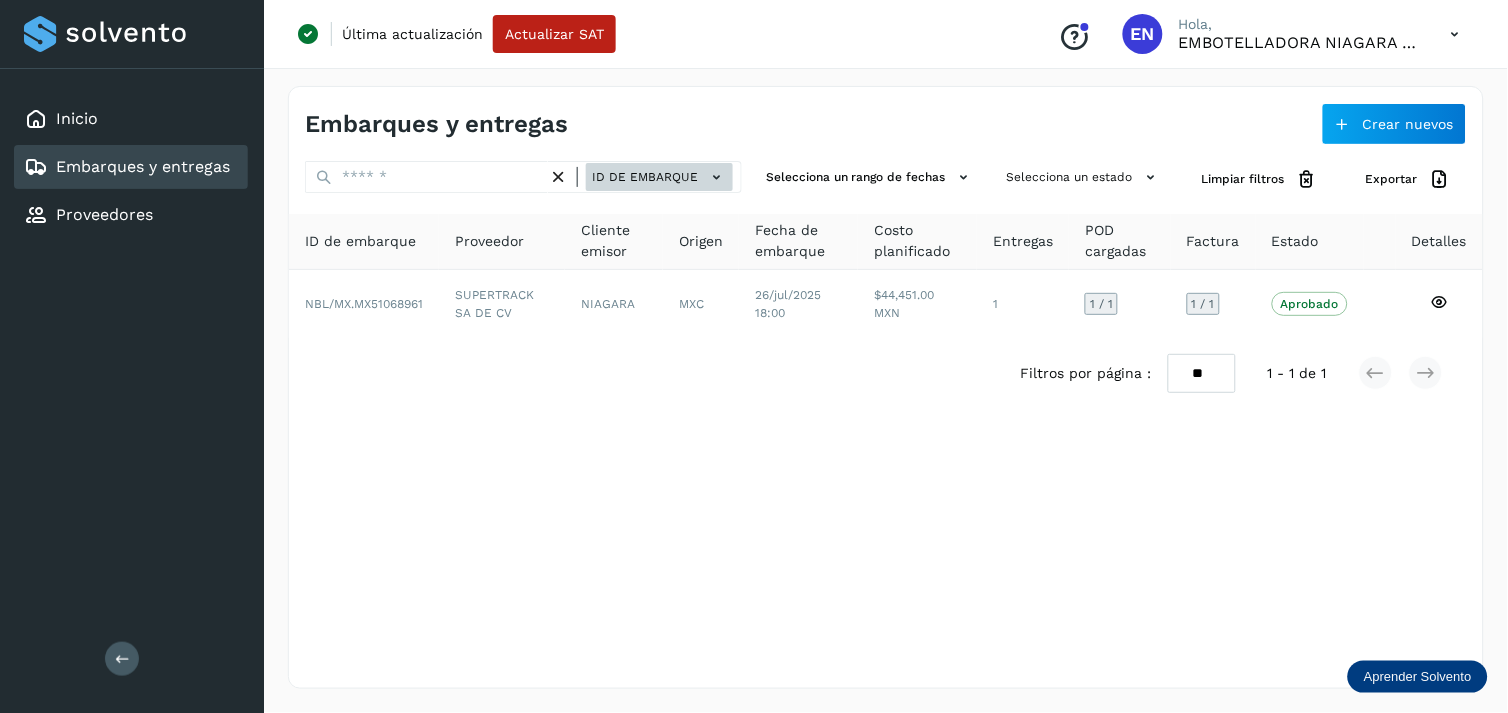 click on "ID de embarque" 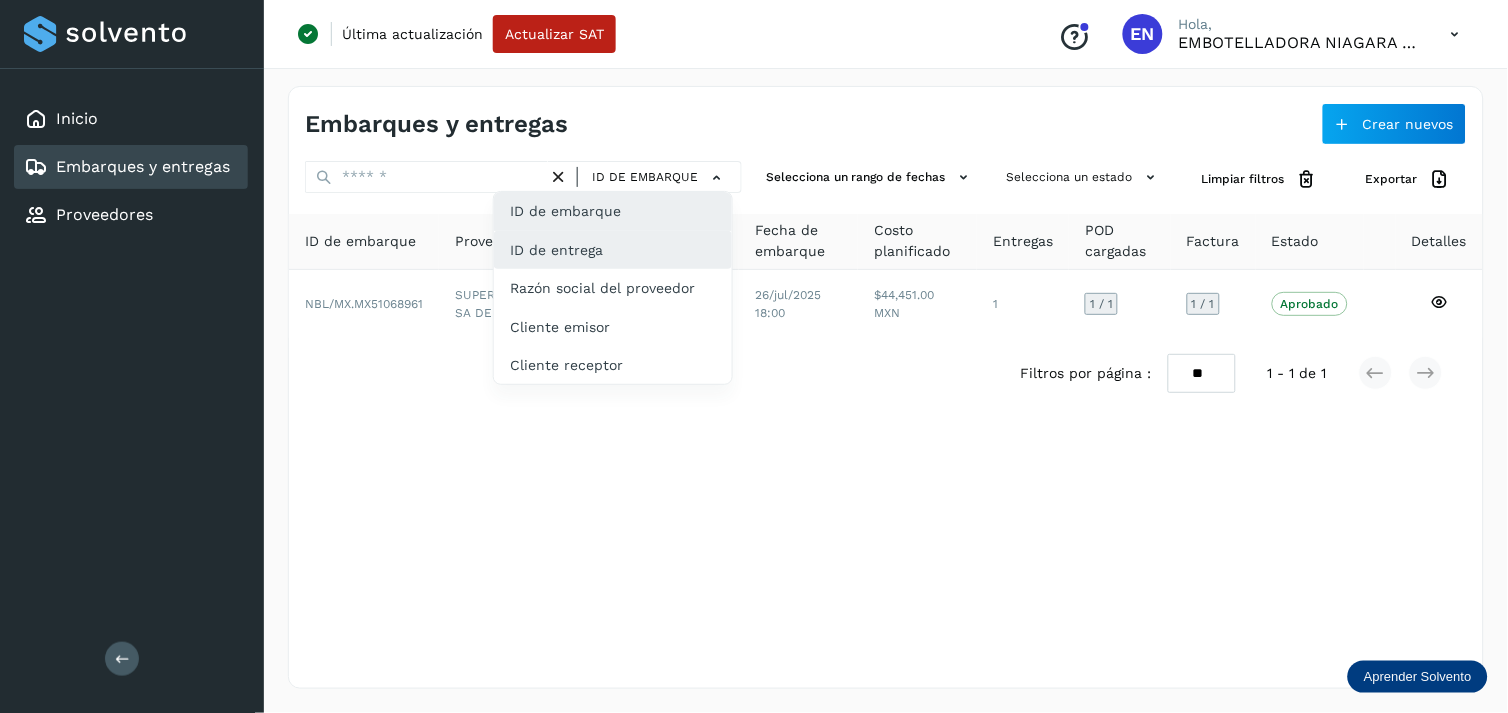 click on "ID de entrega" 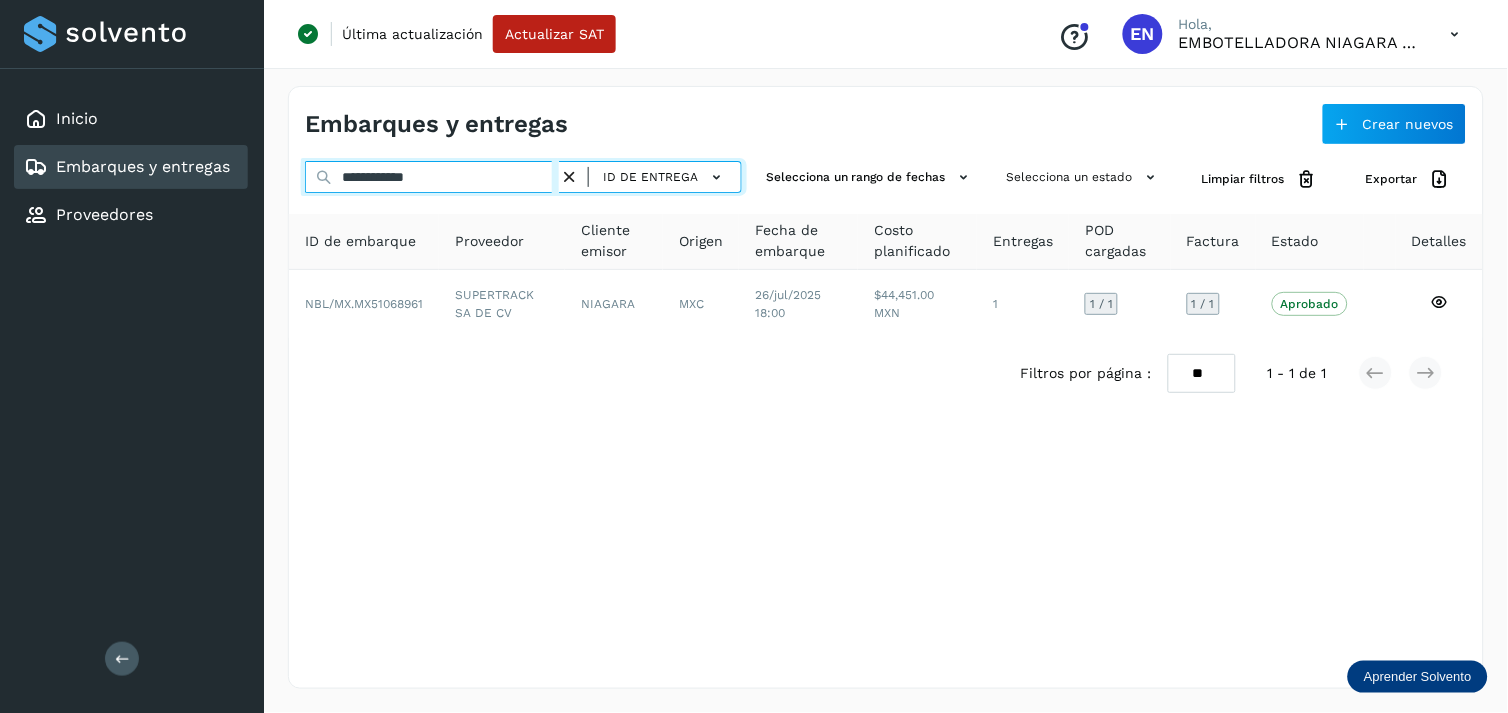 click on "**********" at bounding box center [432, 177] 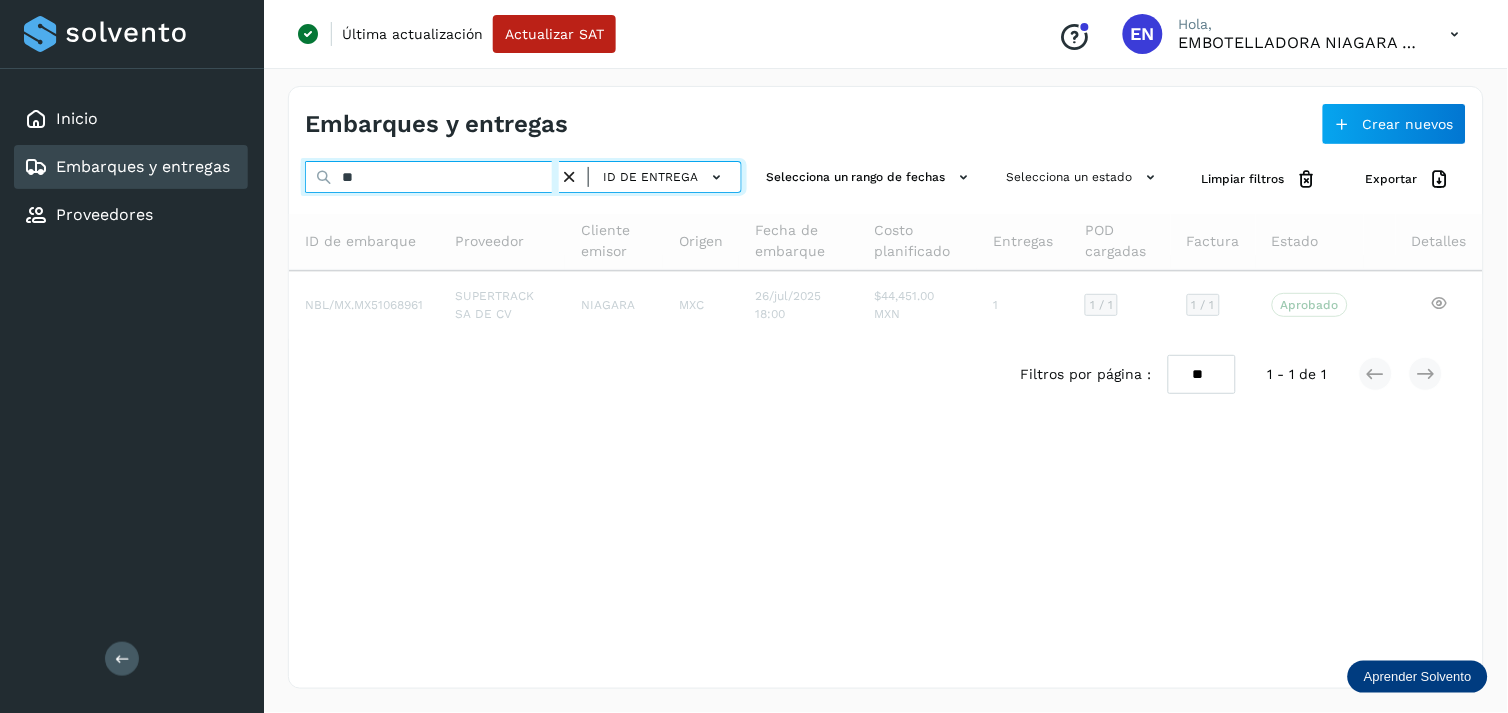 type on "*" 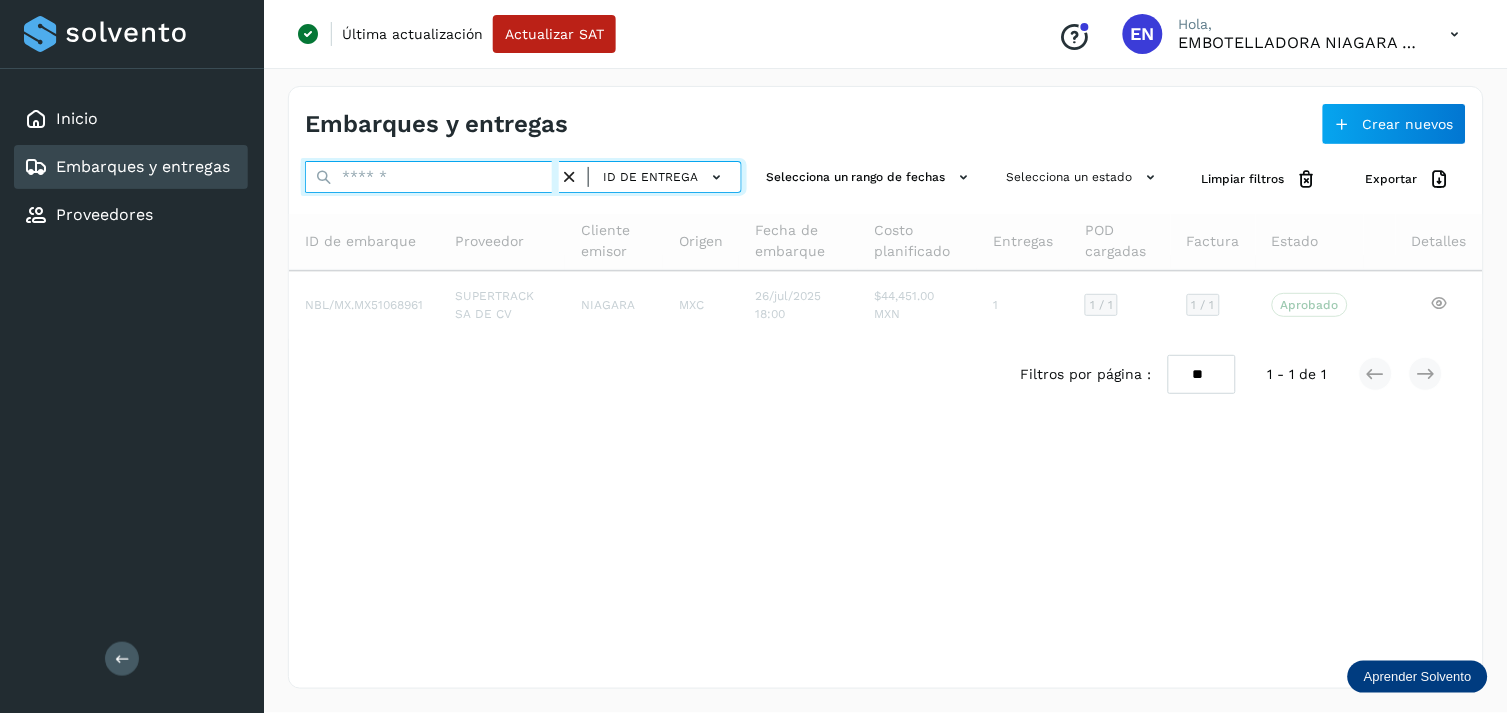 paste on "**********" 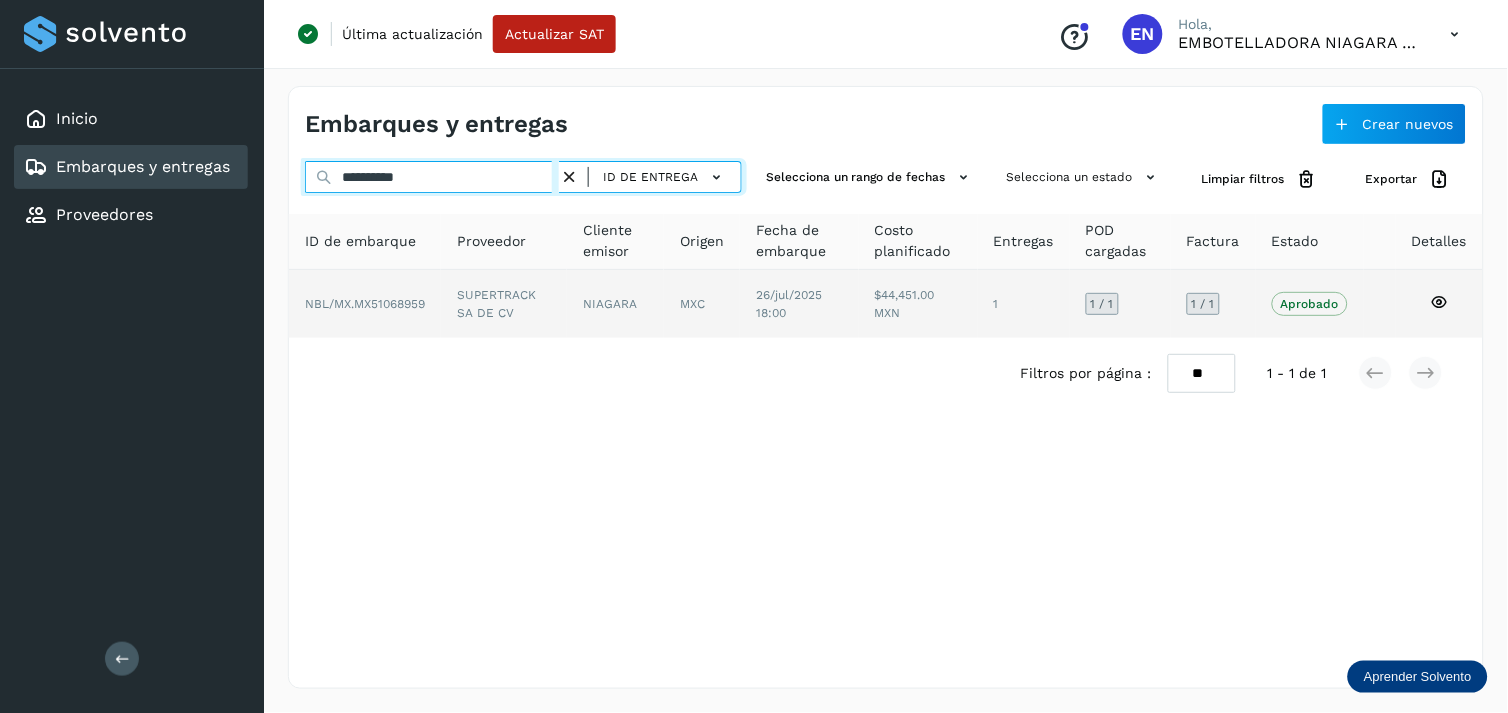 type on "**********" 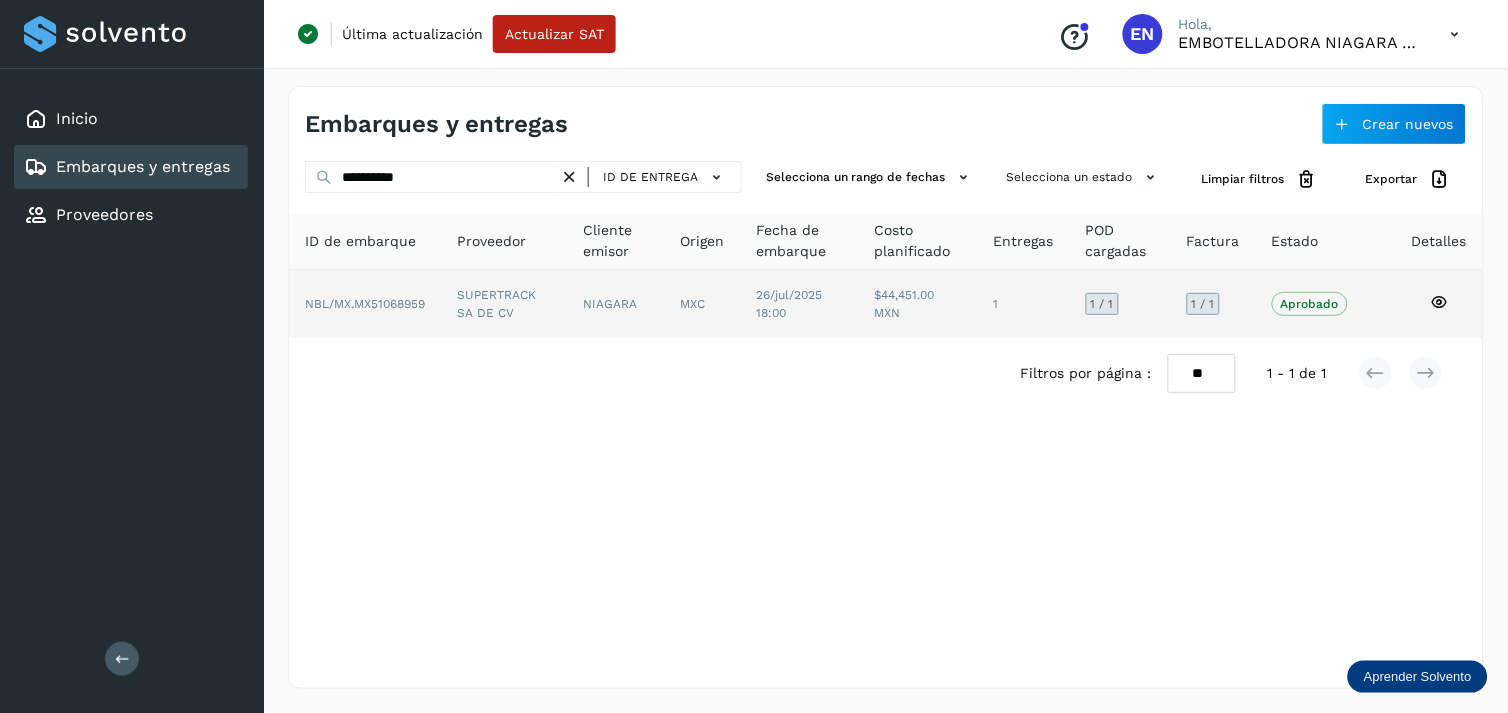 click on "SUPERTRACK SA DE CV" 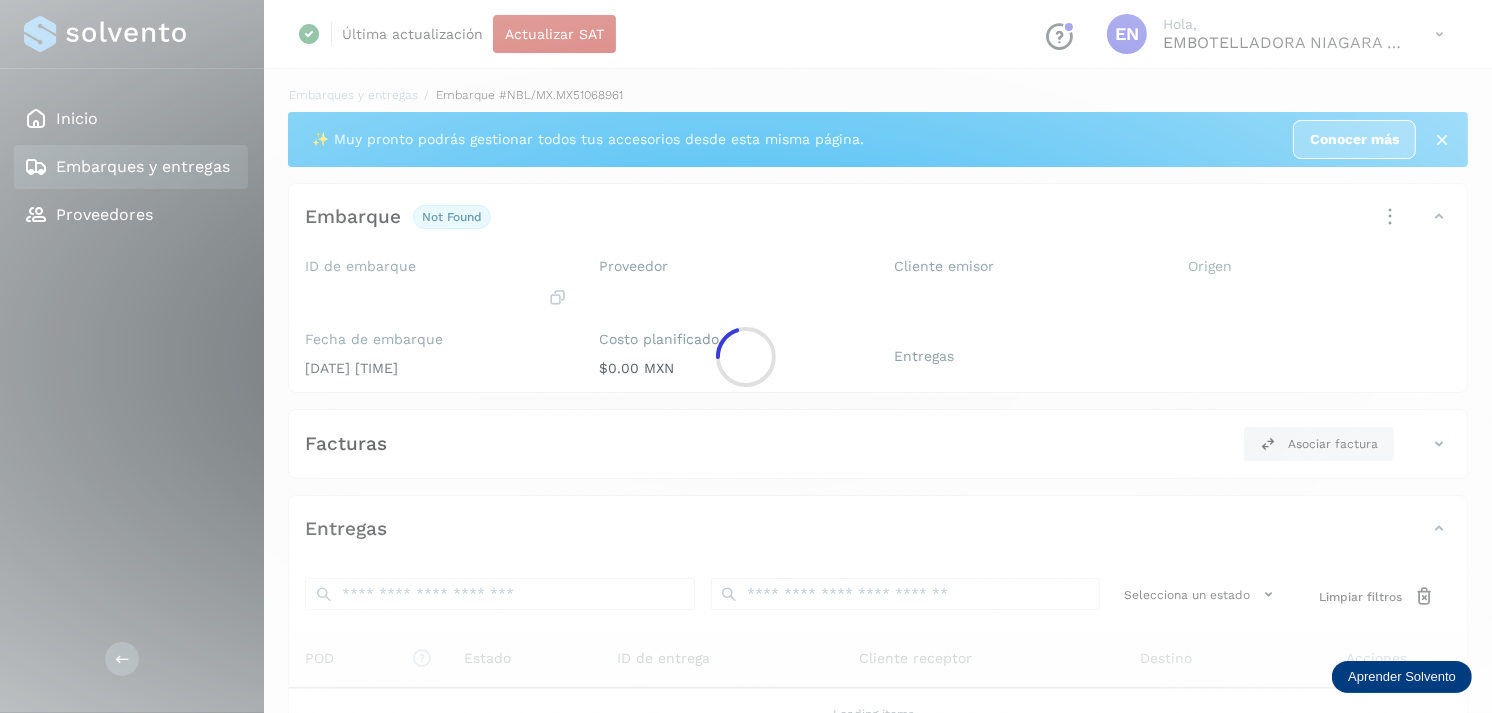 click 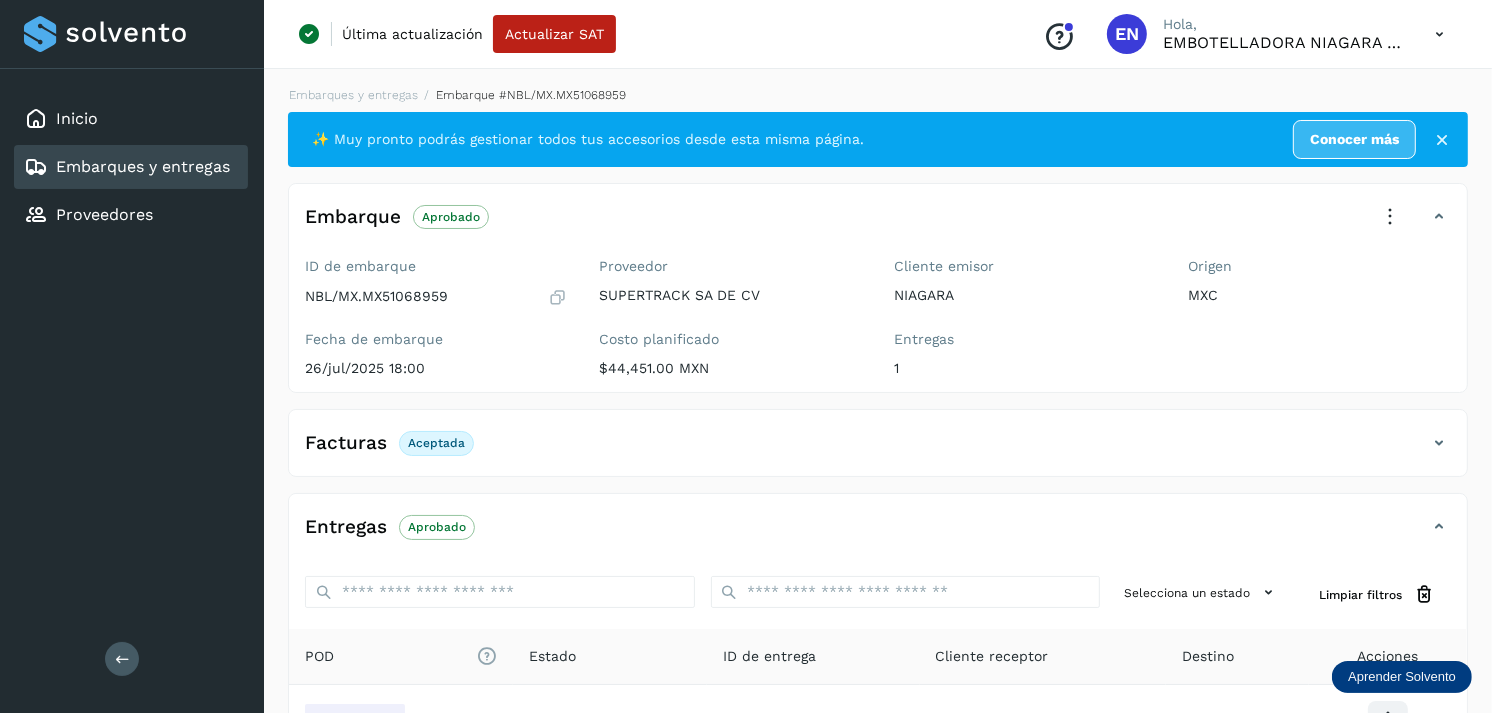 scroll, scrollTop: 241, scrollLeft: 0, axis: vertical 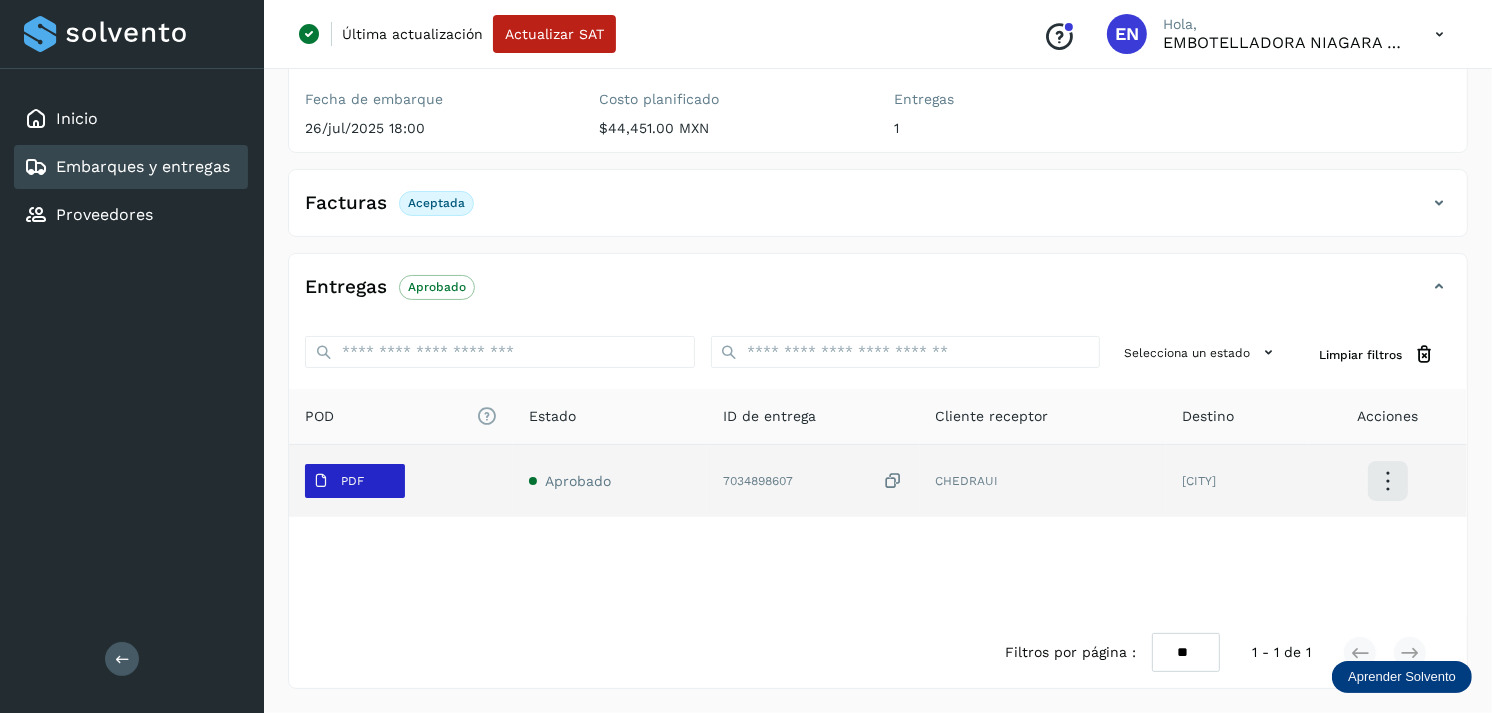 click on "PDF" at bounding box center (352, 481) 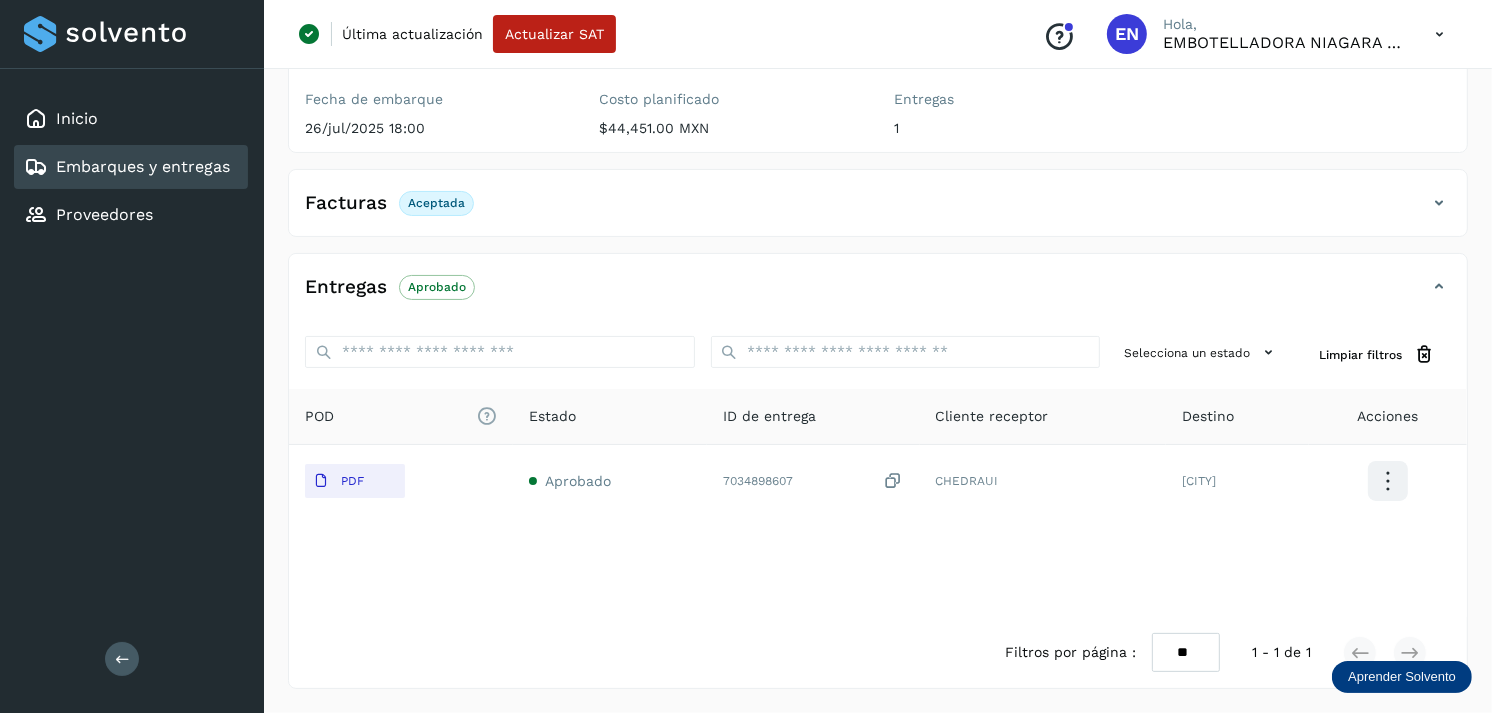 type 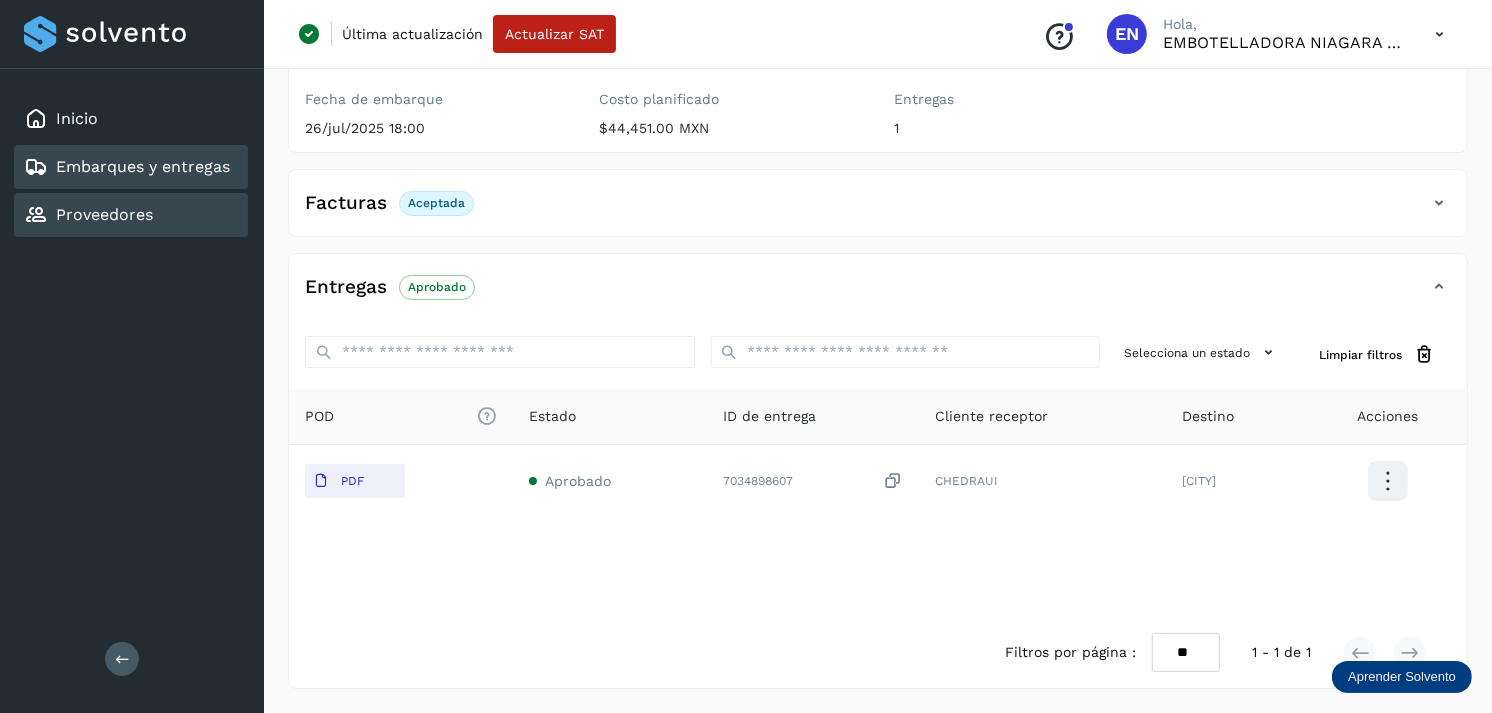 click on "Proveedores" 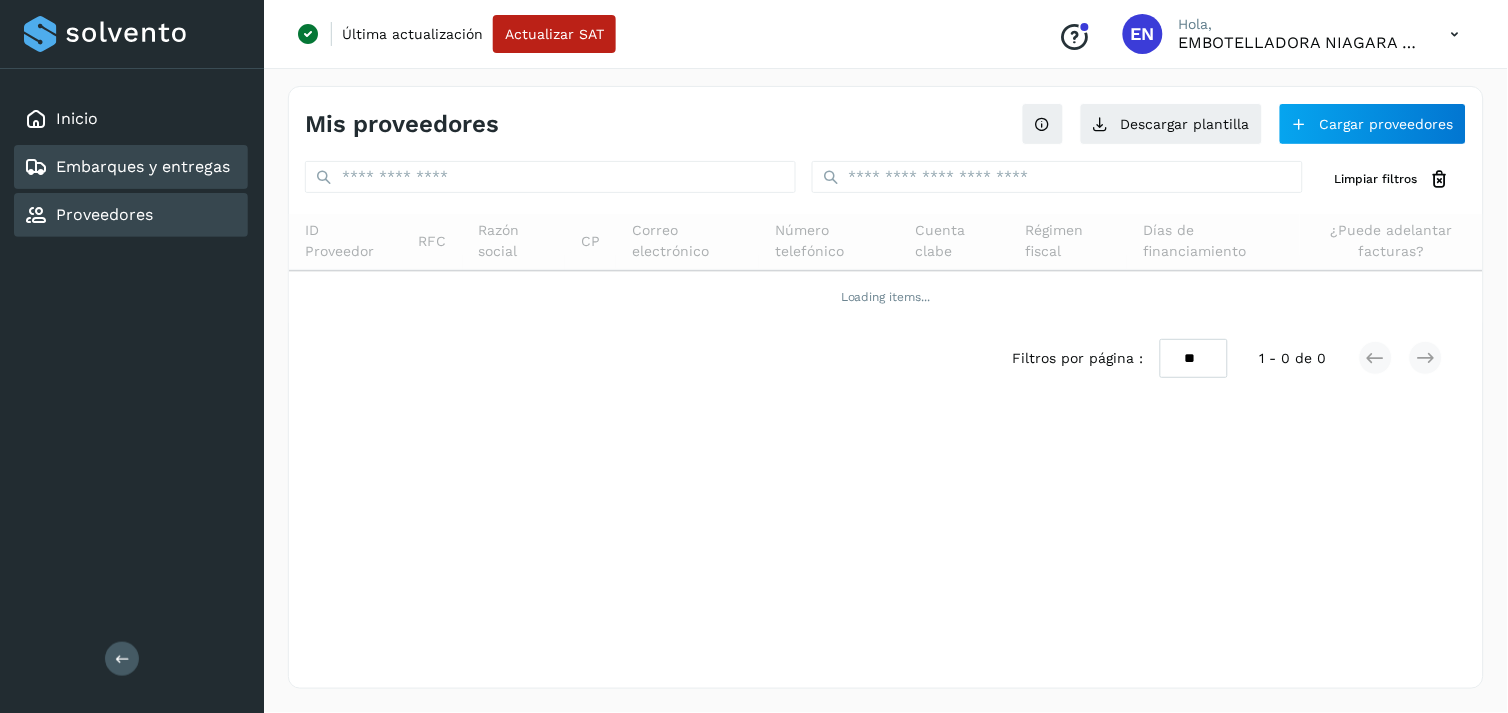 click on "Embarques y entregas" at bounding box center [143, 166] 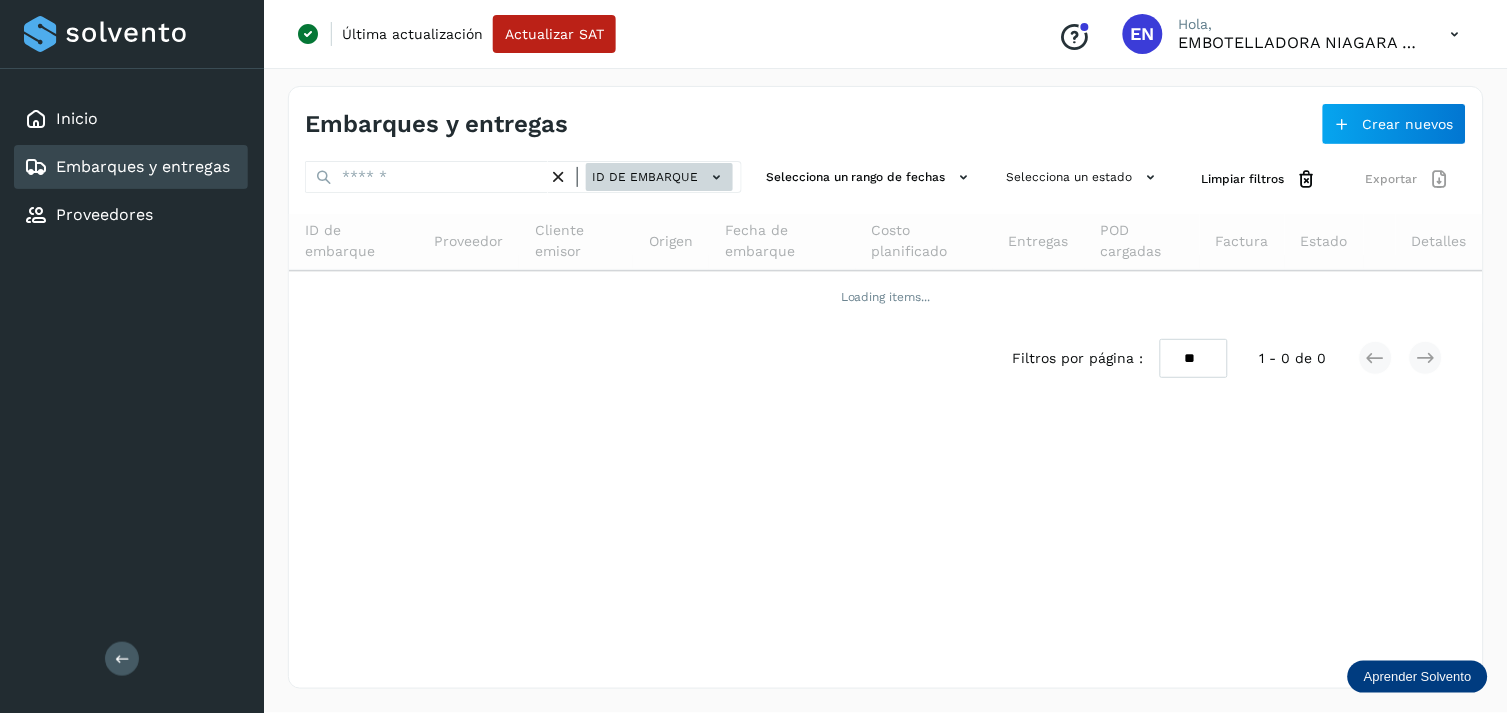click on "ID de embarque" 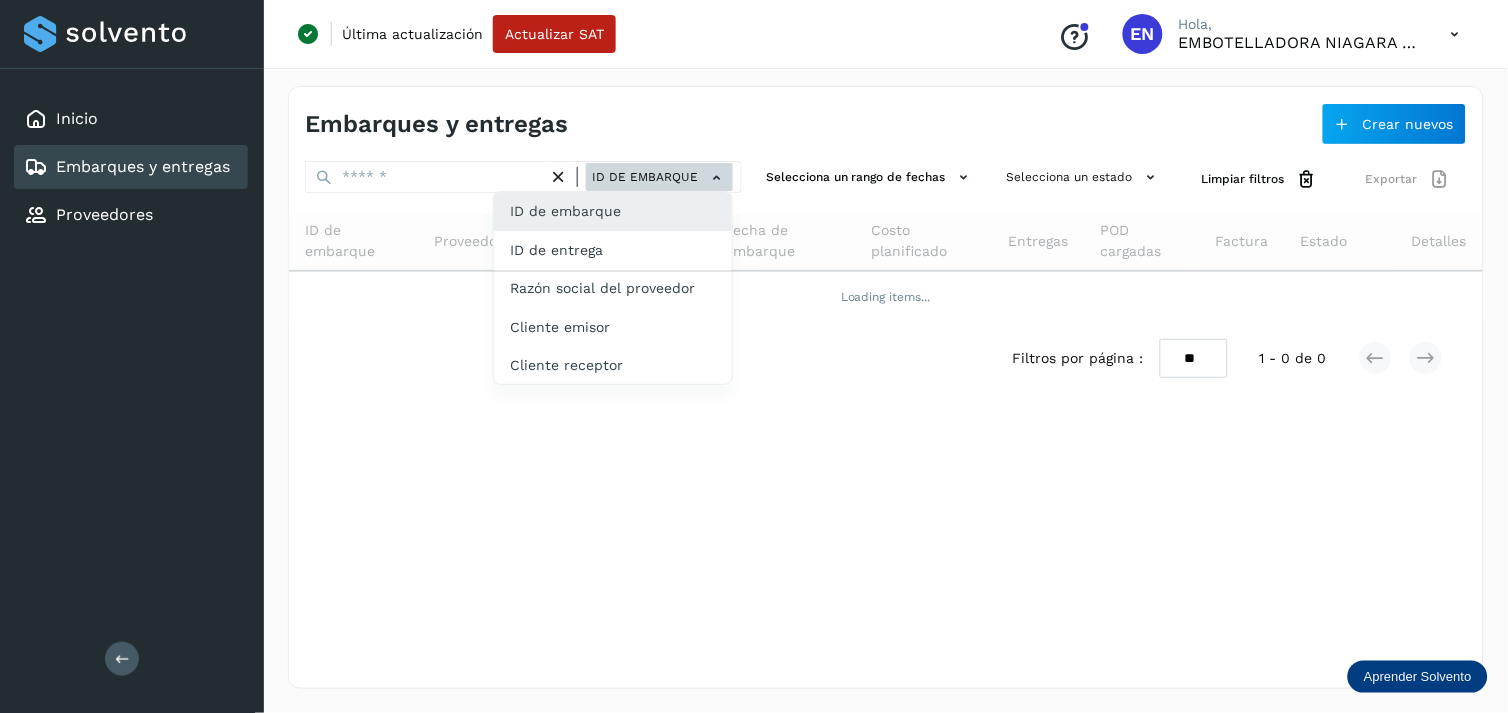 click on "ID de entrega" 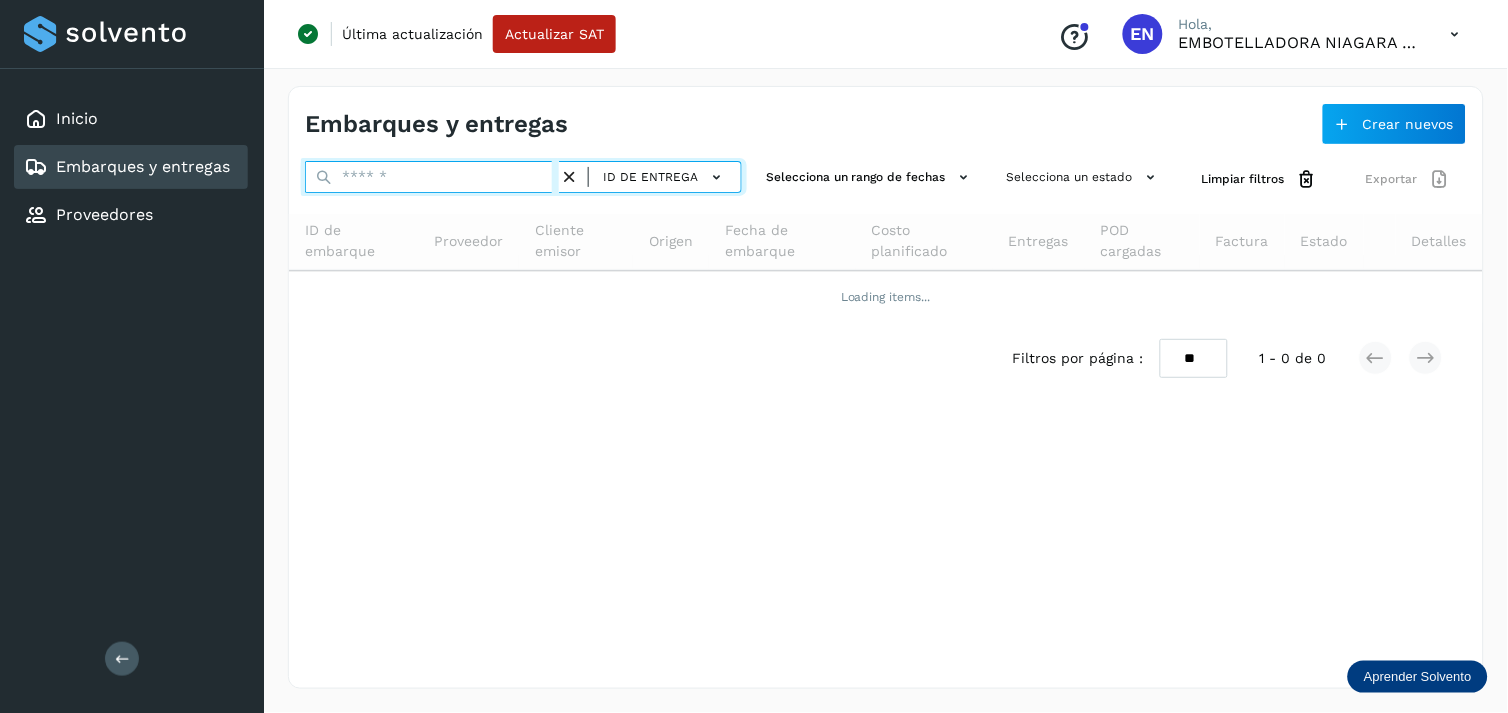 click at bounding box center (432, 177) 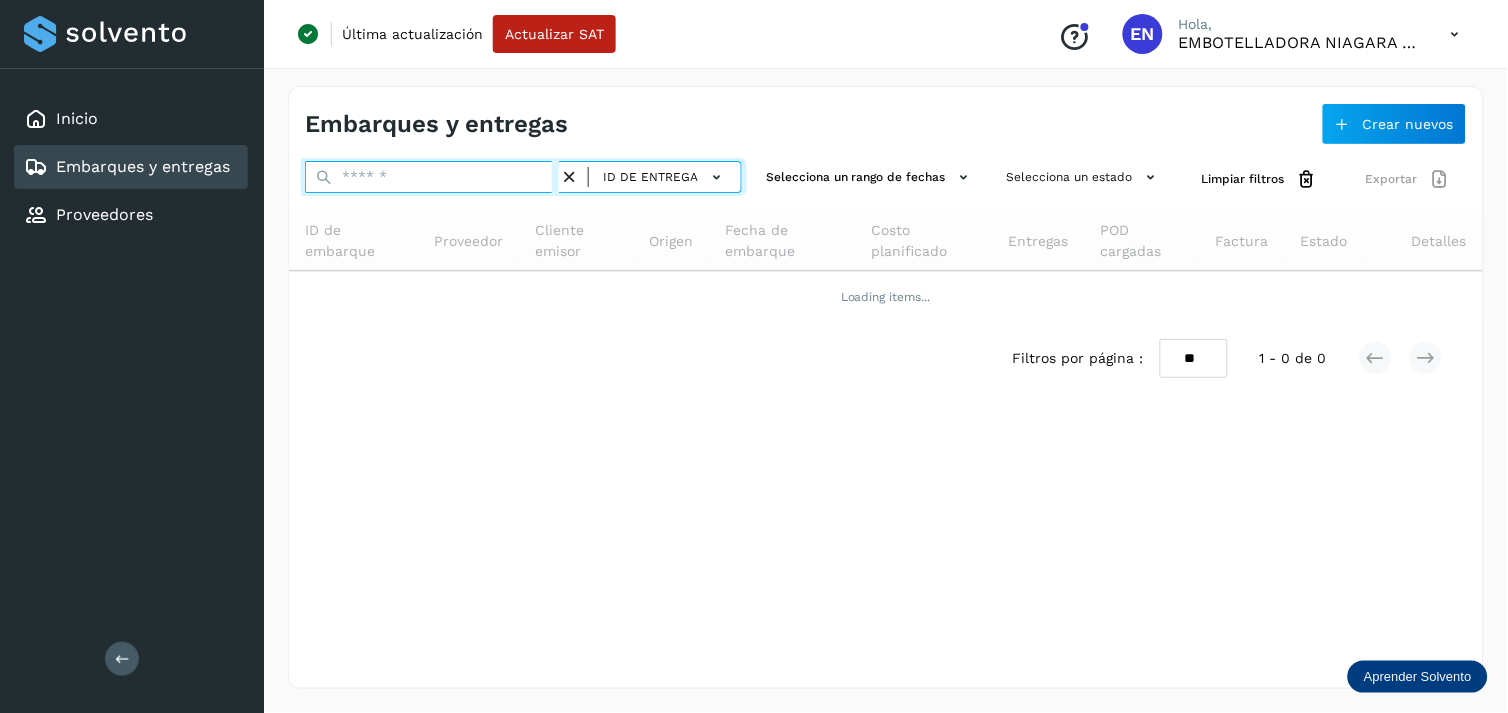 paste on "**********" 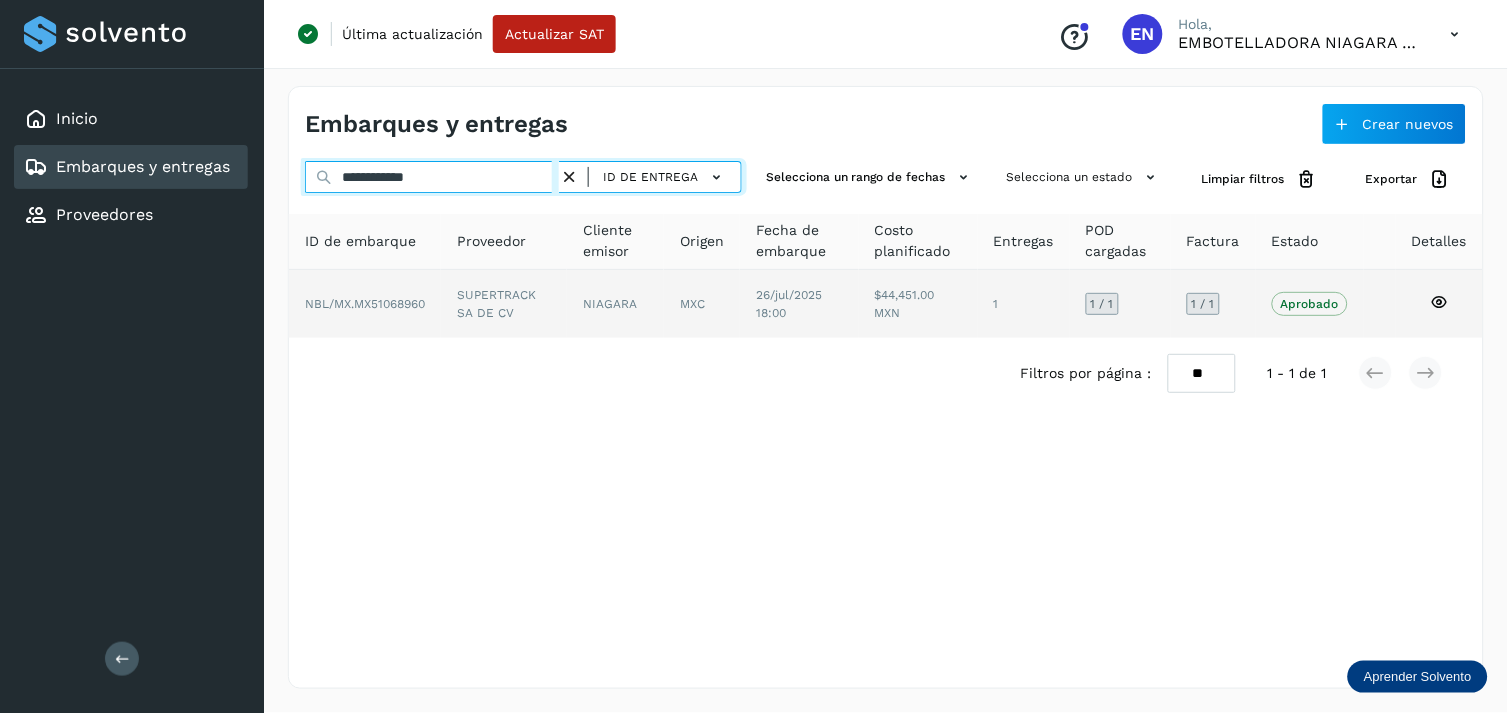type on "**********" 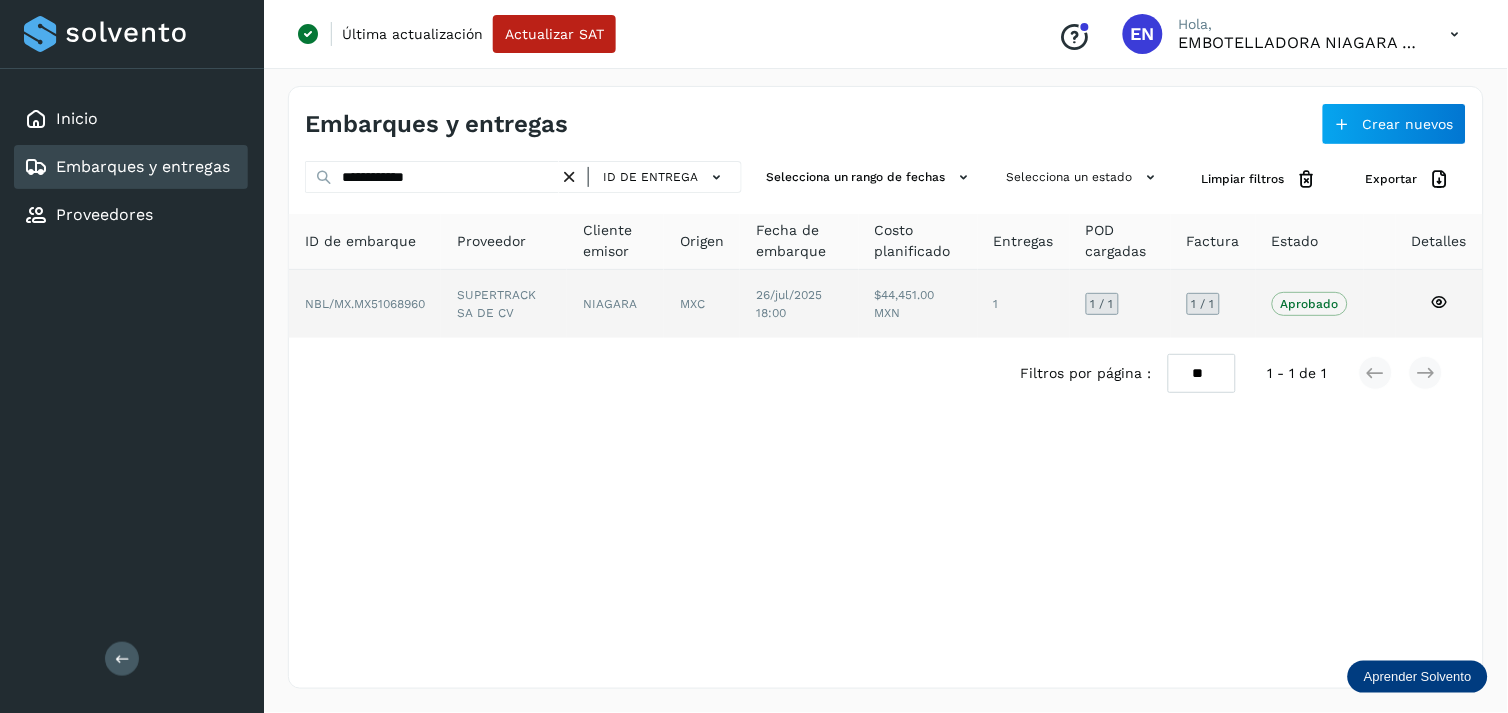 click on "NBL/MX.MX51068960" 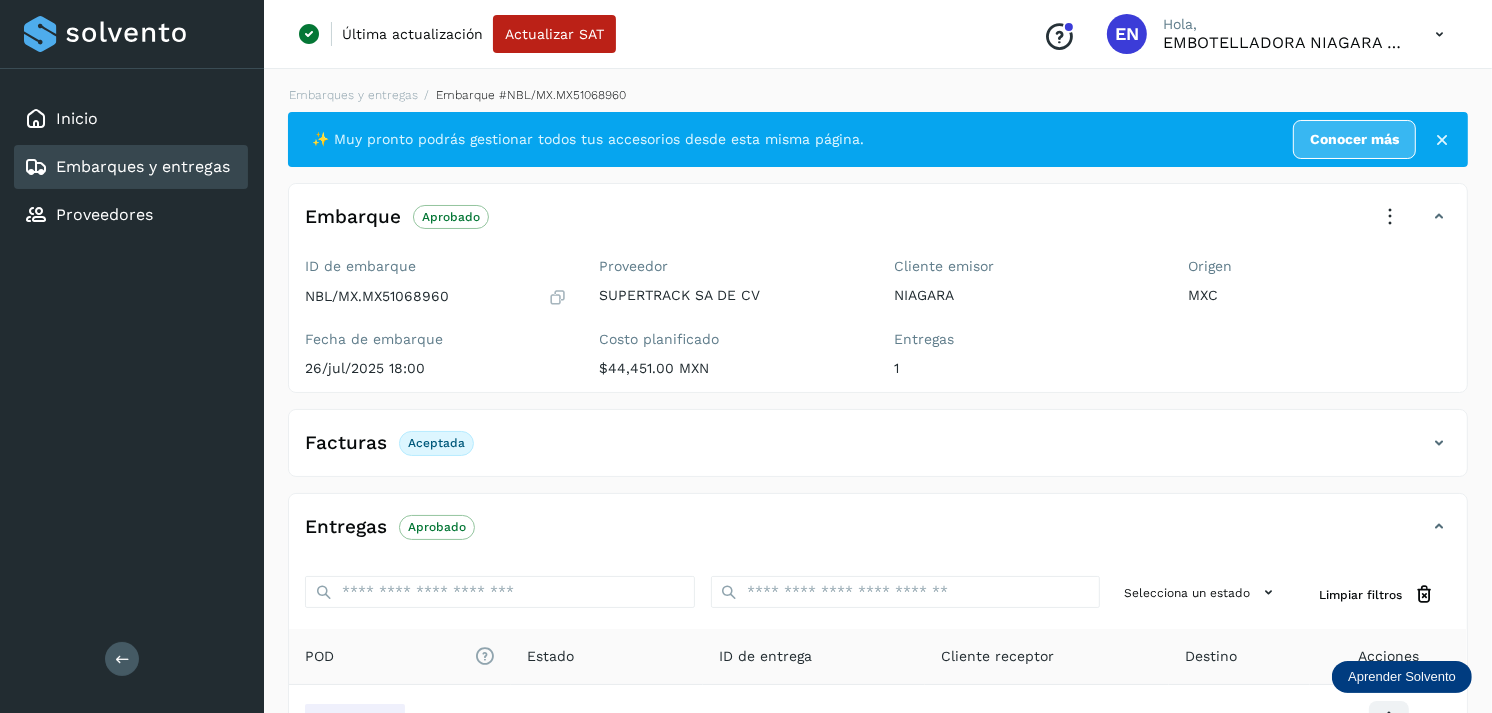 scroll, scrollTop: 241, scrollLeft: 0, axis: vertical 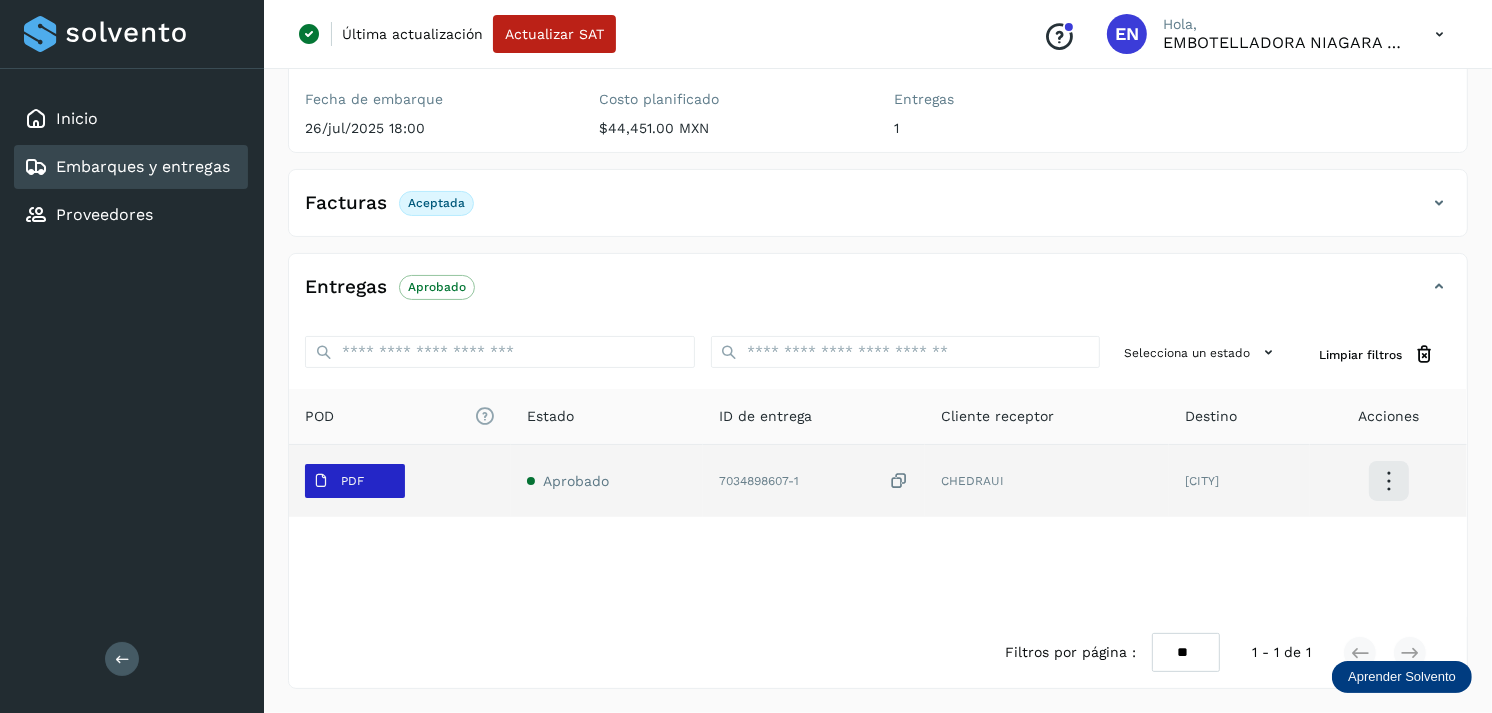 click on "PDF" at bounding box center (338, 481) 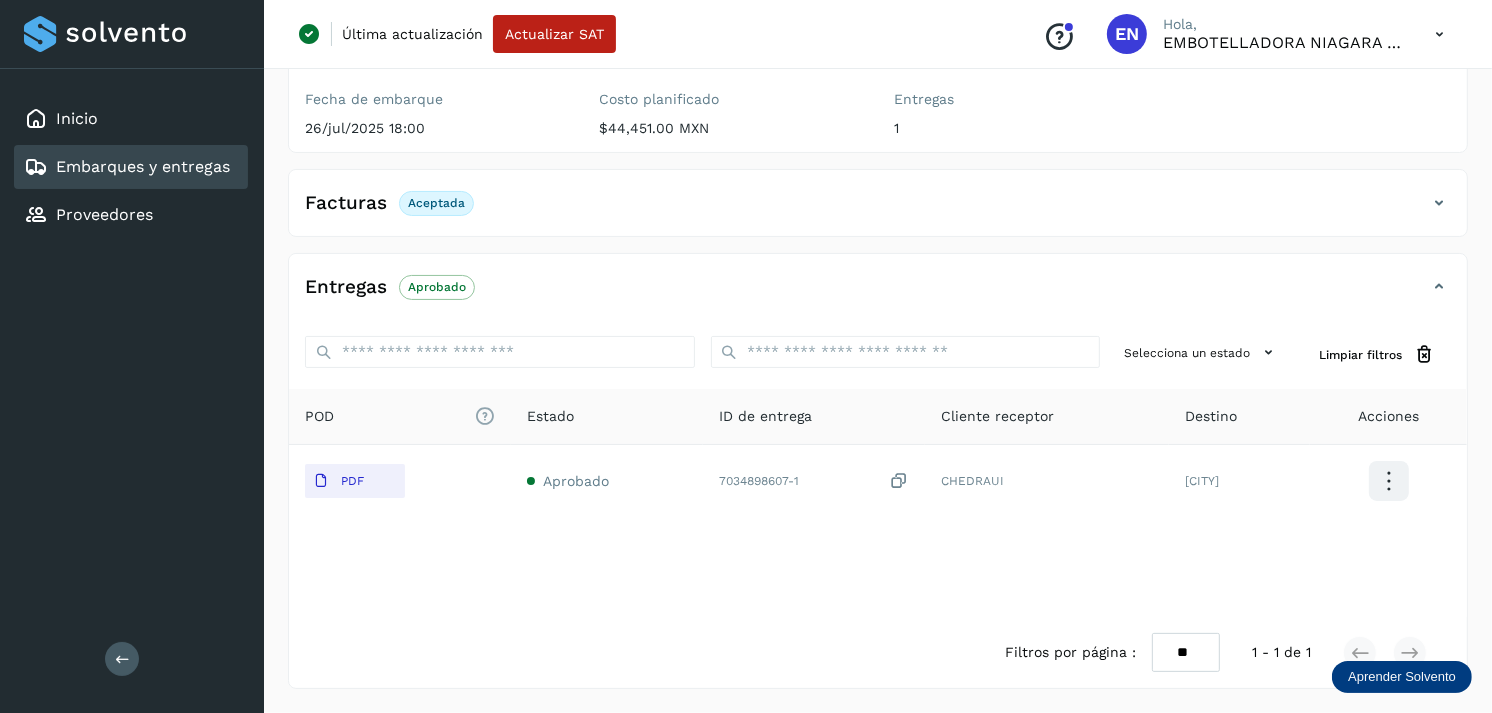 type 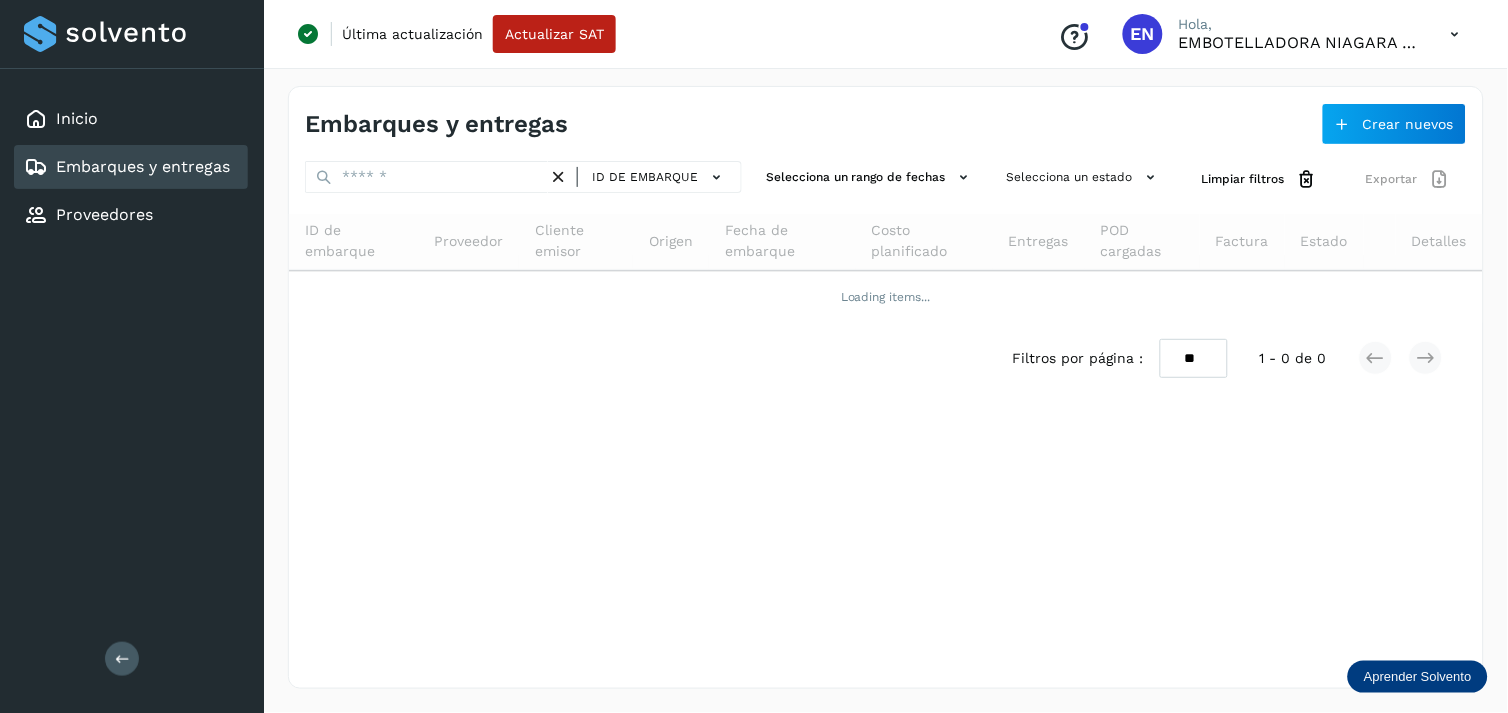 click on "Embarques y entregas Crear nuevos ID de embarque Selecciona un rango de fechas  Selecciona un estado Limpiar filtros Exportar ID de embarque Proveedor Cliente emisor Origen Fecha de embarque Costo planificado Entregas POD cargadas Factura Estado Detalles Loading items... Filtros por página : ** ** ** 1 - 0 de 0" at bounding box center [886, 387] 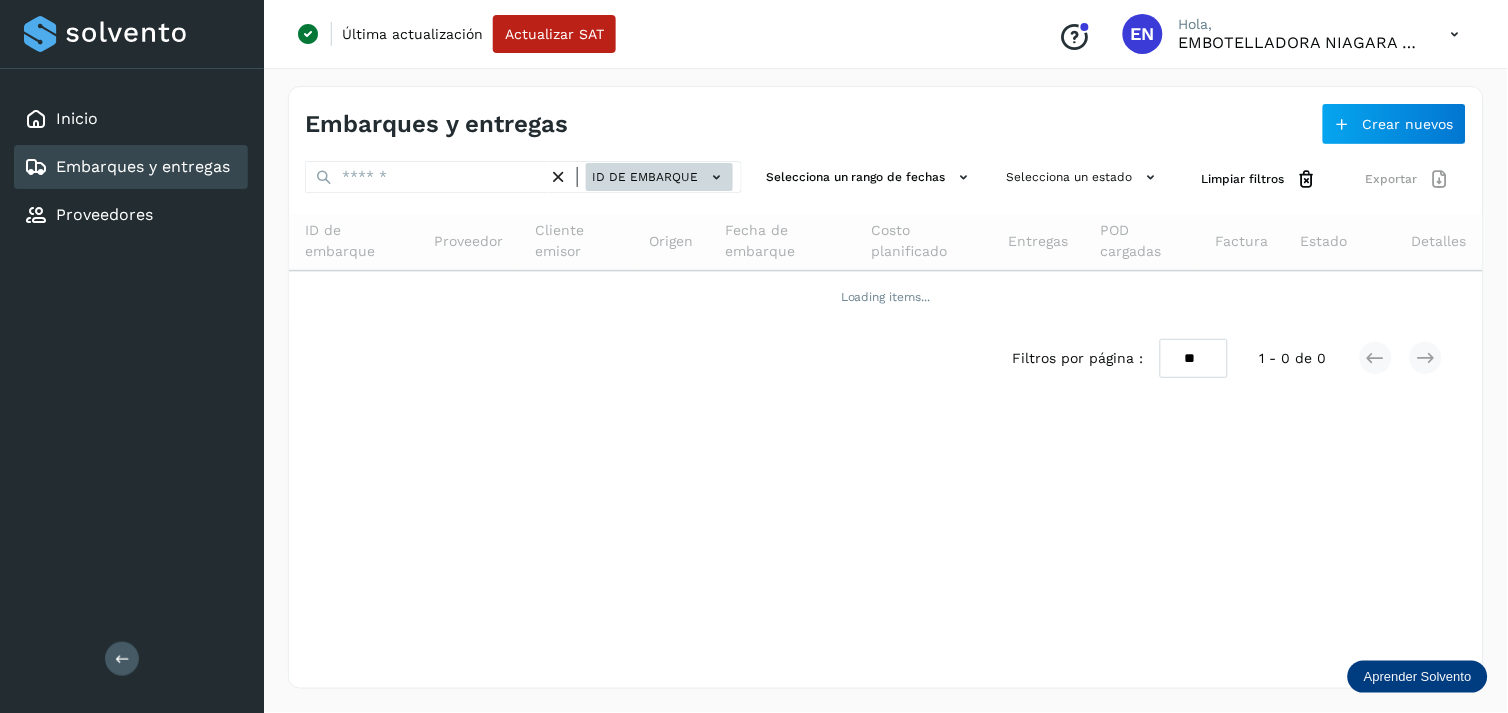 click on "ID de embarque" 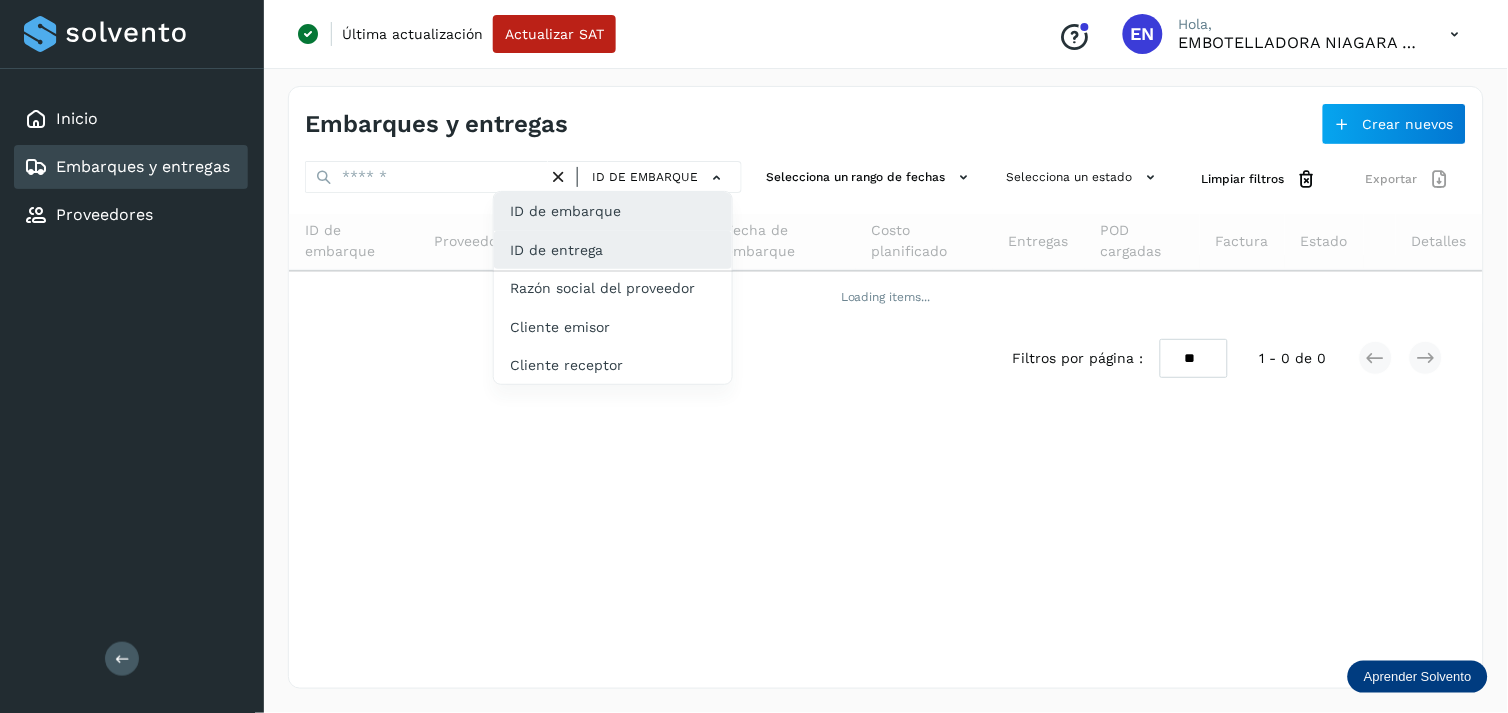 drag, startPoint x: 611, startPoint y: 277, endPoint x: 586, endPoint y: 252, distance: 35.35534 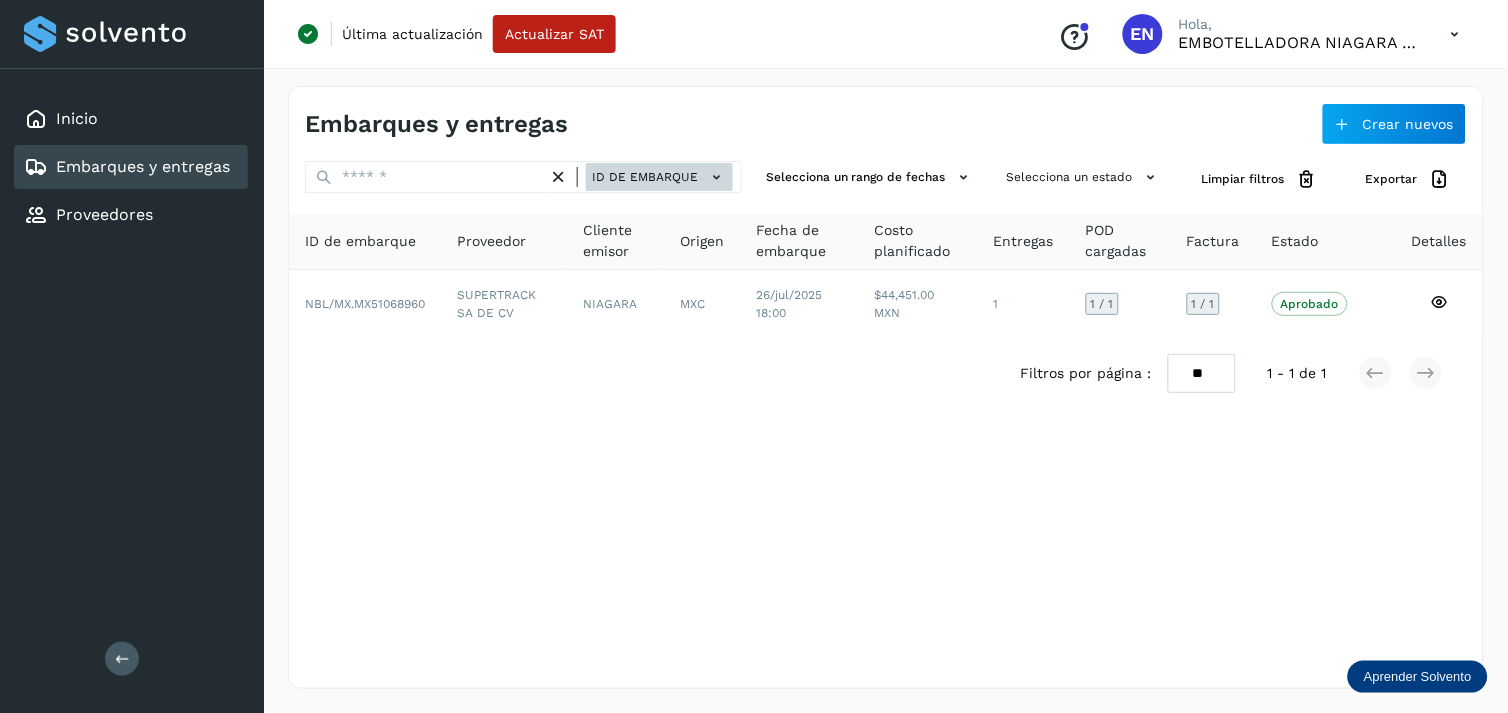 drag, startPoint x: 727, startPoint y: 161, endPoint x: 653, endPoint y: 184, distance: 77.491936 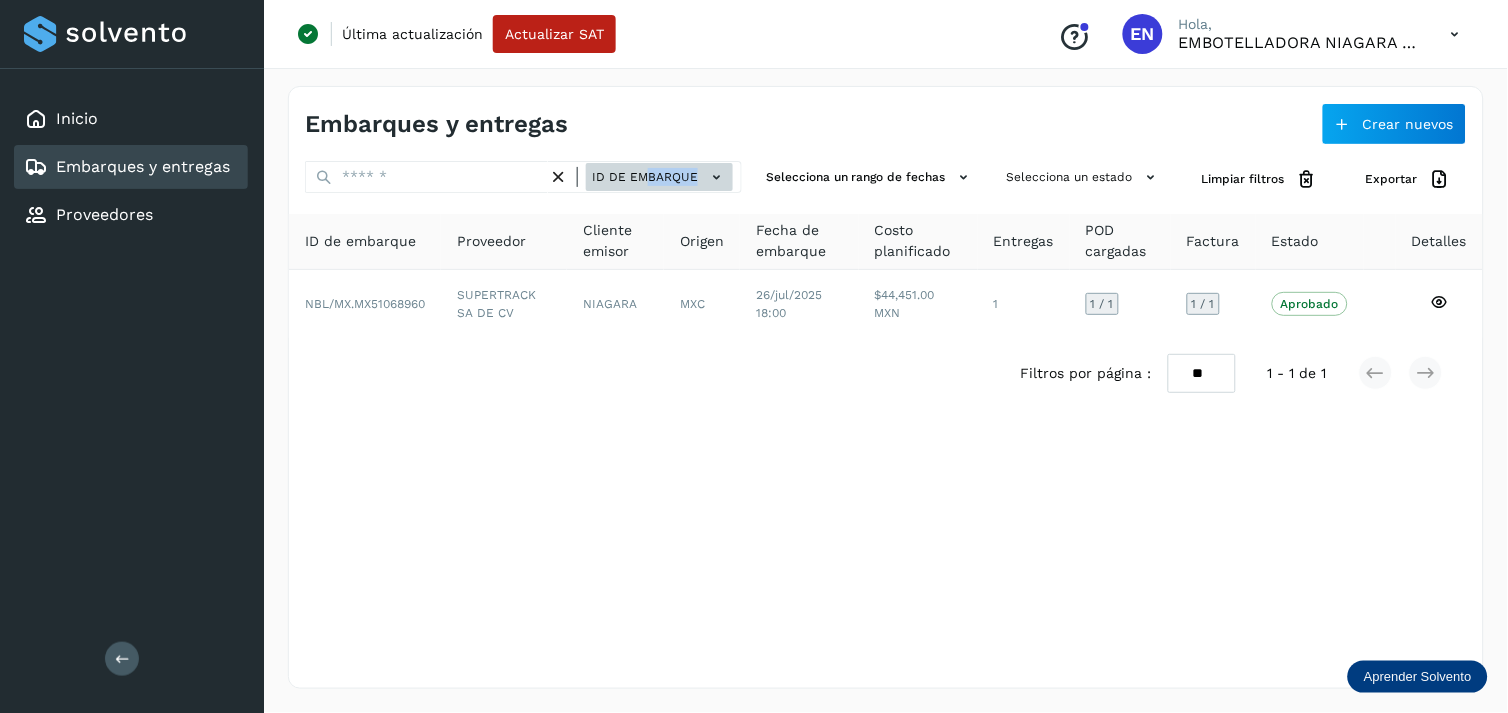 click on "ID de embarque" 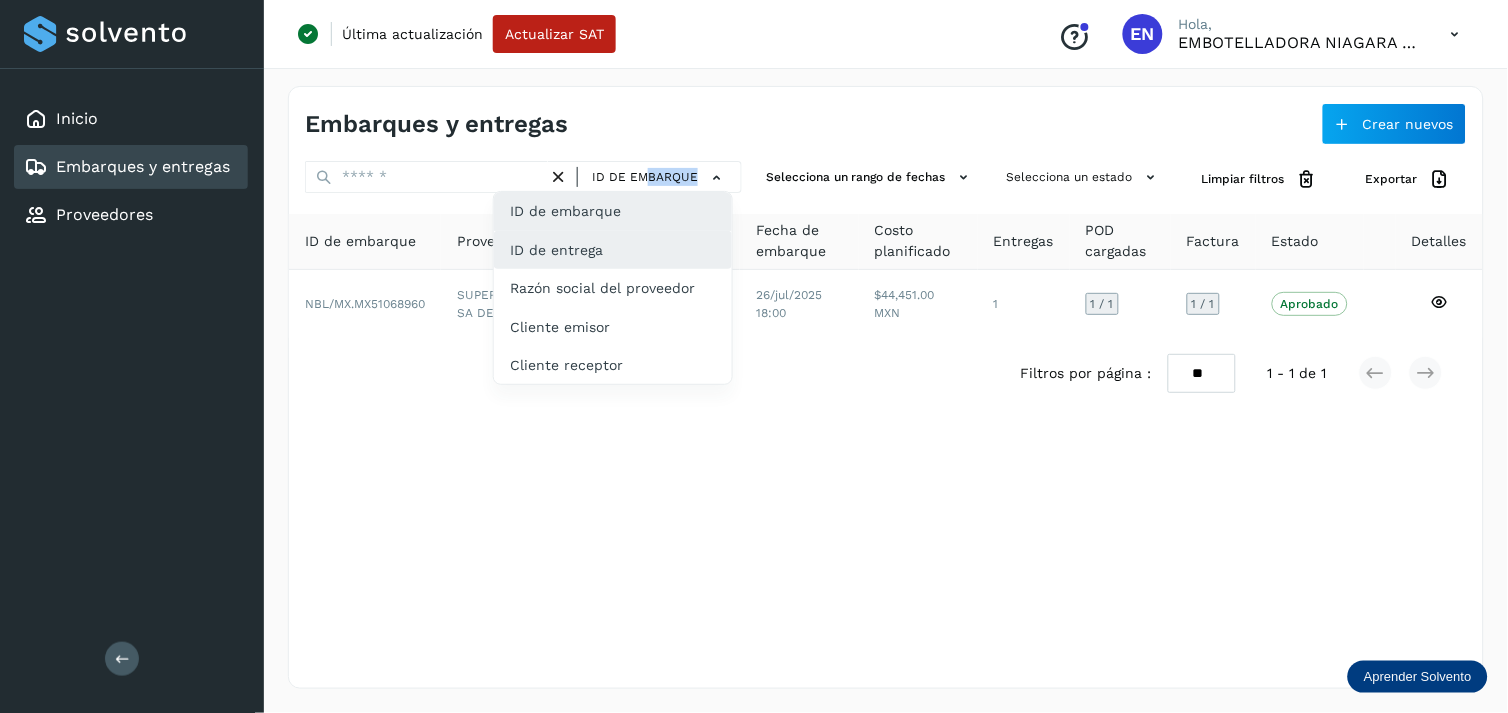 click on "ID de entrega" 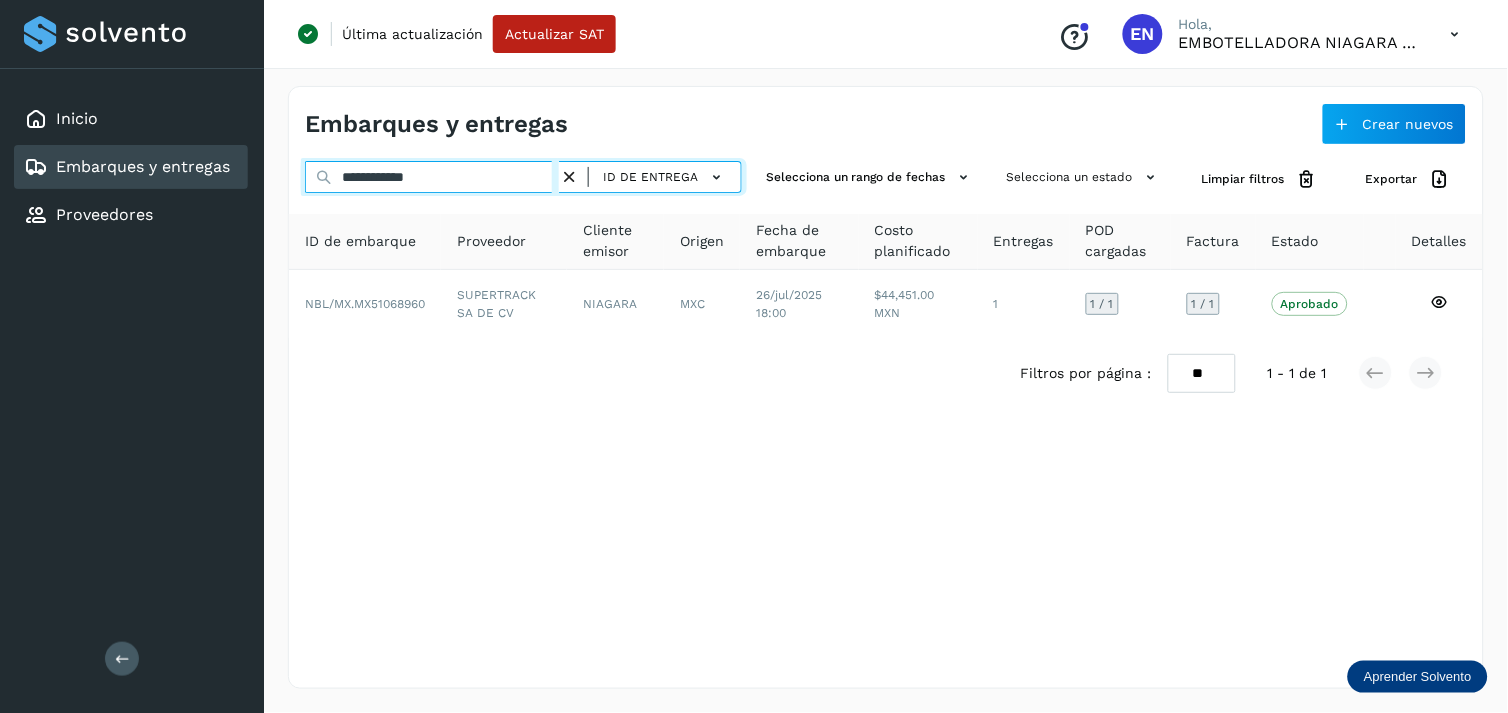 click on "**********" at bounding box center (432, 177) 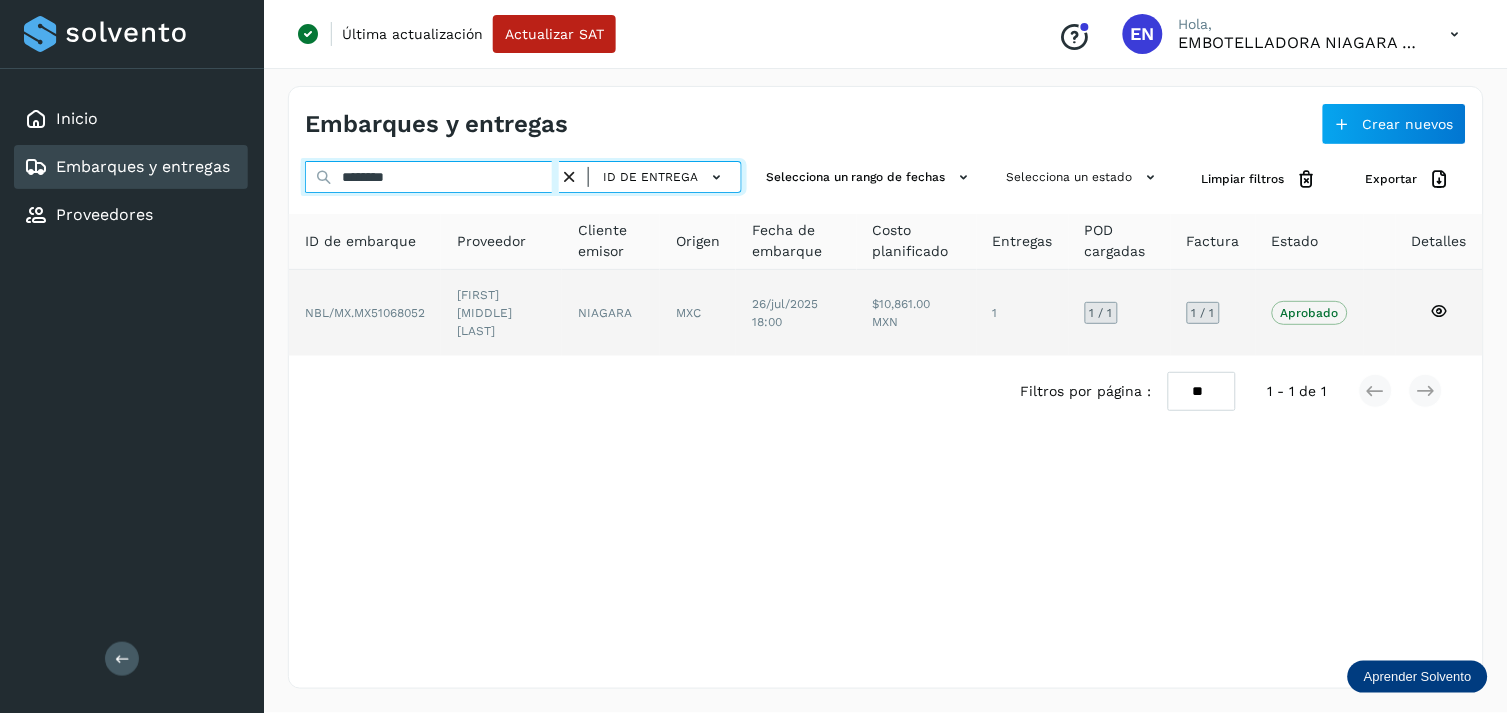 type on "********" 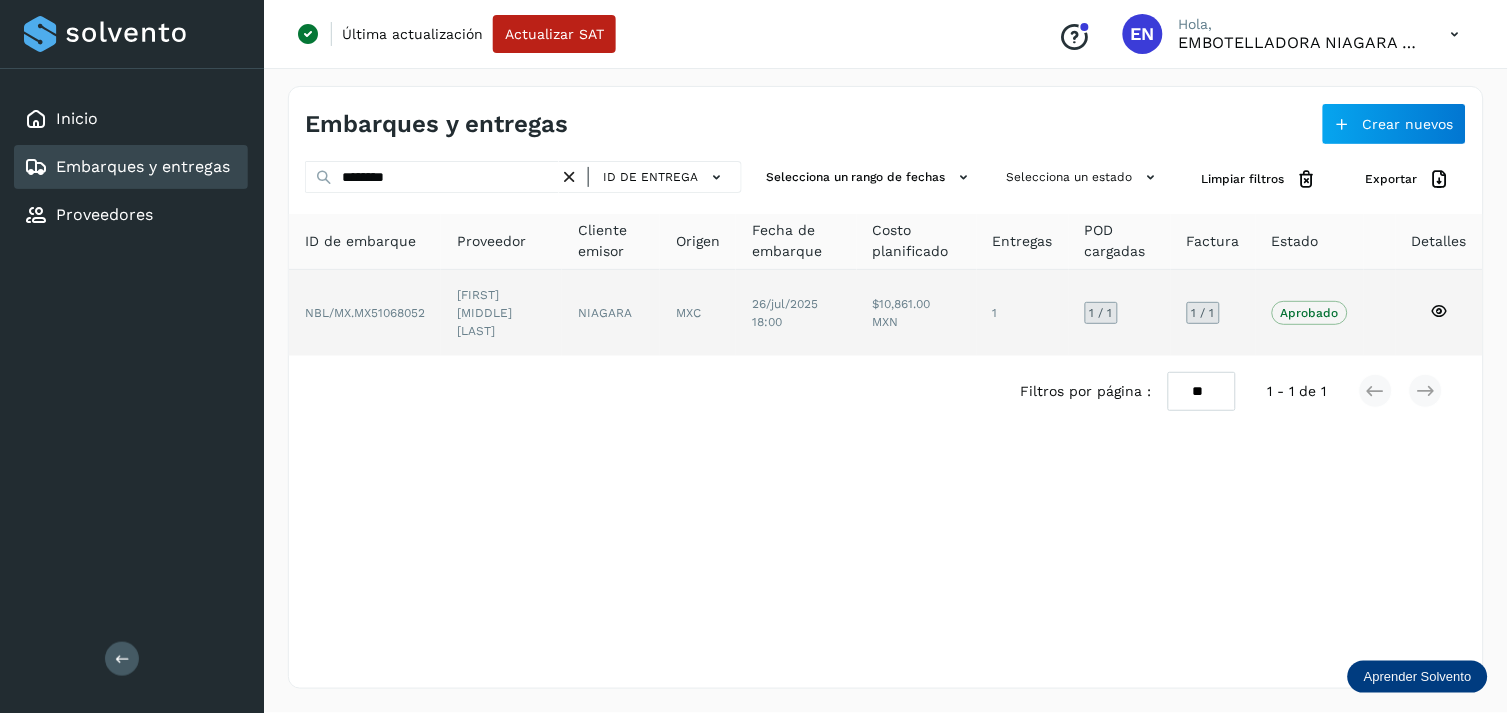 click on "[FIRST] [MIDDLE] [LAST]" 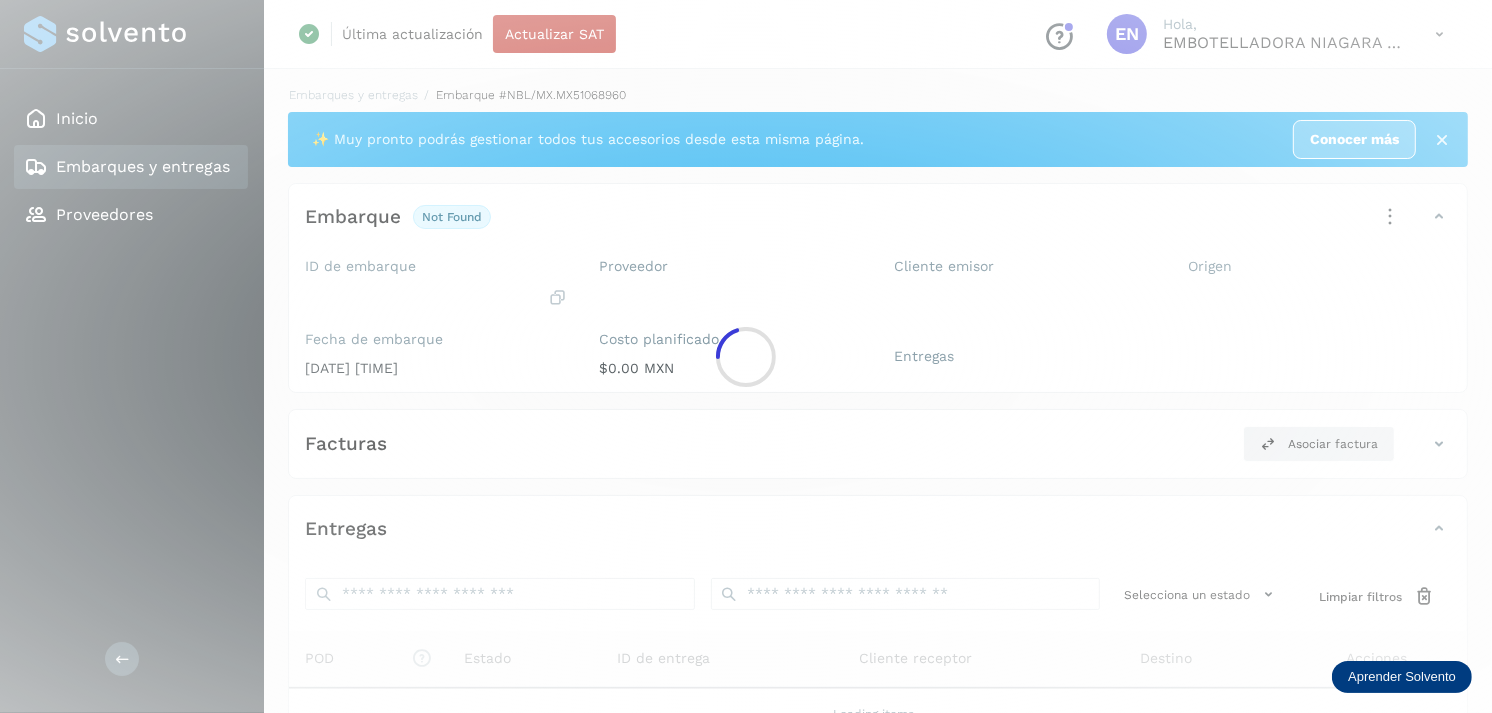 click 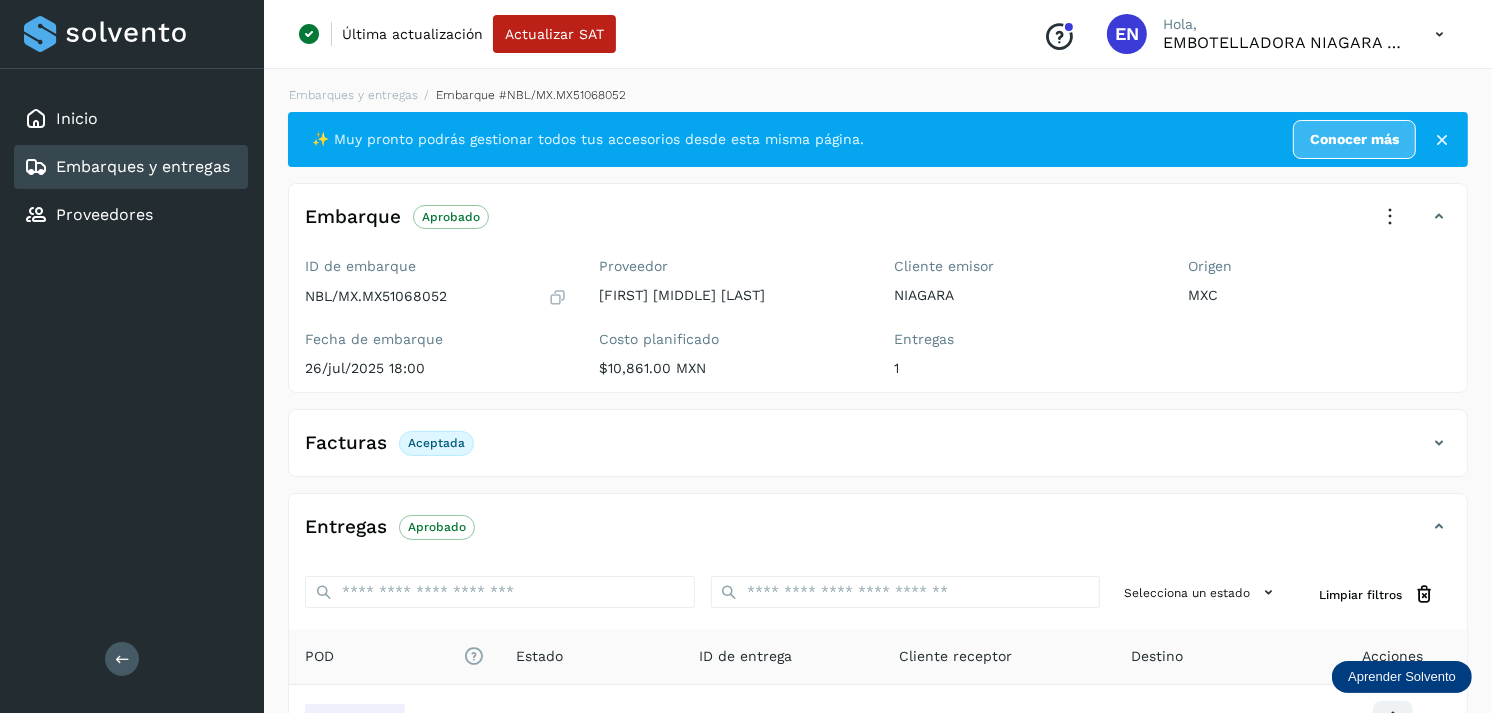 scroll, scrollTop: 241, scrollLeft: 0, axis: vertical 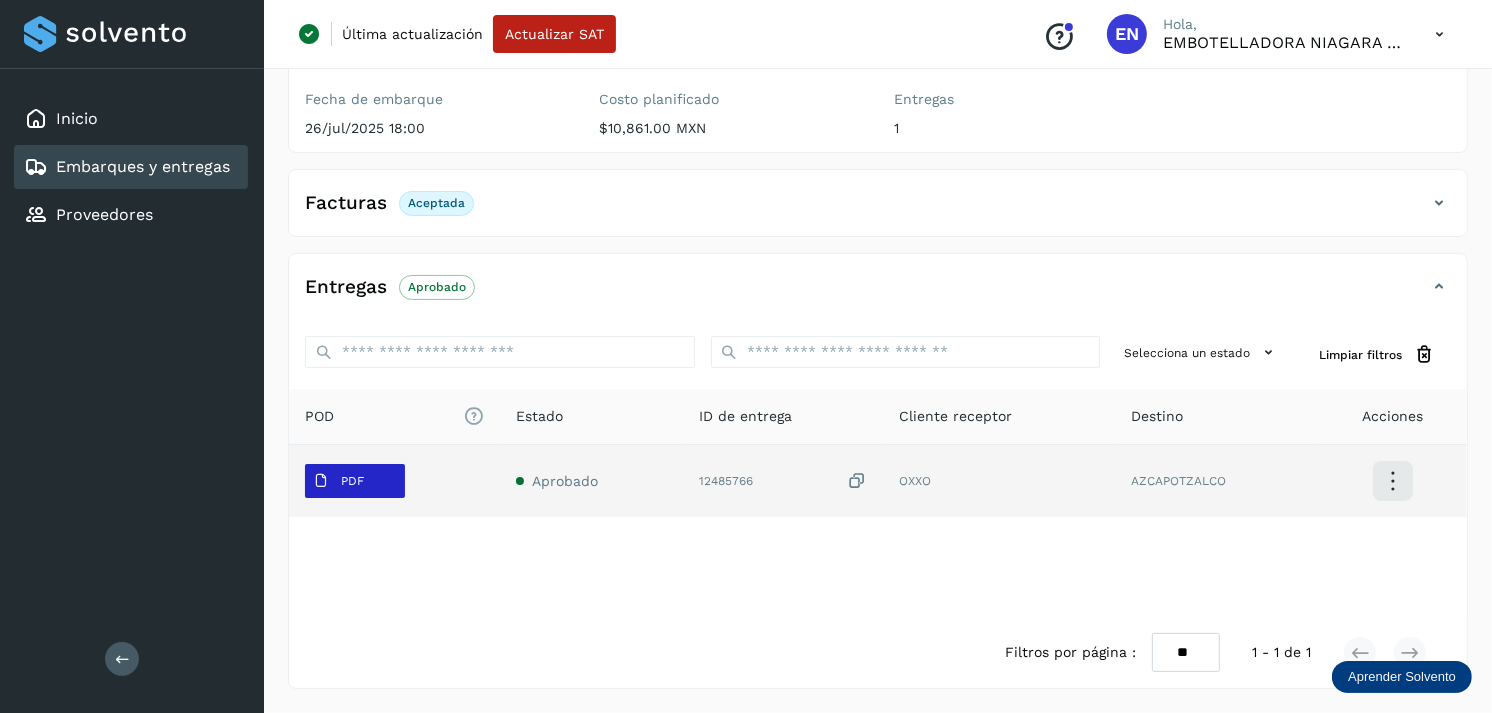 click on "PDF" at bounding box center [338, 481] 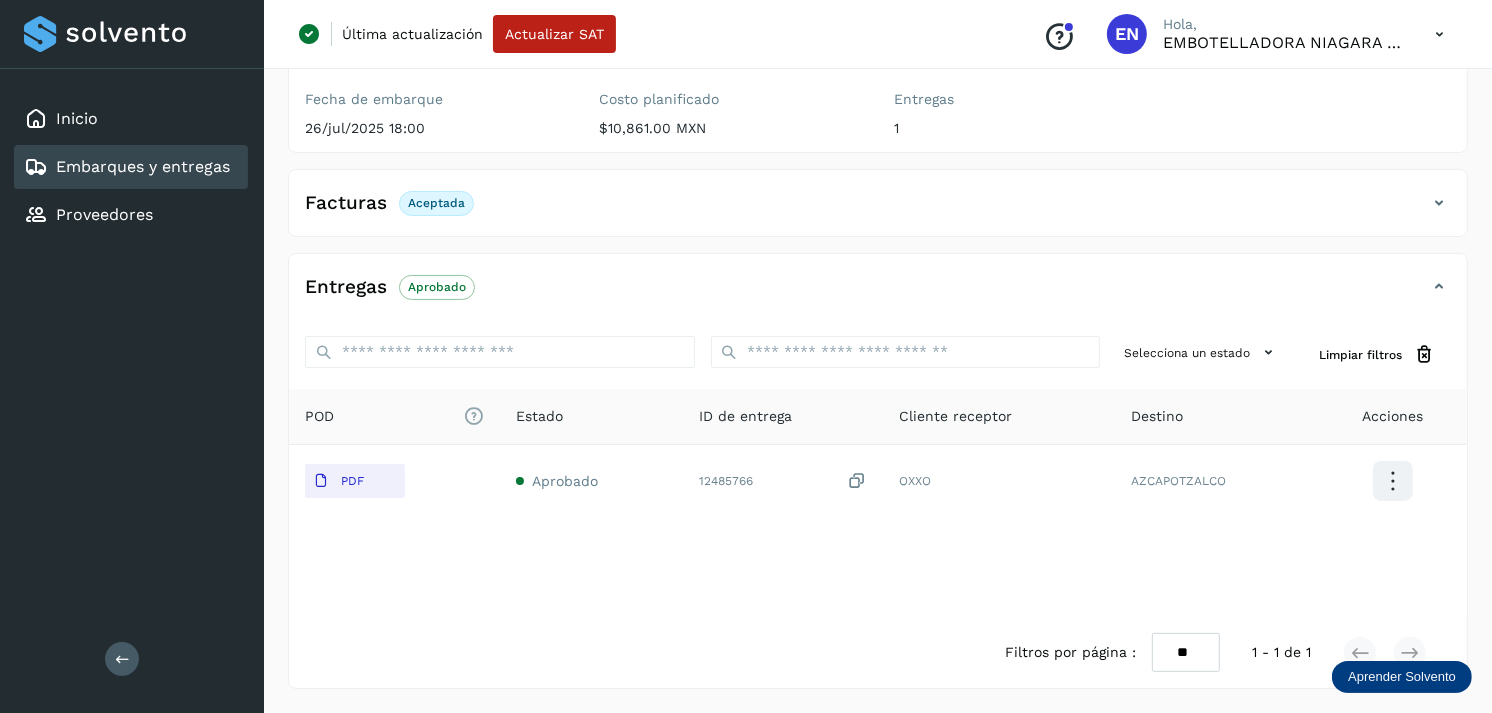 type 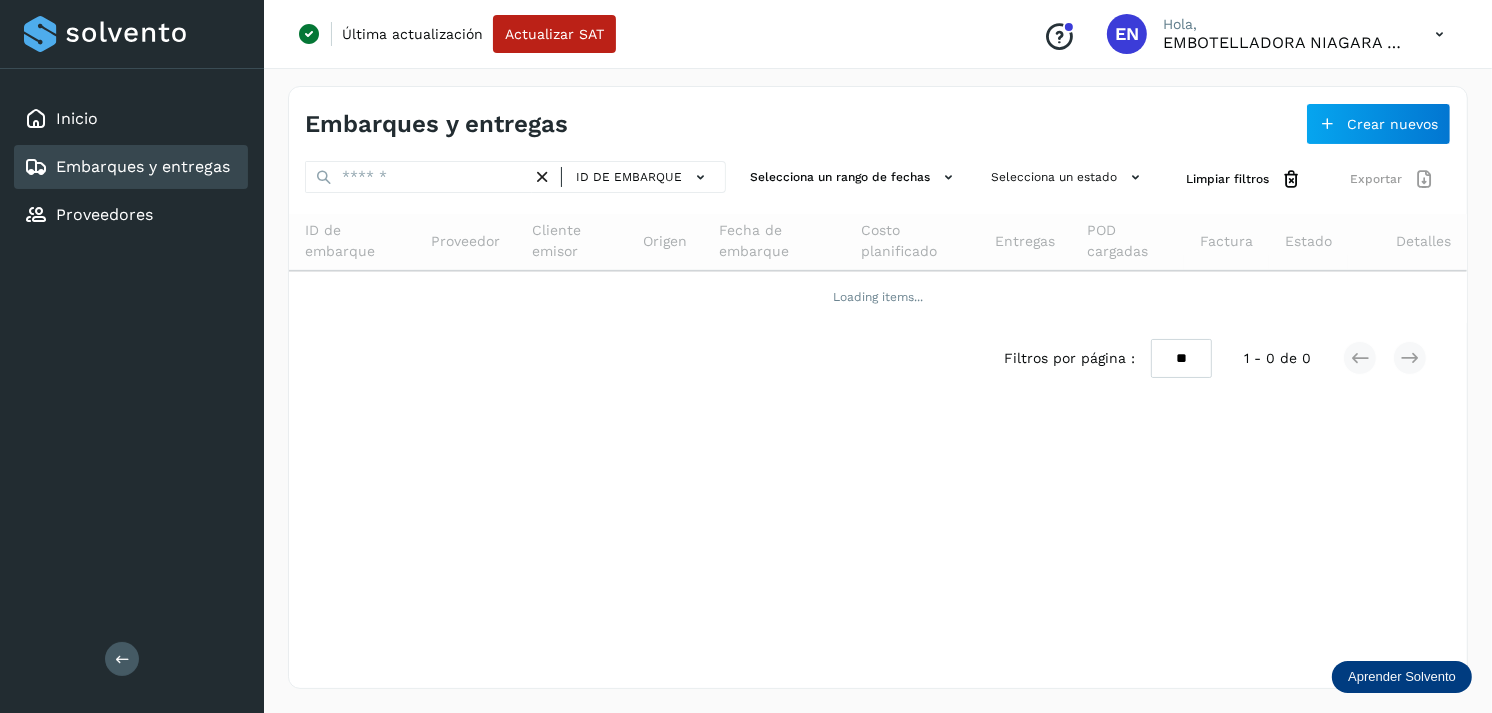 scroll, scrollTop: 0, scrollLeft: 0, axis: both 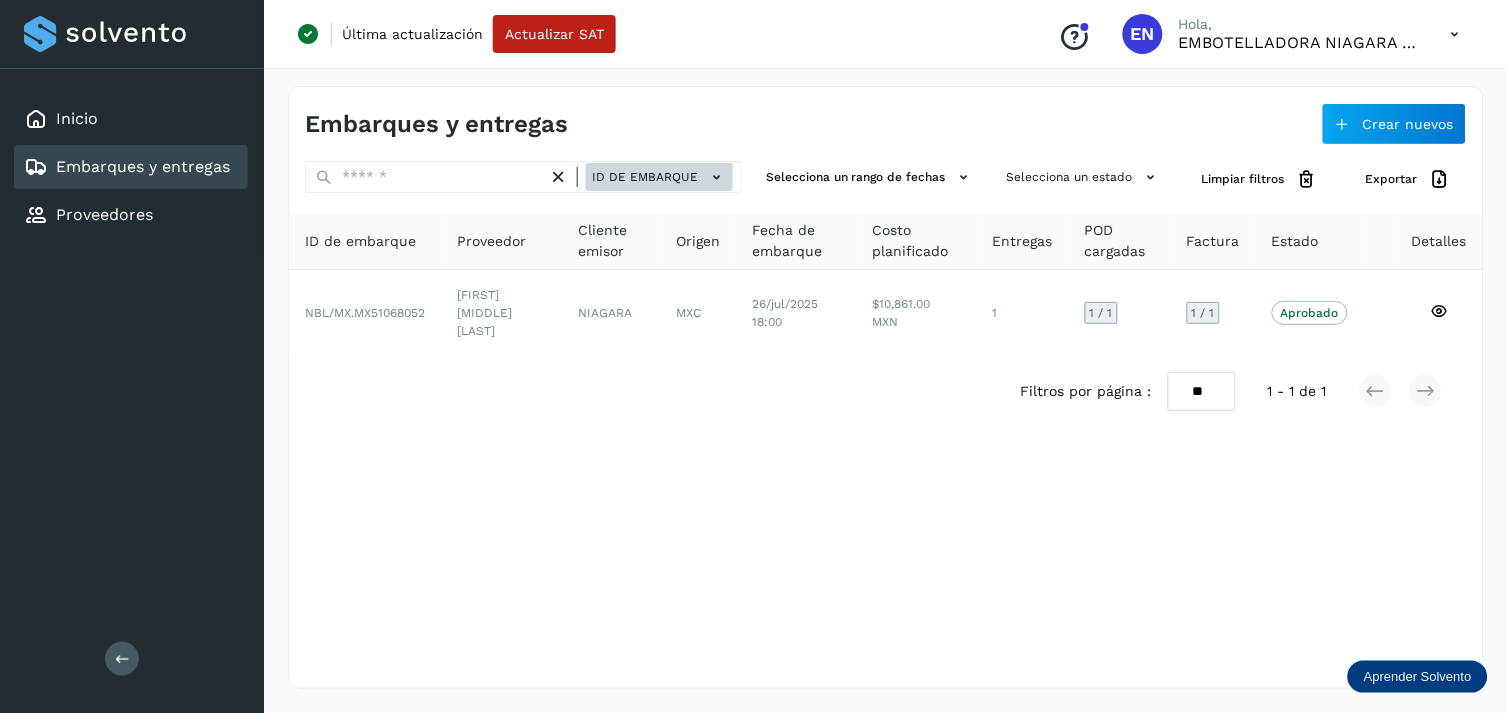 click on "ID de embarque" at bounding box center [659, 177] 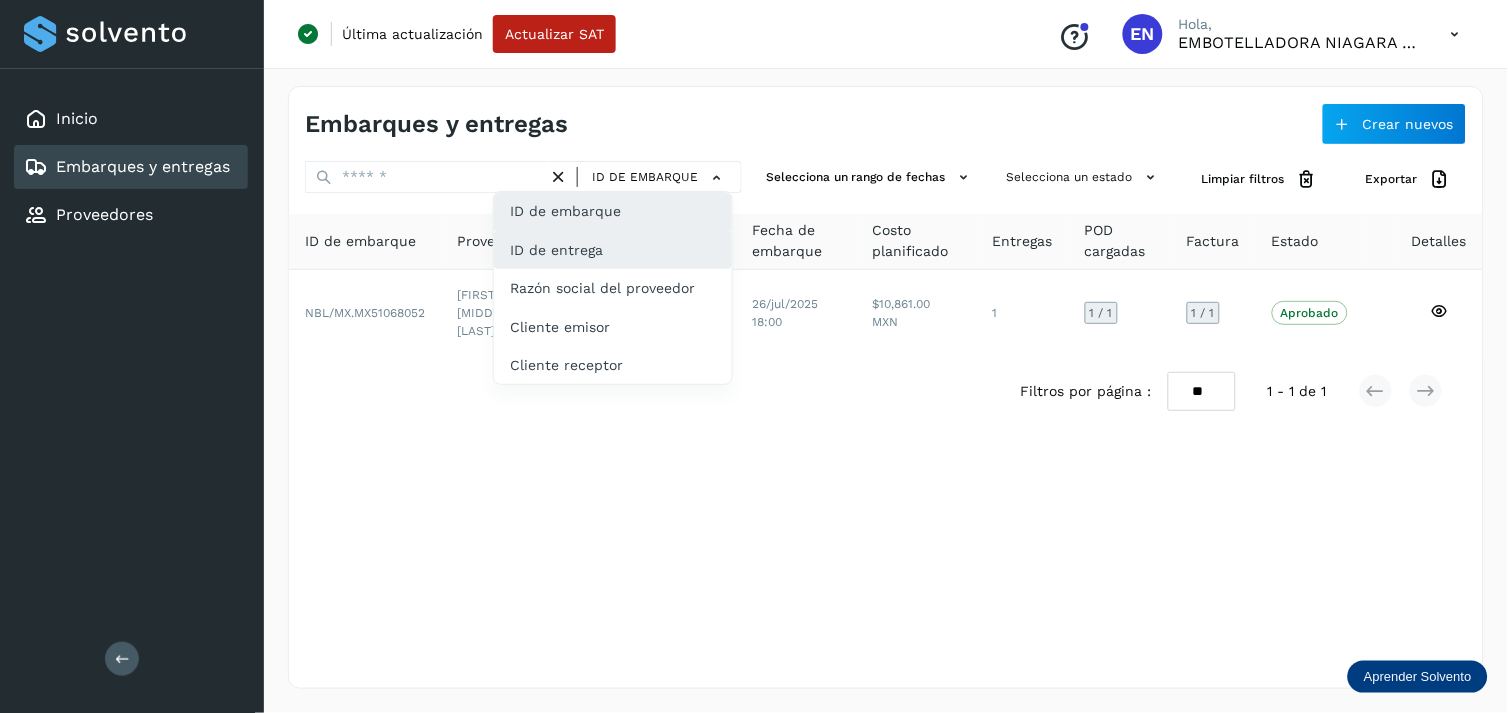 click on "ID de entrega" 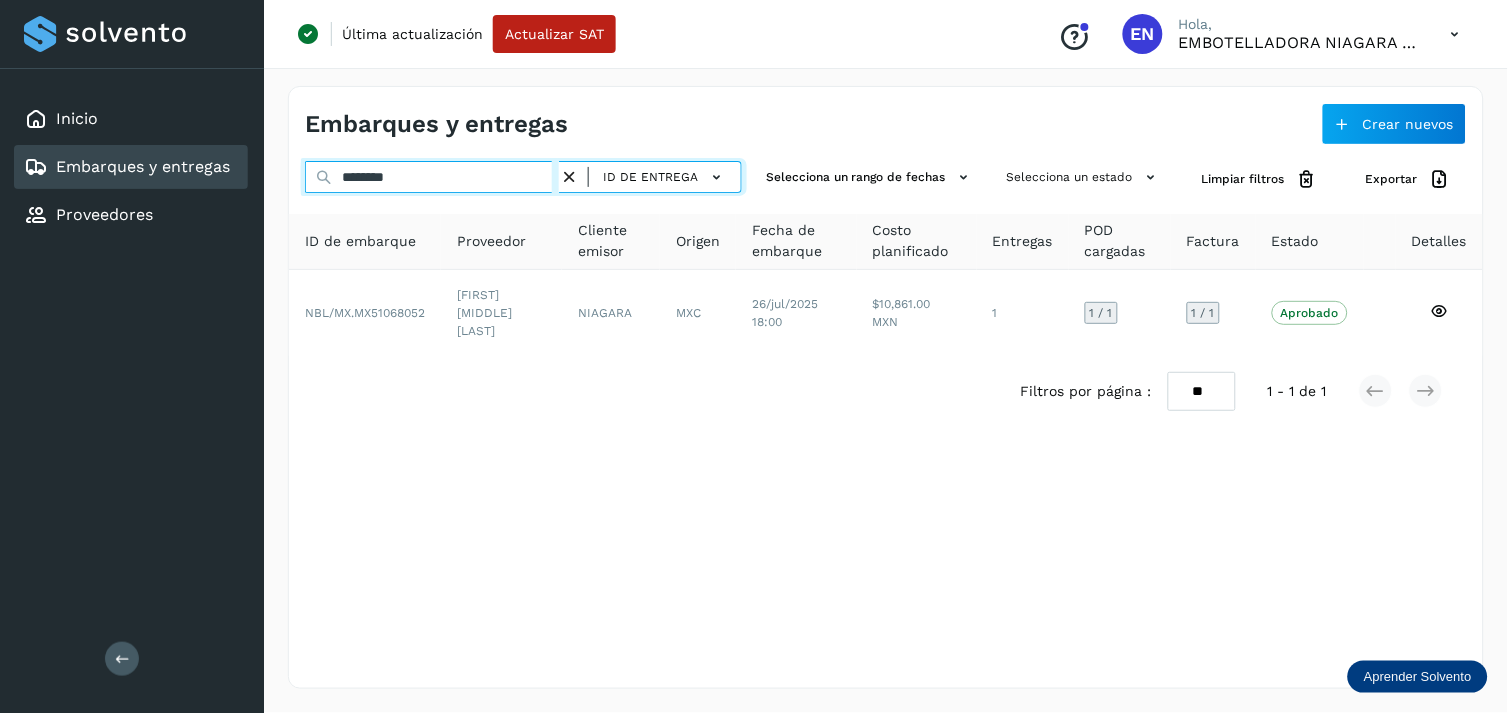 click on "********" at bounding box center [432, 177] 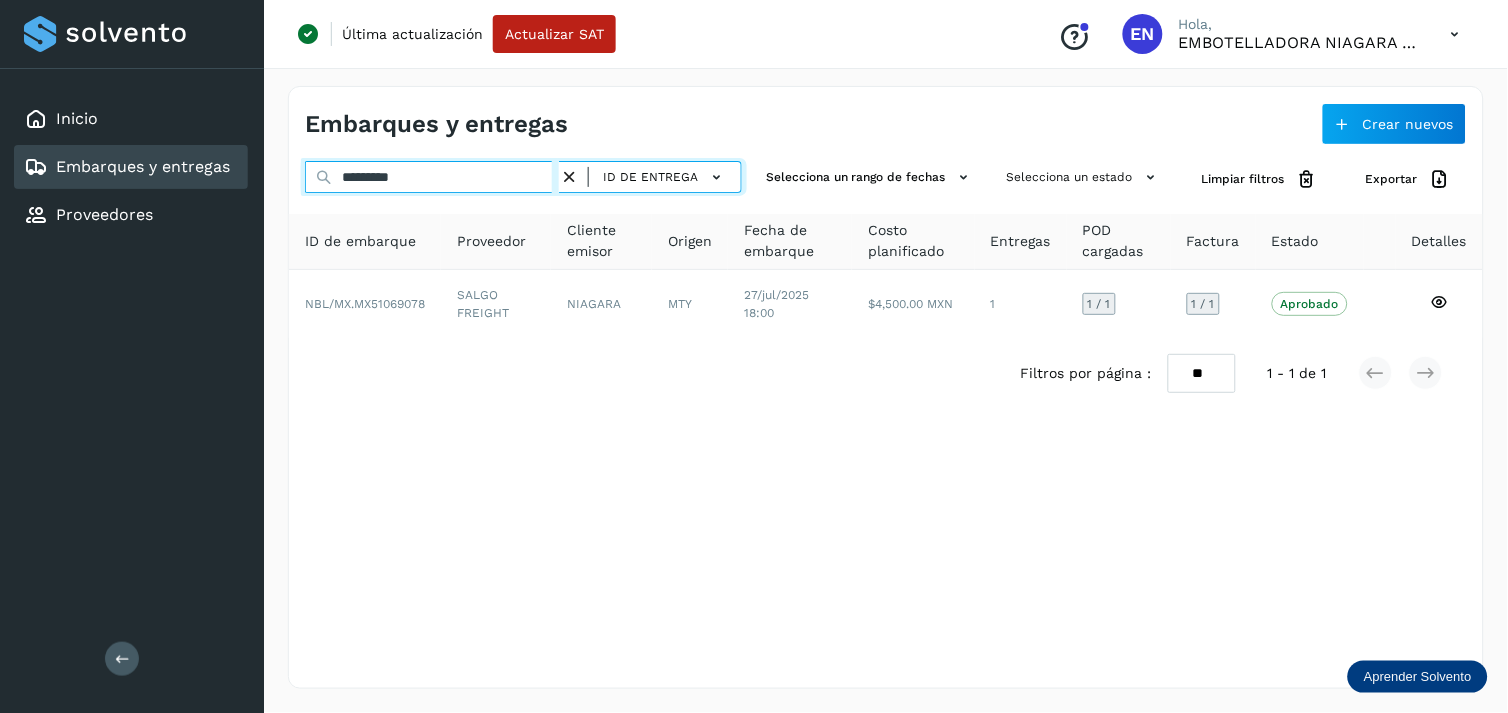 type on "*********" 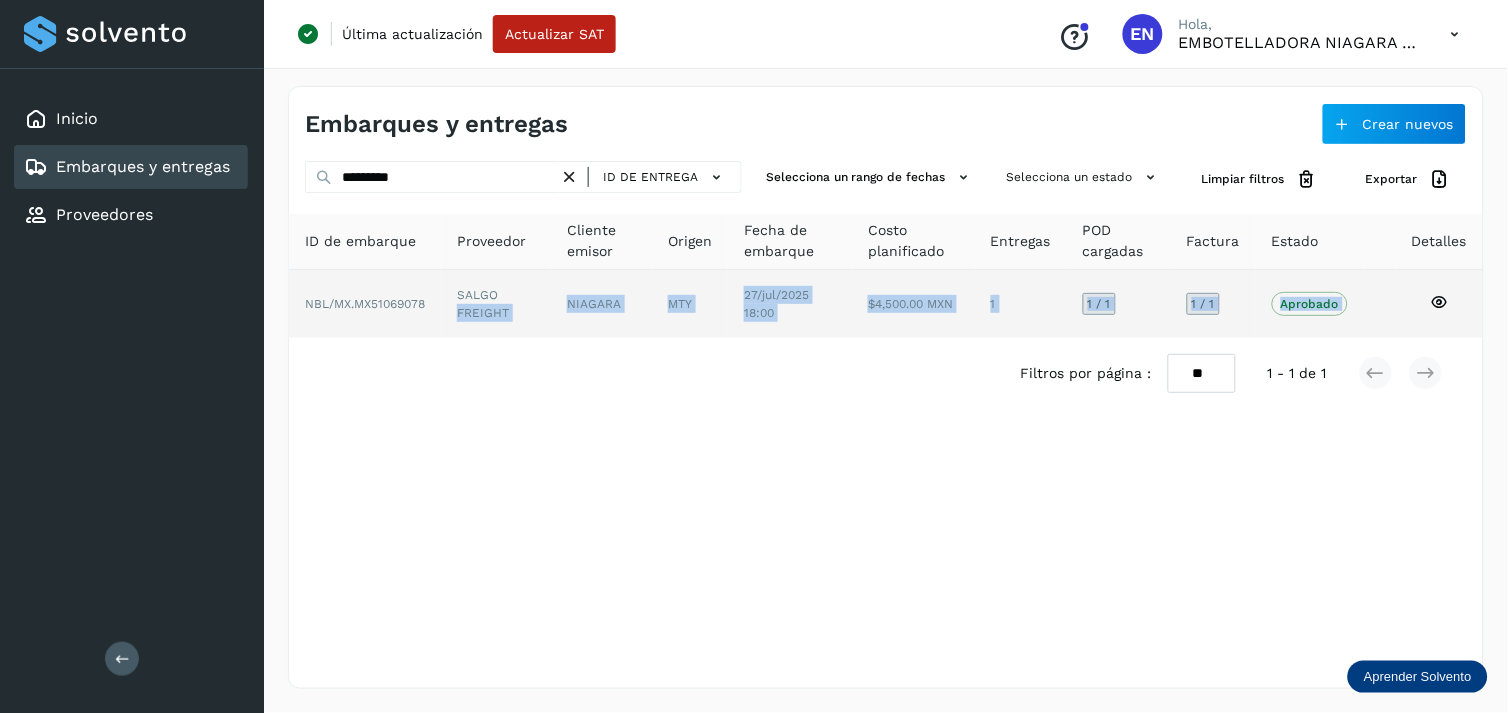 drag, startPoint x: 492, startPoint y: 356, endPoint x: 448, endPoint y: 325, distance: 53.823788 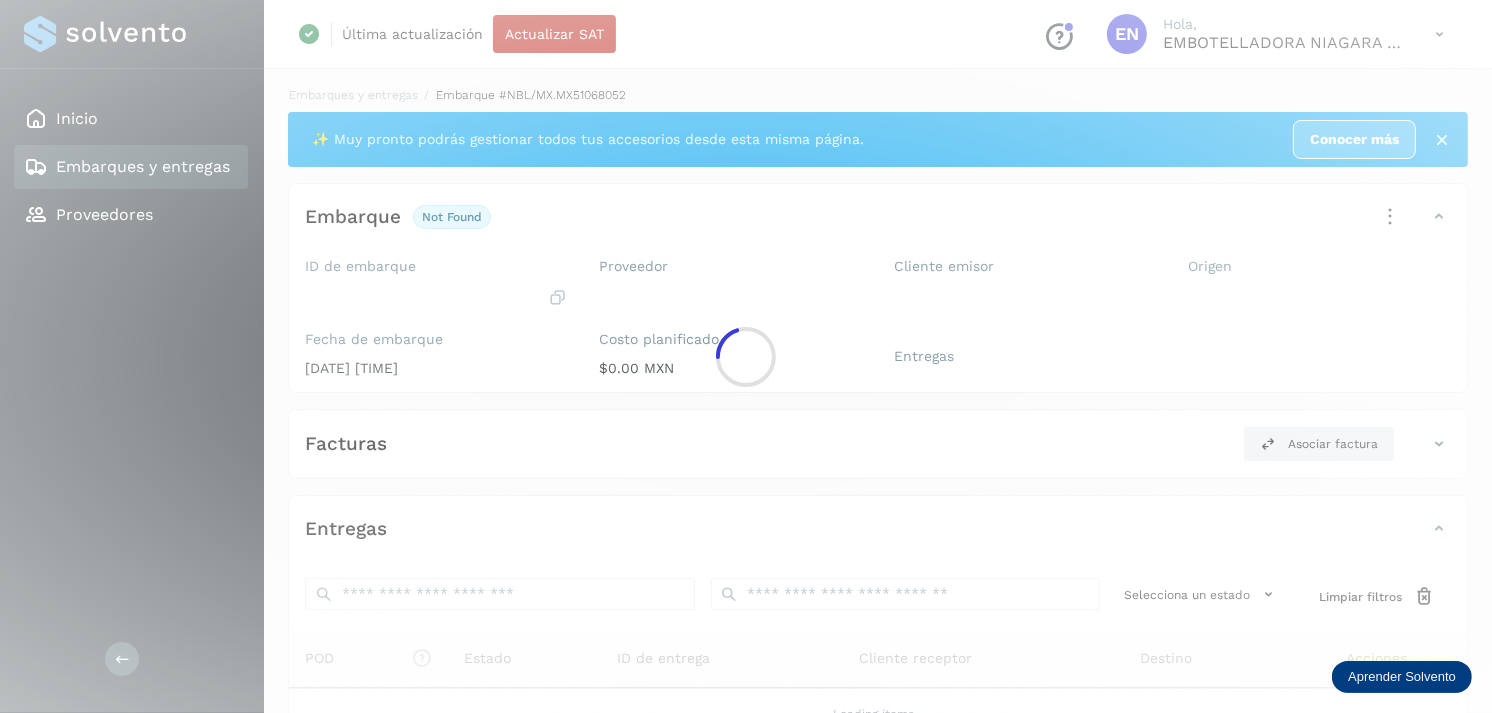 click 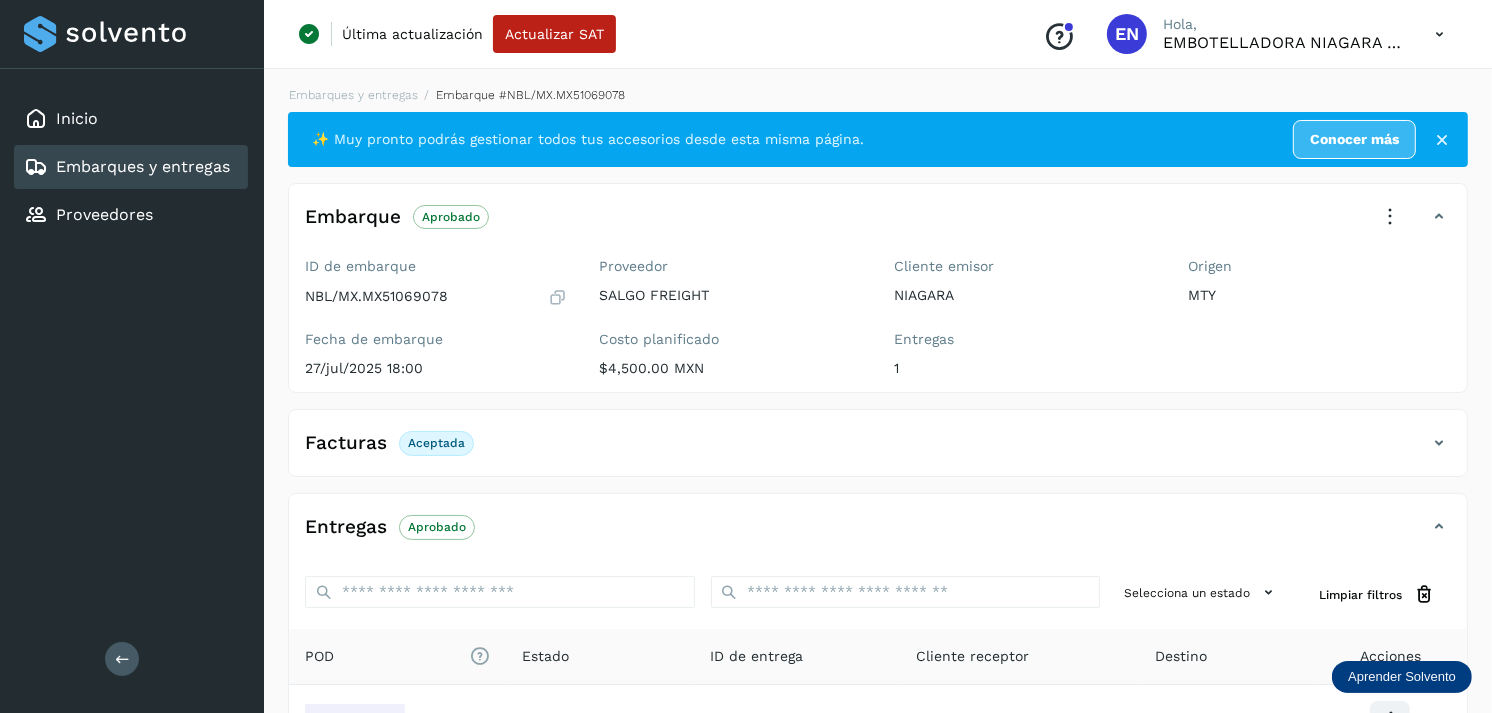 scroll, scrollTop: 241, scrollLeft: 0, axis: vertical 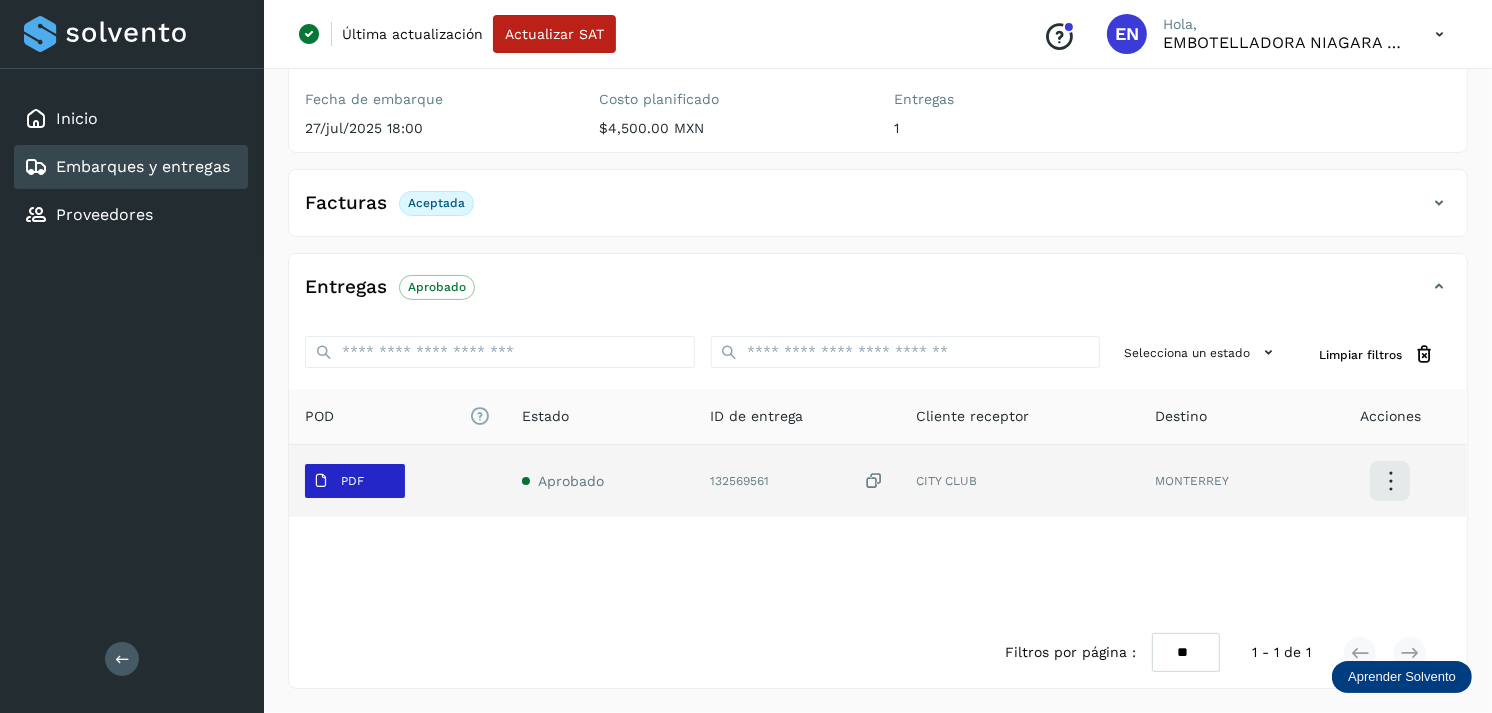 click on "PDF" at bounding box center (355, 481) 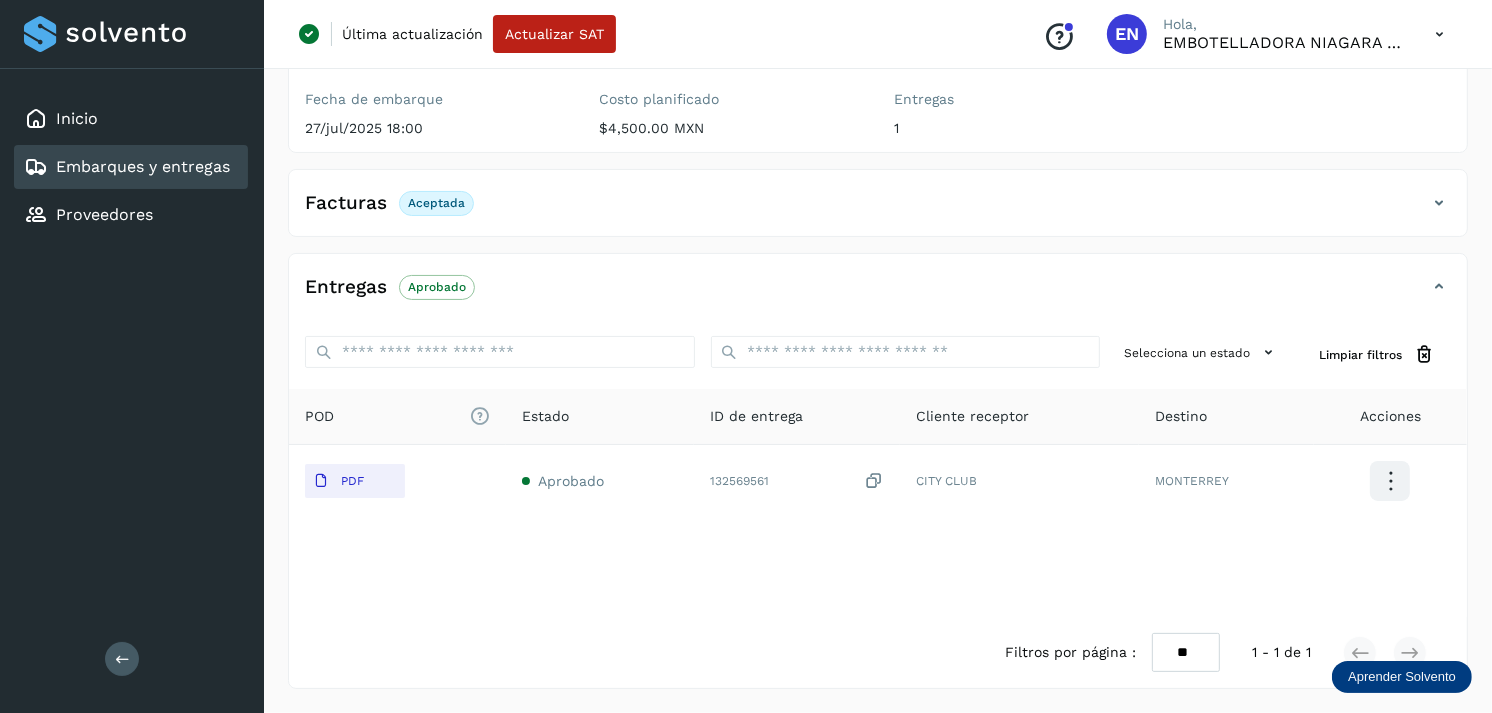 type 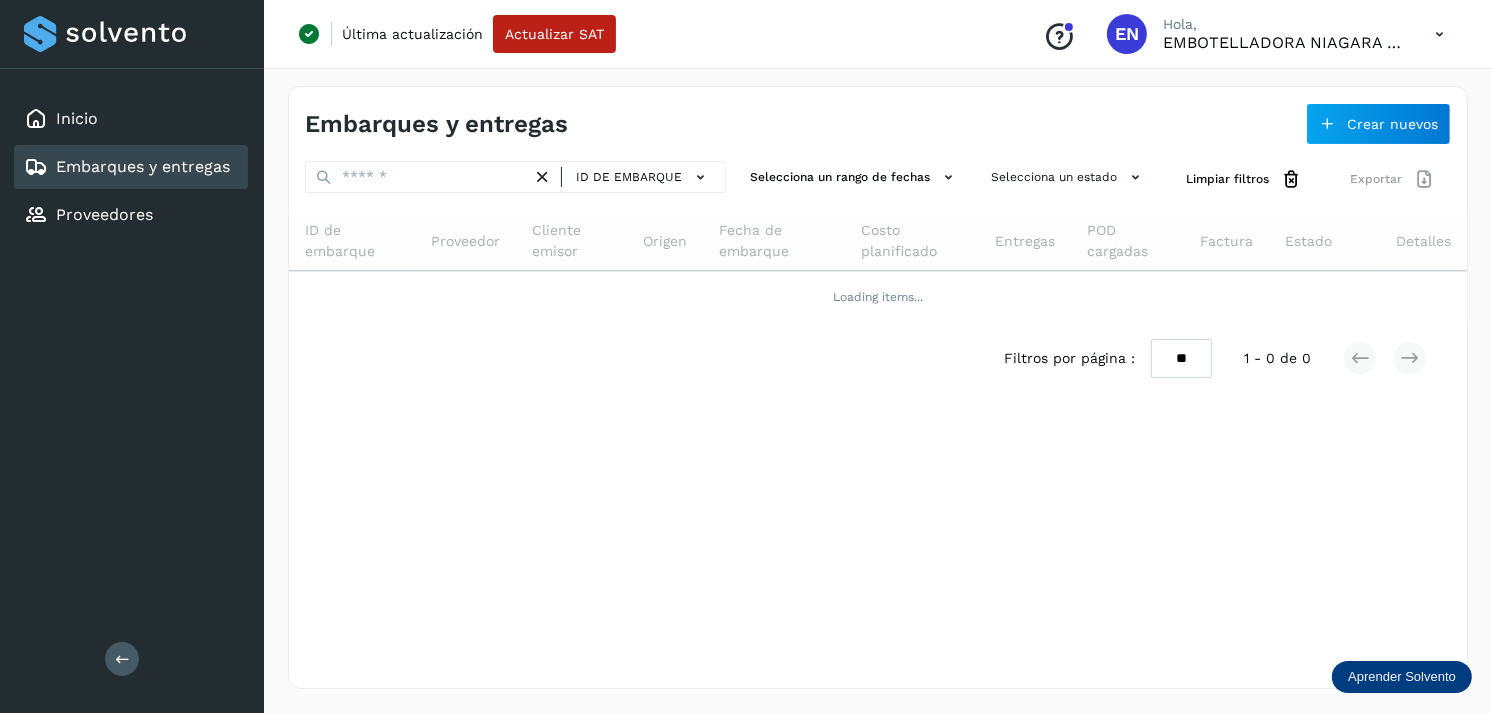 scroll, scrollTop: 0, scrollLeft: 0, axis: both 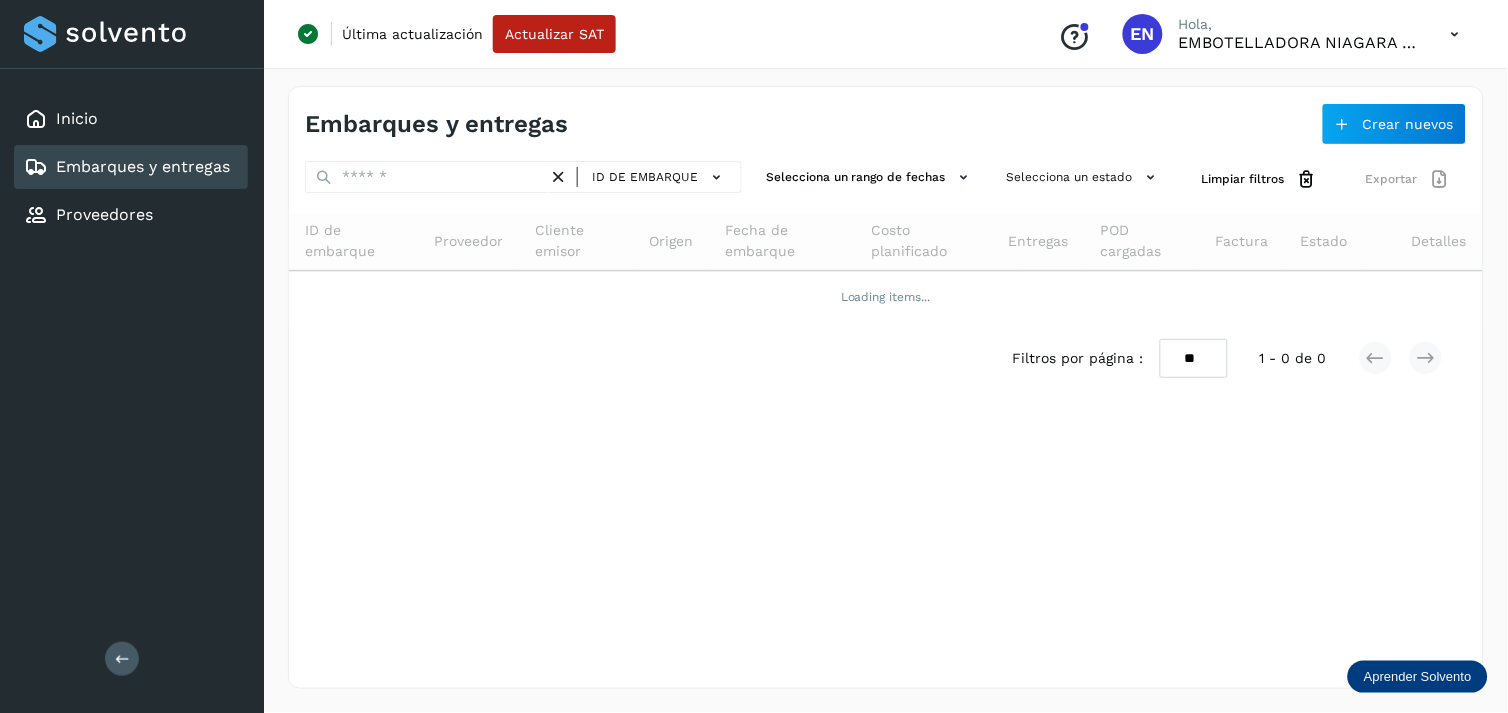 drag, startPoint x: 568, startPoint y: 192, endPoint x: 568, endPoint y: 172, distance: 20 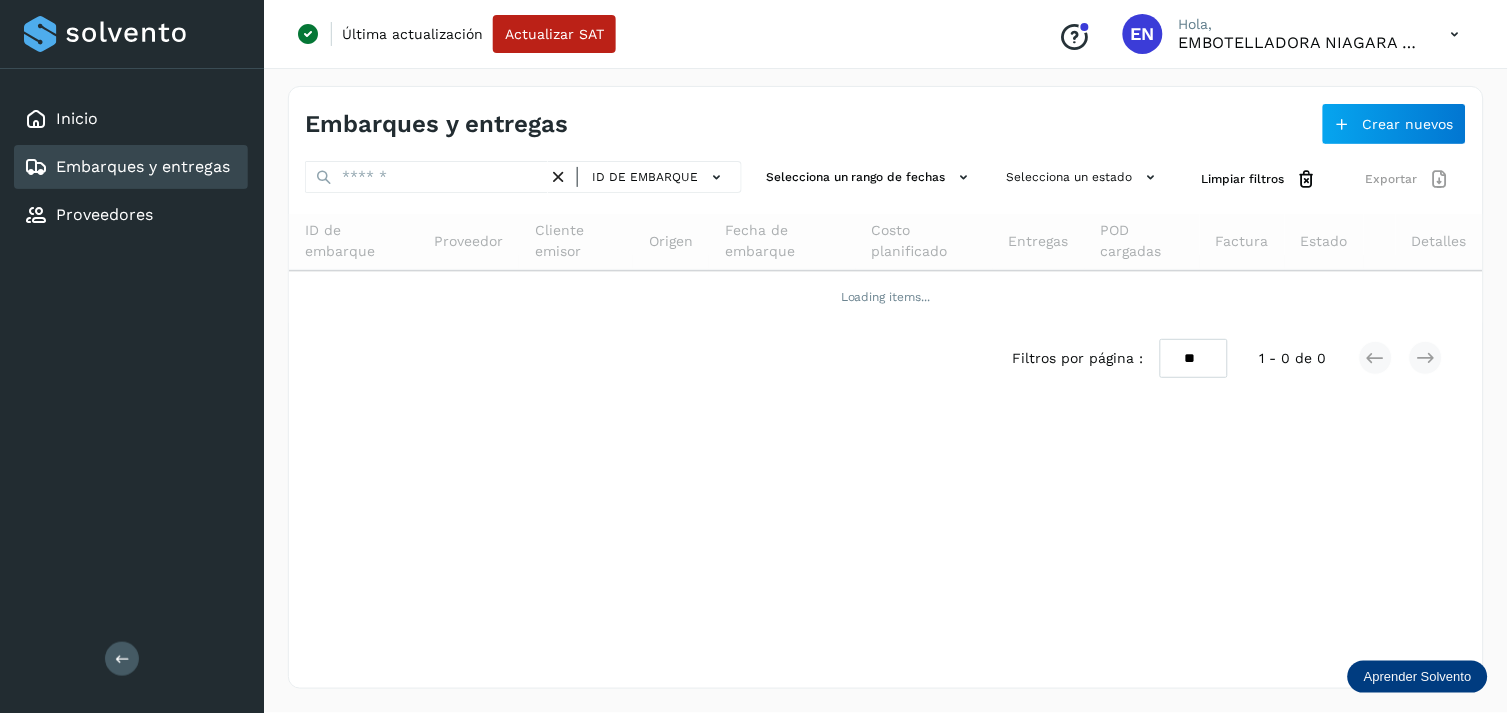 click on "ID de embarque" at bounding box center [645, 177] 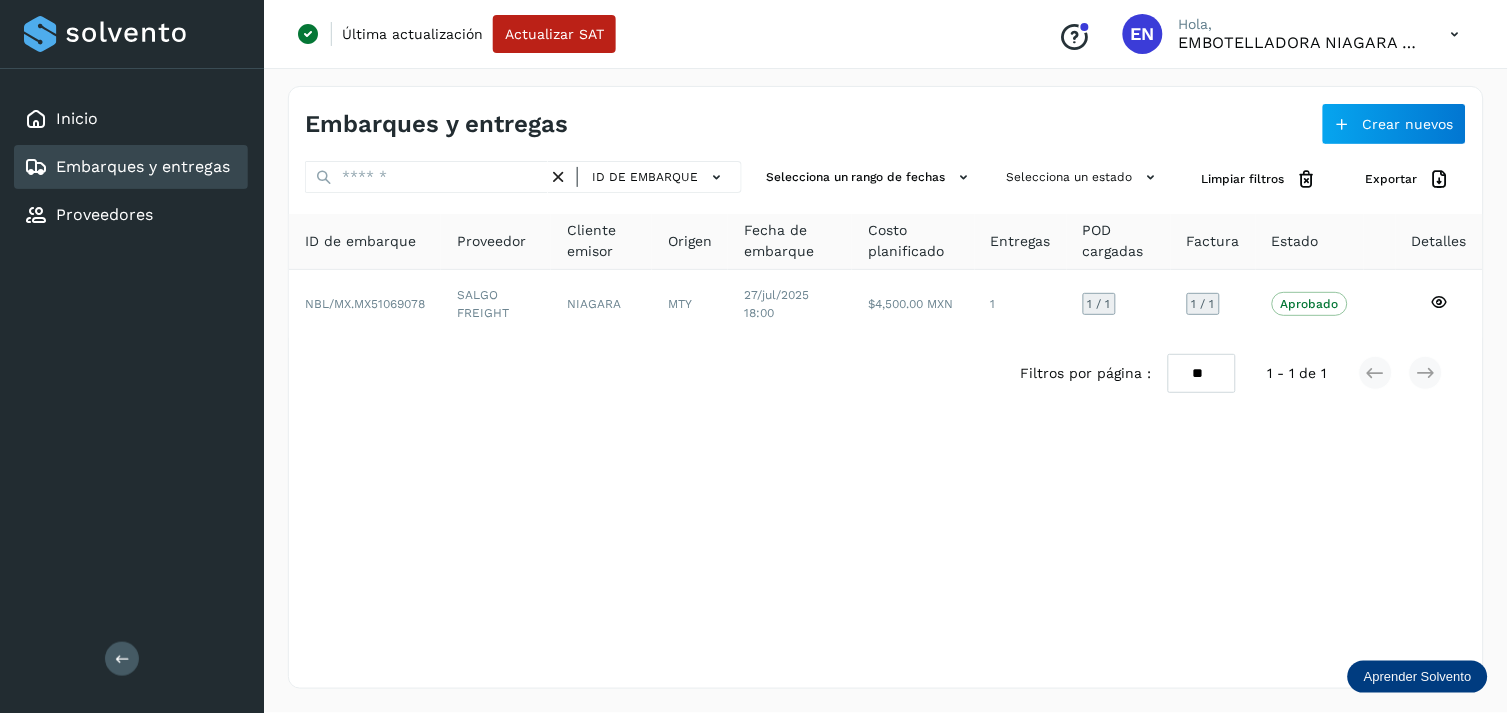 click at bounding box center (558, 177) 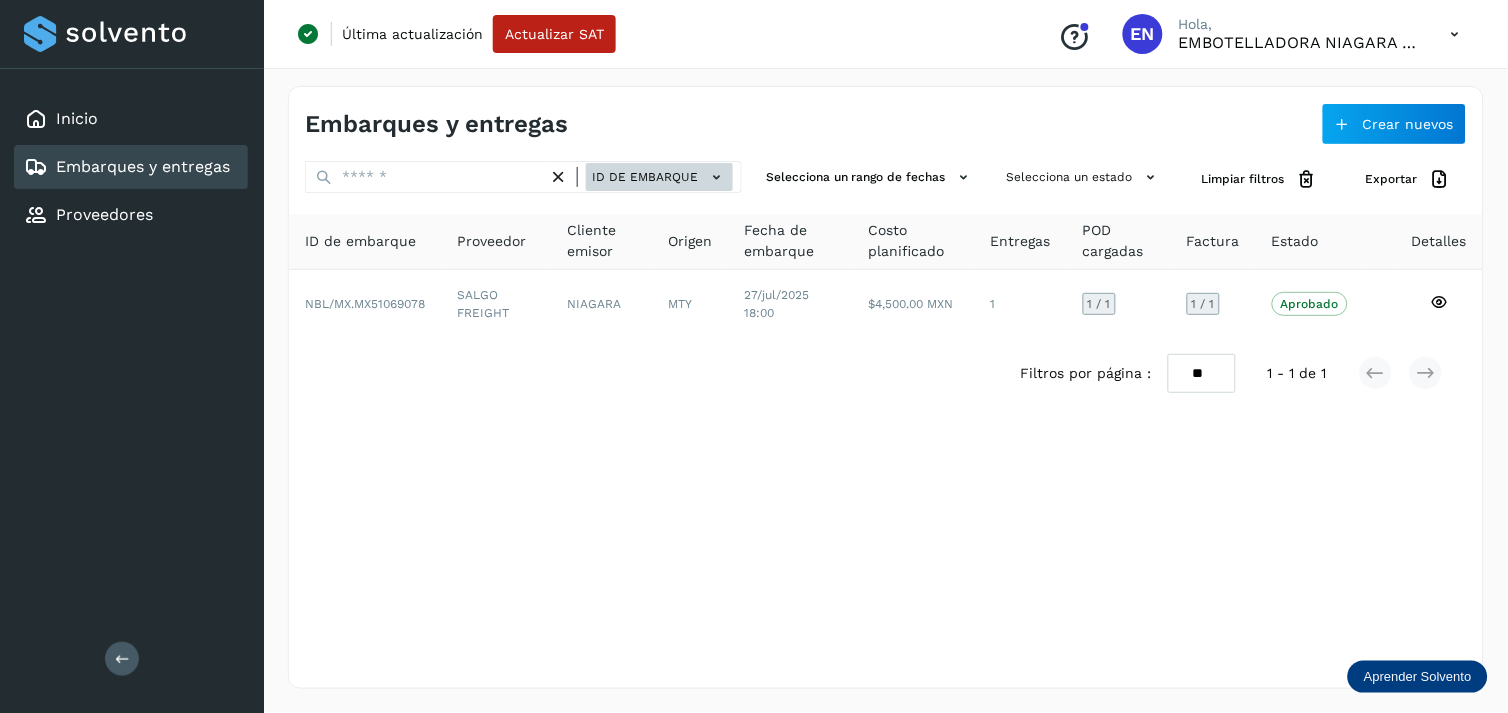 click on "ID de embarque" 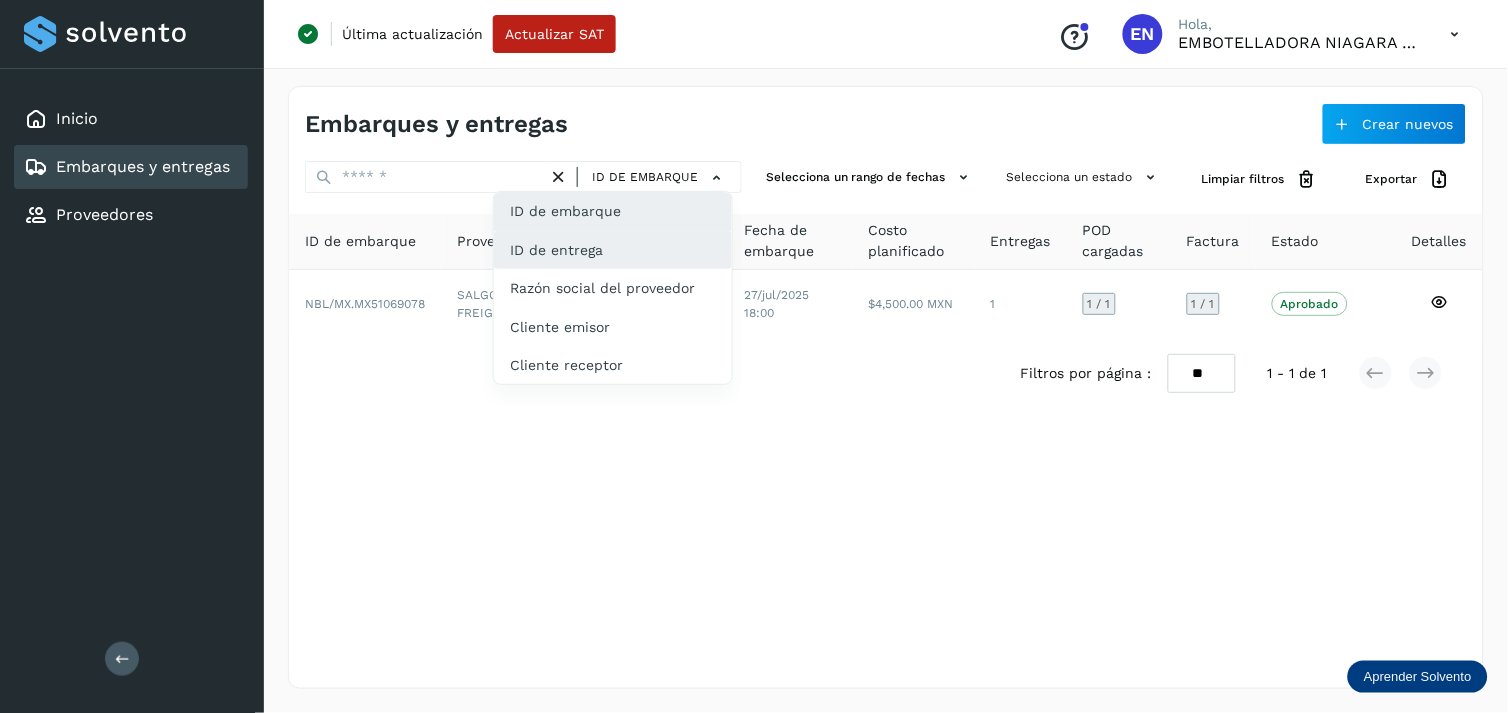 click on "ID de entrega" 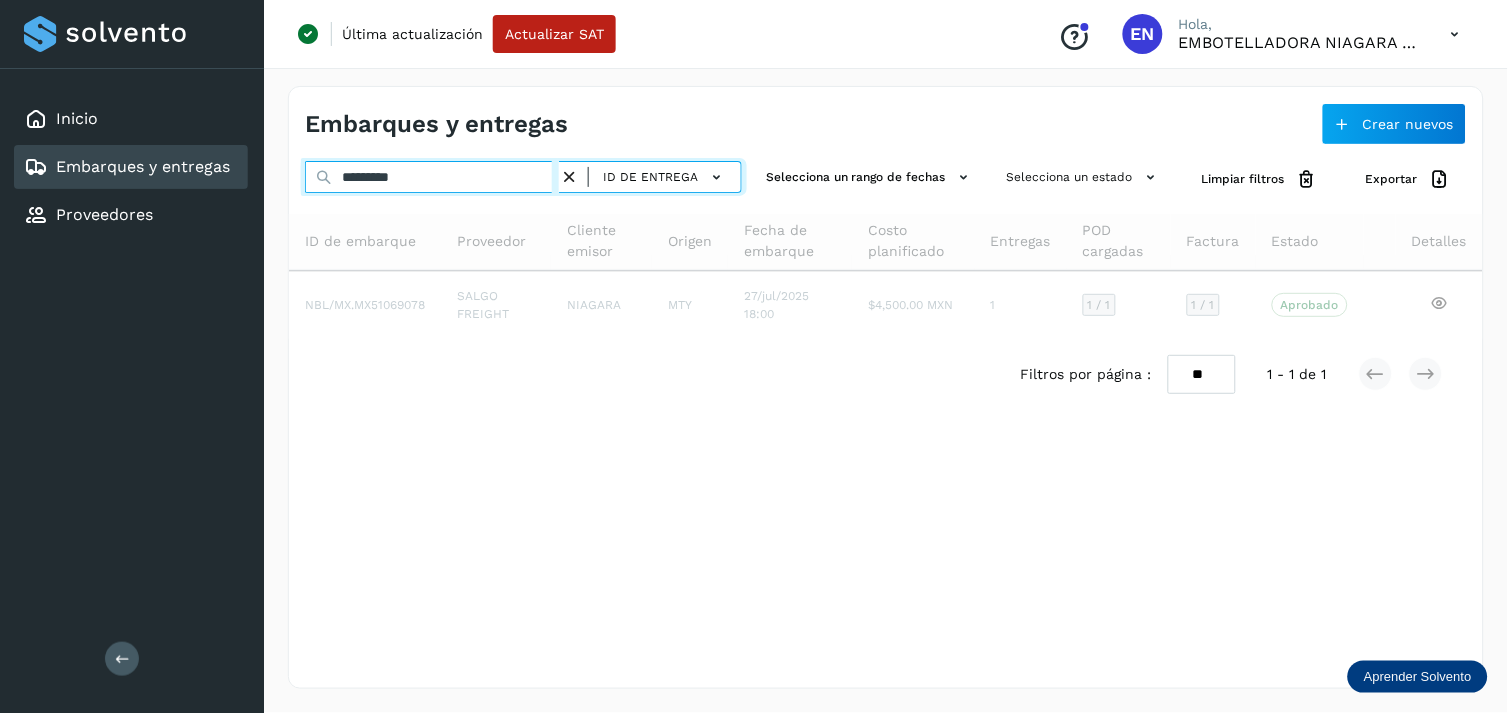 click on "*********" at bounding box center [432, 177] 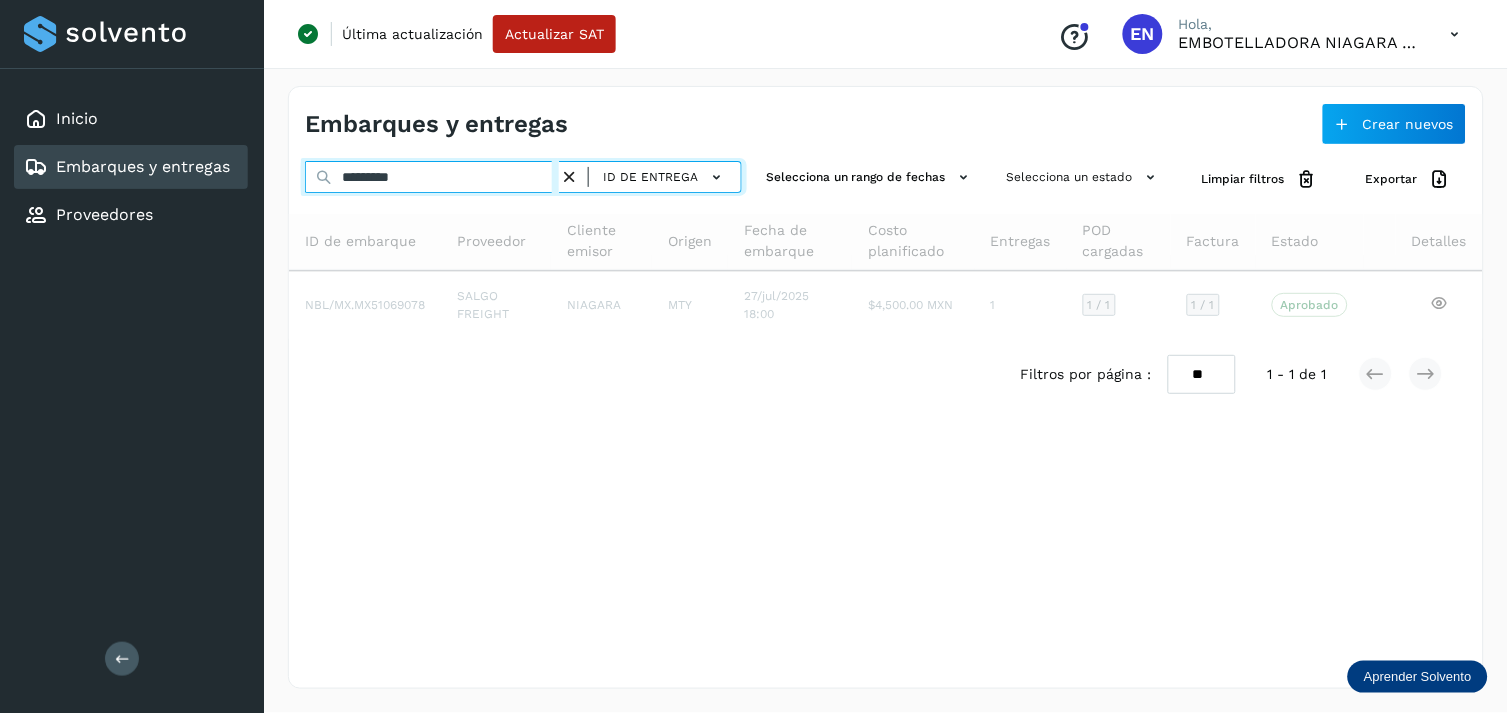 click on "*********" at bounding box center [432, 177] 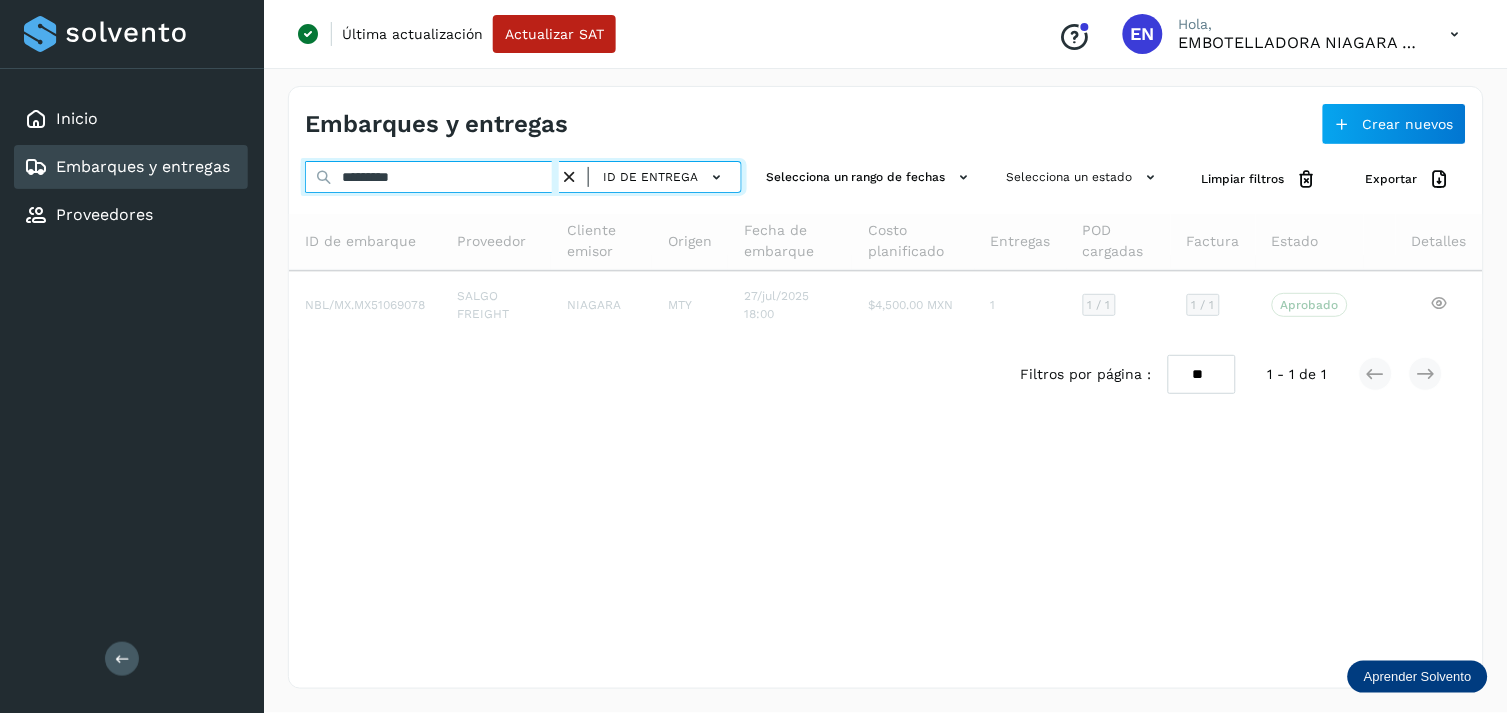 paste 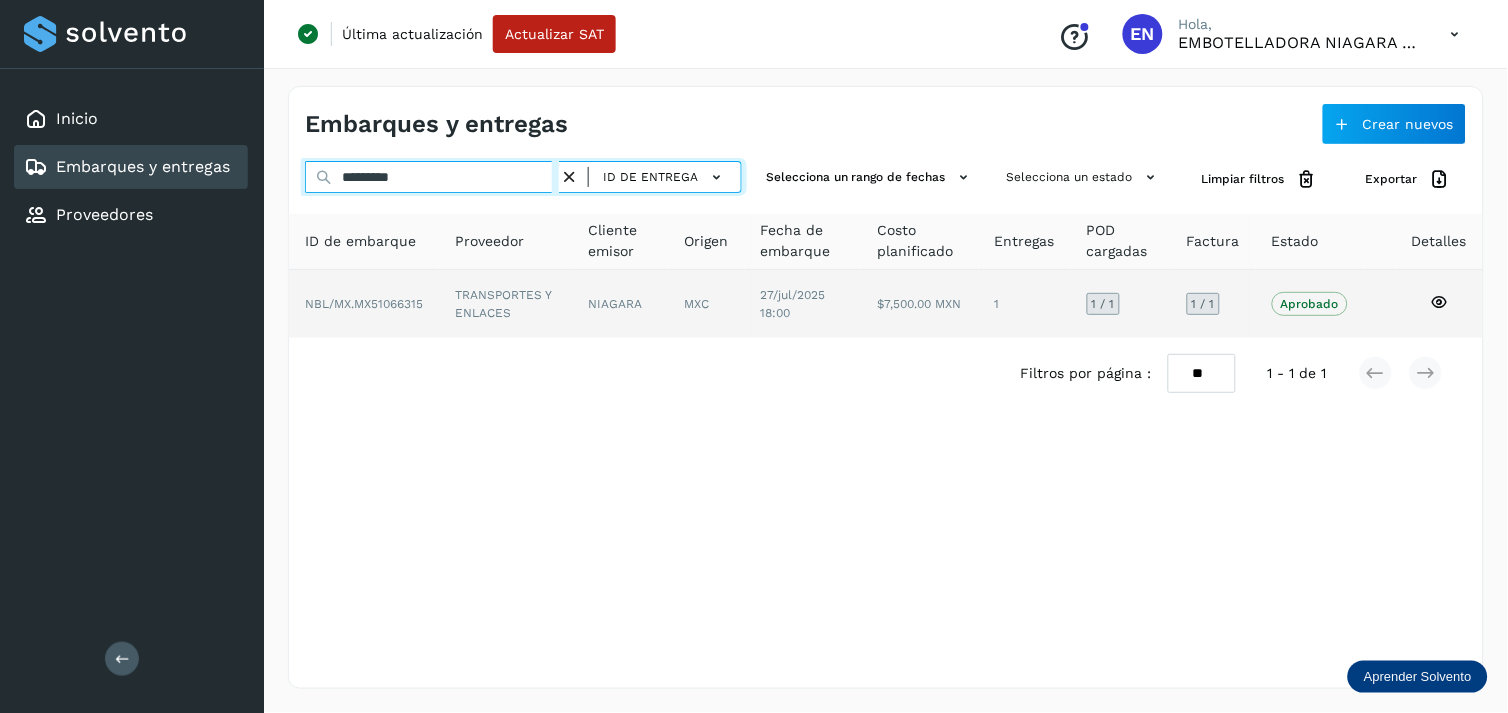 type on "*********" 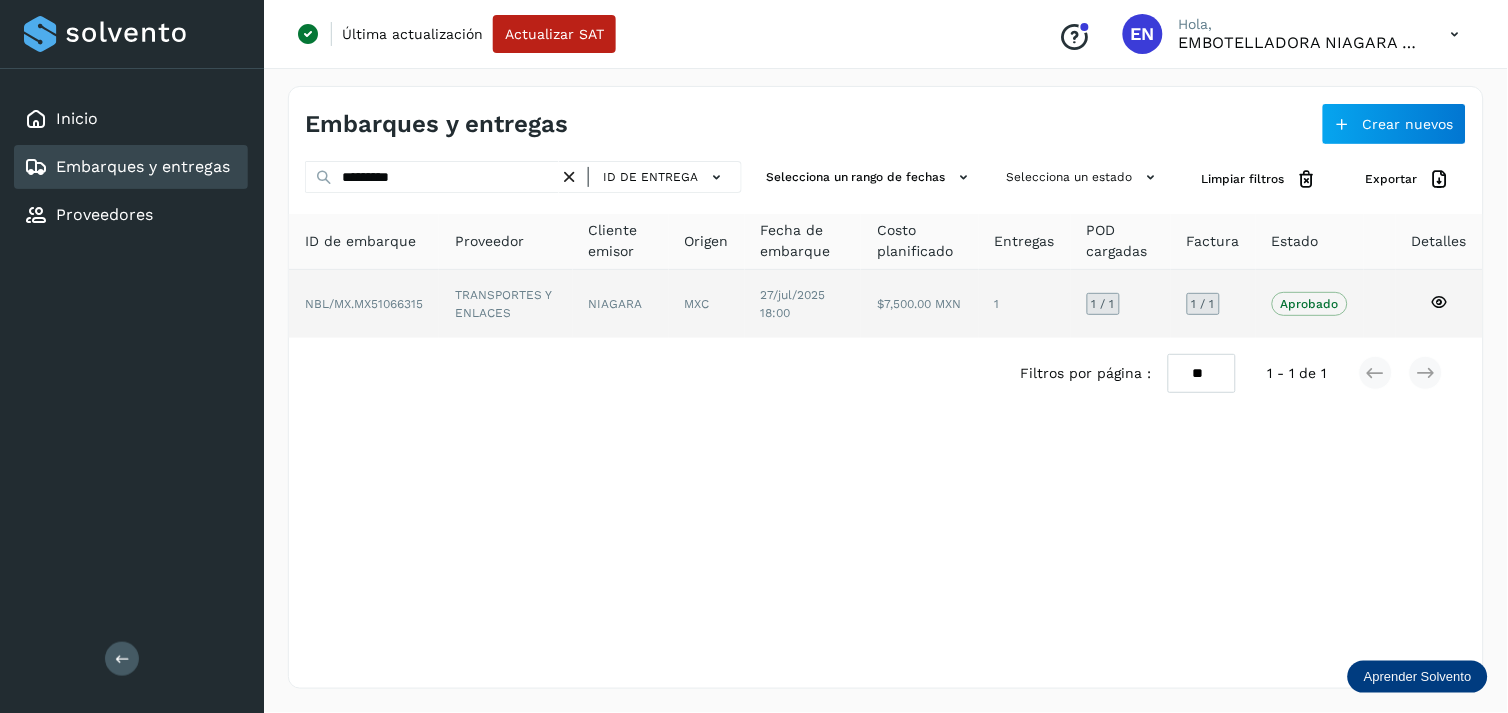 click on "TRANSPORTES Y ENLACES" 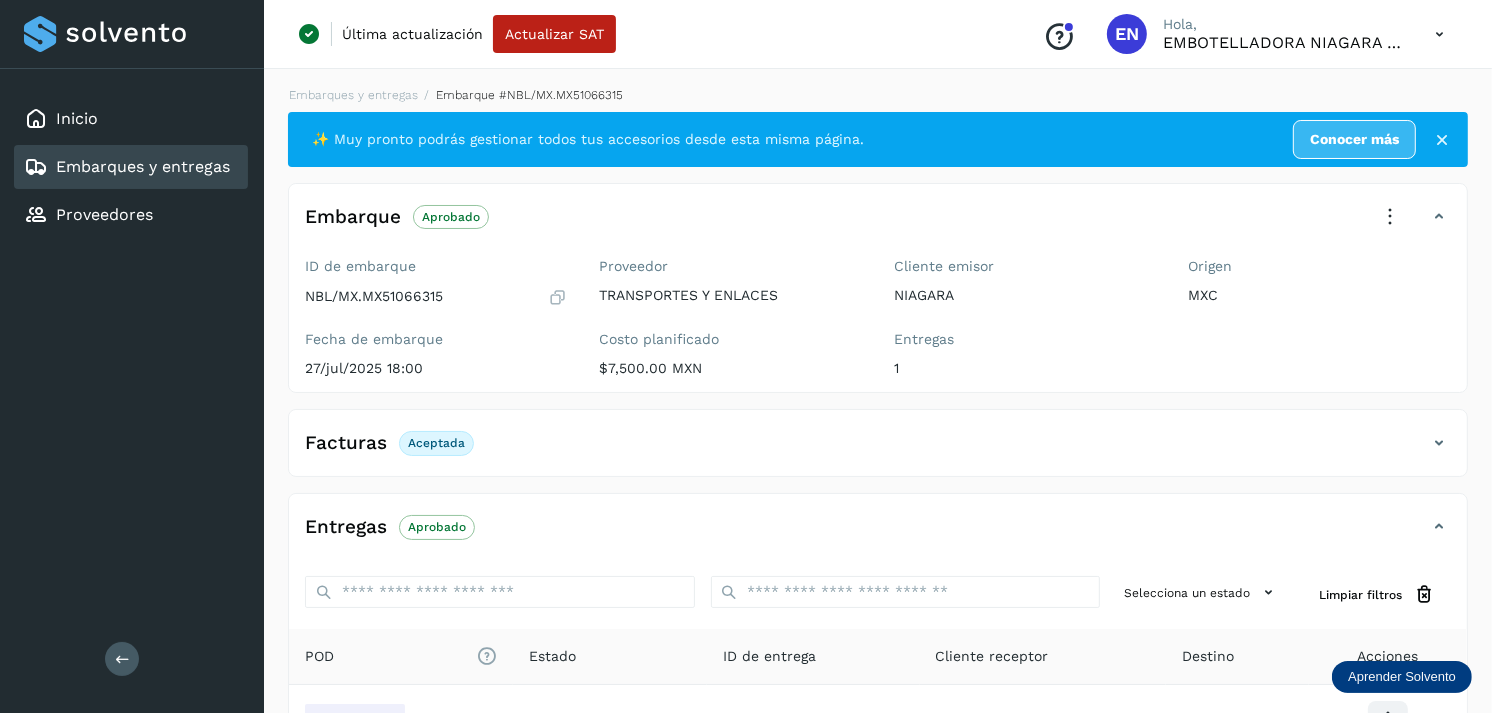scroll, scrollTop: 241, scrollLeft: 0, axis: vertical 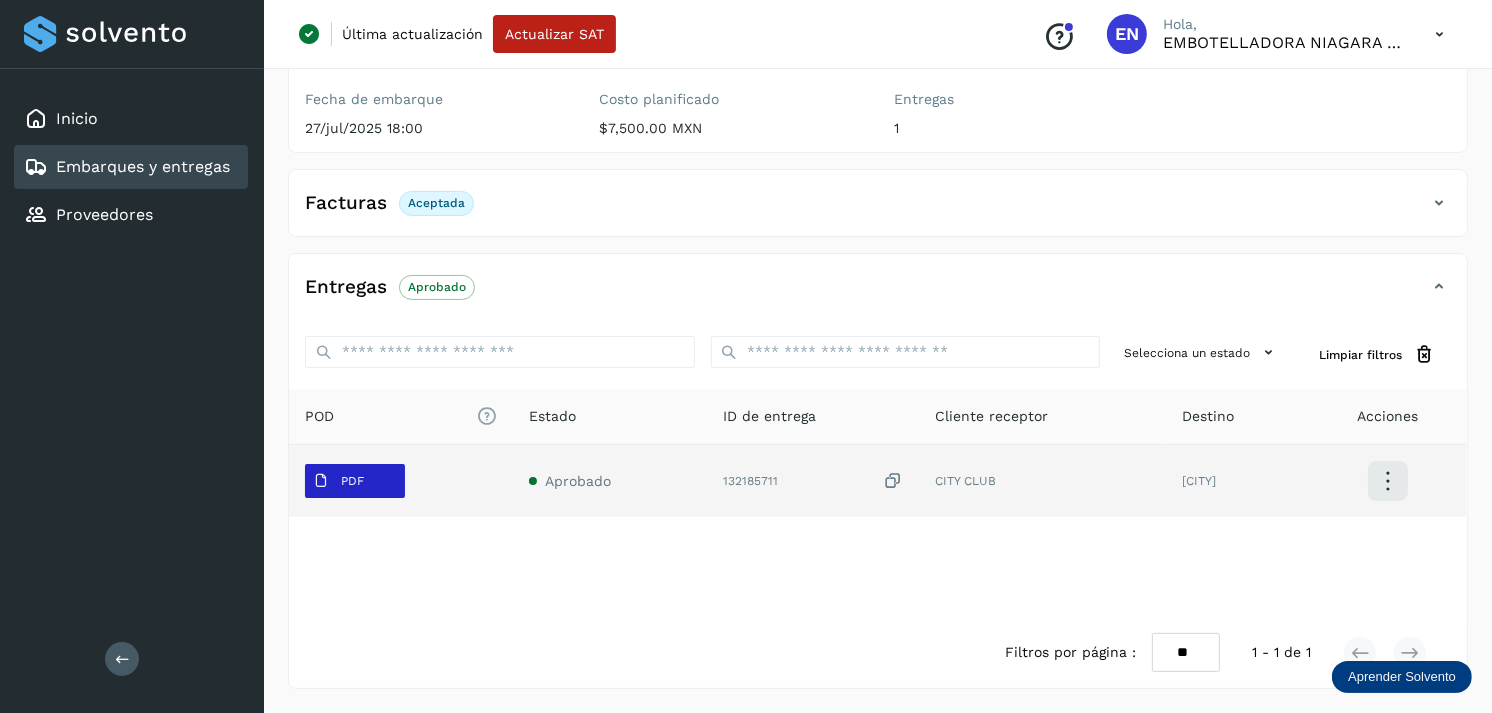 click on "PDF" at bounding box center (355, 481) 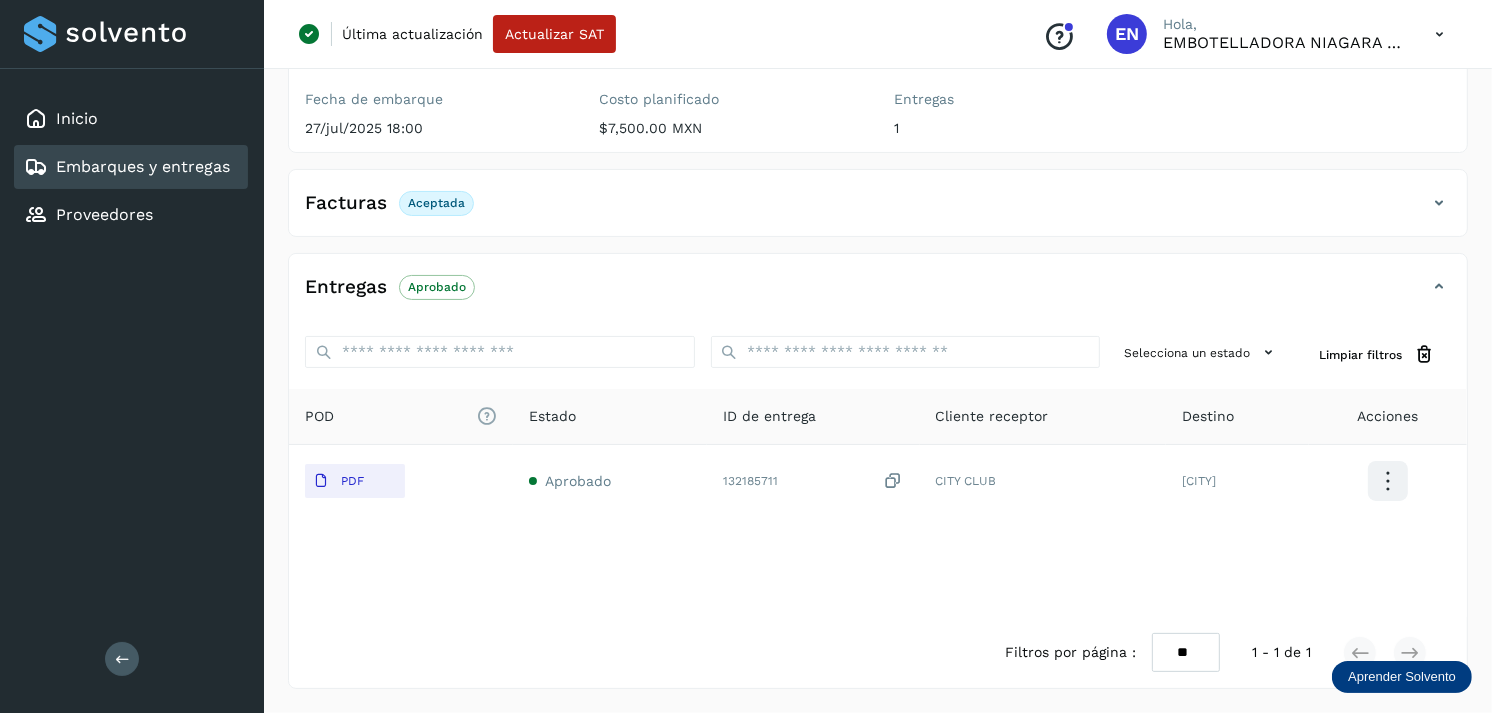 type 